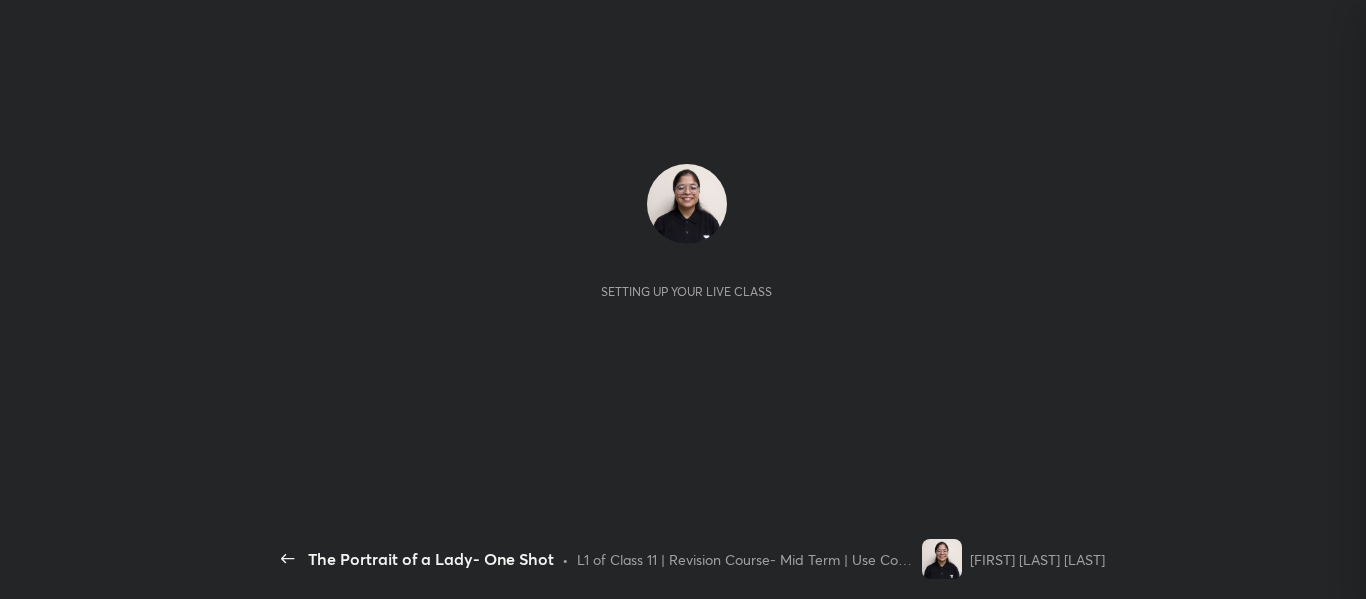 scroll, scrollTop: 0, scrollLeft: 0, axis: both 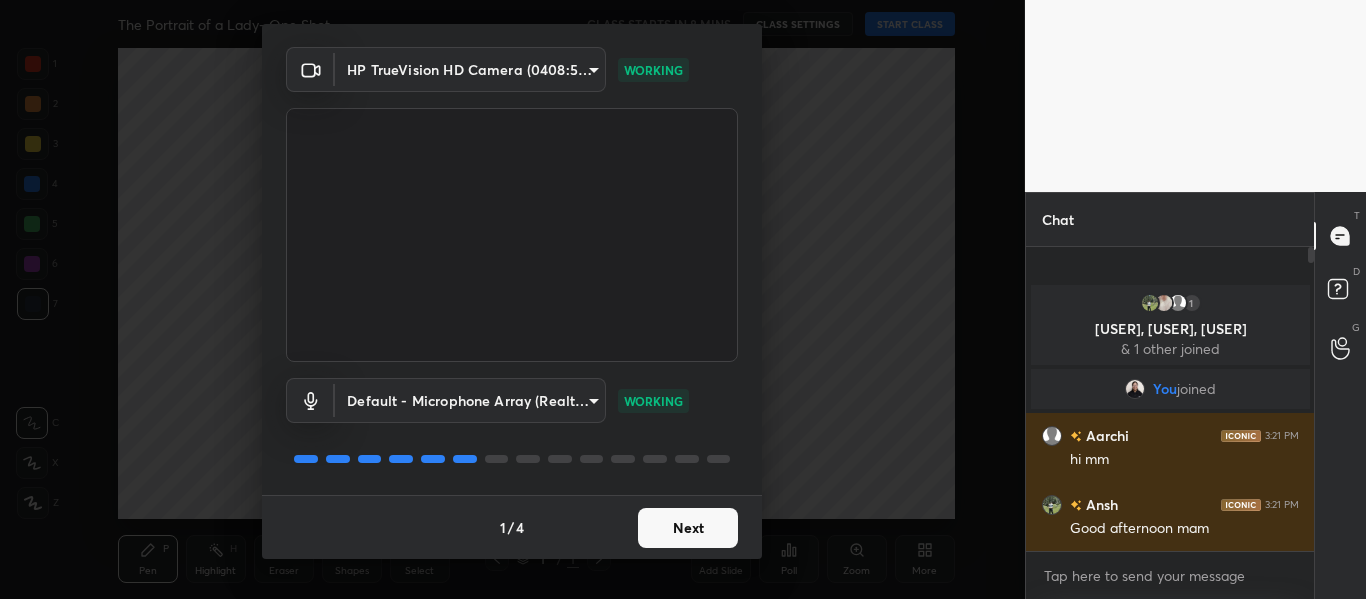 click on "Next" at bounding box center [688, 528] 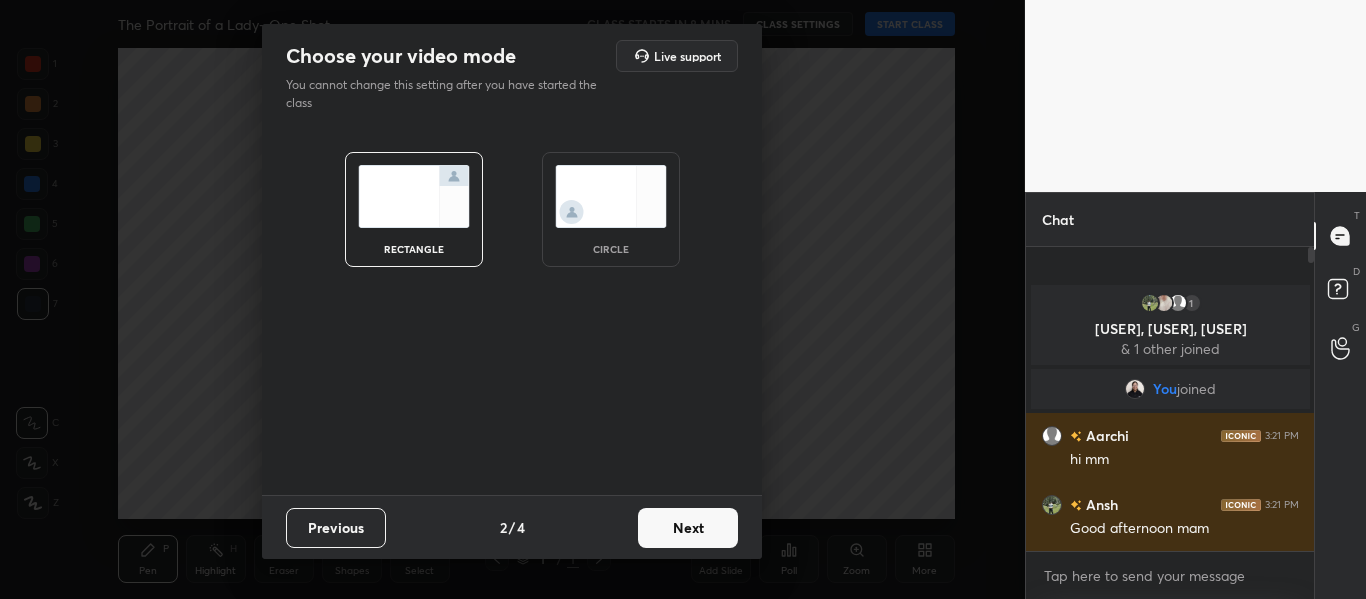 scroll, scrollTop: 0, scrollLeft: 0, axis: both 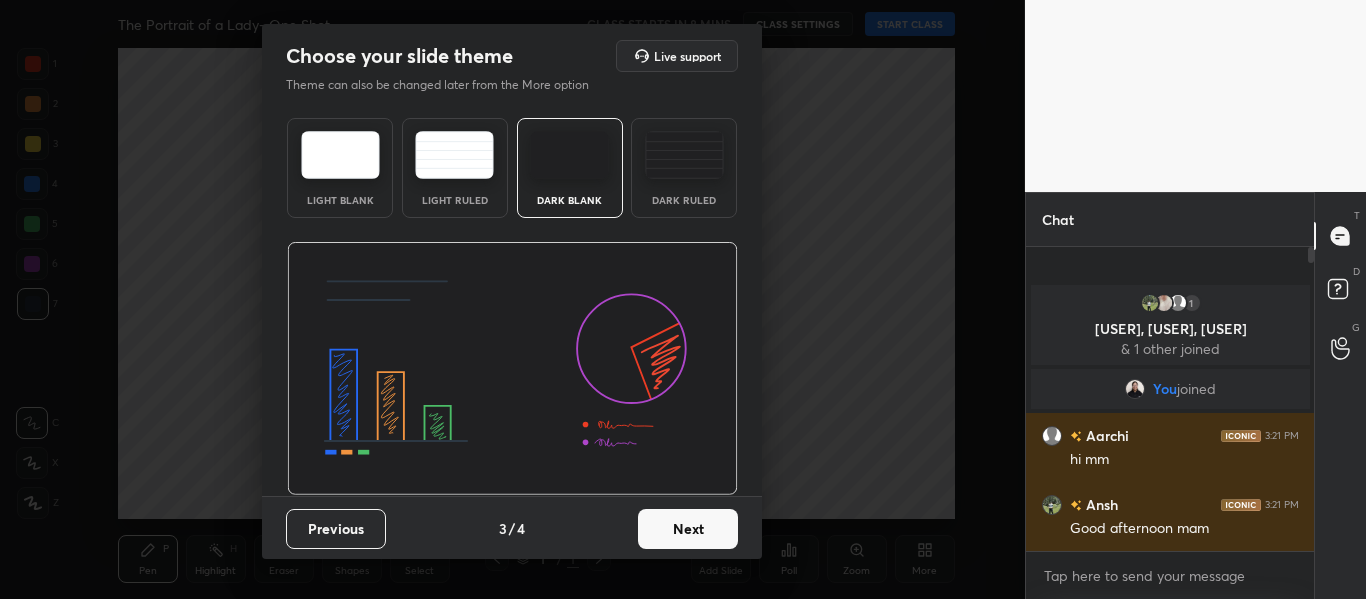 click on "Dark Ruled" at bounding box center (684, 200) 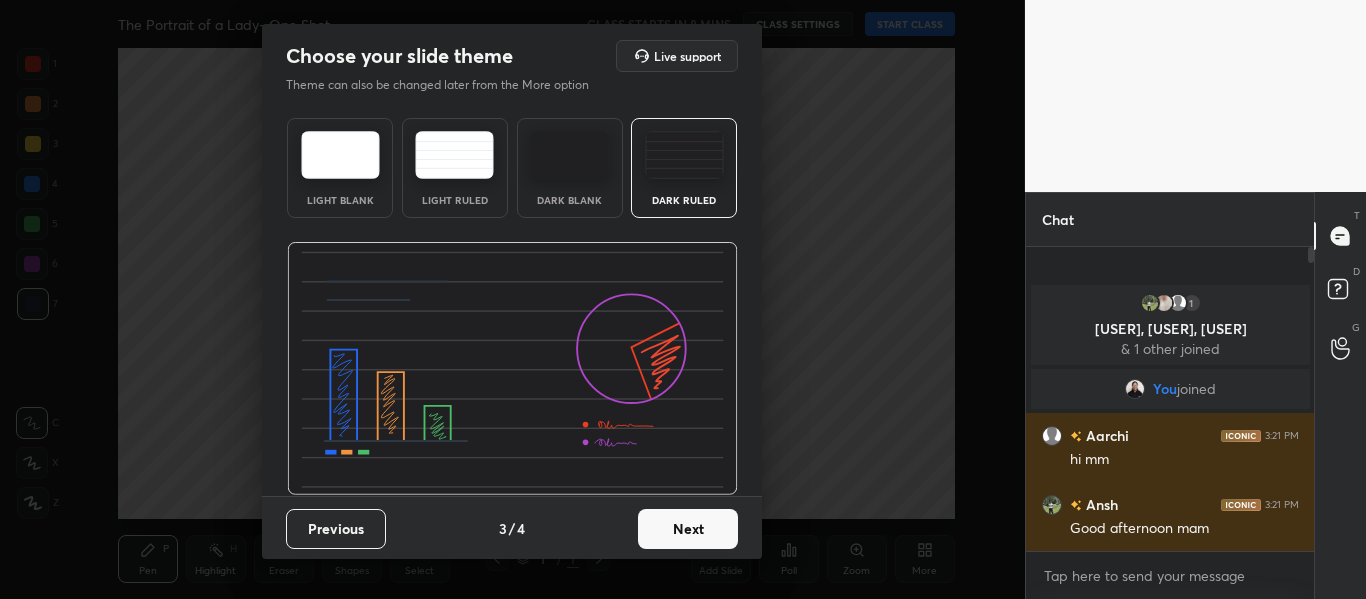 click on "Next" at bounding box center (688, 529) 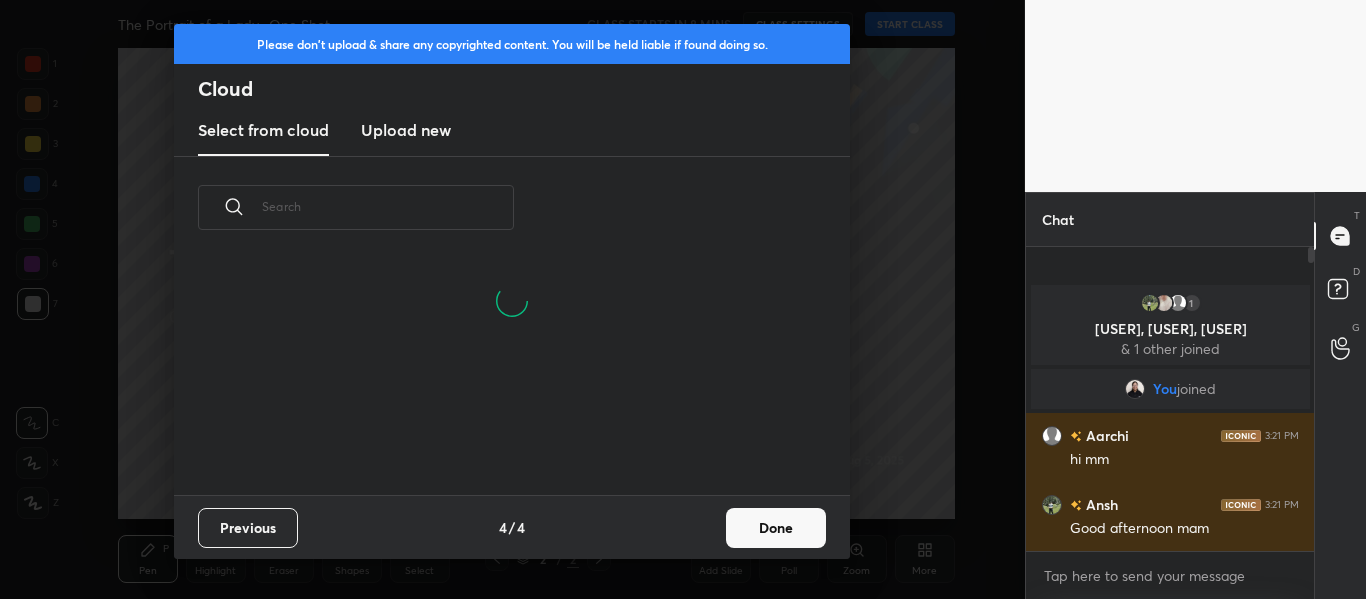 click on "Upload new" at bounding box center (406, 130) 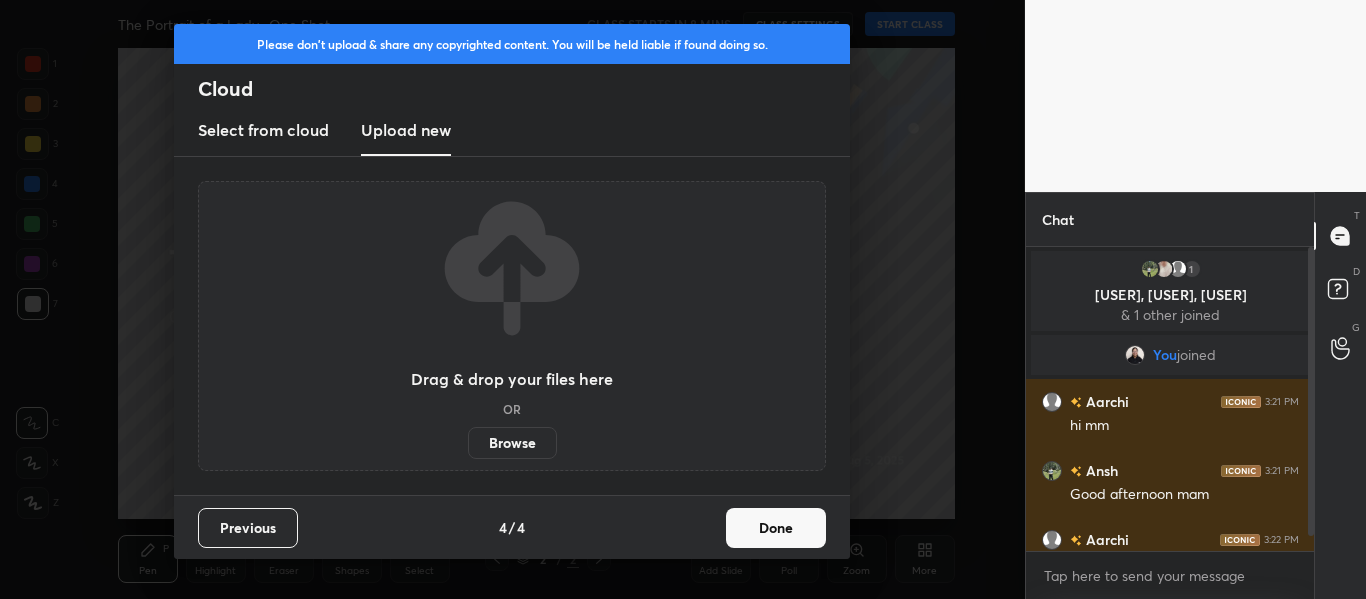 click on "Browse" at bounding box center [512, 443] 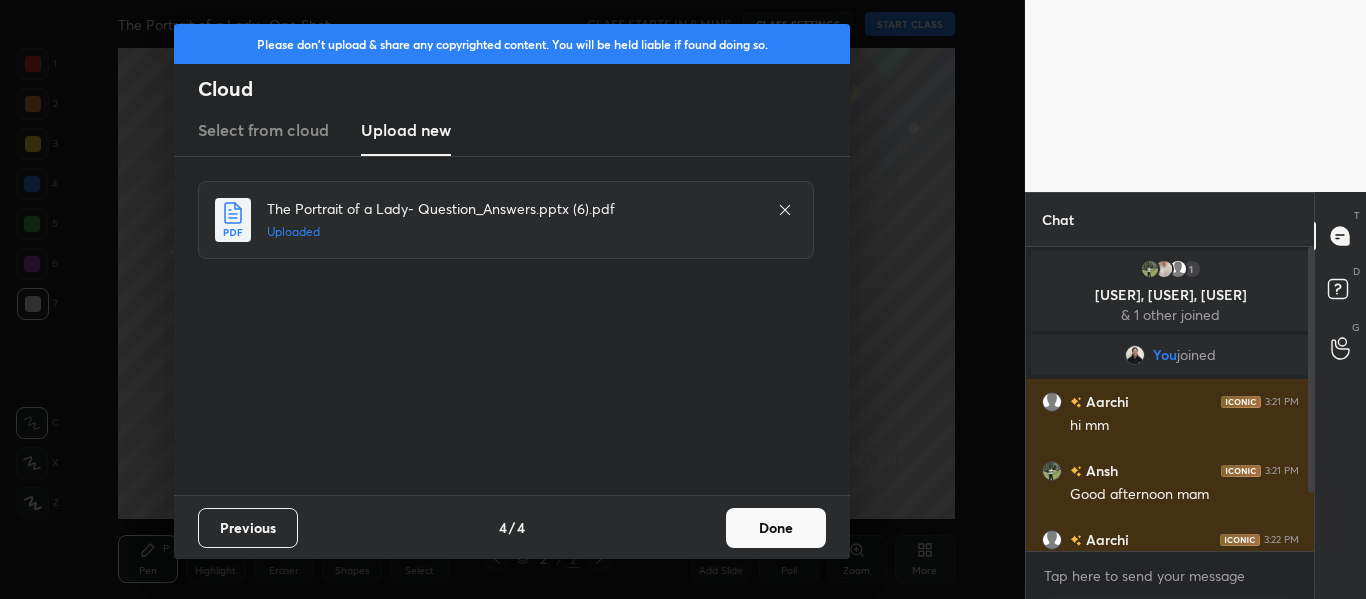click on "Done" at bounding box center (776, 528) 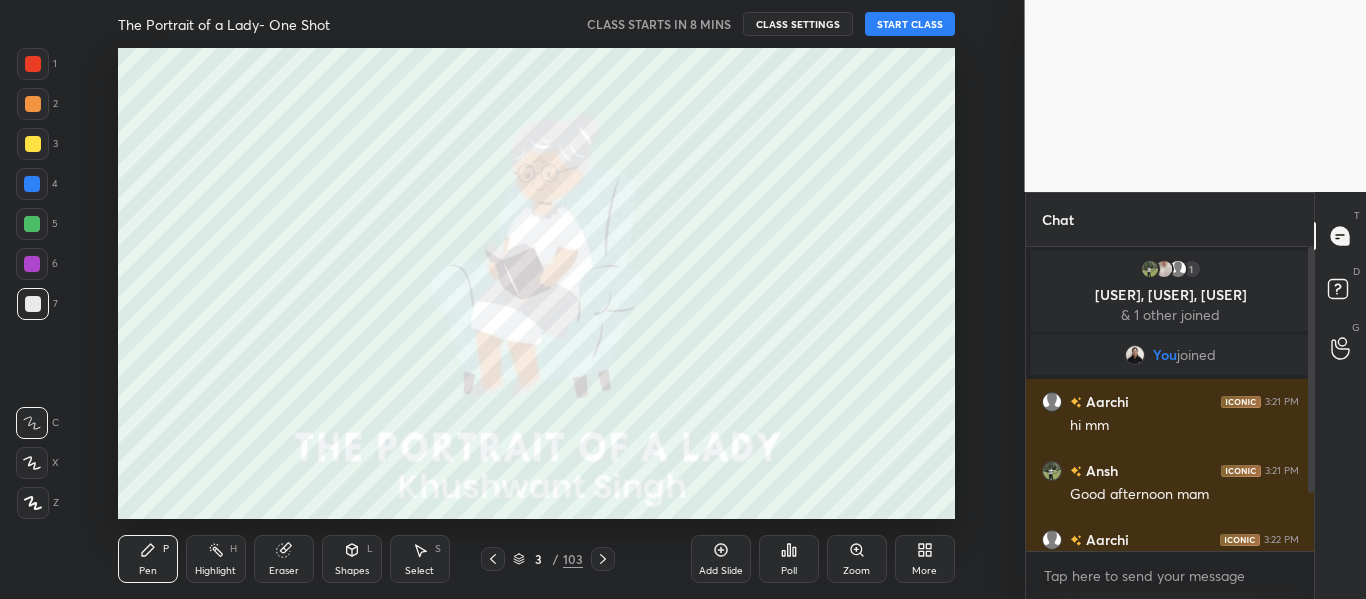 click at bounding box center [33, 64] 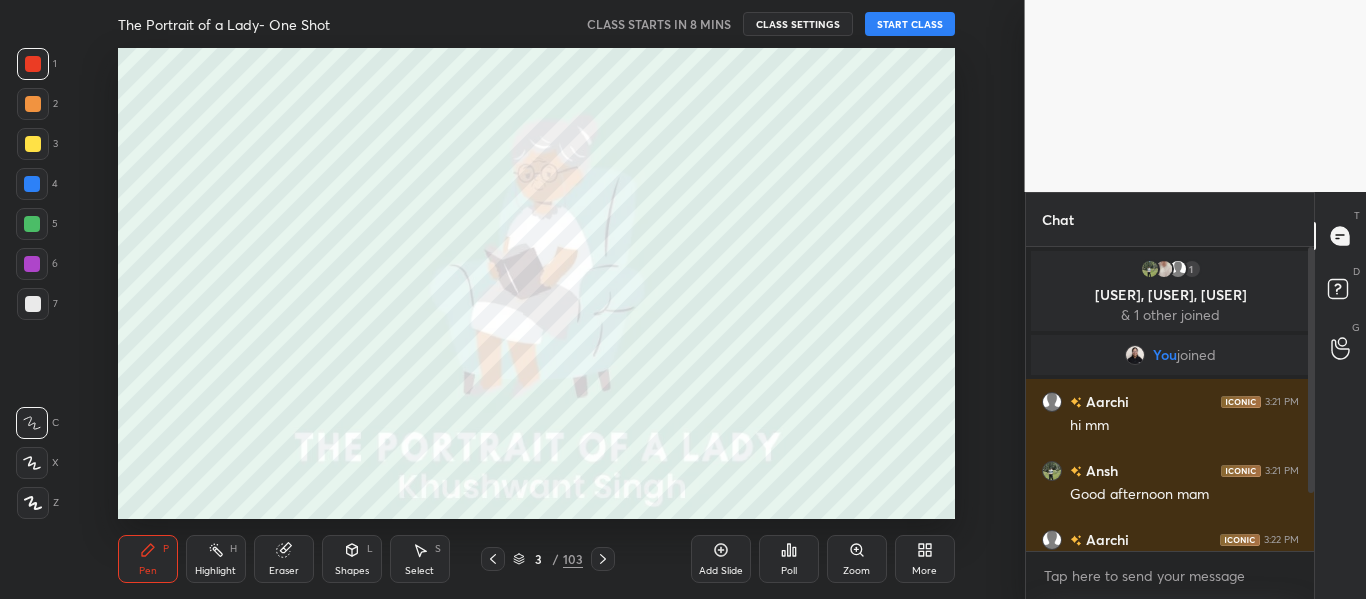 click at bounding box center (33, 503) 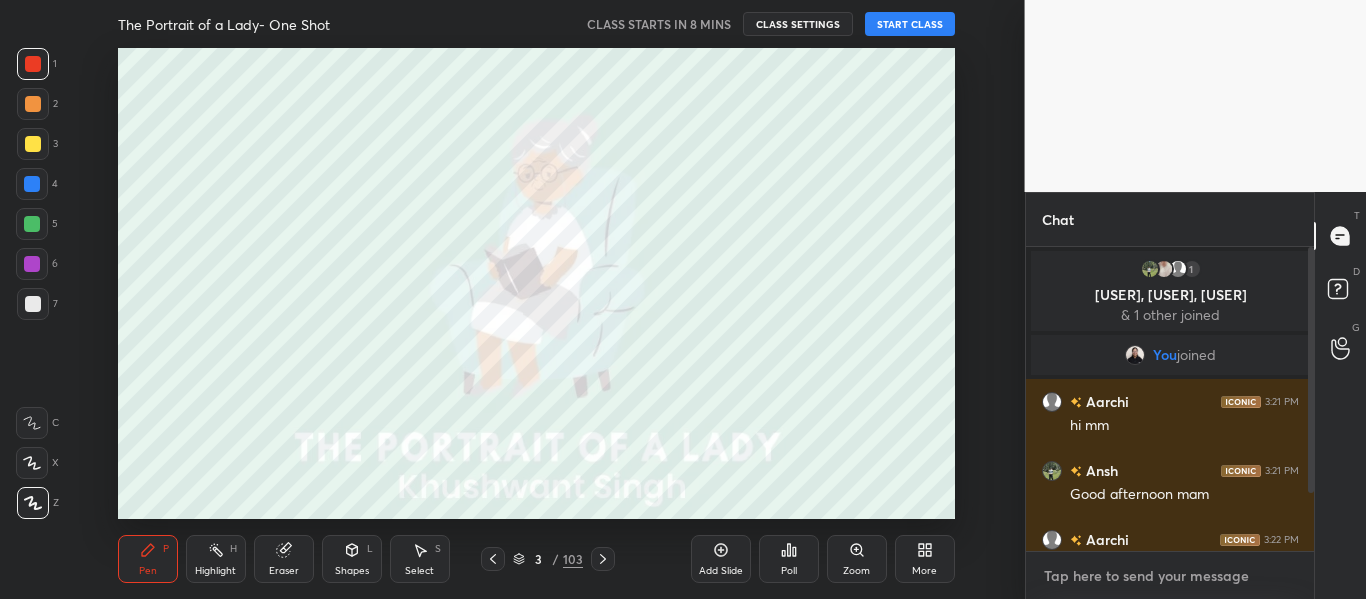 type on "x" 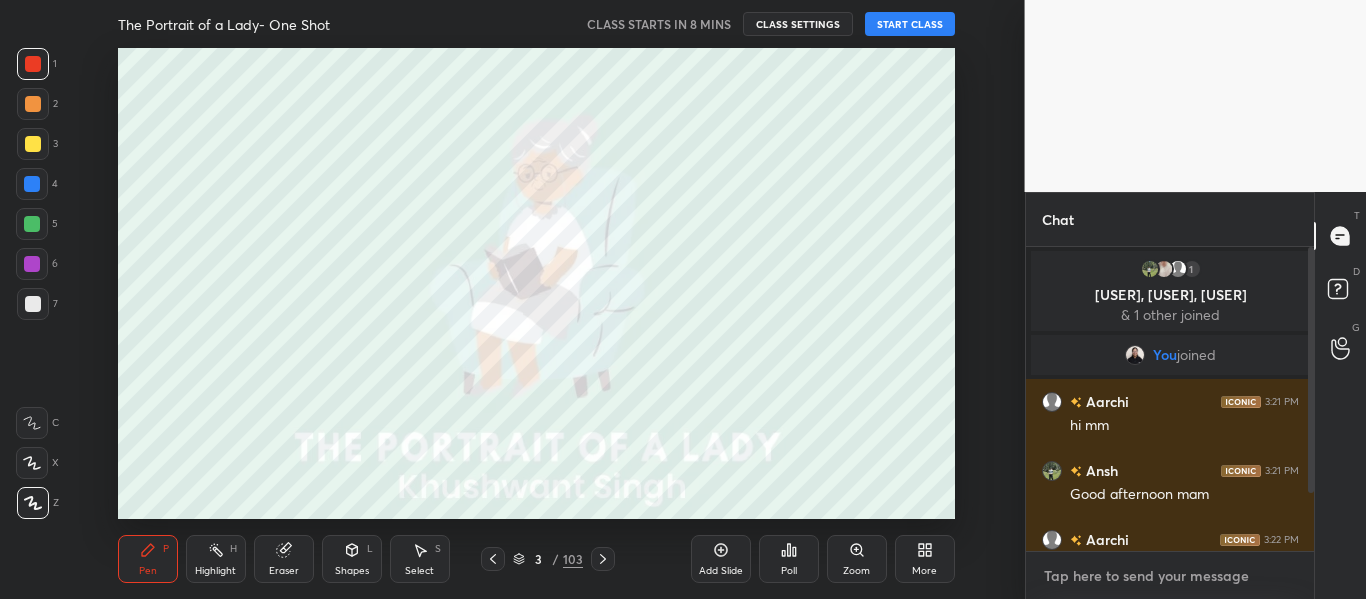 paste on "http://t.me/oshinmam" 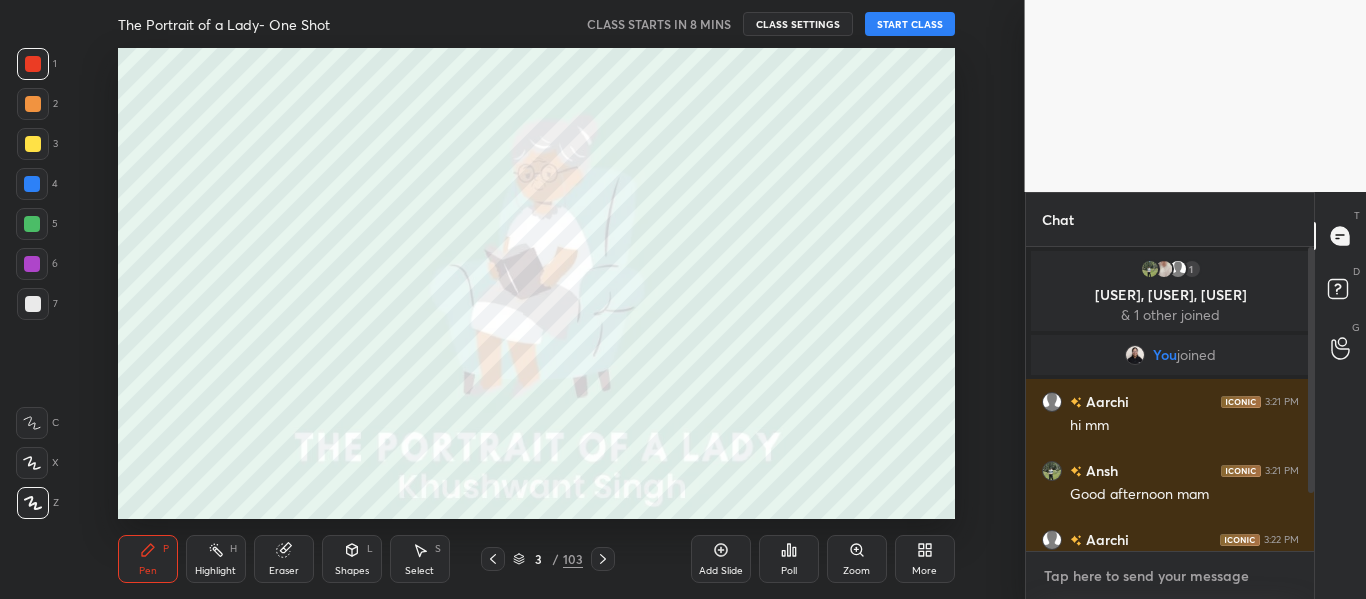 type on "http://t.me/oshinmam" 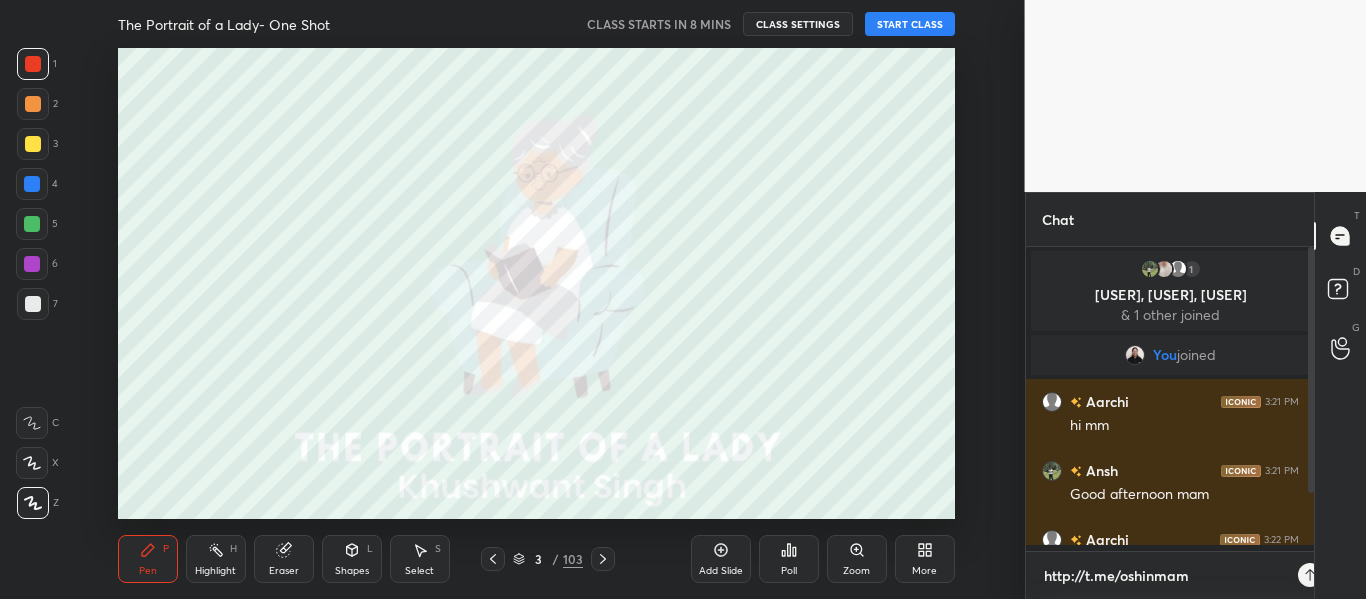 scroll, scrollTop: 292, scrollLeft: 282, axis: both 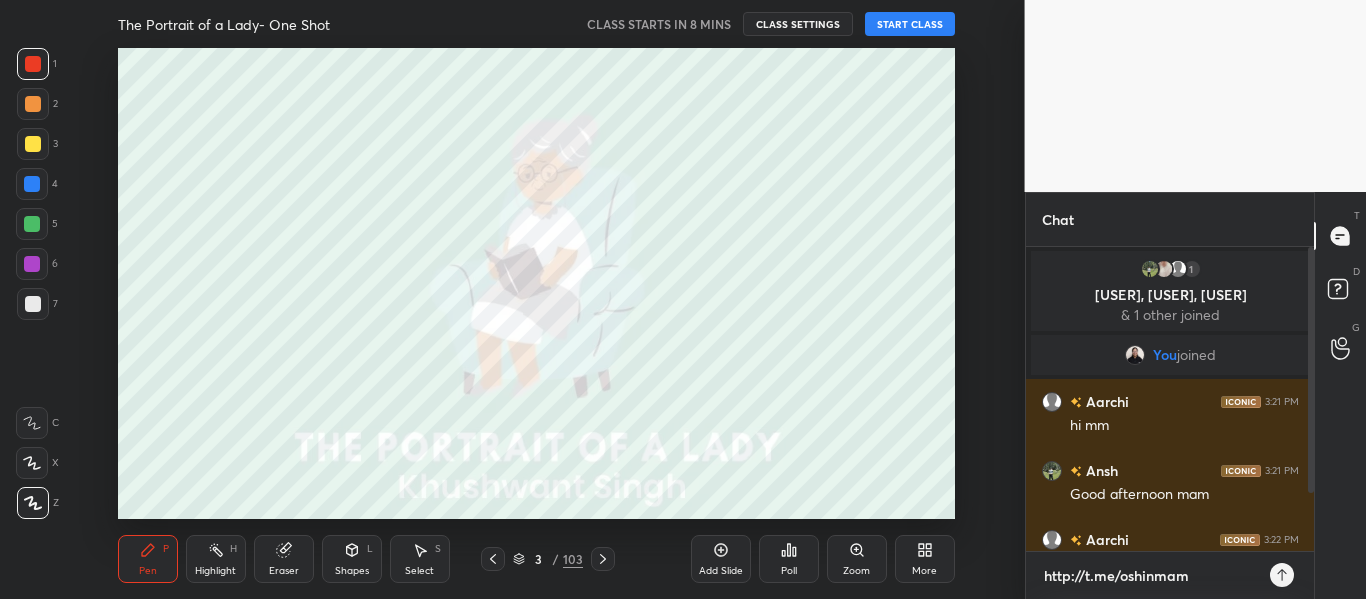 type 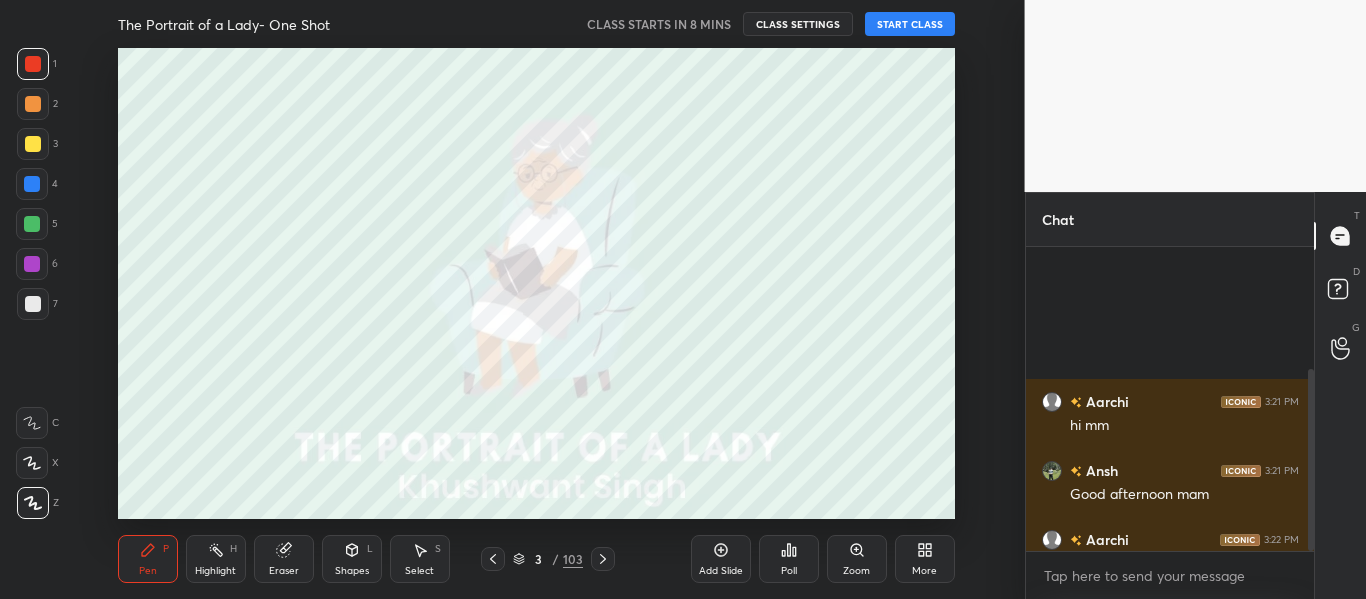 scroll, scrollTop: 203, scrollLeft: 0, axis: vertical 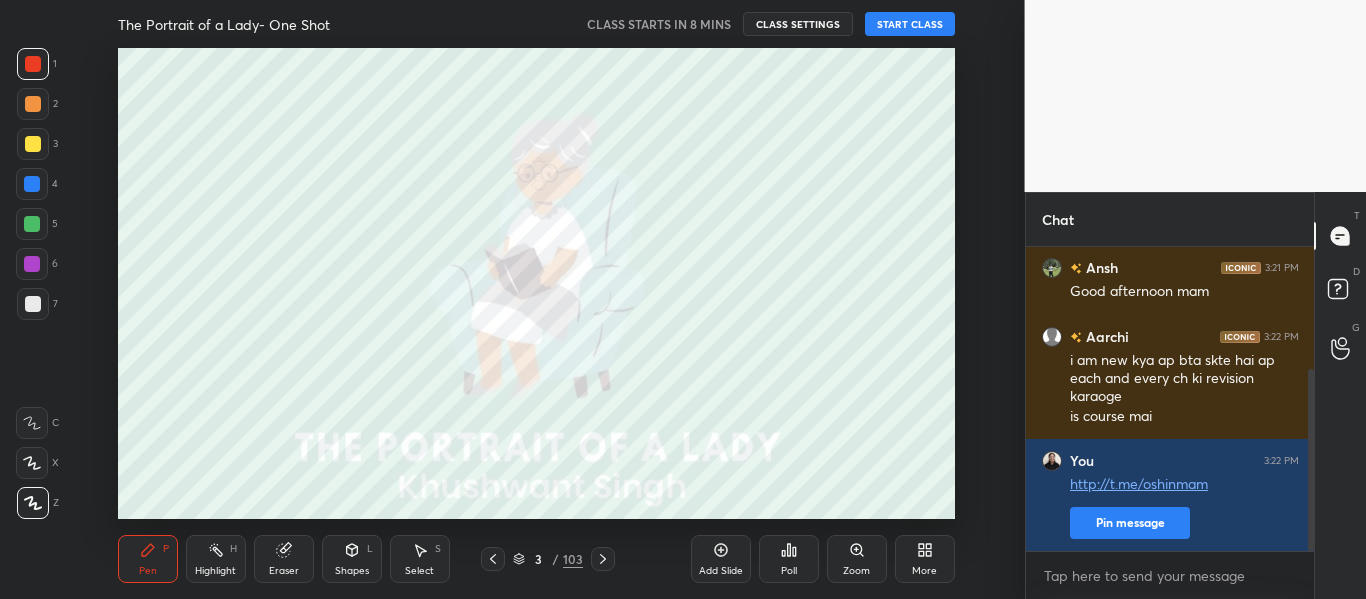 drag, startPoint x: 1310, startPoint y: 393, endPoint x: 1278, endPoint y: 645, distance: 254.02362 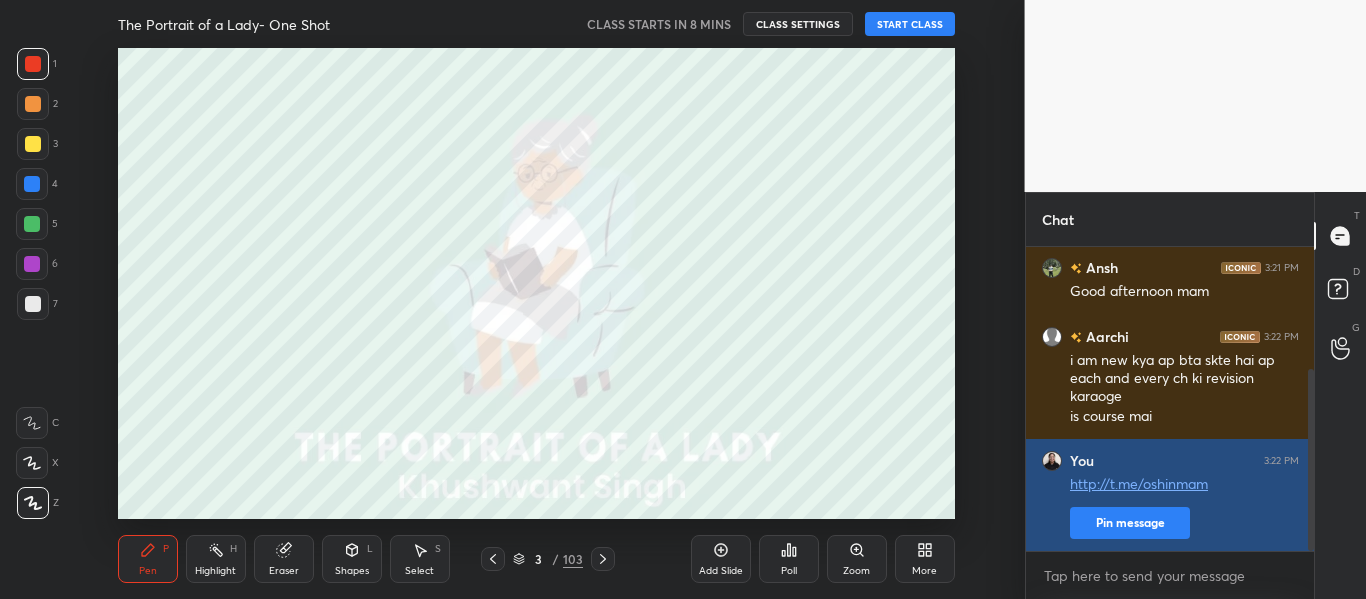click on "Pin message" at bounding box center [1130, 523] 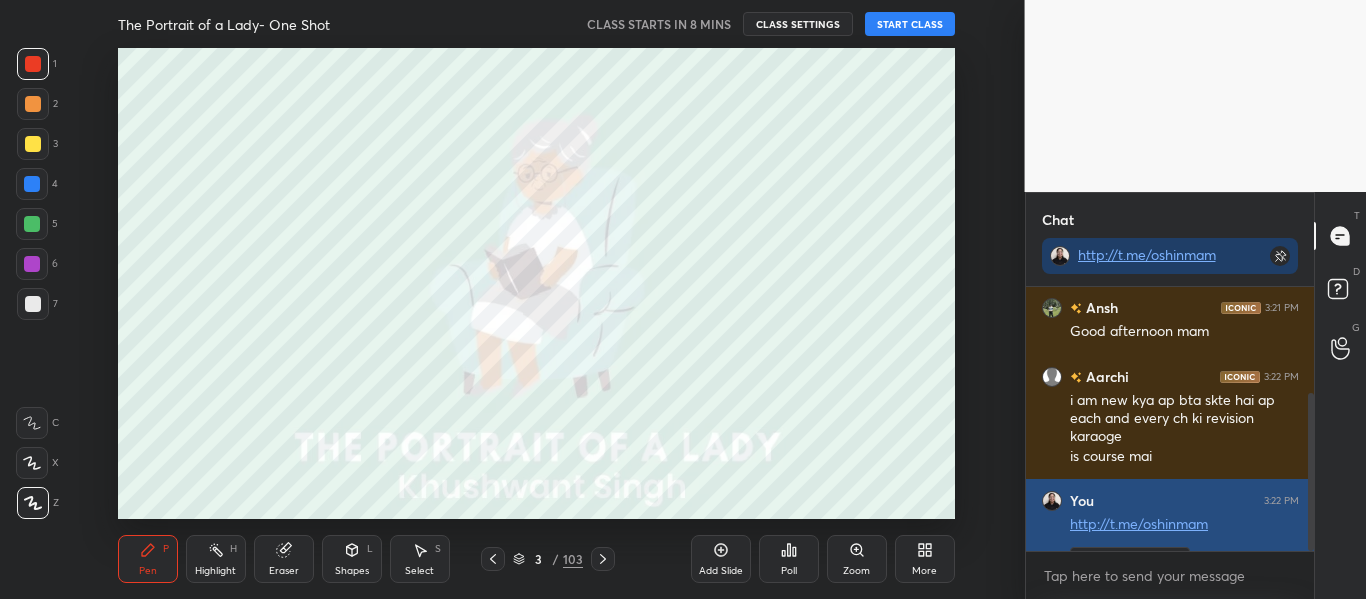 scroll, scrollTop: 258, scrollLeft: 282, axis: both 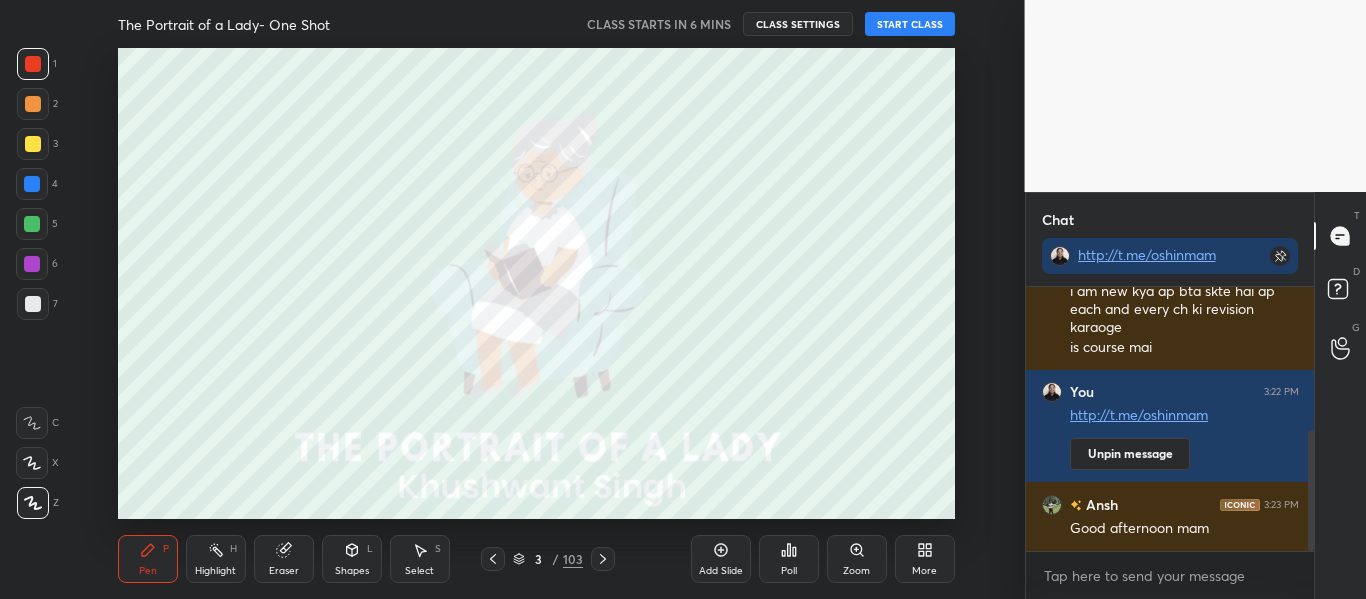 click on "START CLASS" at bounding box center (910, 24) 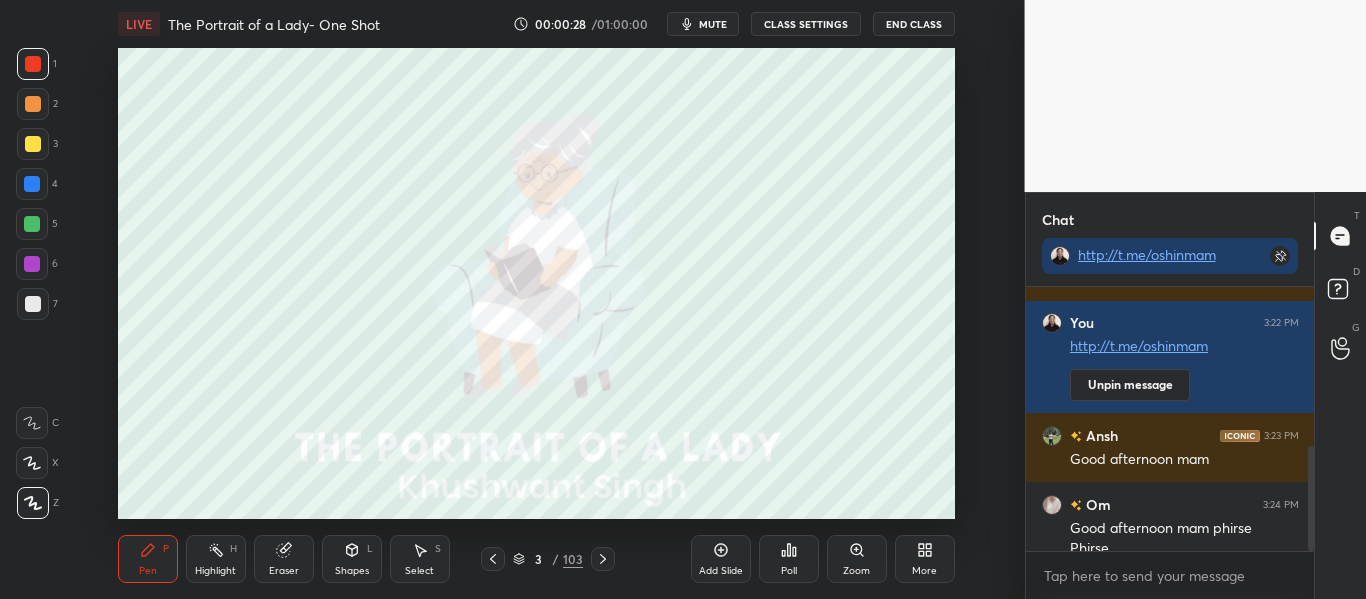 scroll, scrollTop: 401, scrollLeft: 0, axis: vertical 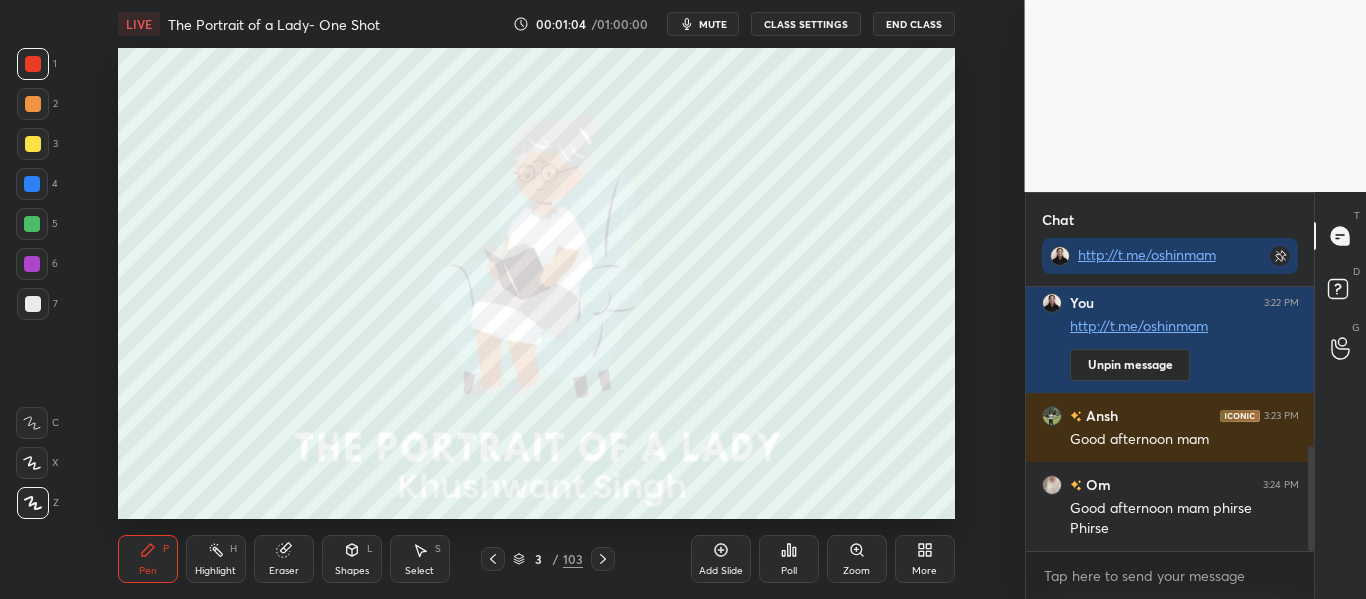 drag, startPoint x: 1310, startPoint y: 524, endPoint x: 1311, endPoint y: 571, distance: 47.010635 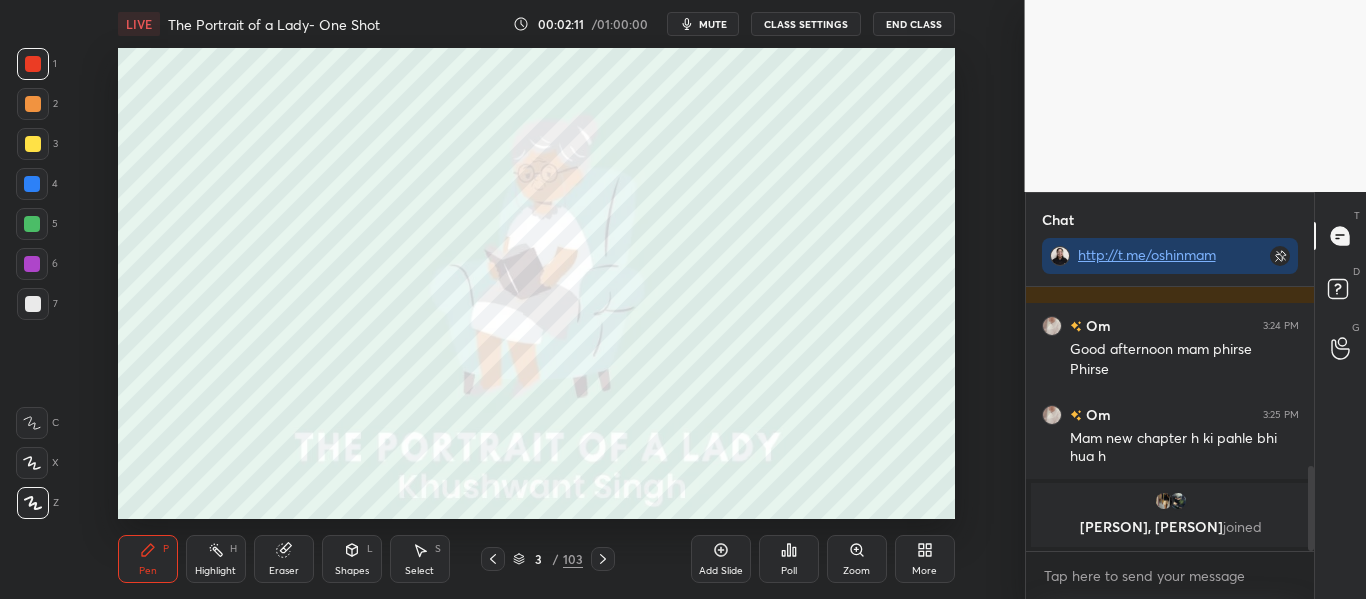 scroll, scrollTop: 629, scrollLeft: 0, axis: vertical 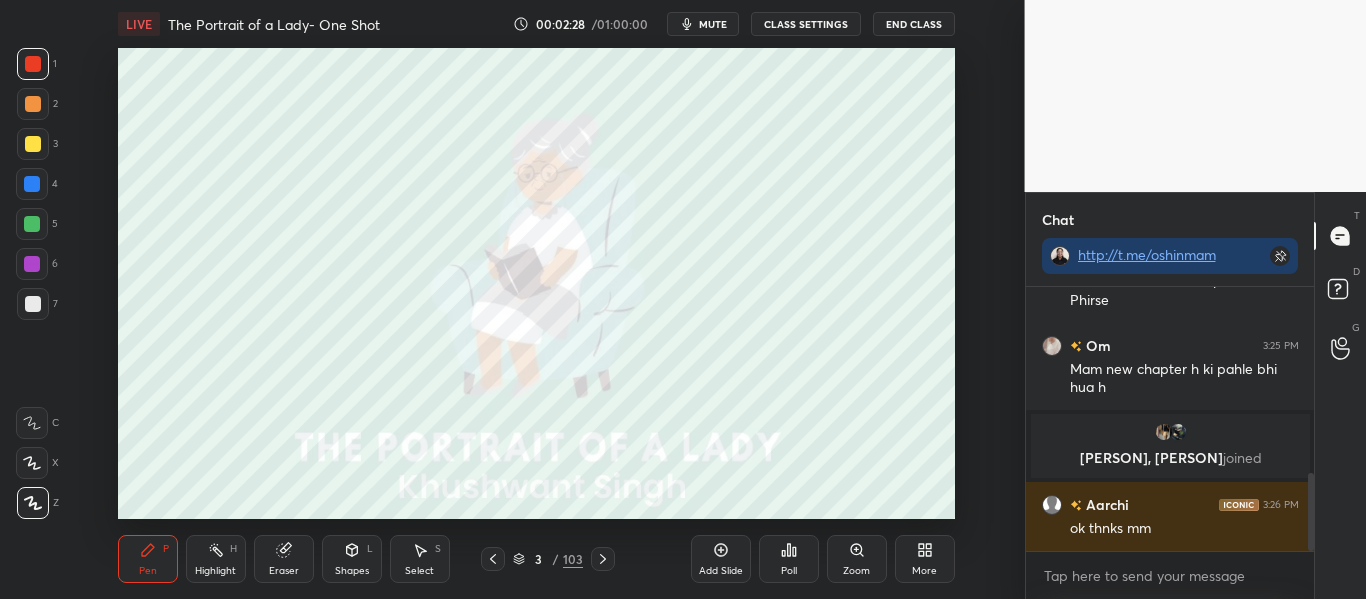 drag, startPoint x: 1312, startPoint y: 528, endPoint x: 1310, endPoint y: 582, distance: 54.037025 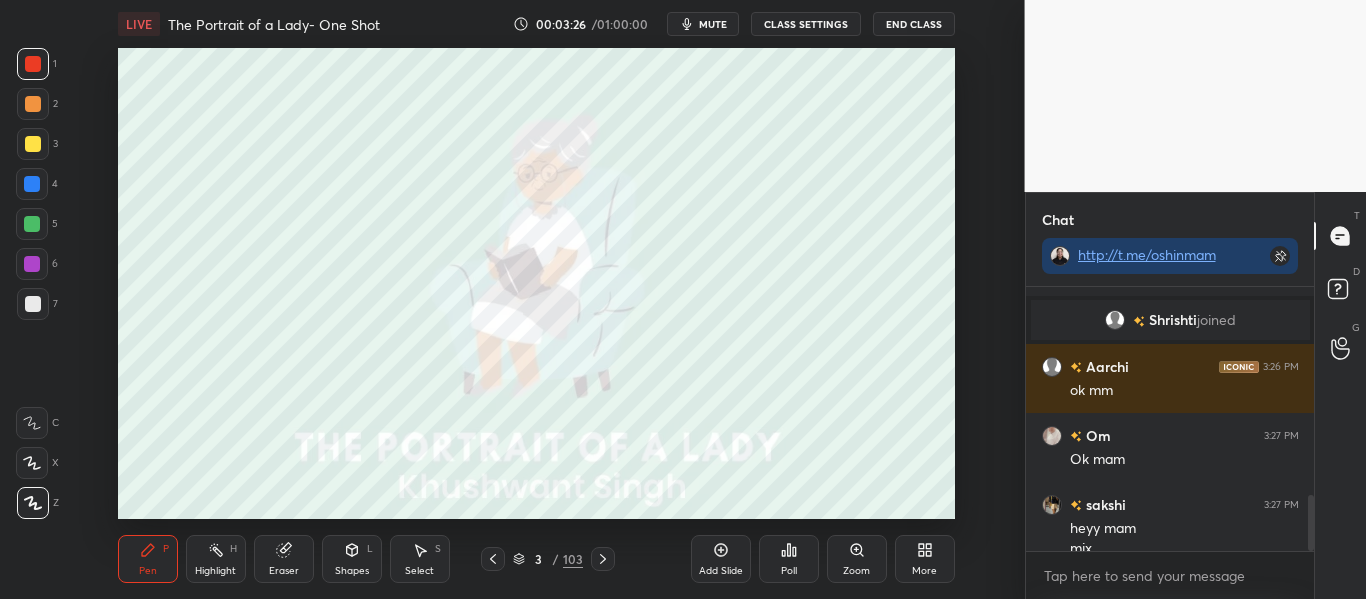 scroll, scrollTop: 991, scrollLeft: 0, axis: vertical 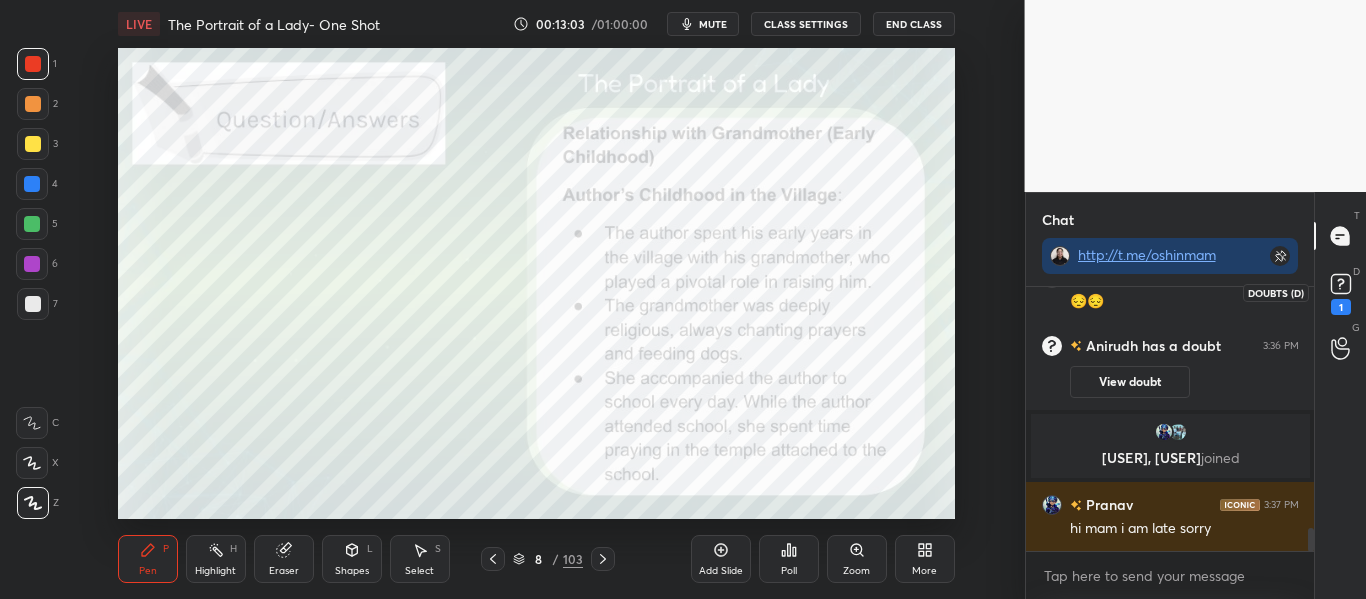 click on "1" at bounding box center [1341, 307] 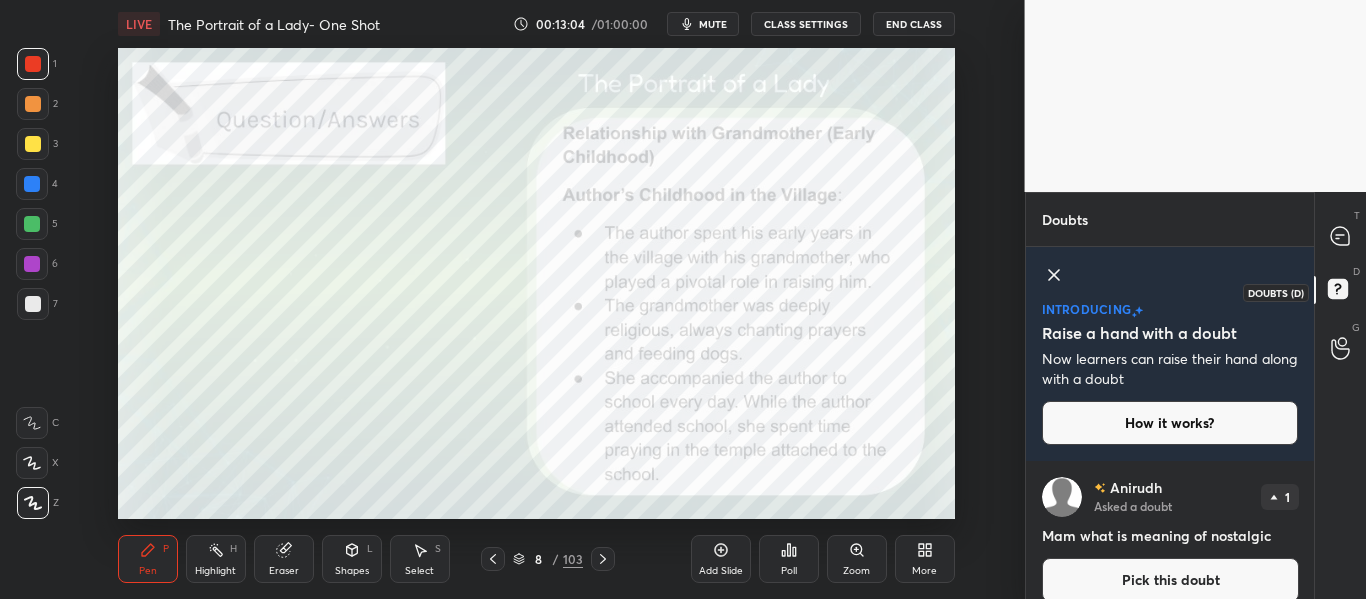 scroll, scrollTop: 20, scrollLeft: 0, axis: vertical 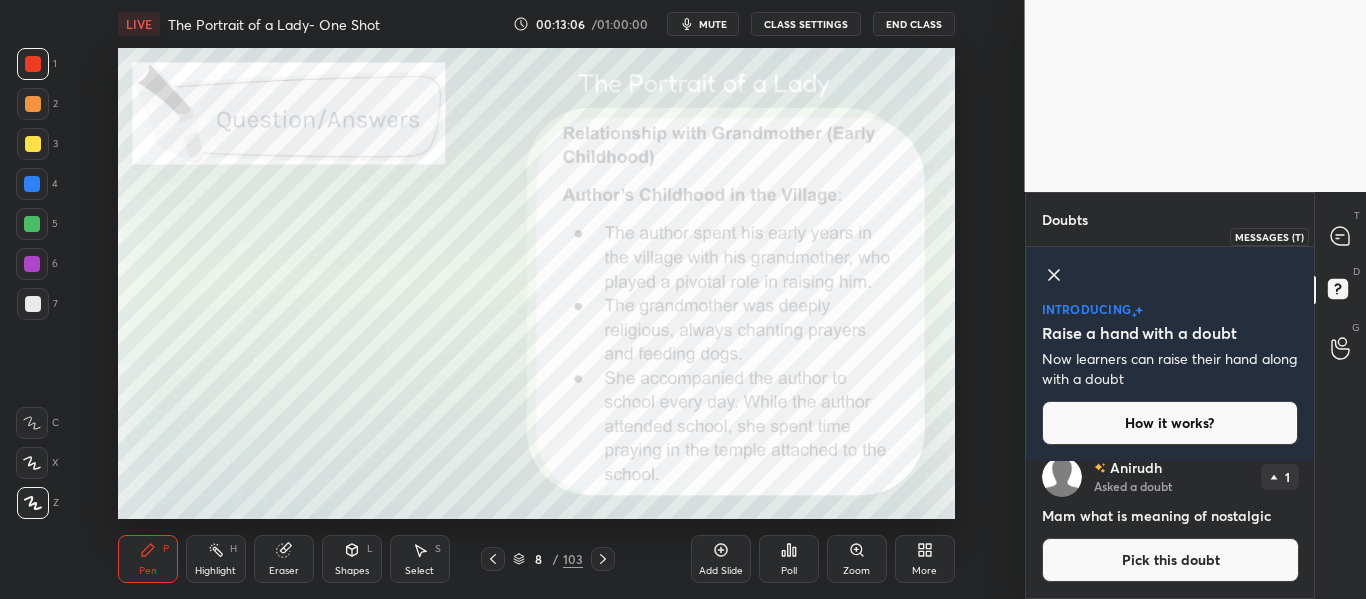 click 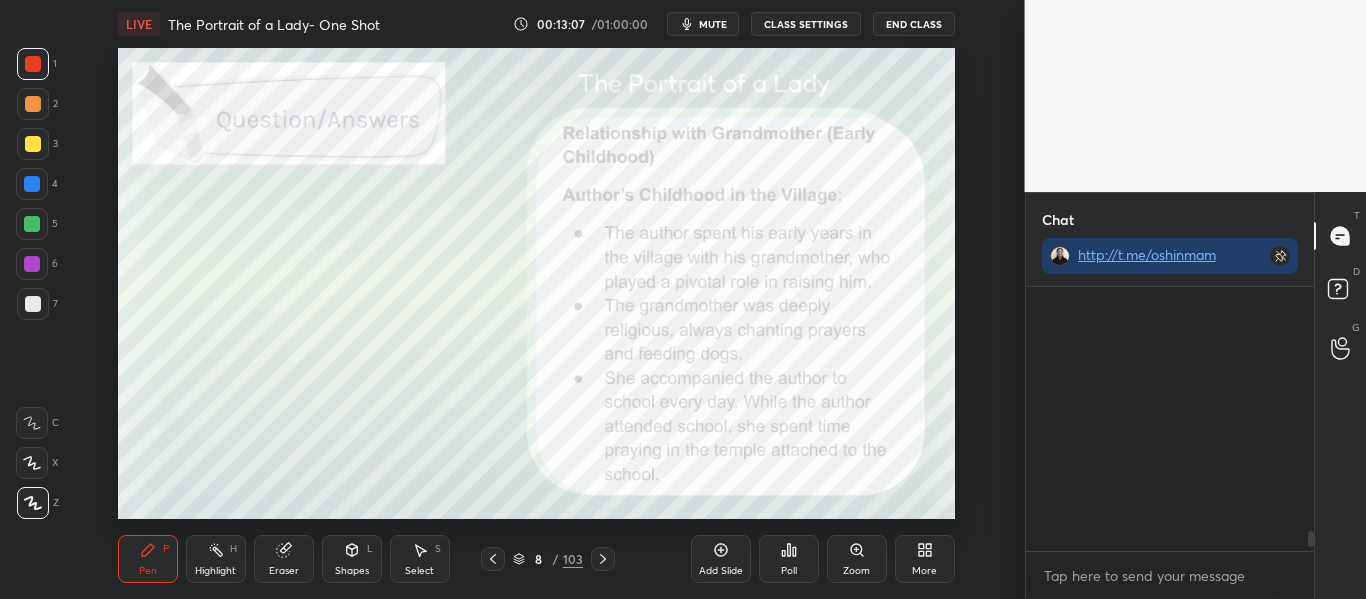 scroll, scrollTop: 3235, scrollLeft: 0, axis: vertical 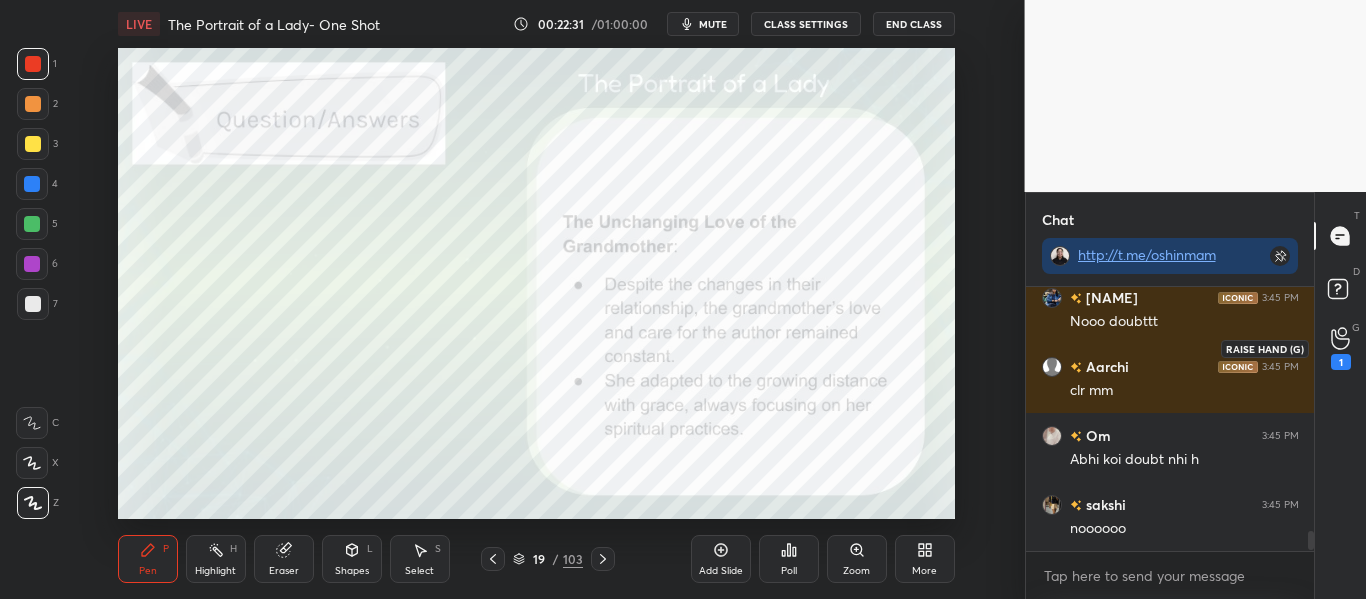click 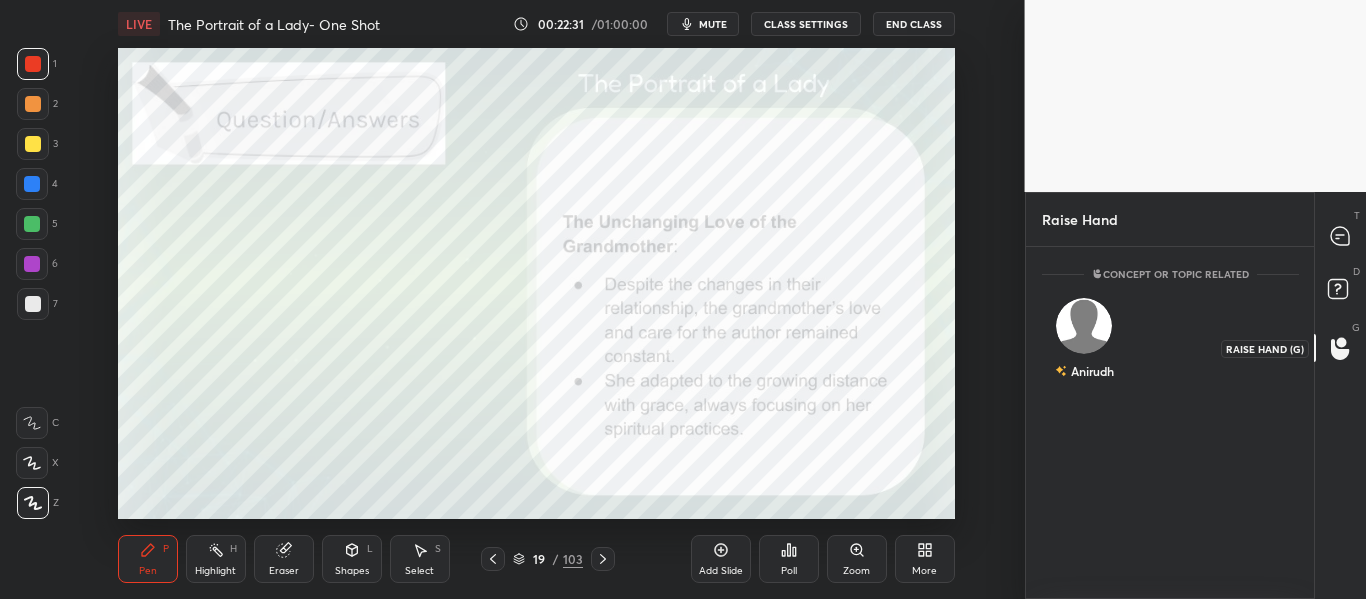 scroll, scrollTop: 346, scrollLeft: 282, axis: both 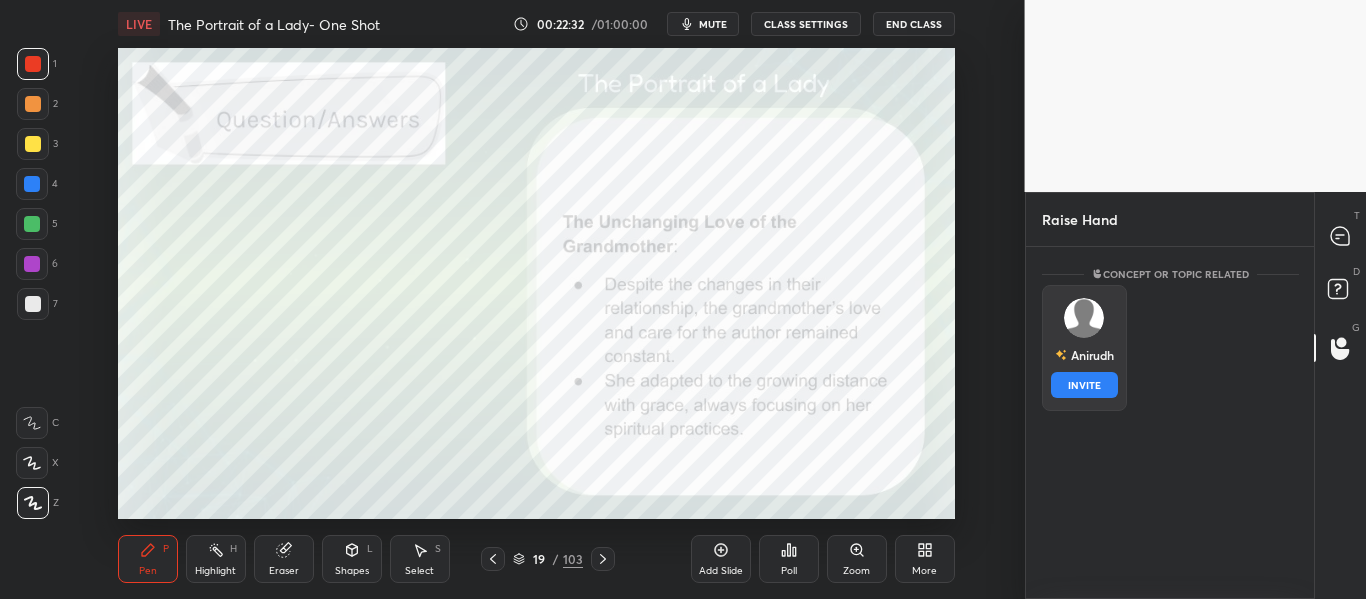 click on "[PERSON] INVITE" at bounding box center [1084, 348] 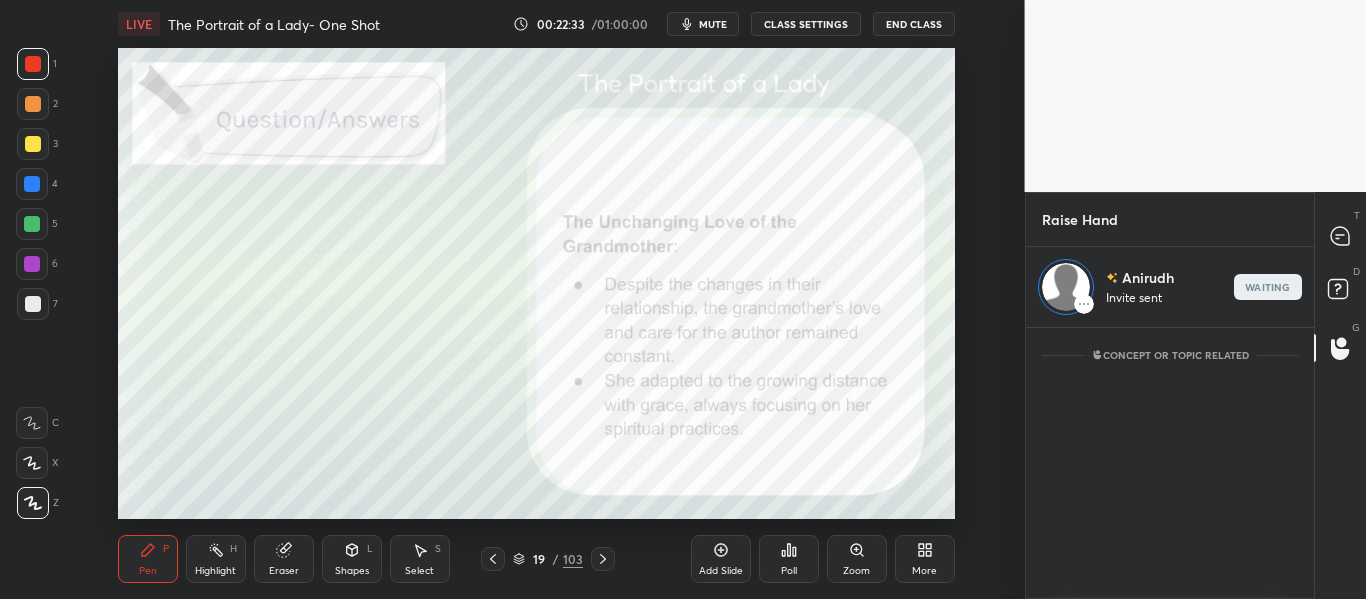 scroll, scrollTop: 265, scrollLeft: 282, axis: both 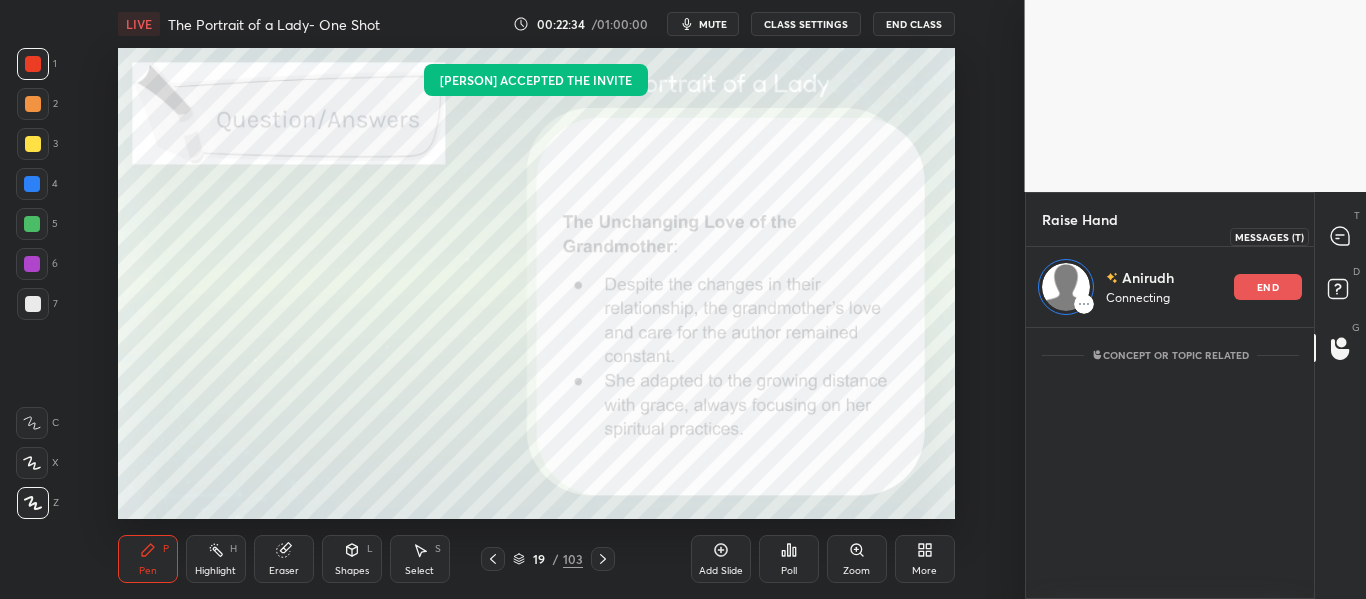 click at bounding box center [1341, 236] 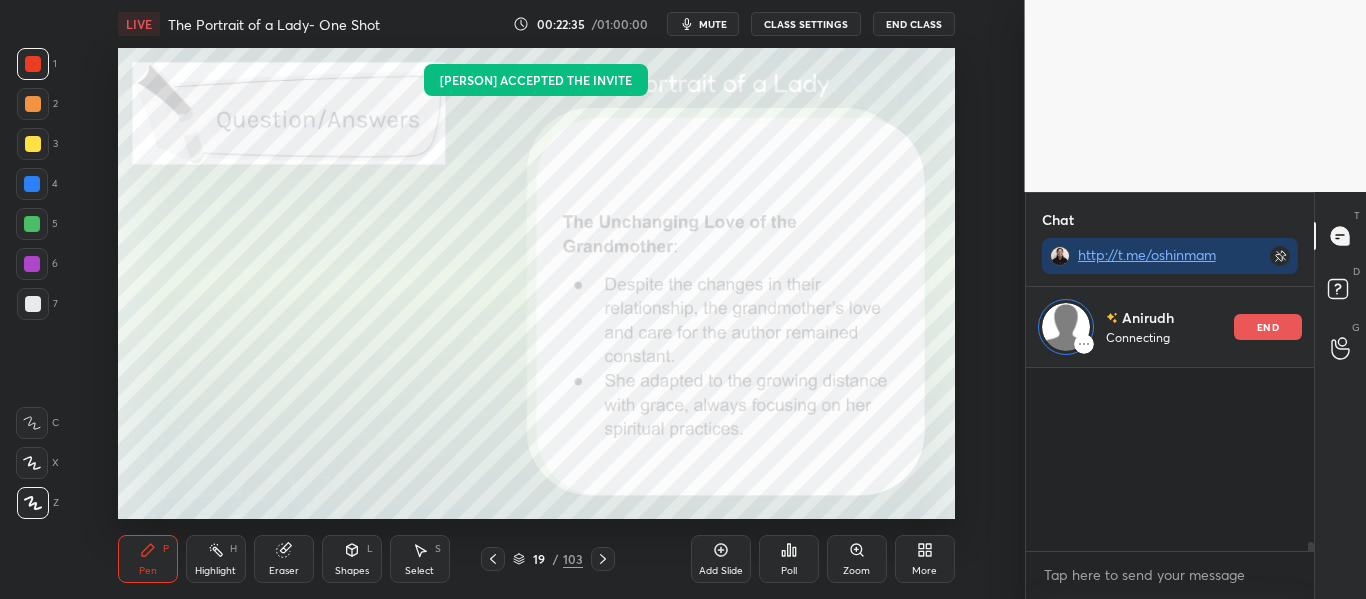 scroll, scrollTop: 3667, scrollLeft: 0, axis: vertical 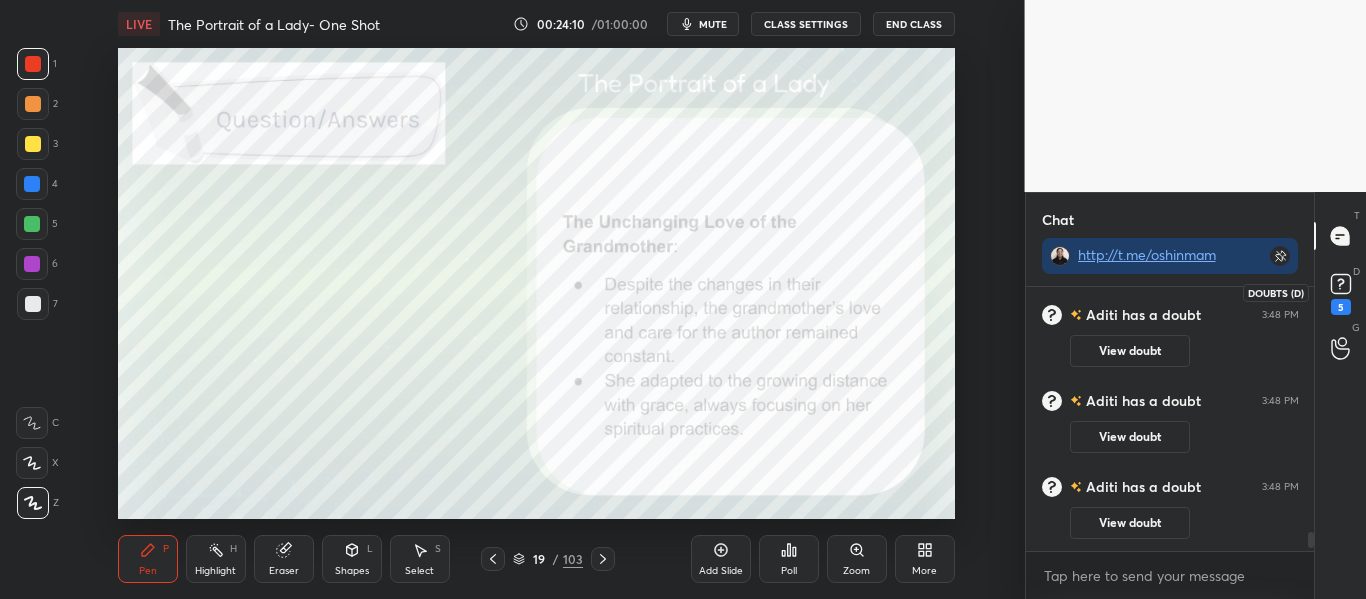click 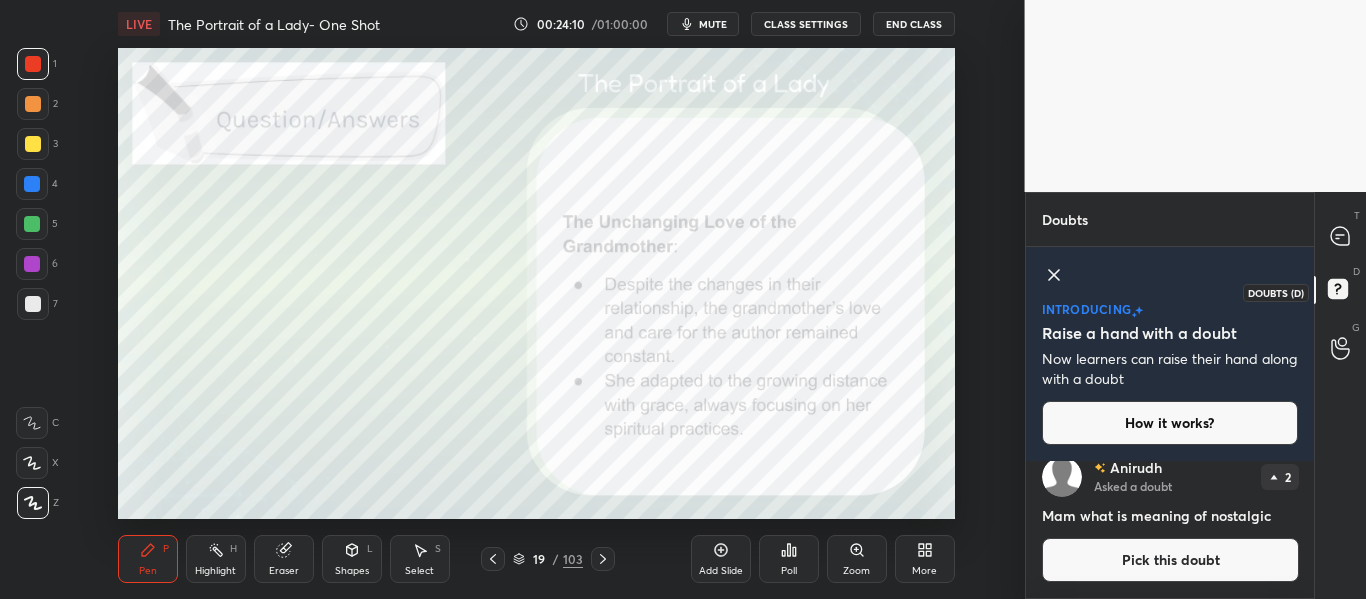 scroll, scrollTop: 60, scrollLeft: 0, axis: vertical 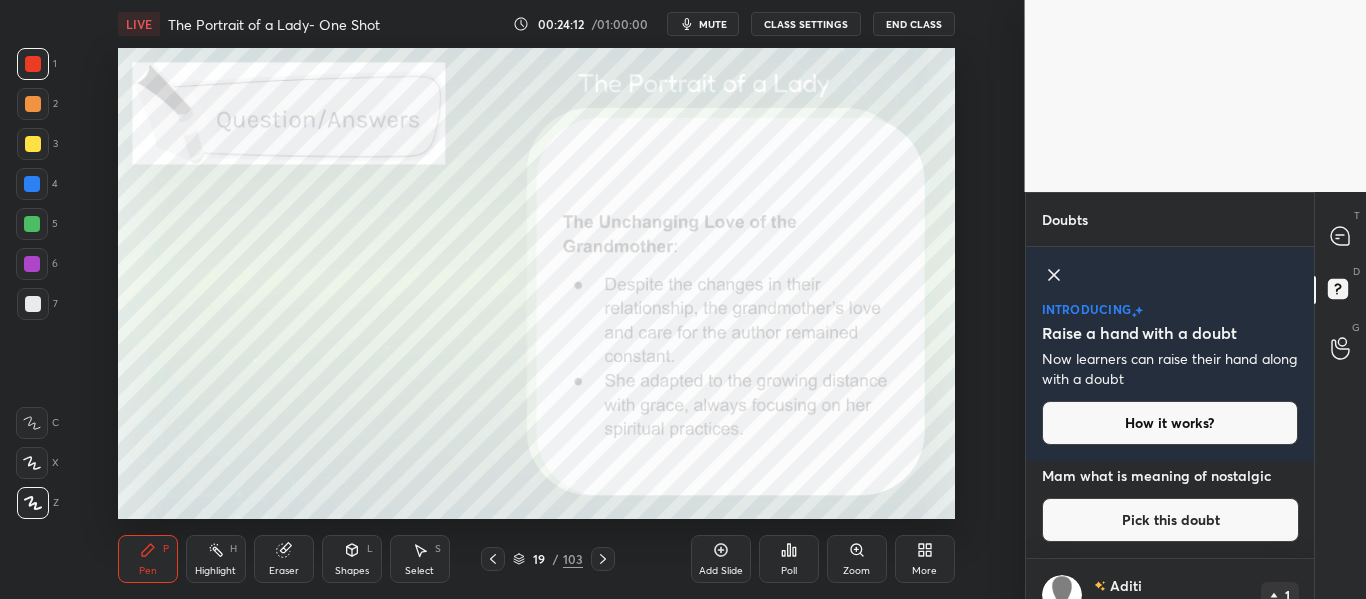 click 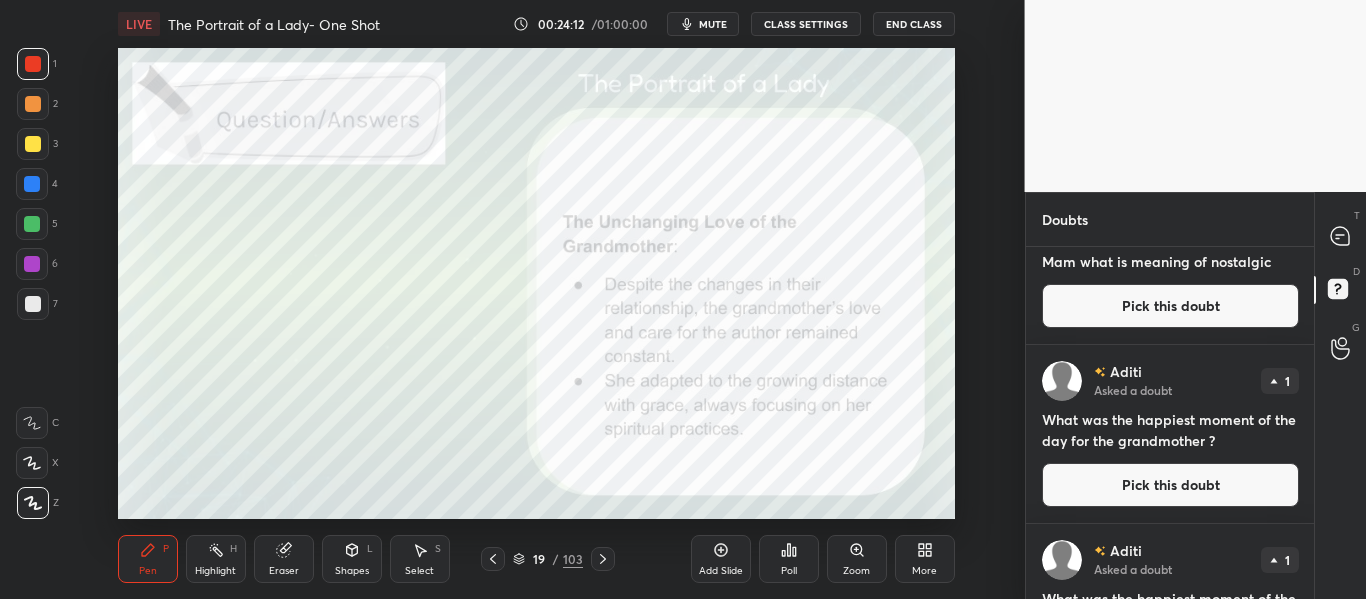 scroll, scrollTop: 7, scrollLeft: 7, axis: both 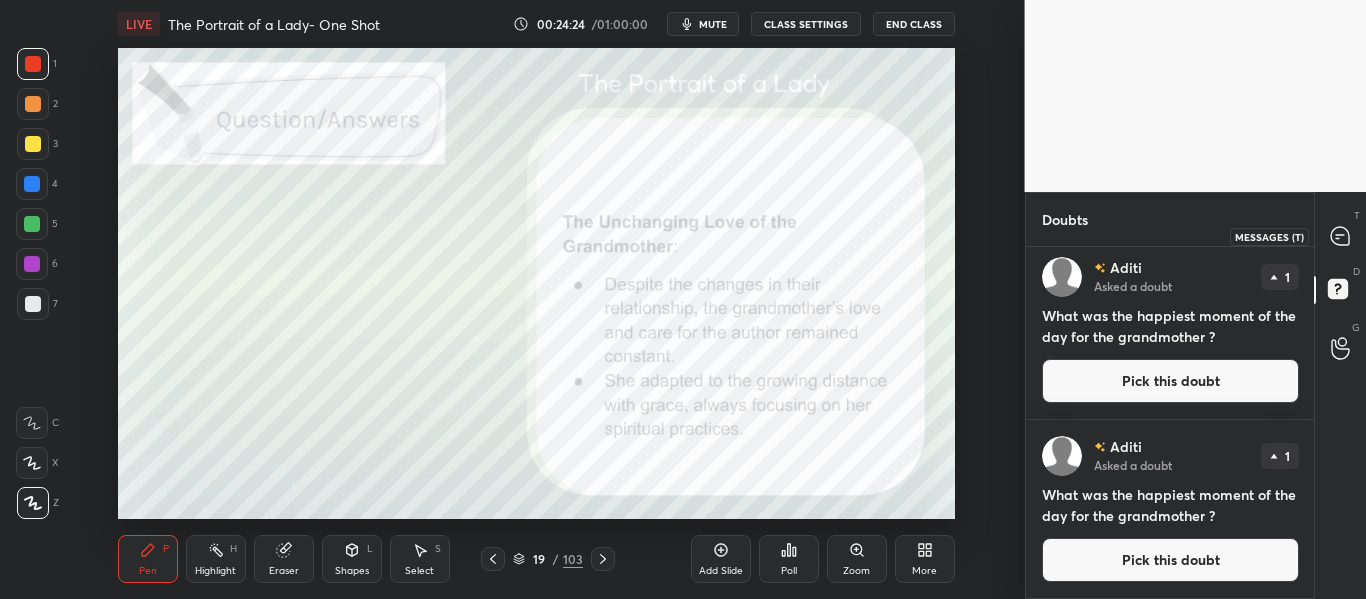 click 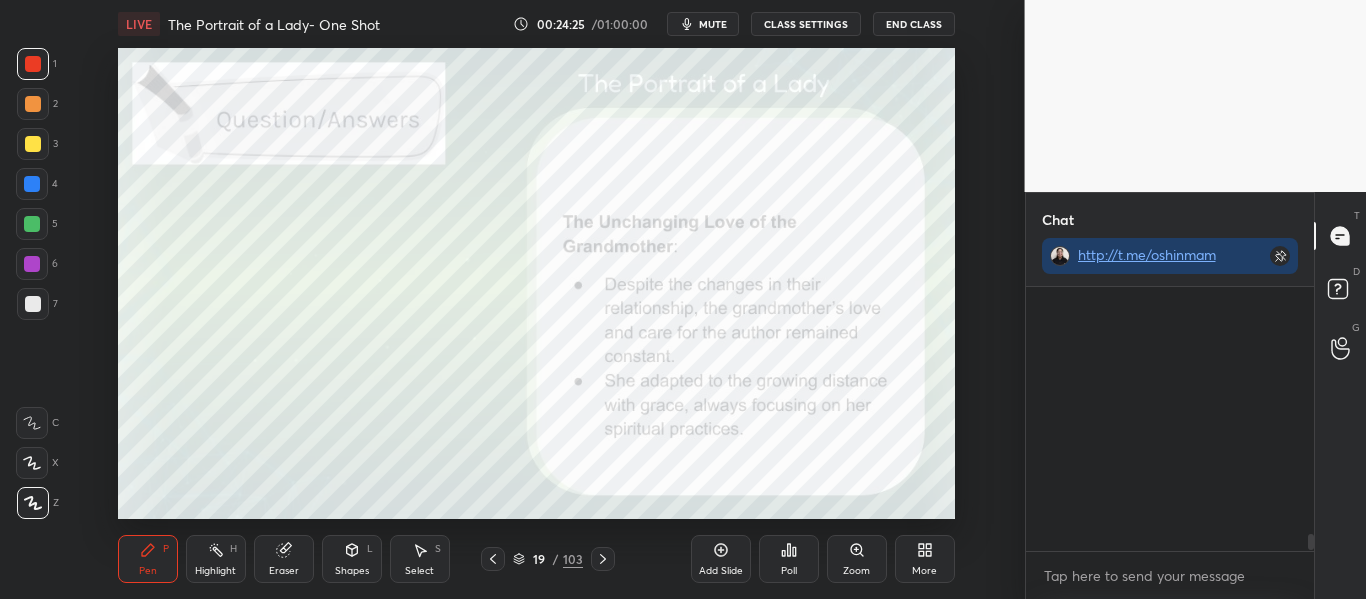 scroll, scrollTop: 306, scrollLeft: 282, axis: both 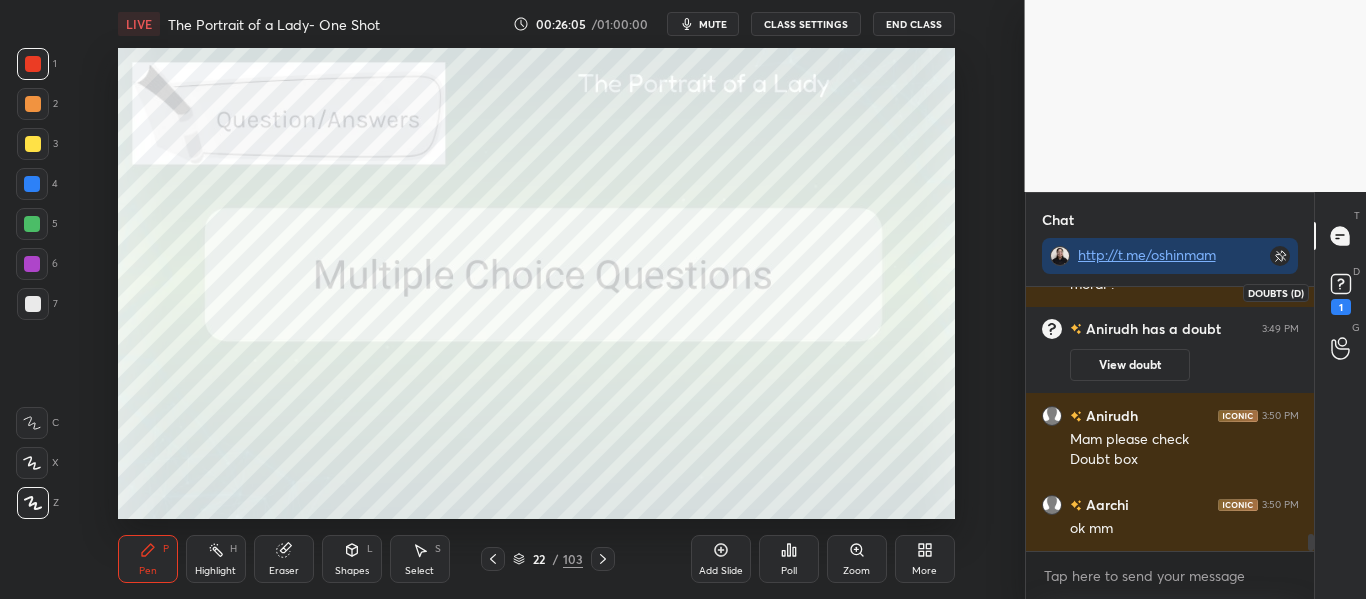 click 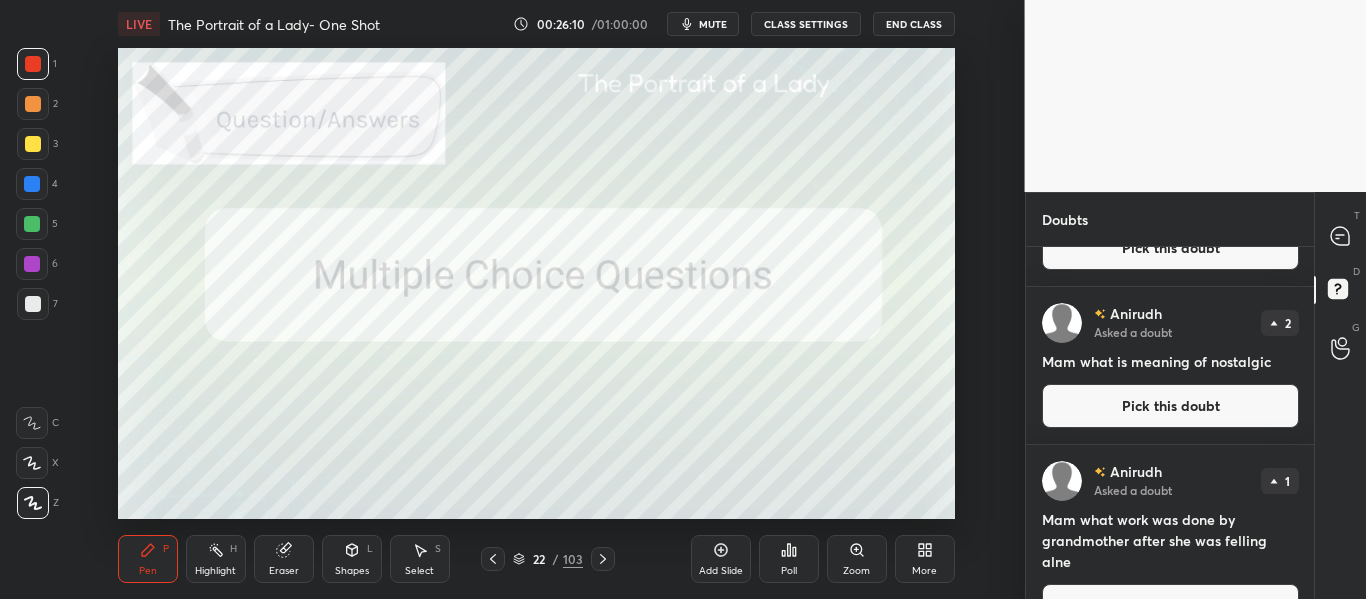 scroll, scrollTop: 901, scrollLeft: 0, axis: vertical 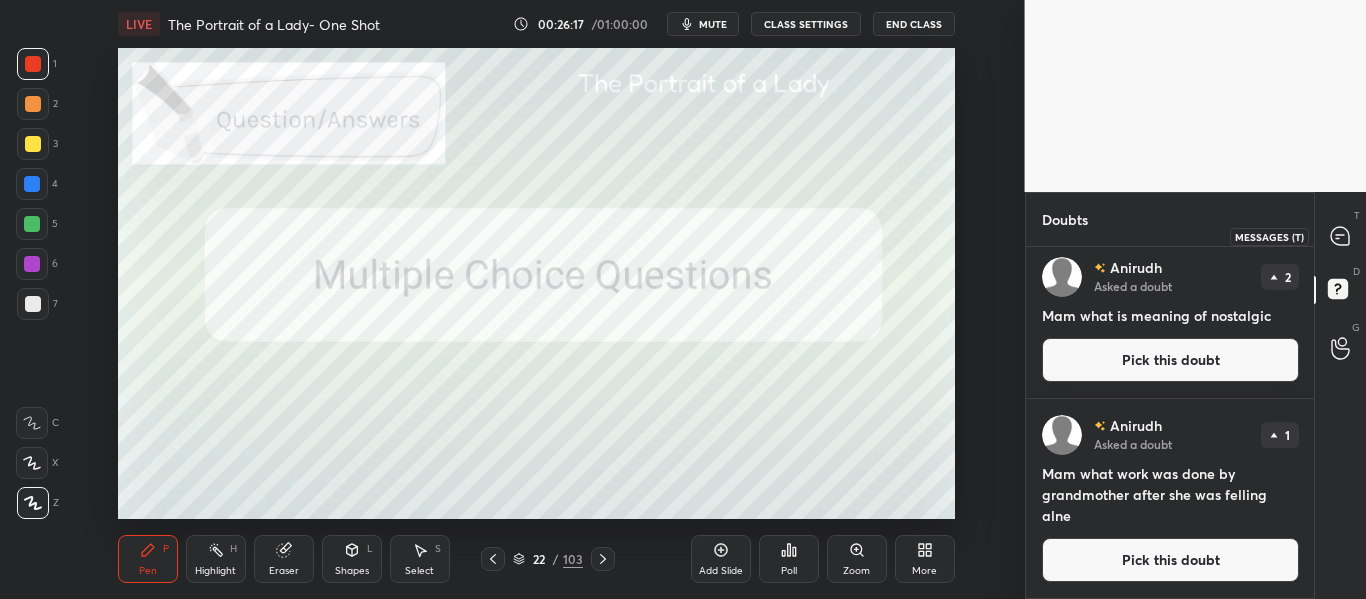 click 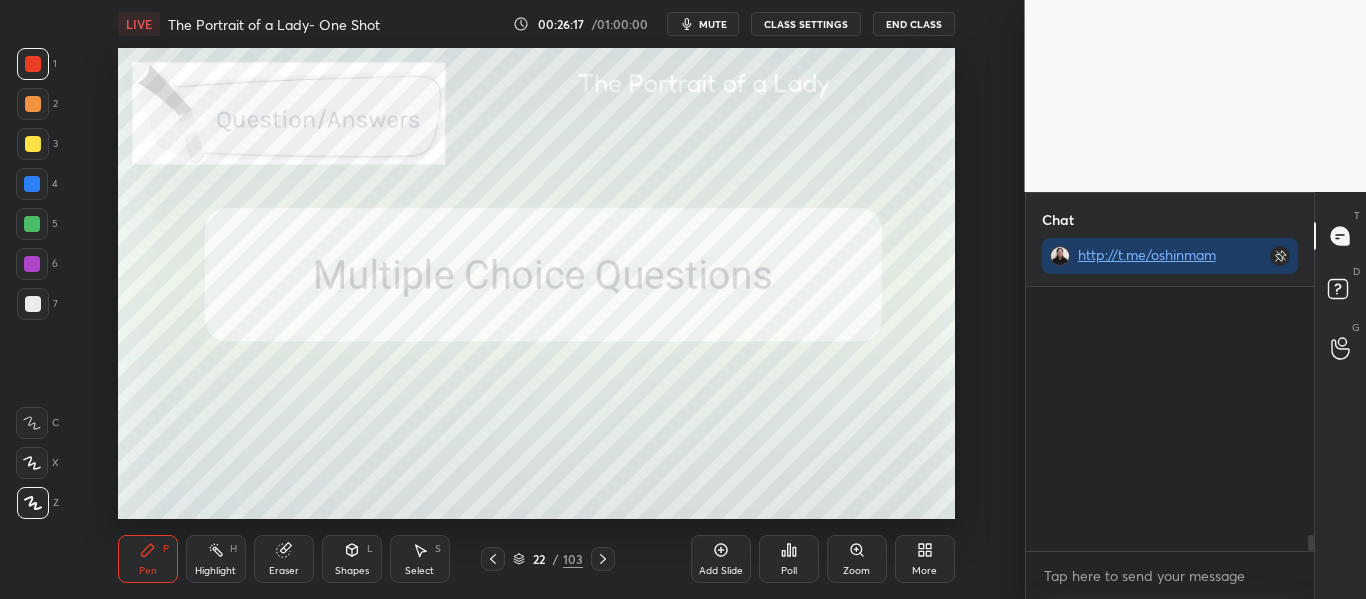 scroll, scrollTop: 4193, scrollLeft: 0, axis: vertical 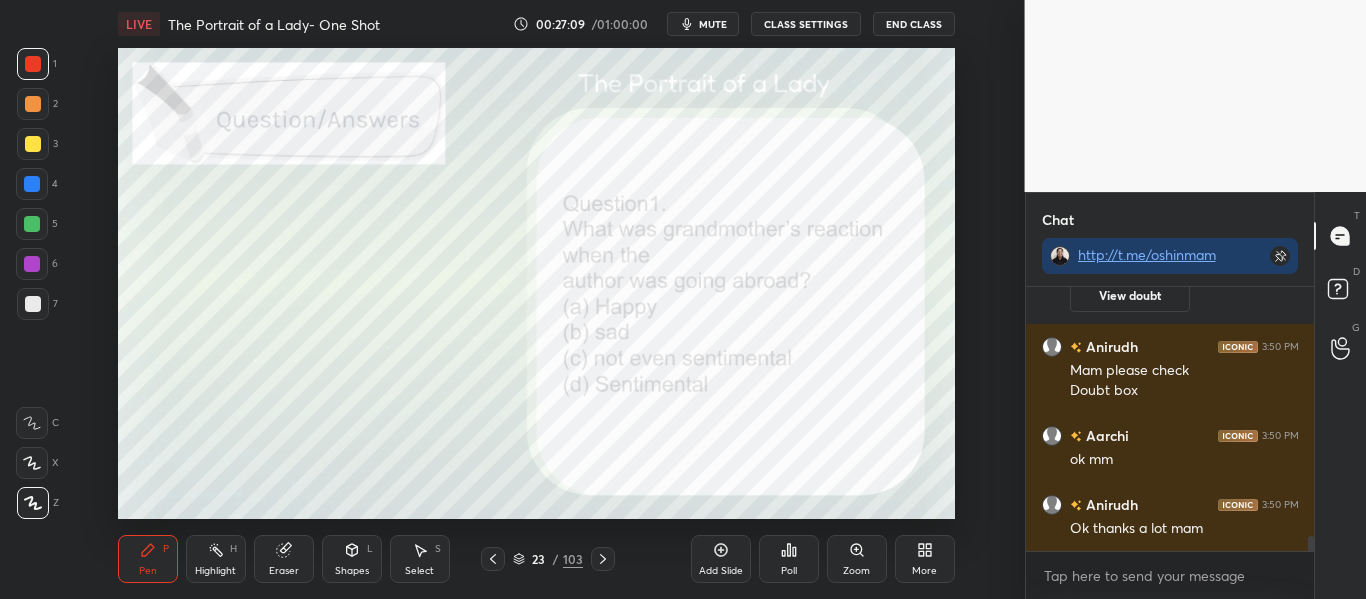 click on "Poll" at bounding box center (789, 559) 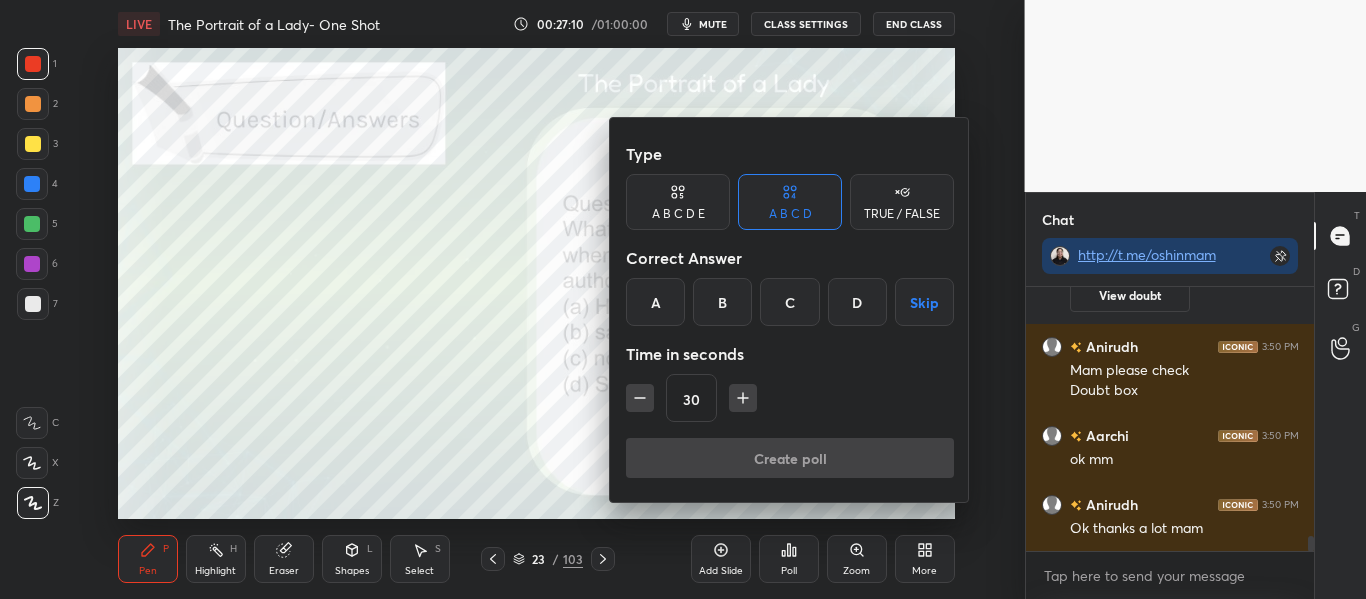 click on "C" at bounding box center (789, 302) 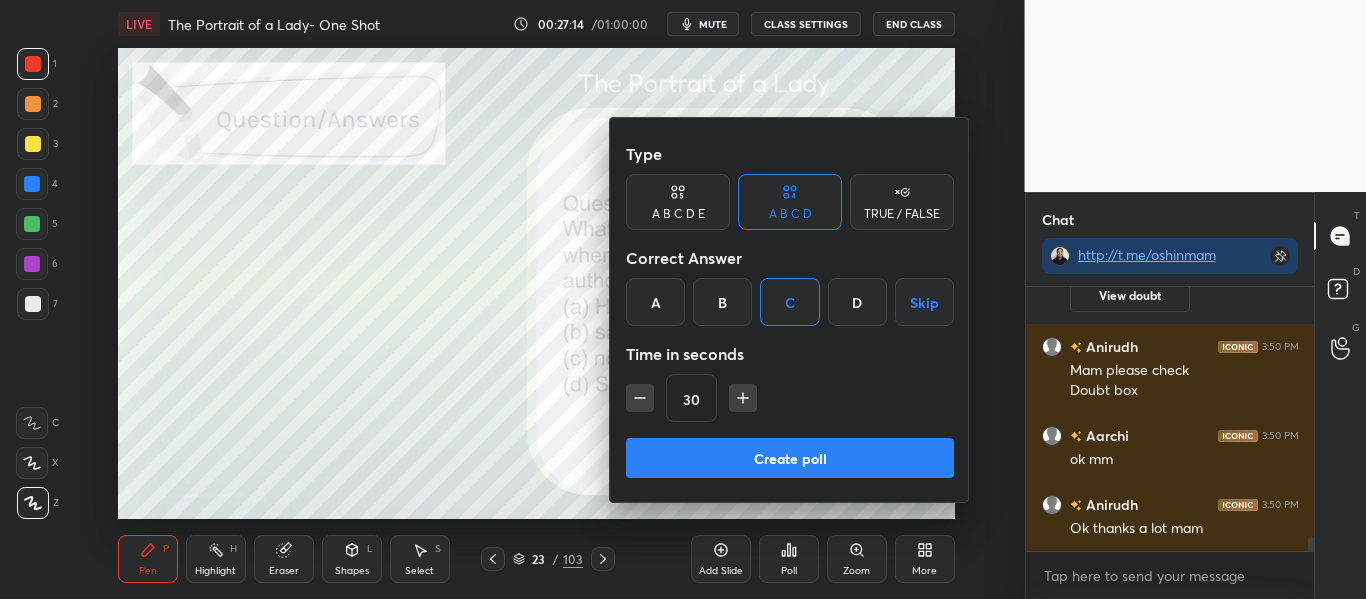 click on "Create poll" at bounding box center [790, 458] 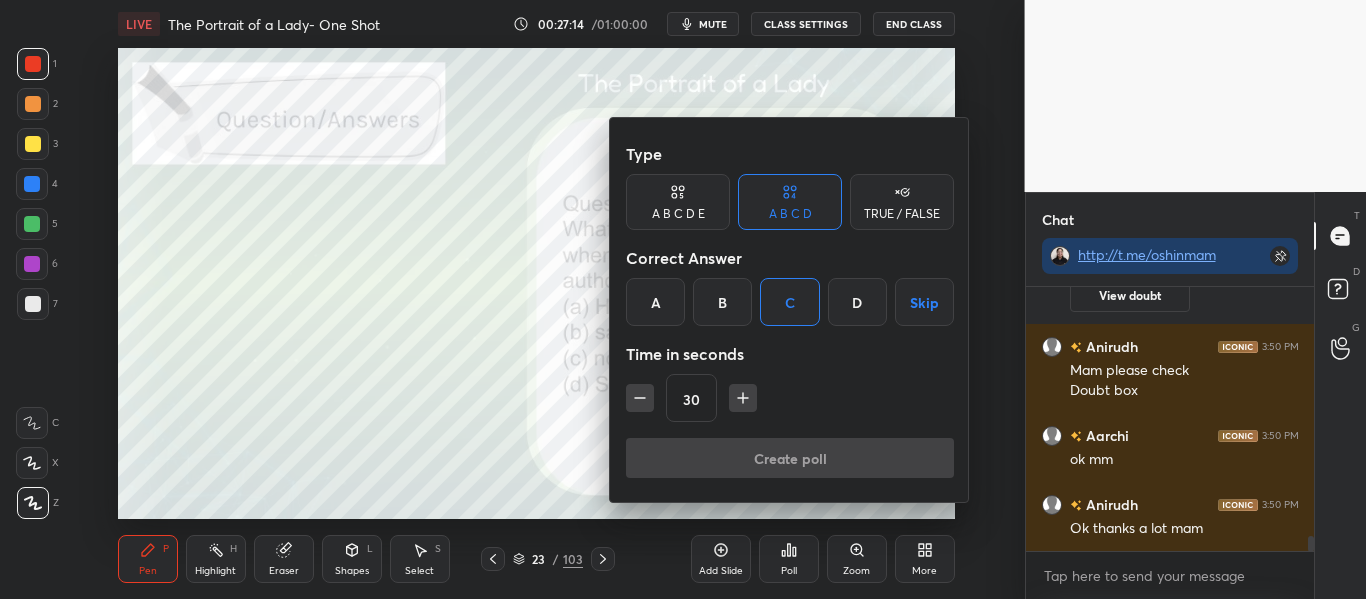 scroll, scrollTop: 216, scrollLeft: 282, axis: both 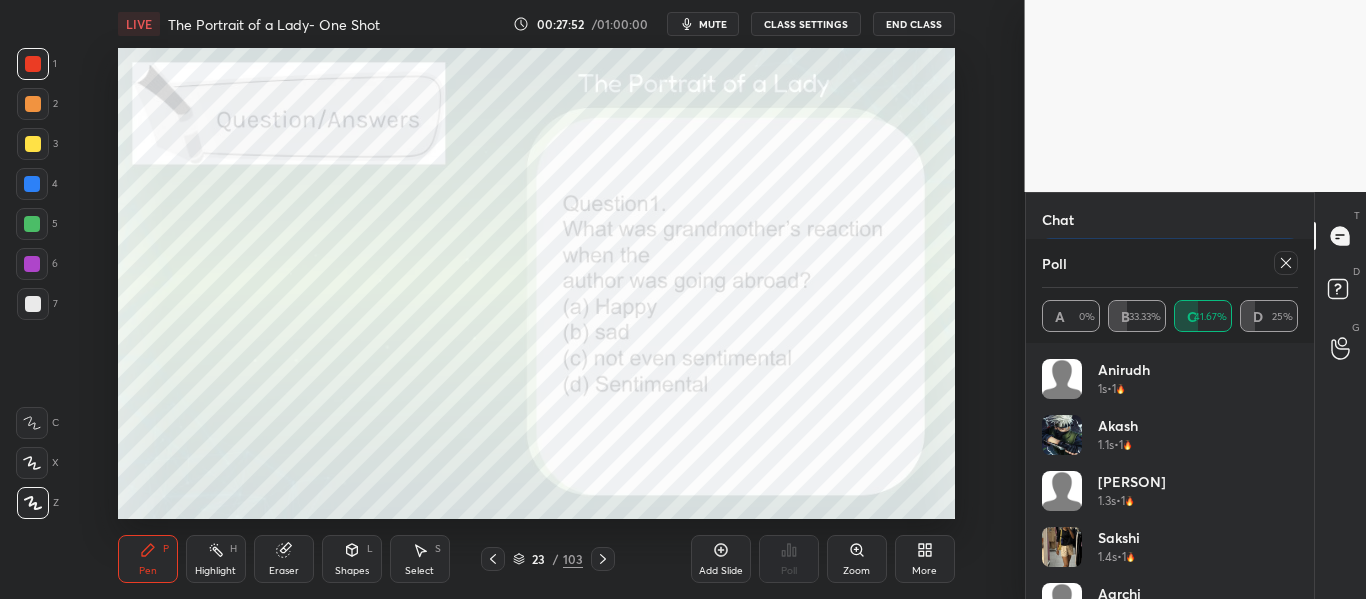 click at bounding box center (1286, 263) 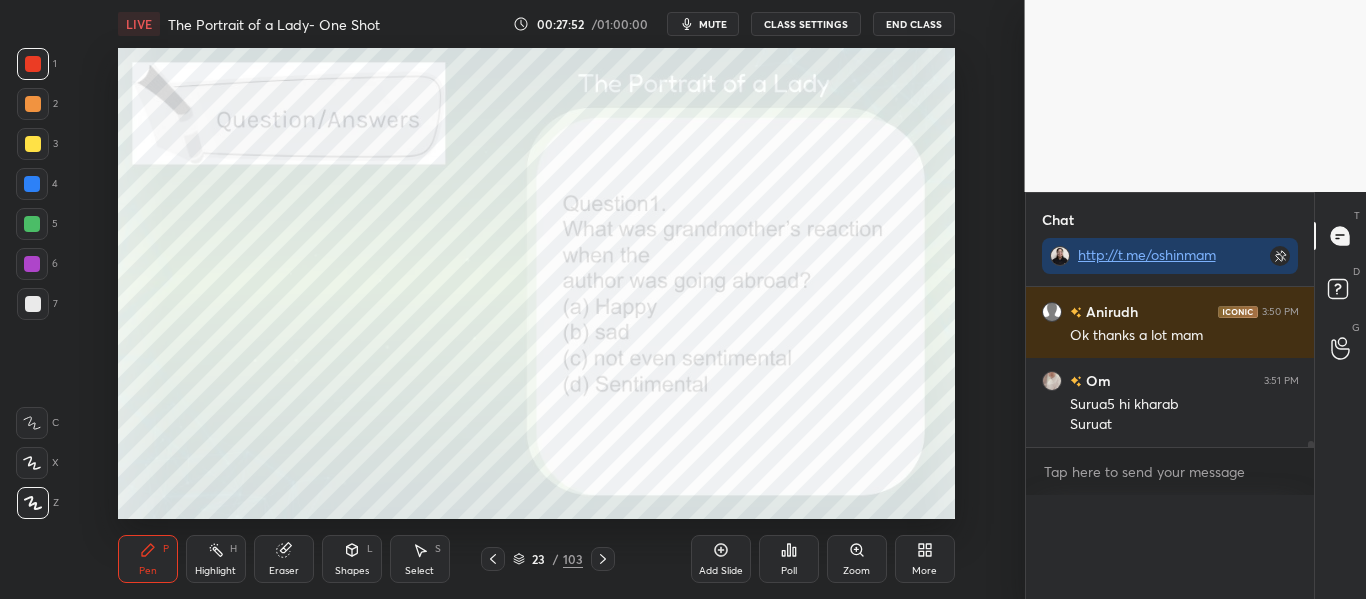 scroll, scrollTop: 0, scrollLeft: 0, axis: both 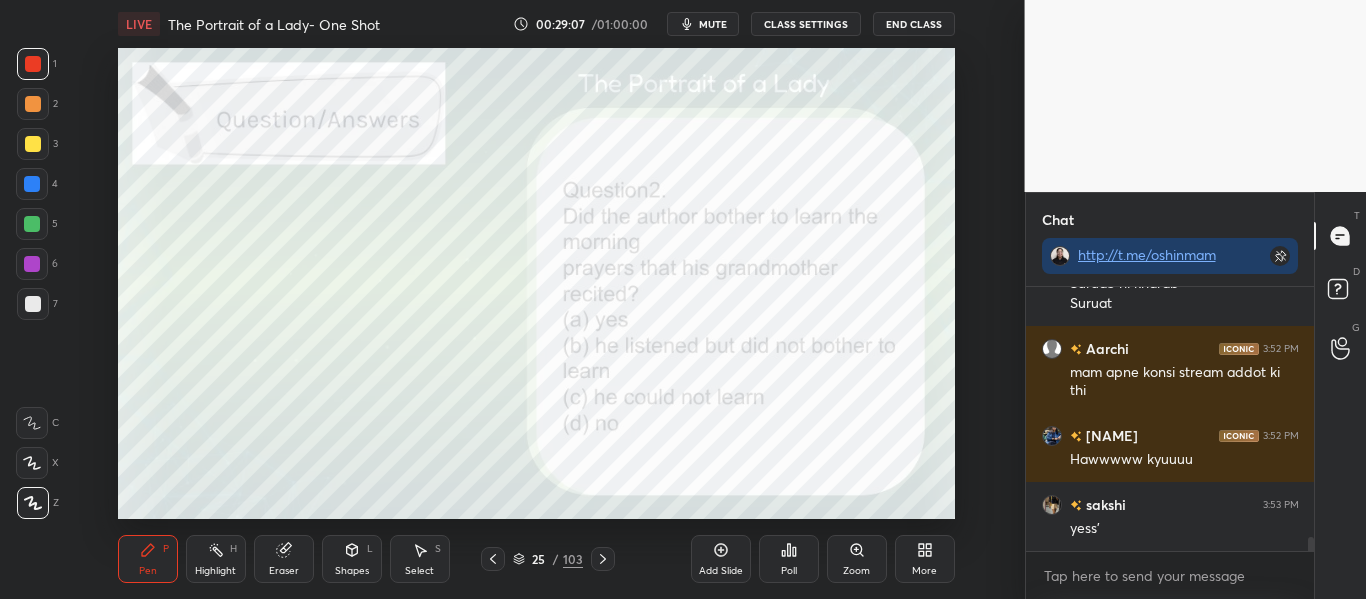 click on "Poll" at bounding box center (789, 559) 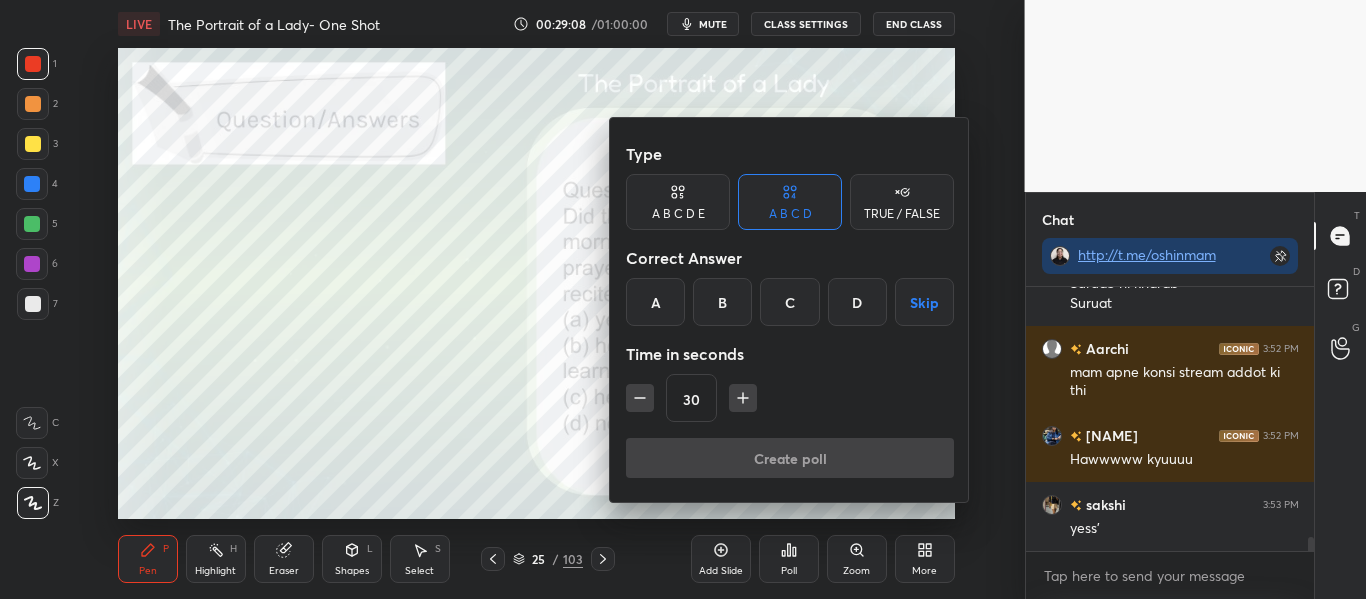click on "B" at bounding box center [722, 302] 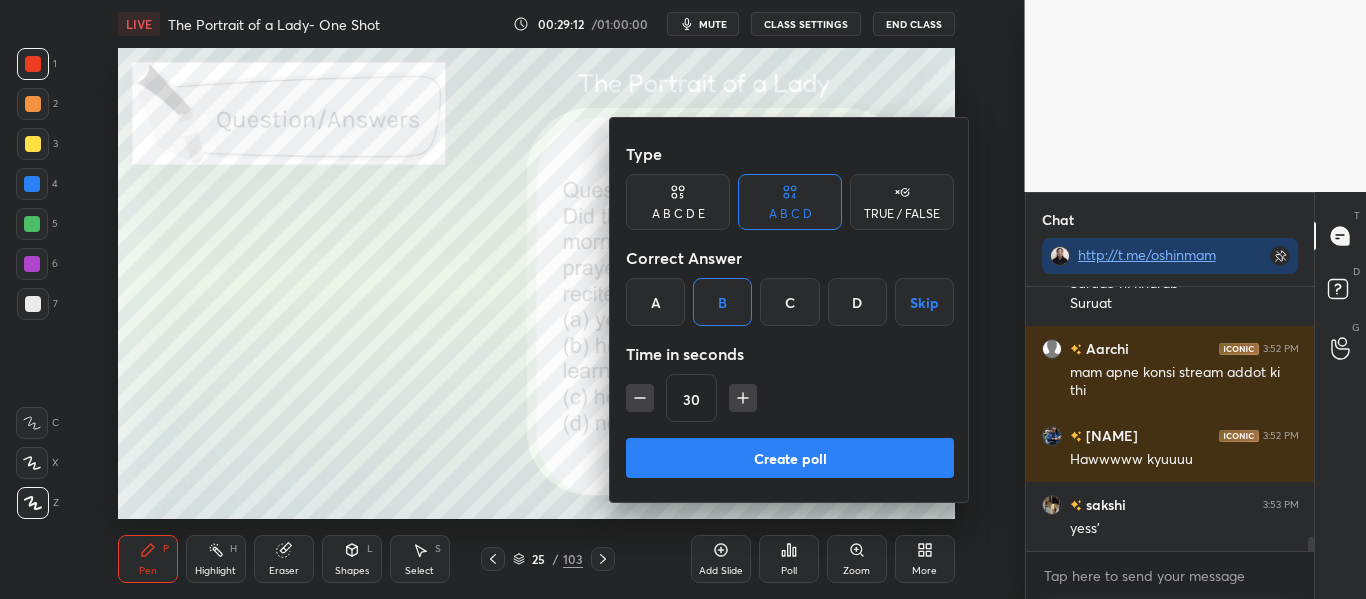 click on "Create poll" at bounding box center [790, 458] 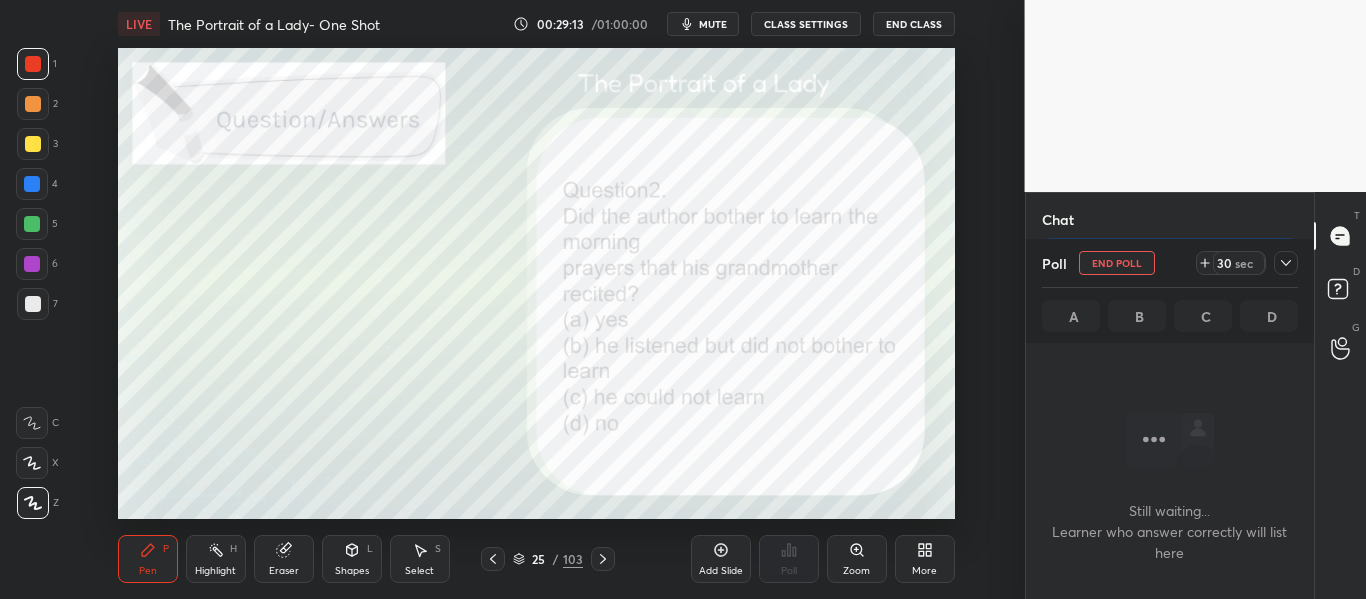 scroll, scrollTop: 160, scrollLeft: 282, axis: both 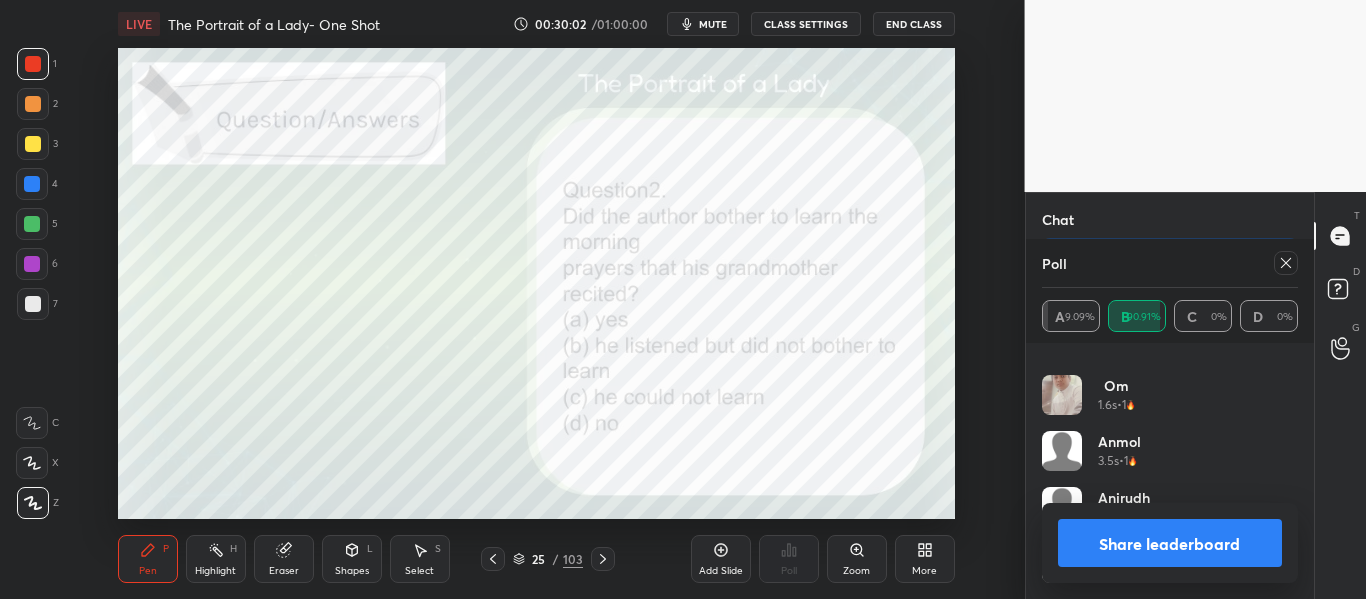 click on "Share leaderboard" at bounding box center [1170, 543] 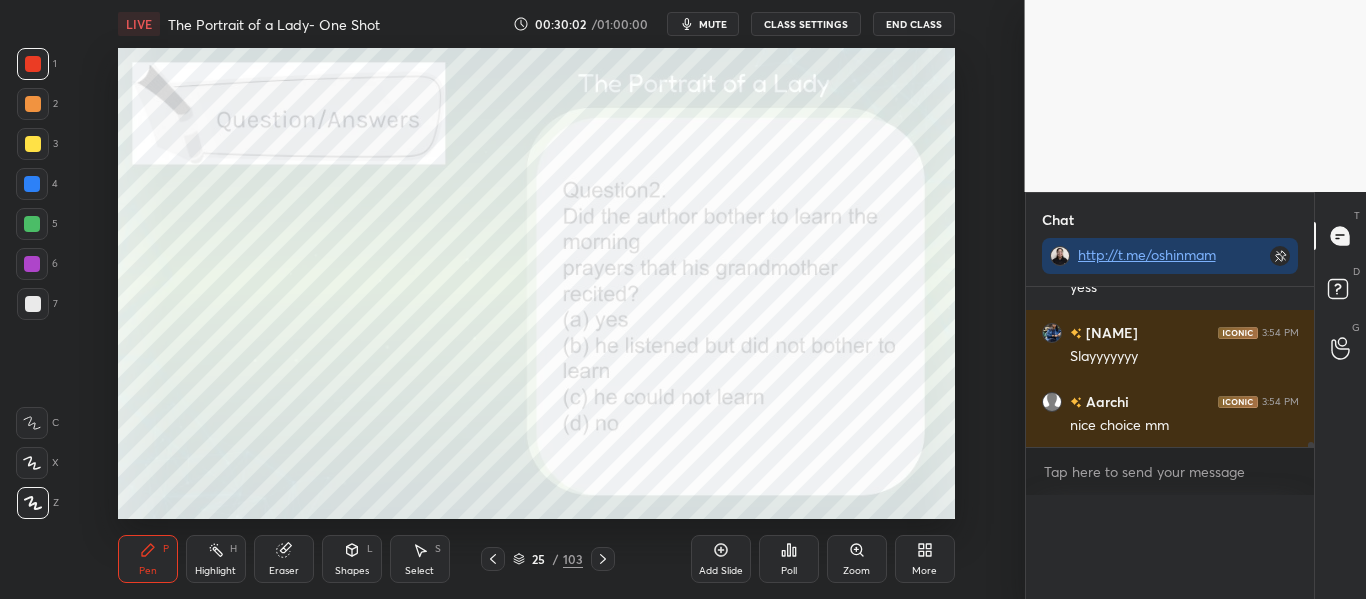scroll, scrollTop: 0, scrollLeft: 0, axis: both 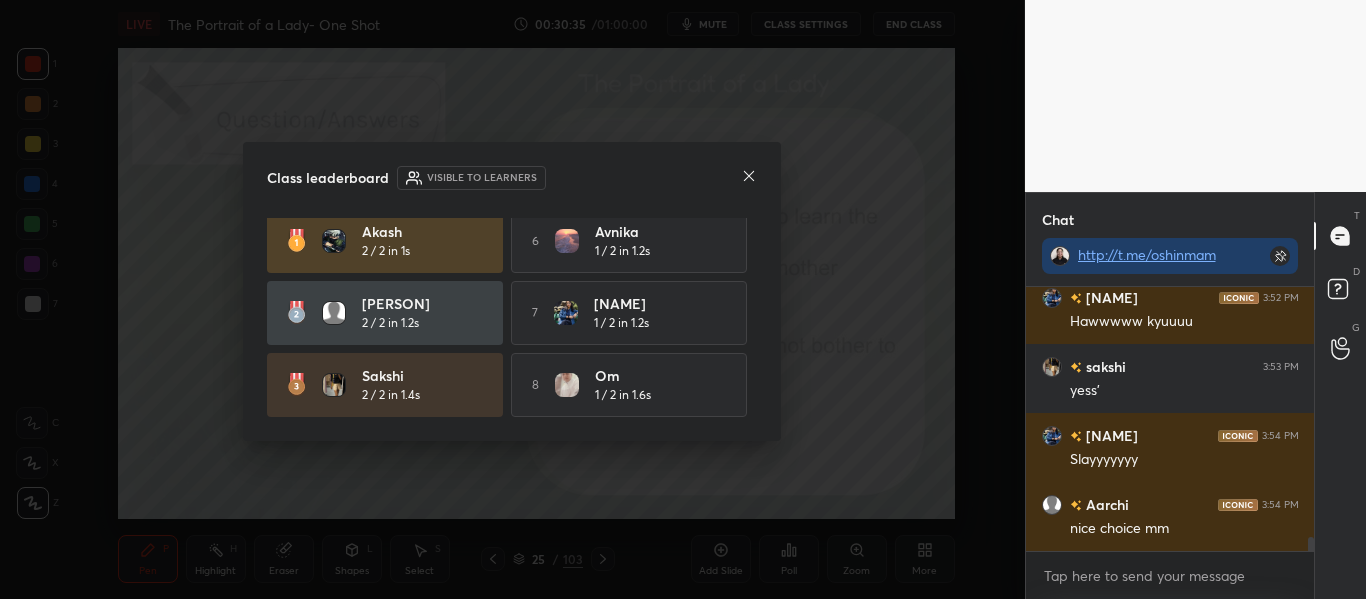 click 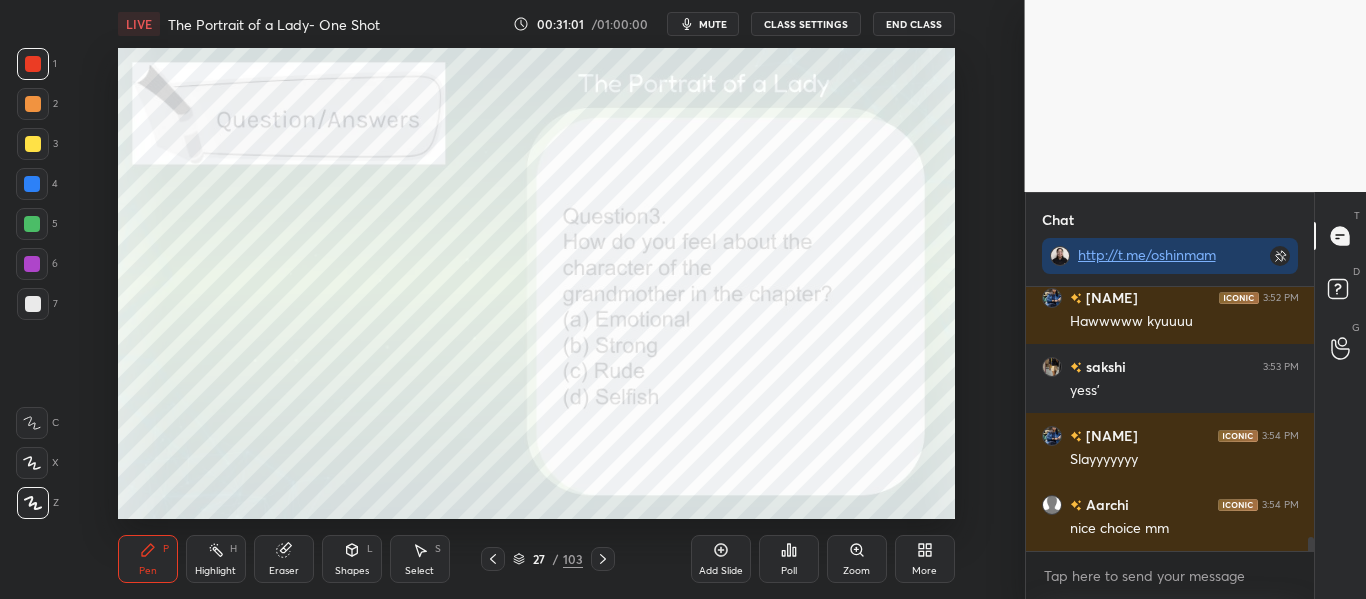 scroll, scrollTop: 4783, scrollLeft: 0, axis: vertical 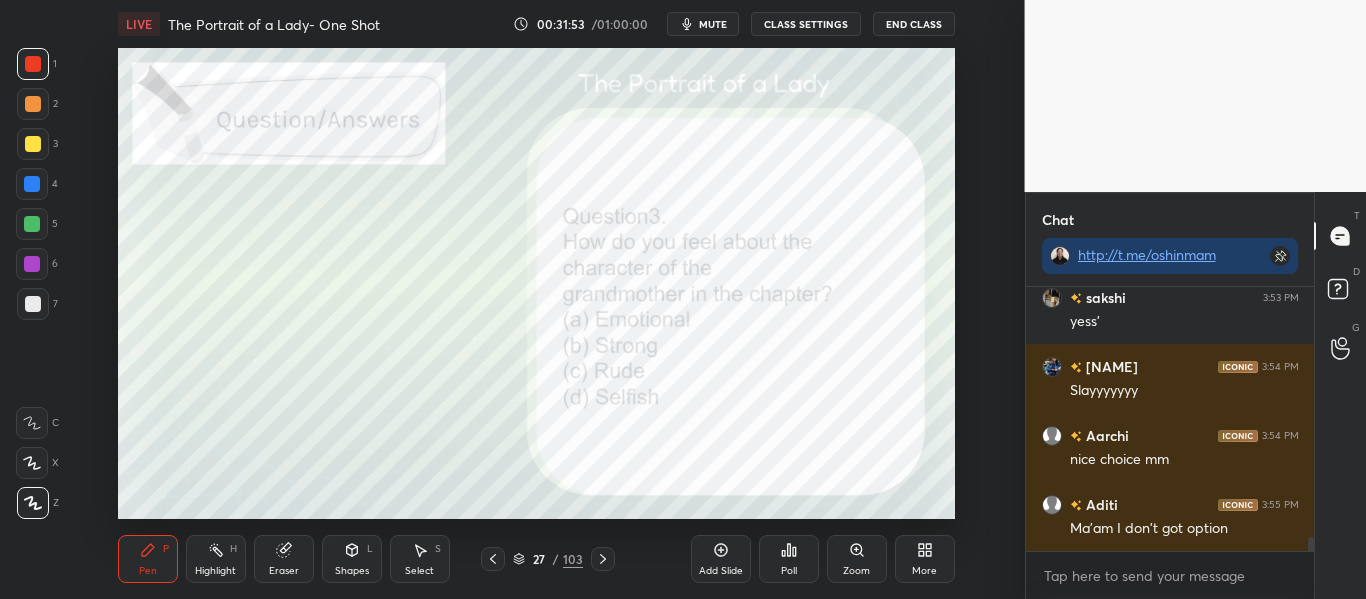 click 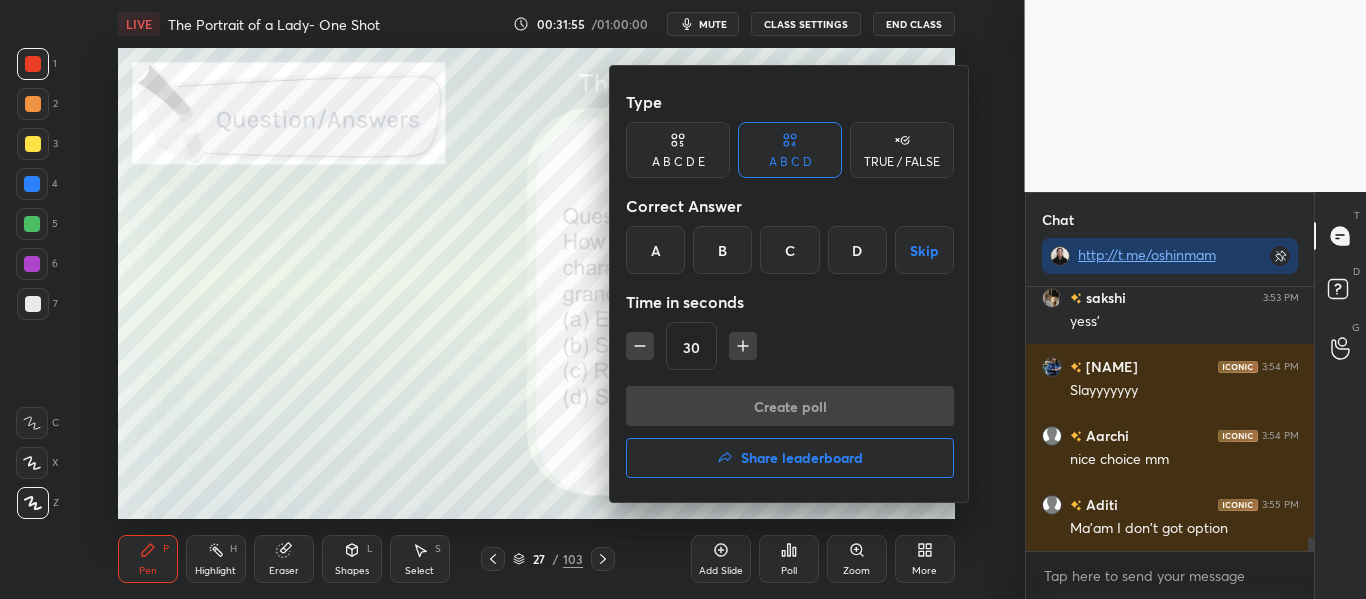 click on "B" at bounding box center [722, 250] 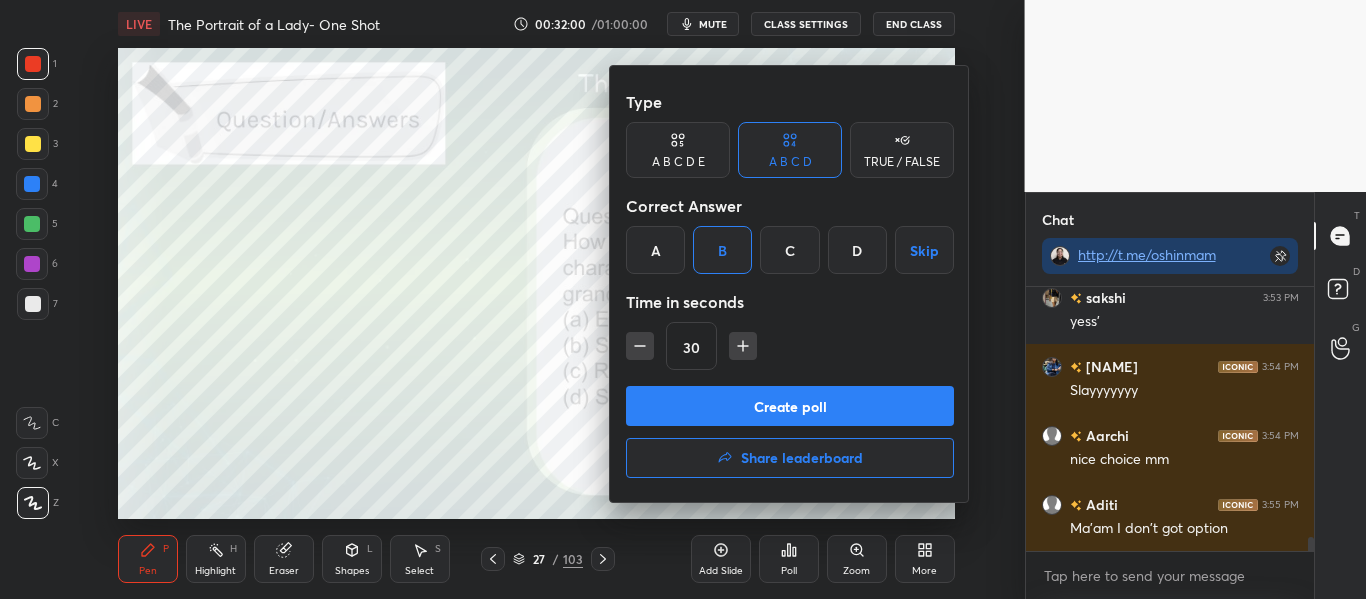 click on "Create poll" at bounding box center (790, 406) 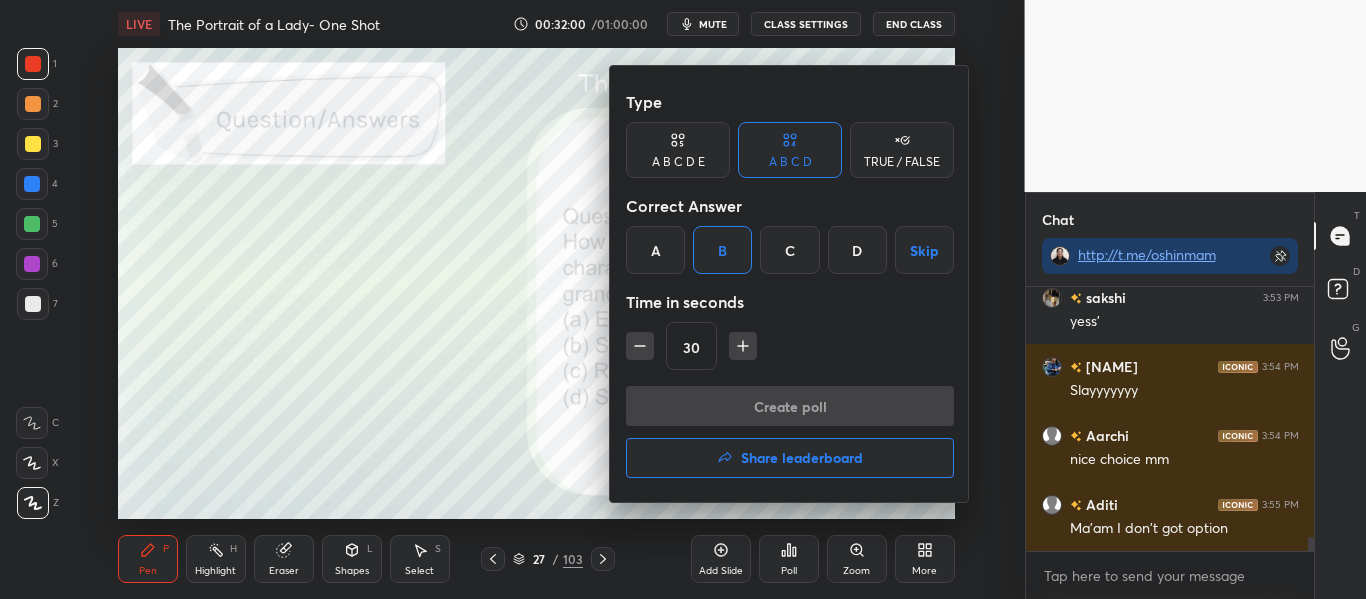 scroll, scrollTop: 216, scrollLeft: 282, axis: both 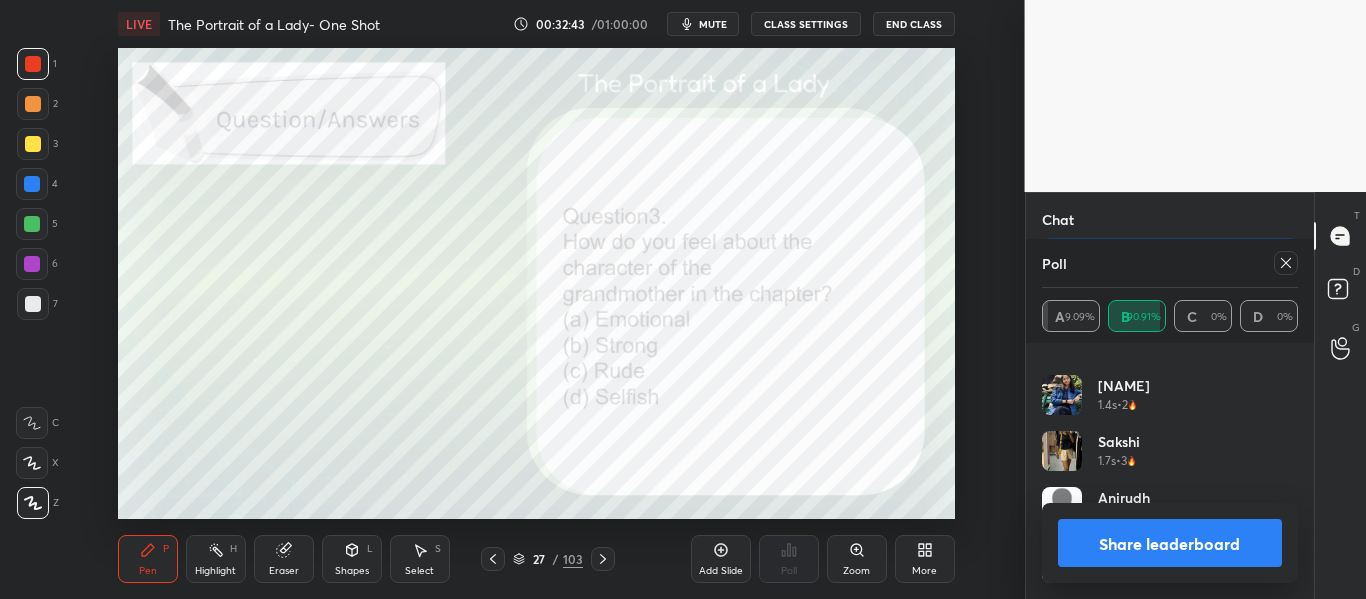 click 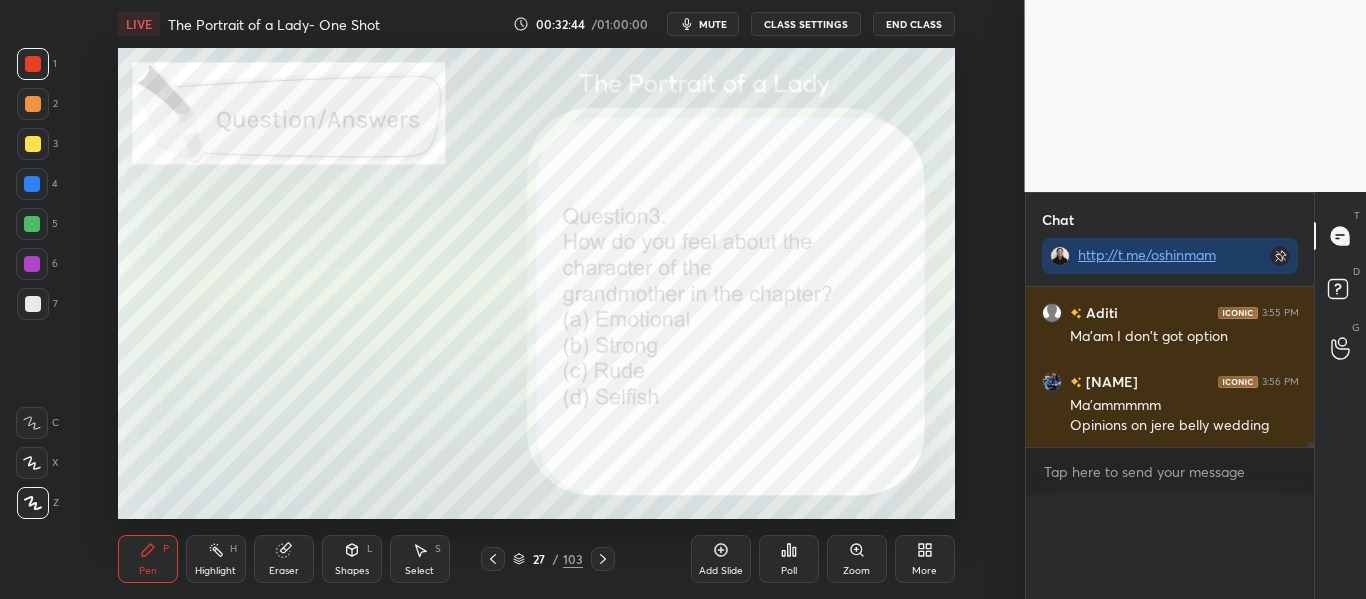 scroll, scrollTop: 0, scrollLeft: 0, axis: both 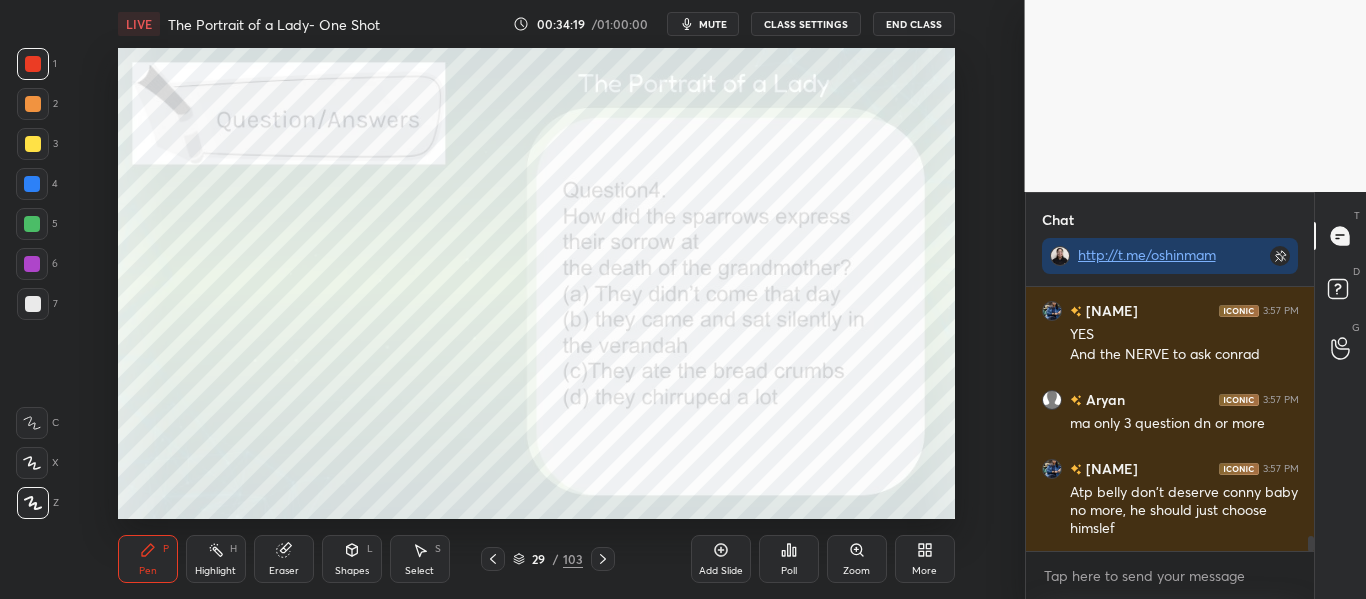 click on "Poll" at bounding box center (789, 571) 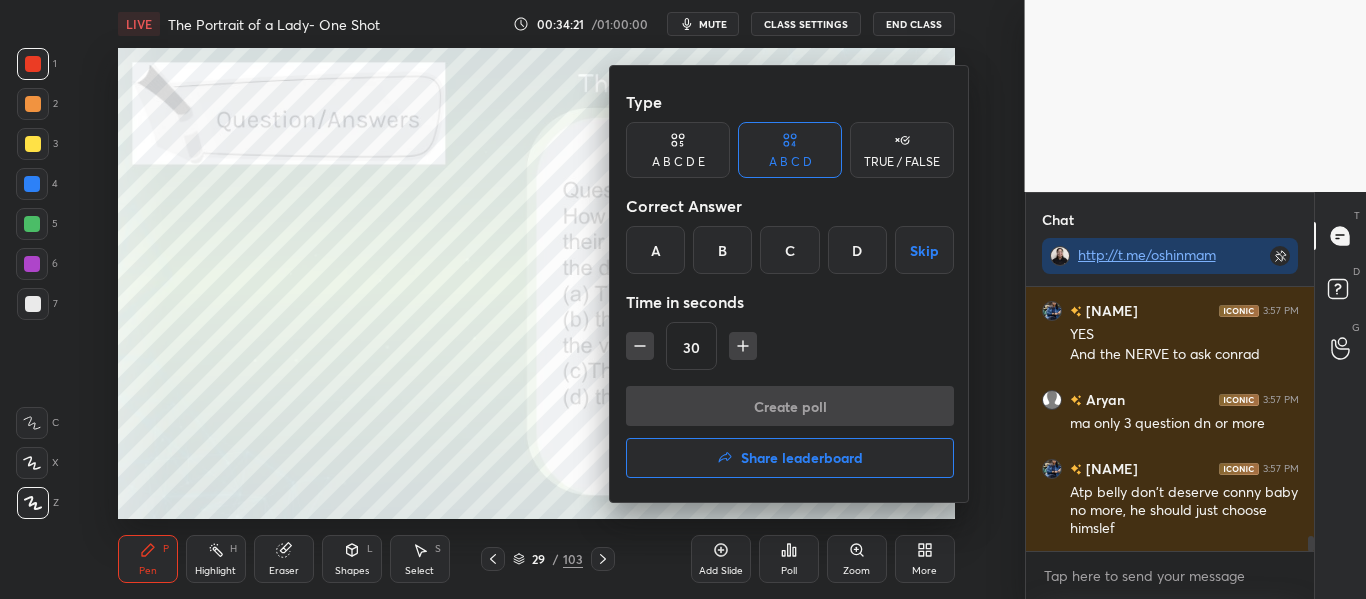 click on "B" at bounding box center [722, 250] 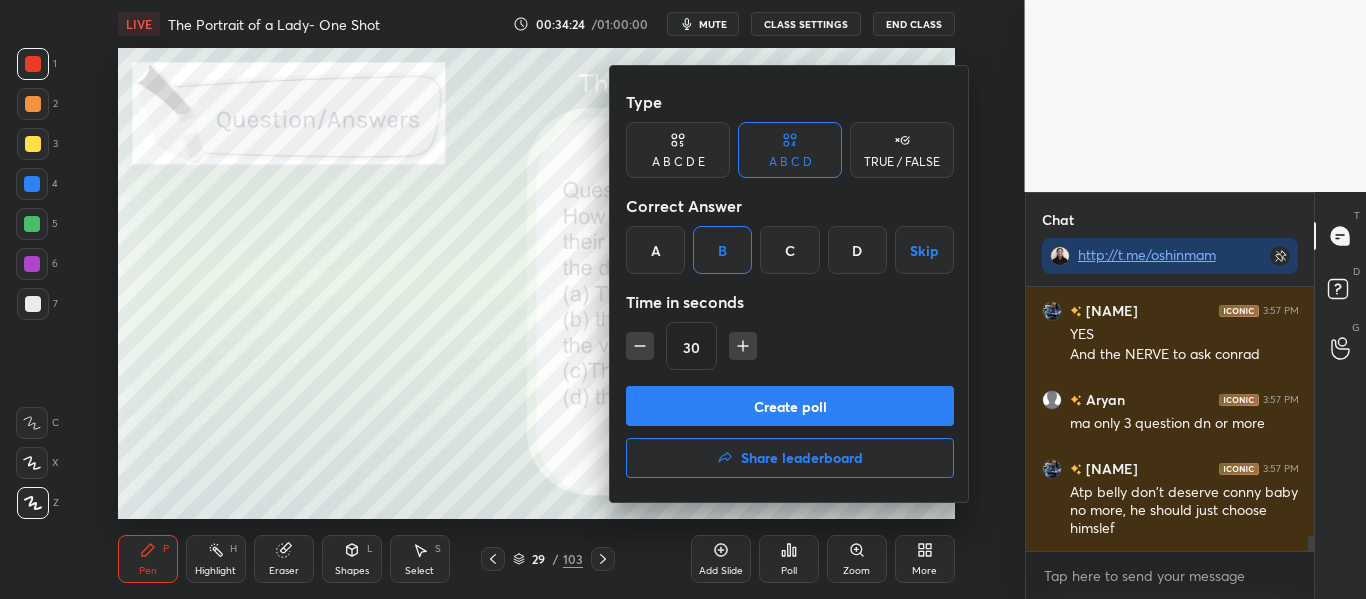 click on "Create poll" at bounding box center (790, 406) 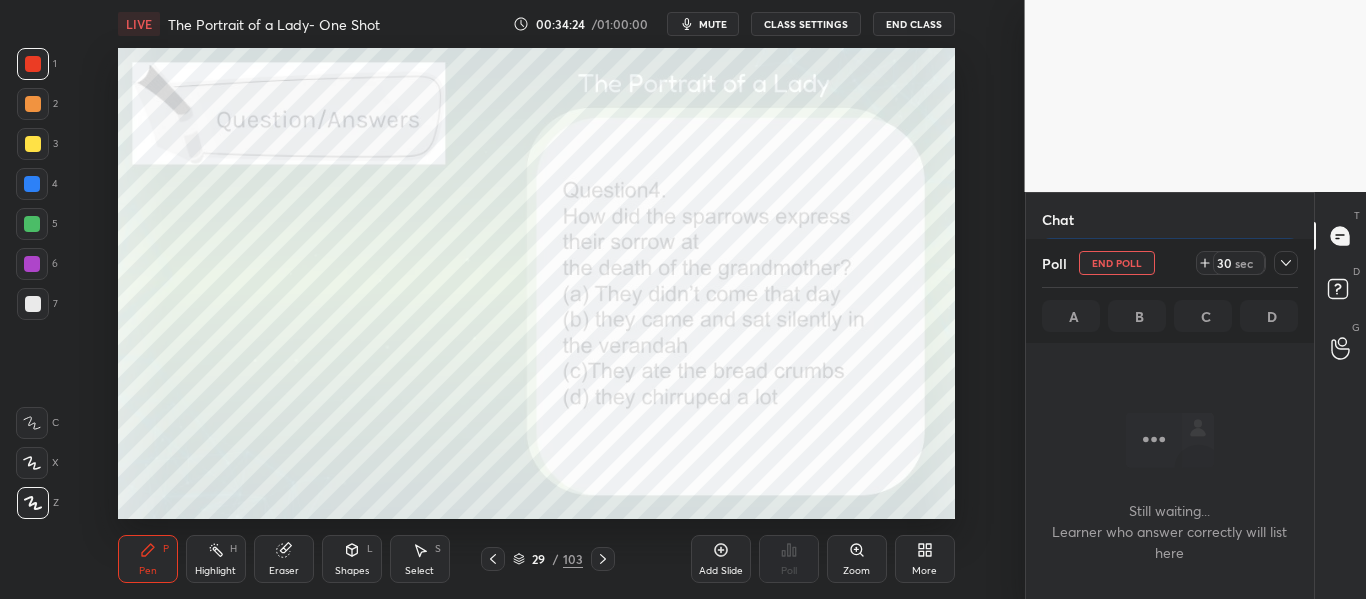 scroll, scrollTop: 160, scrollLeft: 282, axis: both 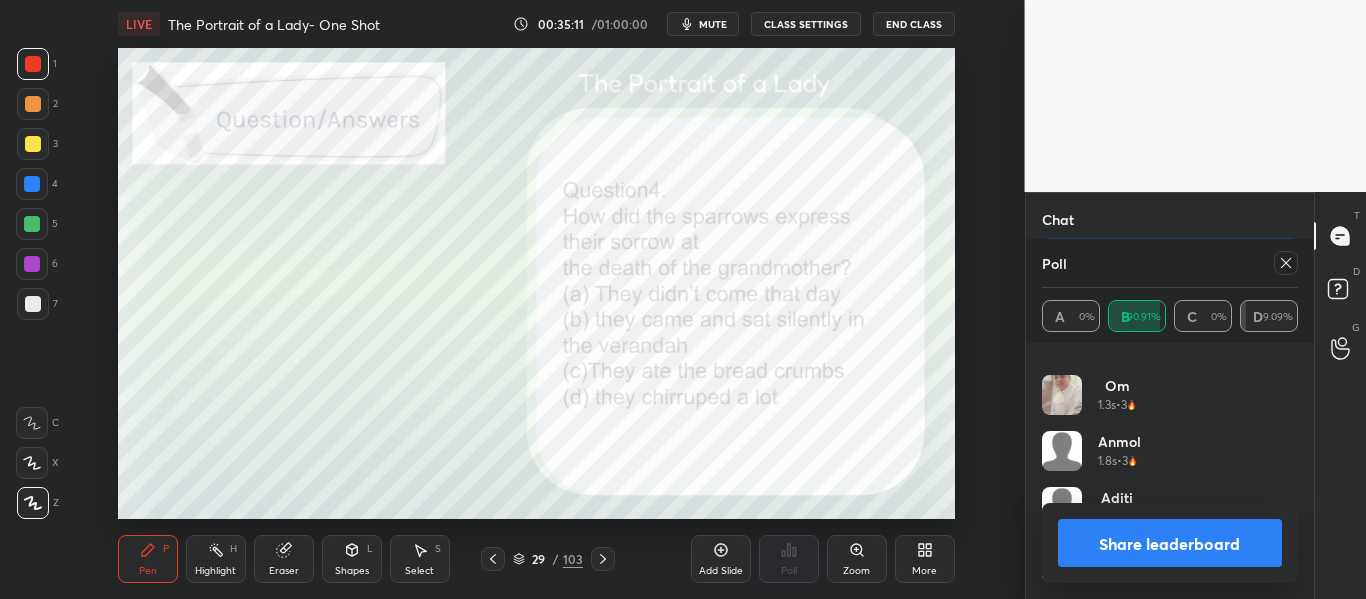 click on "Share leaderboard" at bounding box center [1170, 543] 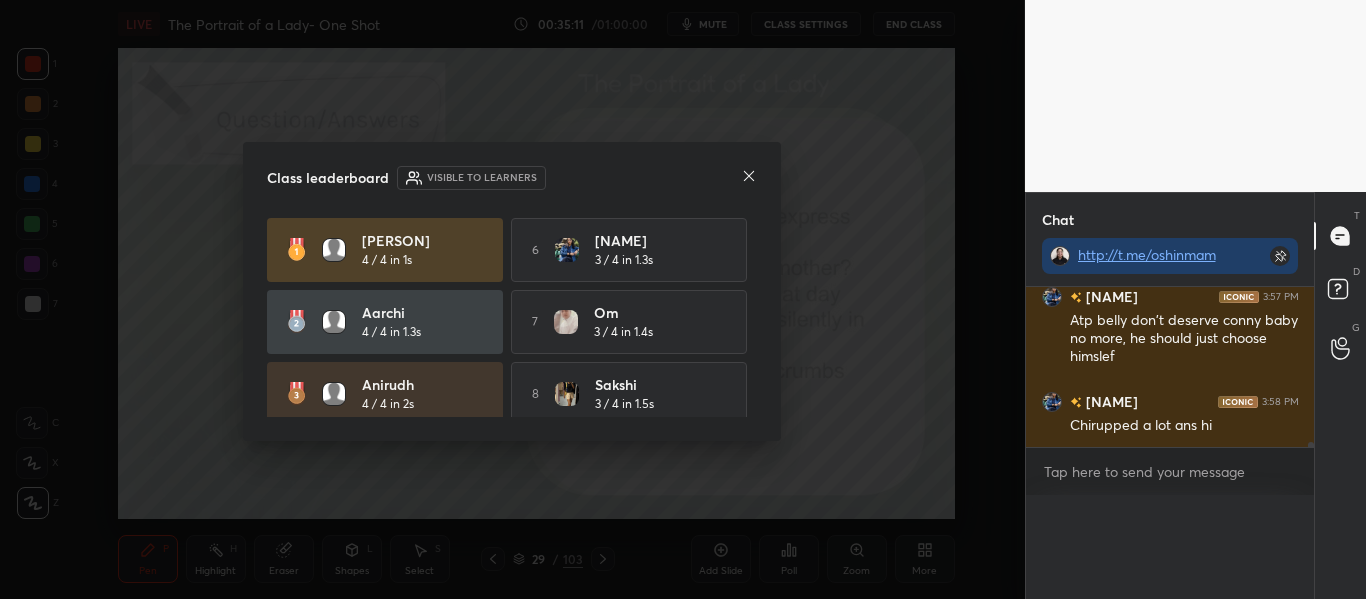scroll, scrollTop: 0, scrollLeft: 0, axis: both 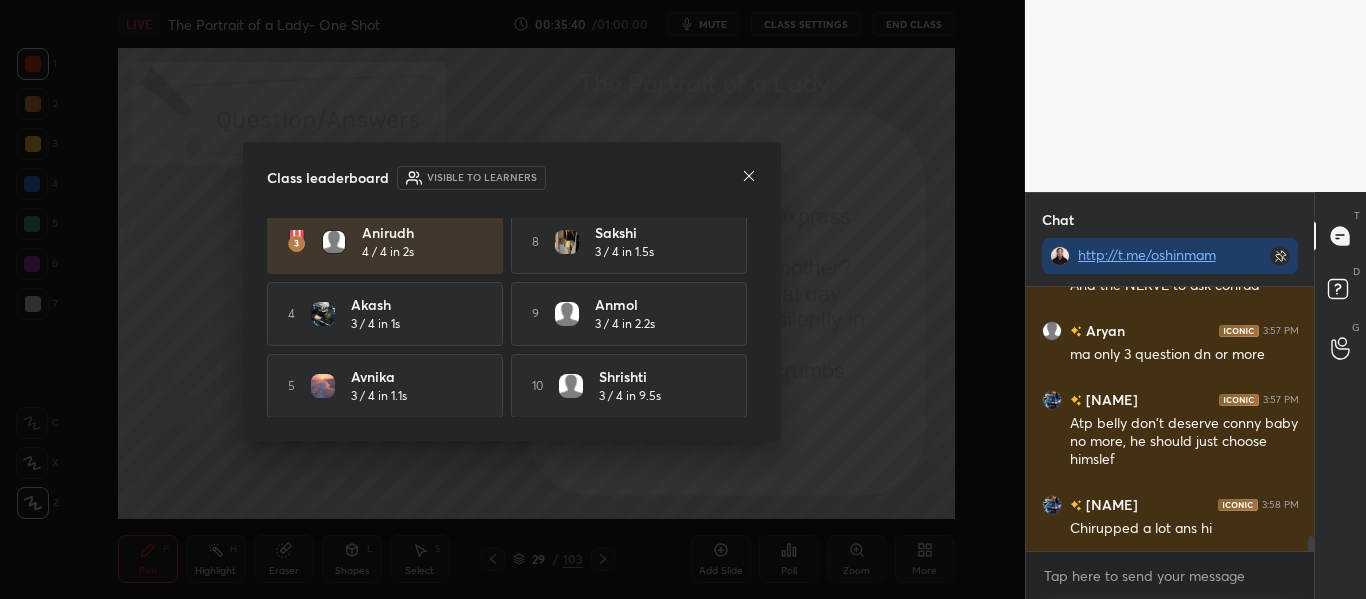 click 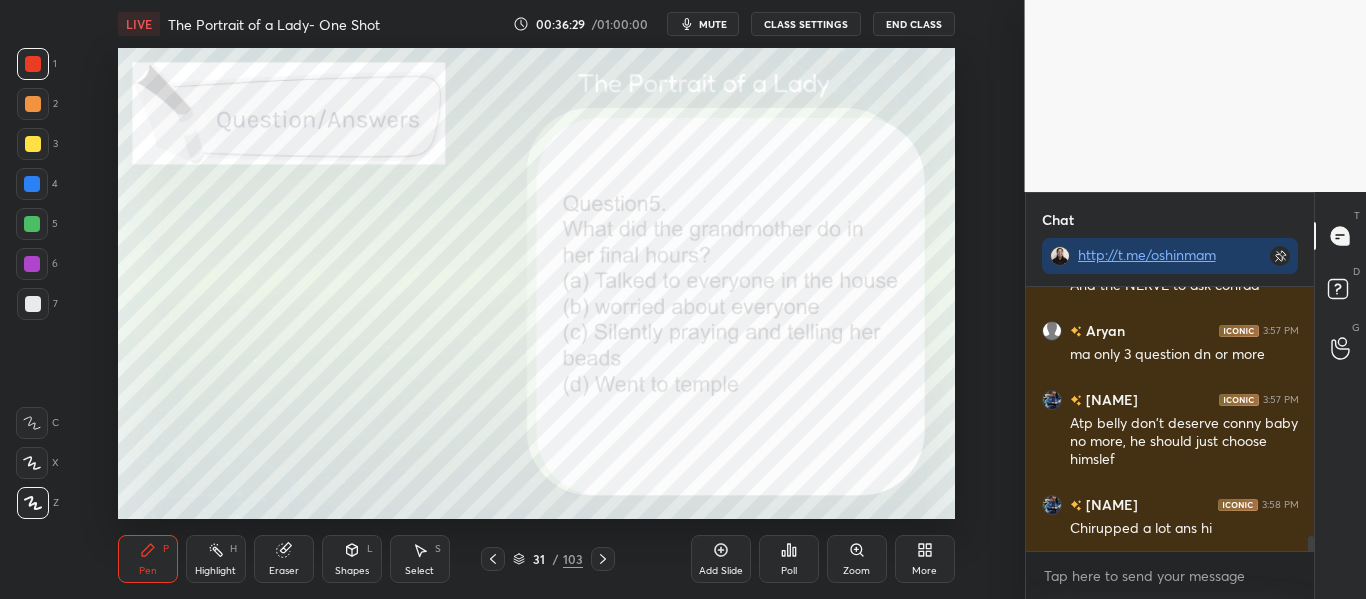 click on "Poll" at bounding box center (789, 571) 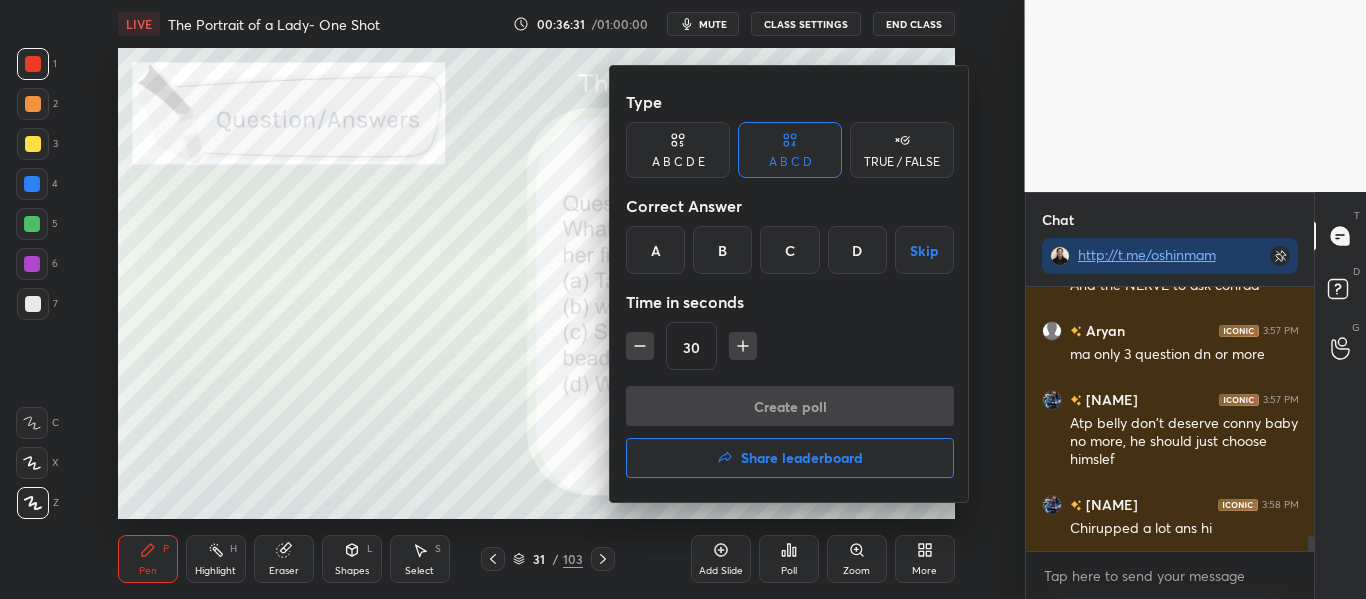 click on "C" at bounding box center (789, 250) 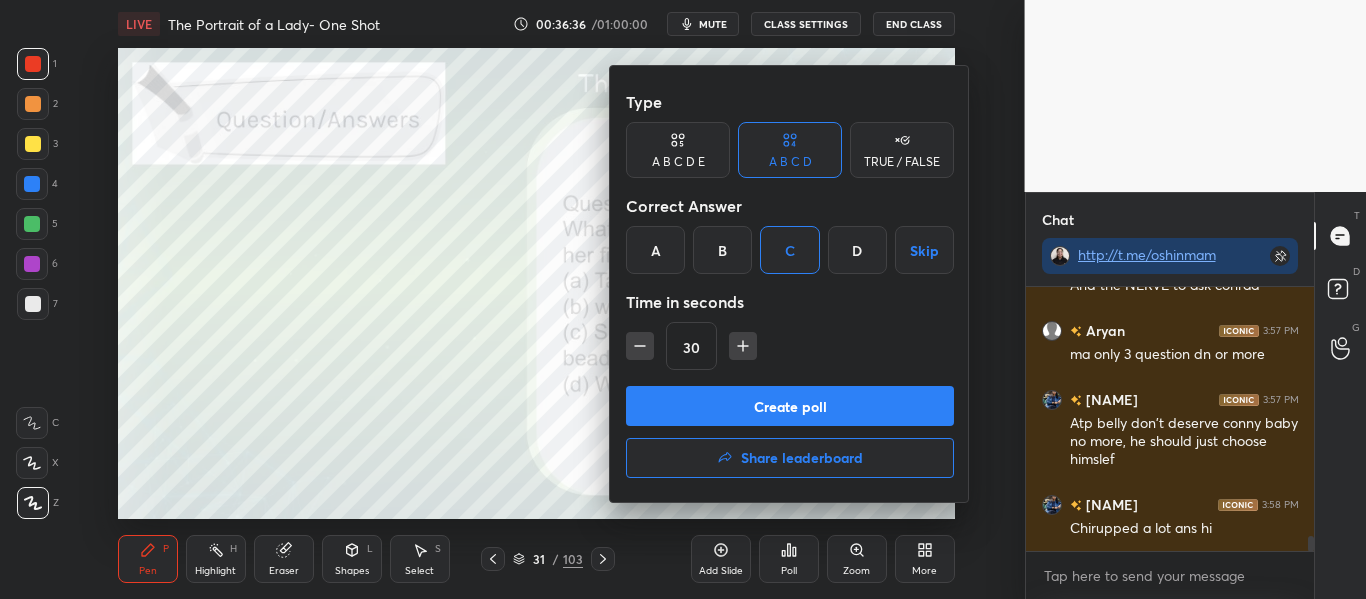 click on "Create poll" at bounding box center (790, 406) 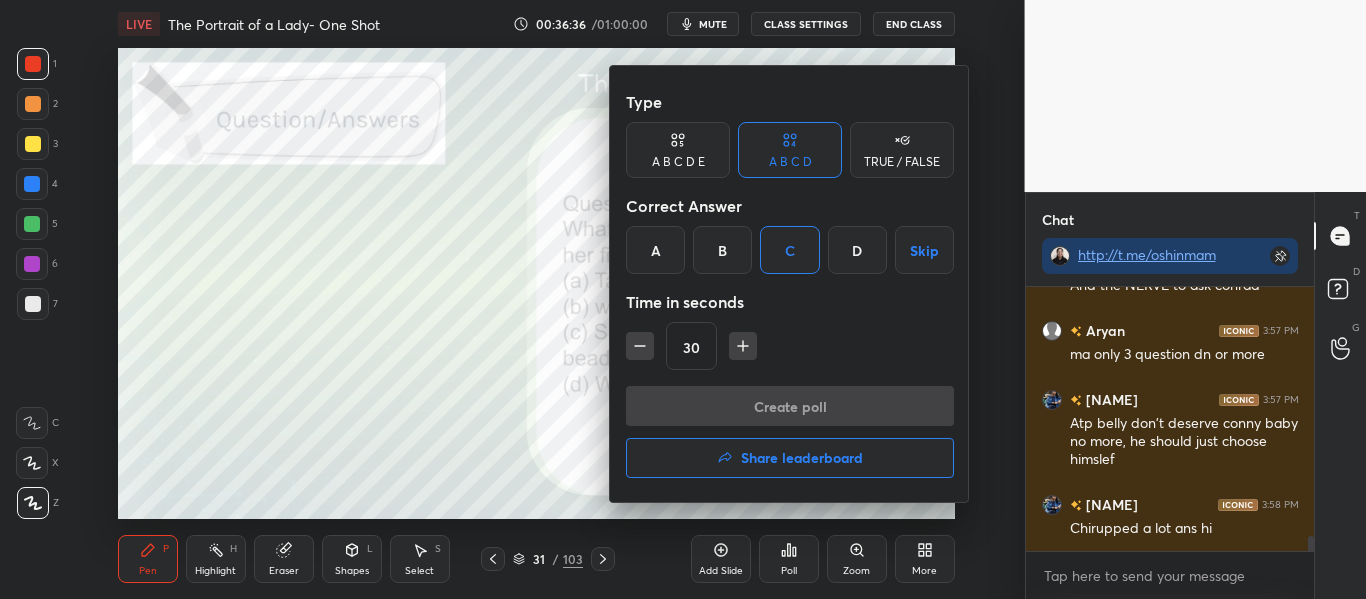 scroll, scrollTop: 216, scrollLeft: 282, axis: both 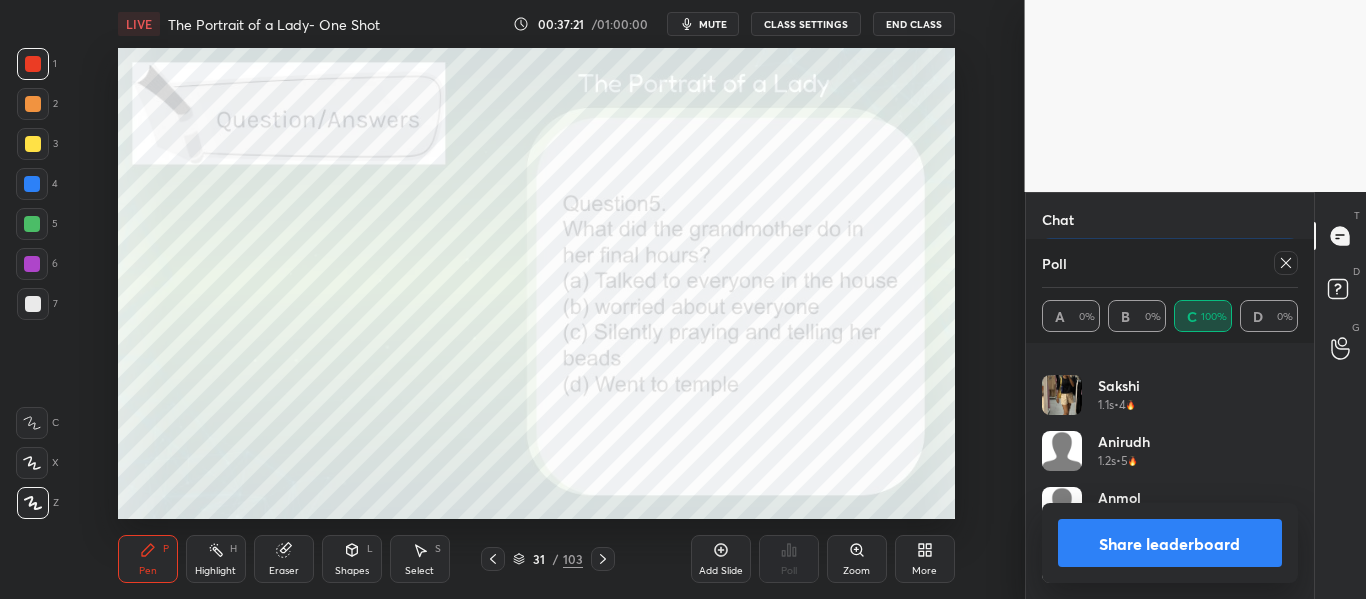 click 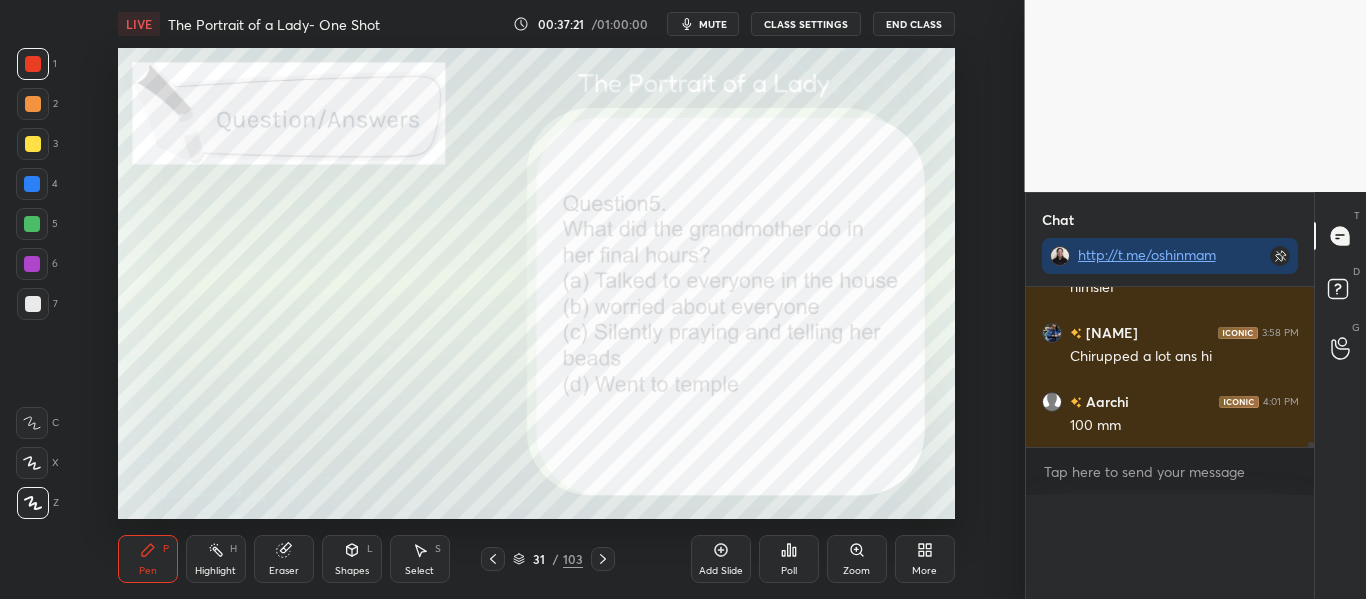 scroll, scrollTop: 0, scrollLeft: 0, axis: both 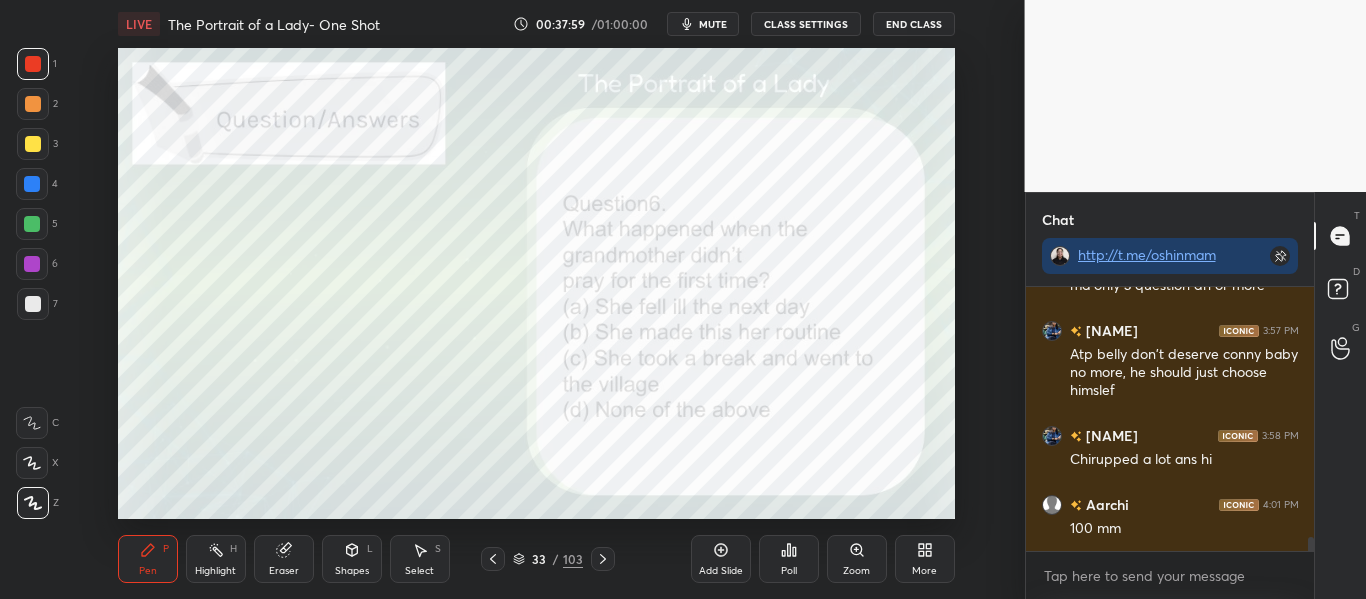 click on "Poll" at bounding box center (789, 571) 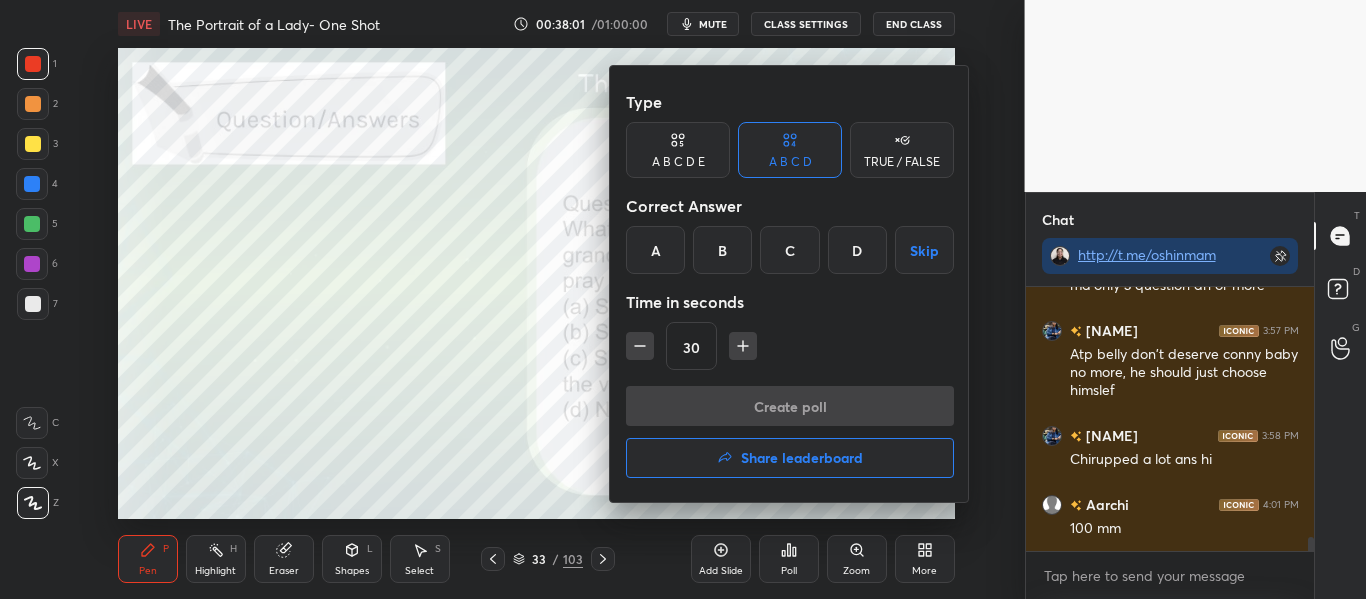 click on "C" at bounding box center [789, 250] 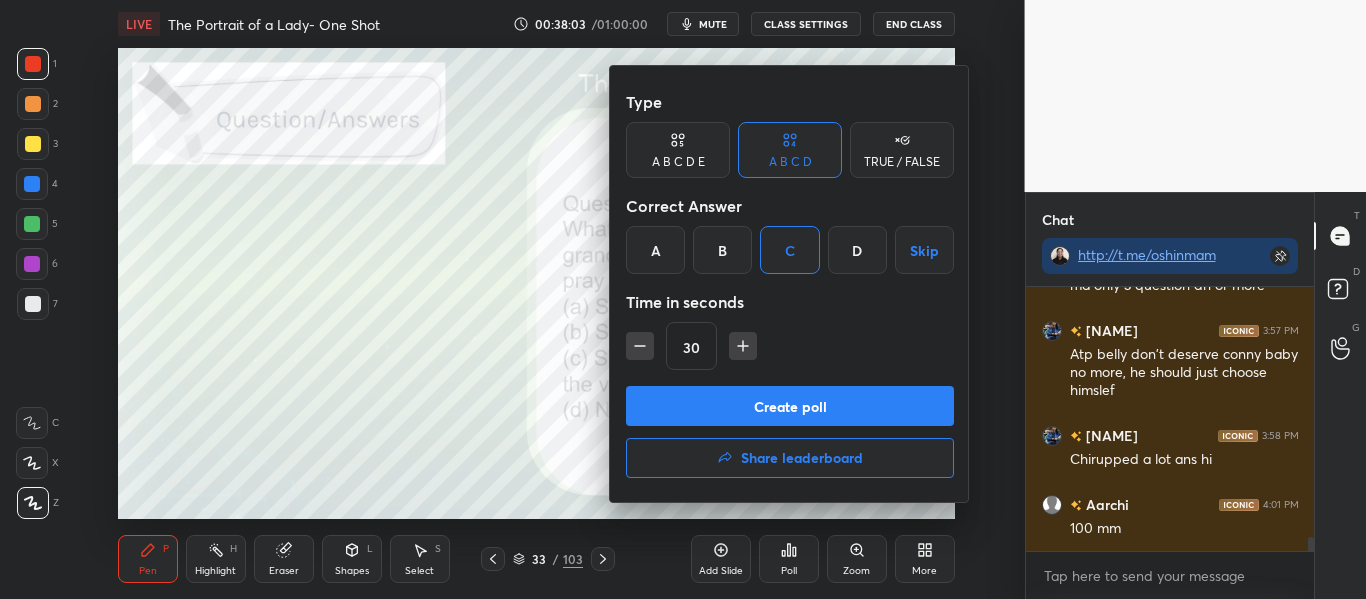 click at bounding box center (683, 299) 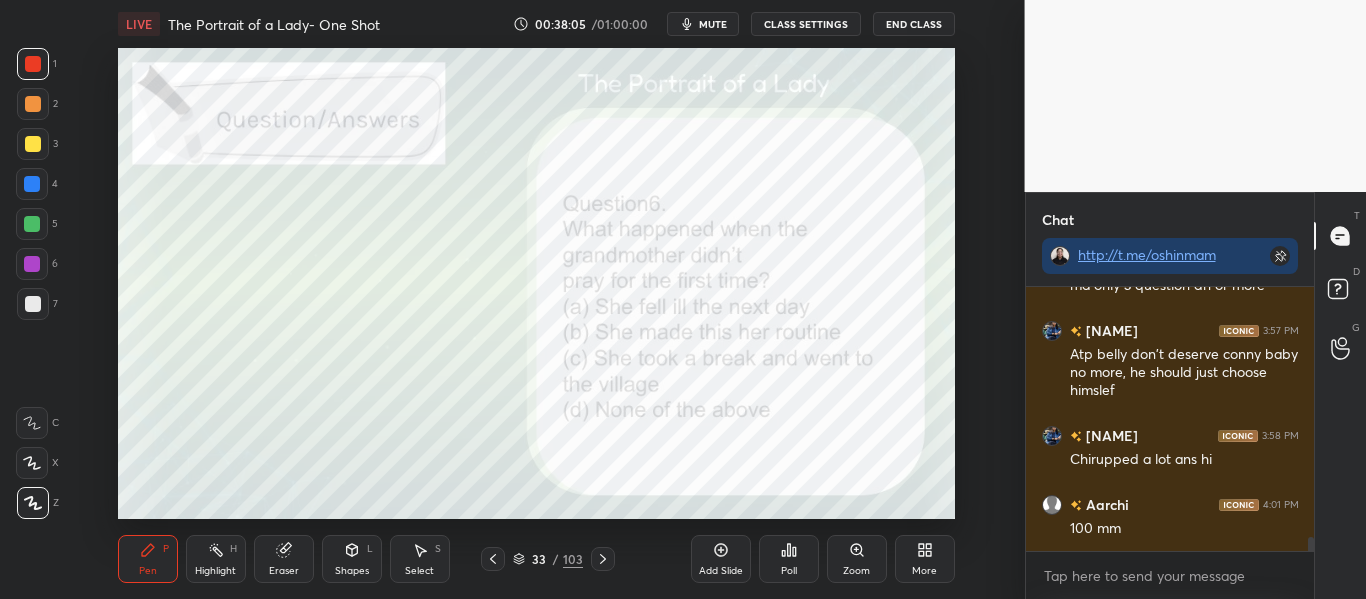 click 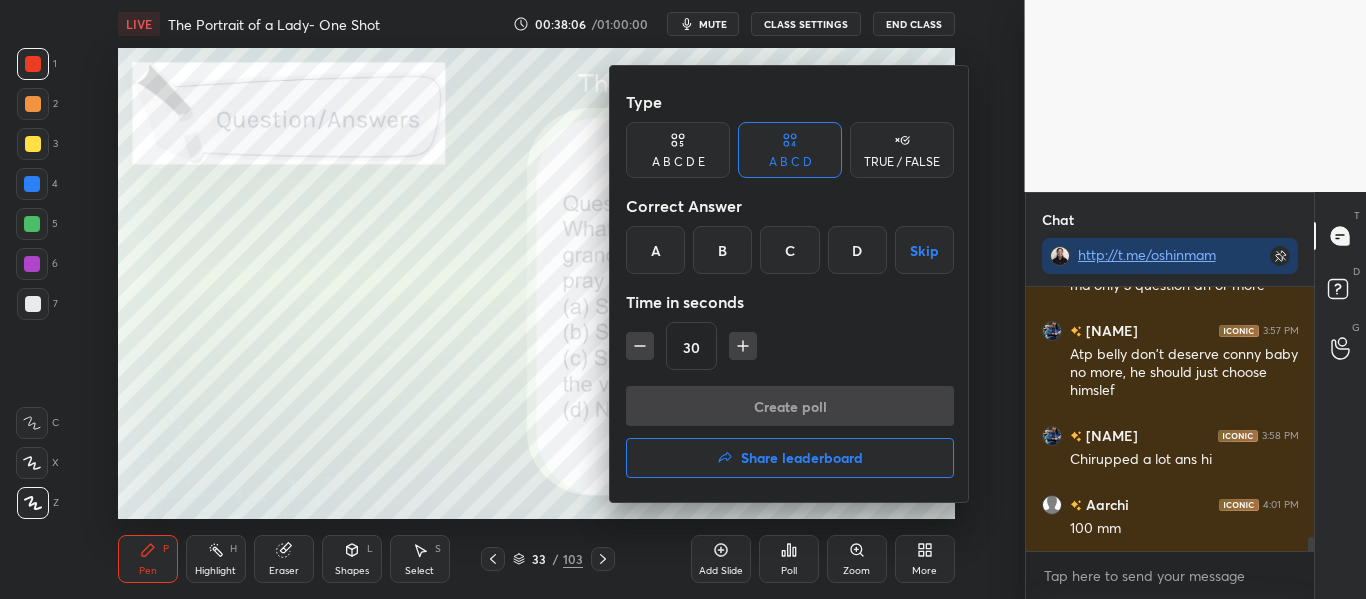 click at bounding box center [683, 299] 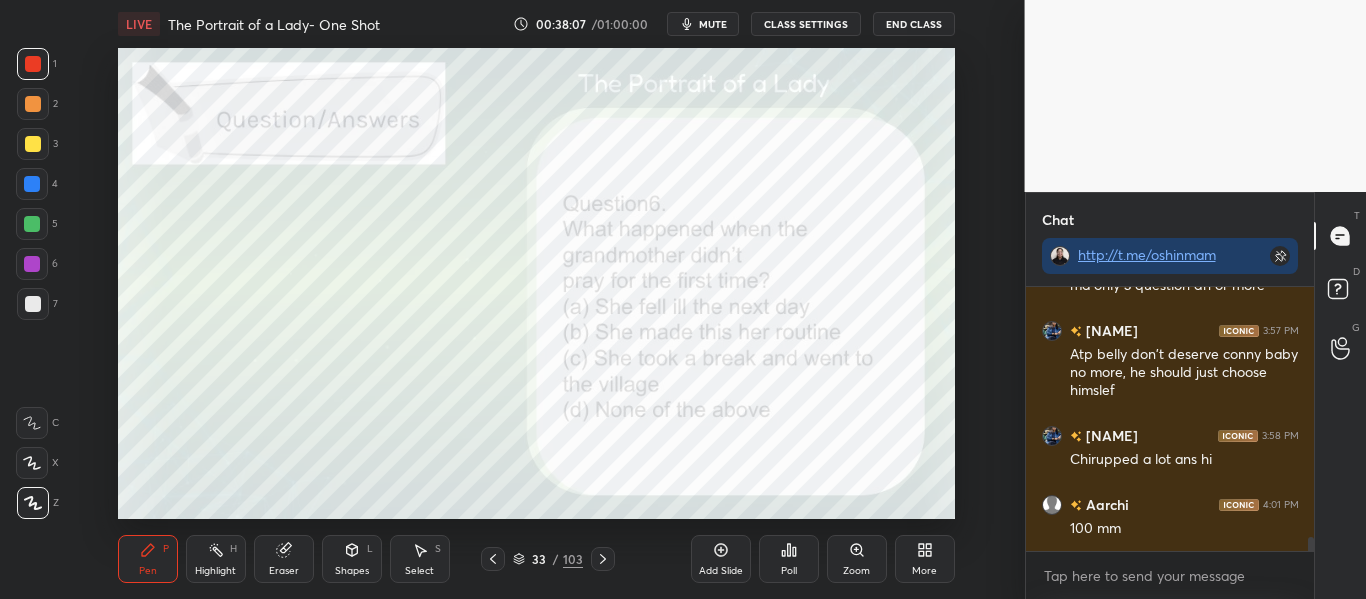 click on "Poll" at bounding box center (789, 559) 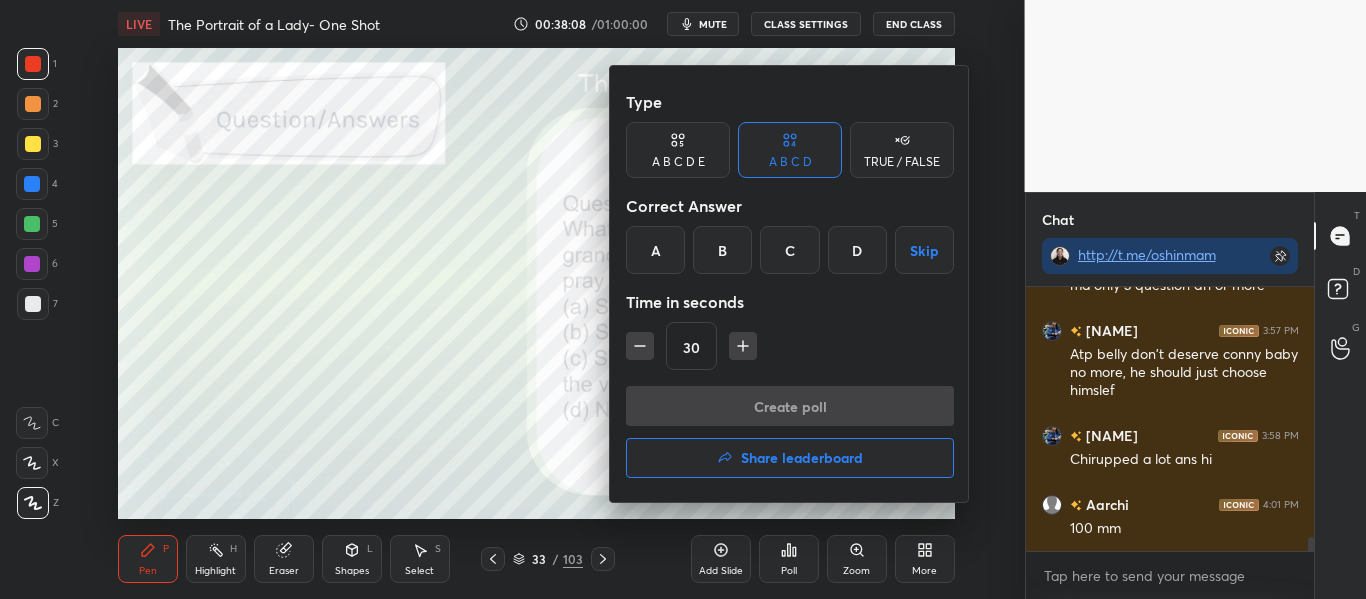 click on "A" at bounding box center [655, 250] 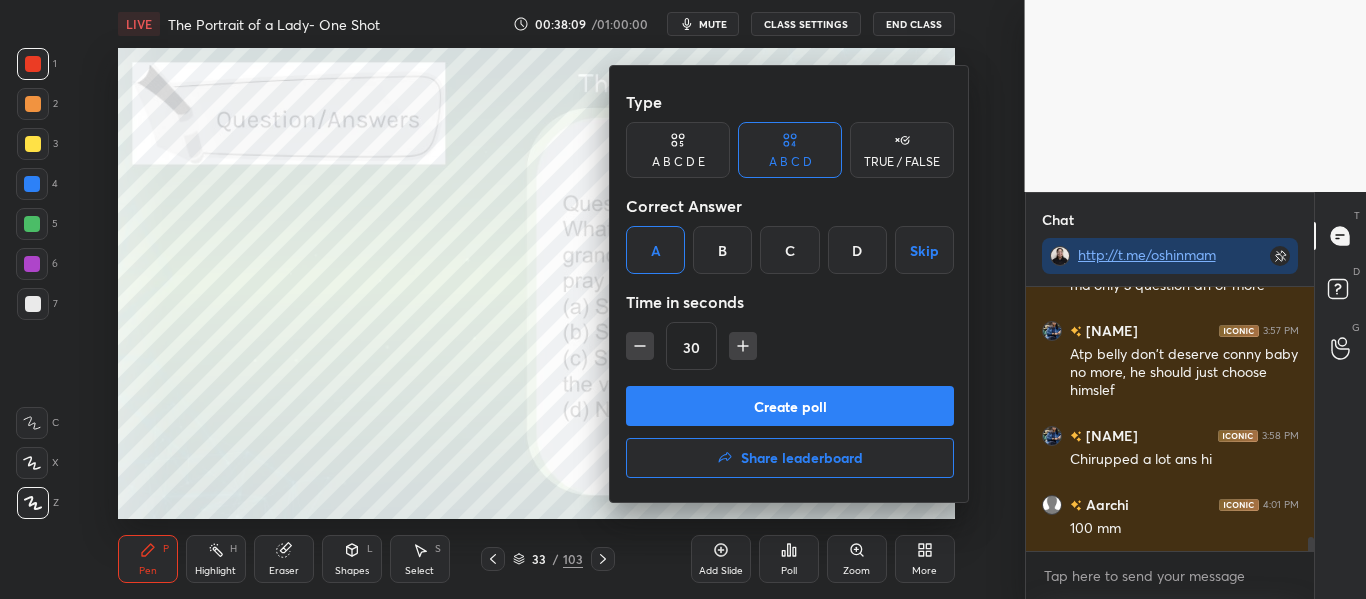 click on "Create poll" at bounding box center [790, 406] 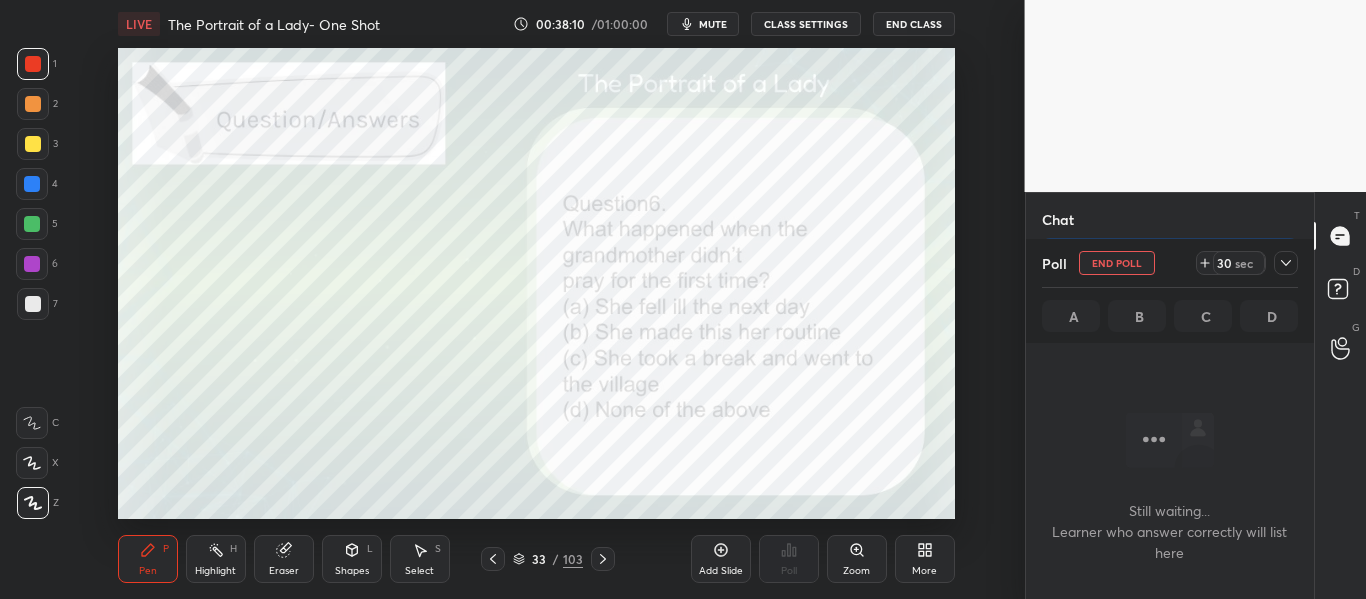 scroll, scrollTop: 160, scrollLeft: 282, axis: both 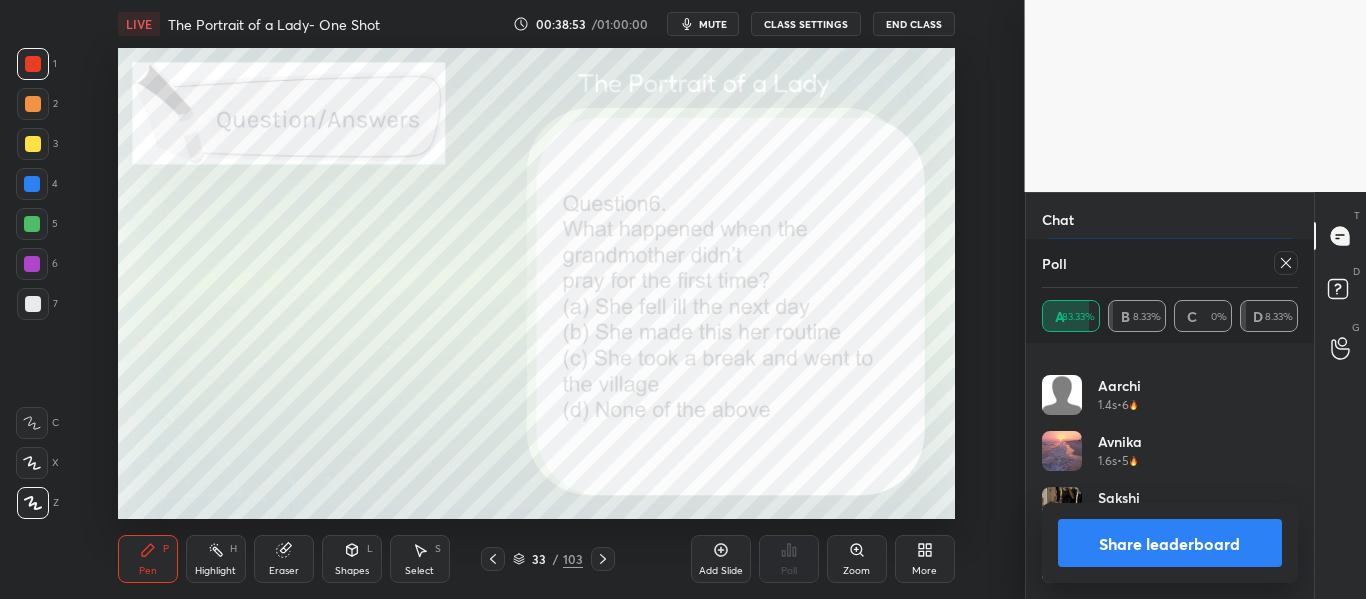 click on "Share leaderboard" at bounding box center [1170, 543] 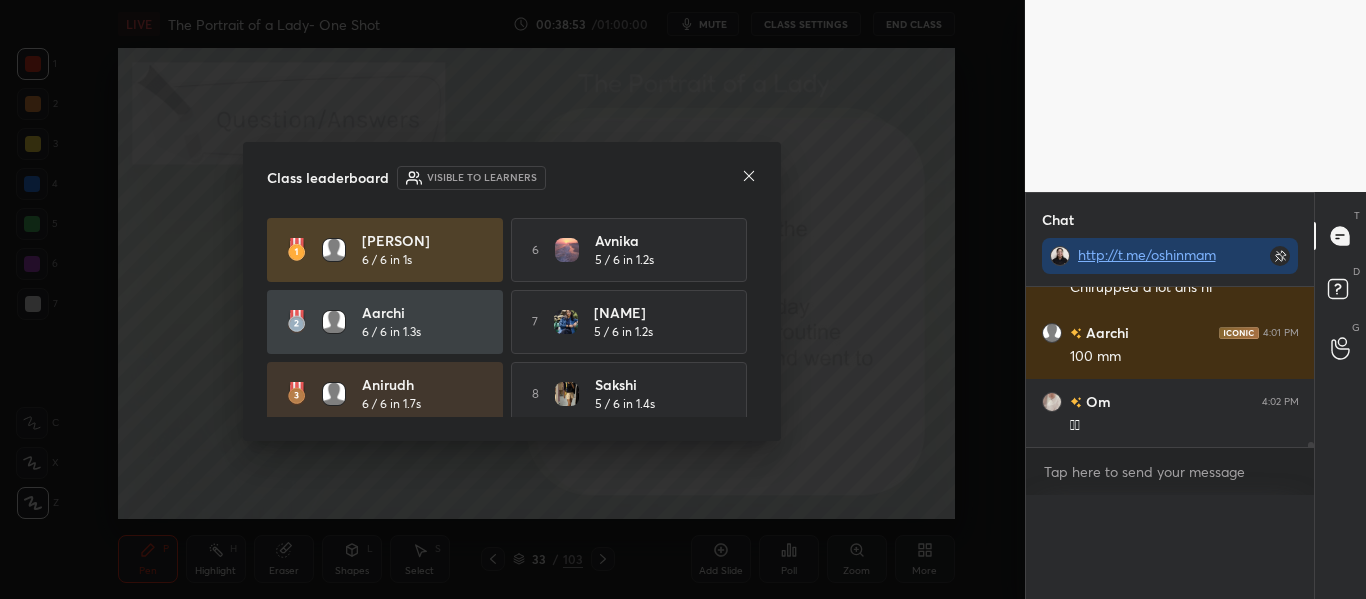 scroll, scrollTop: 0, scrollLeft: 0, axis: both 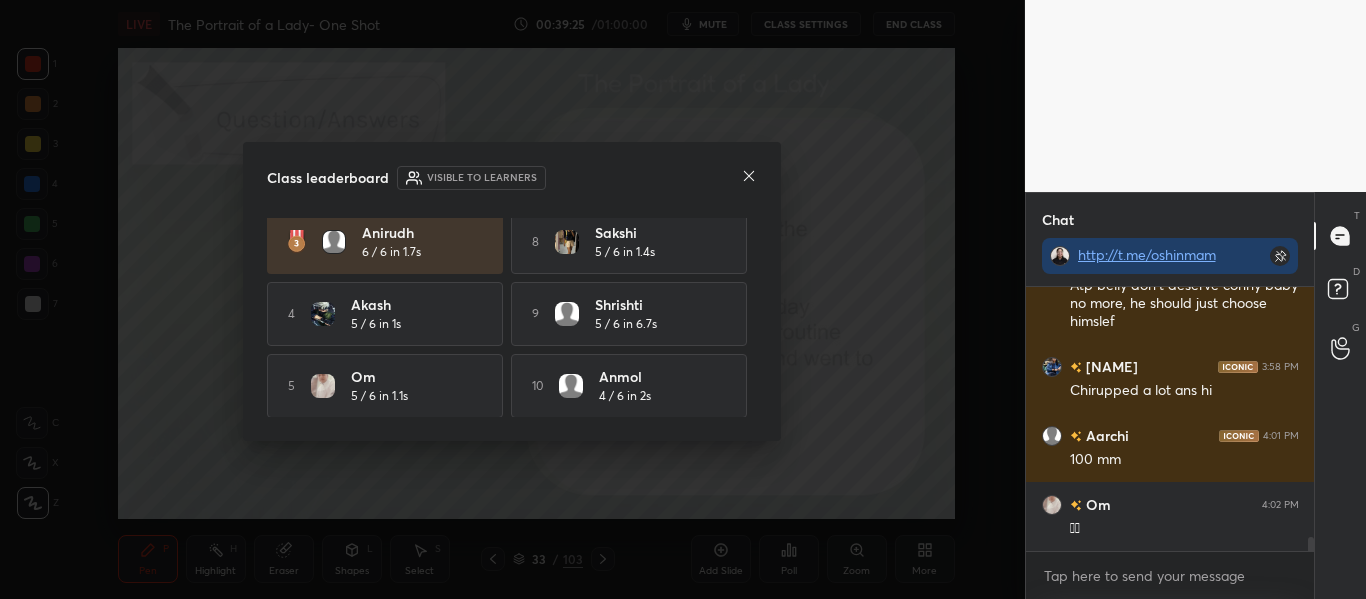 click 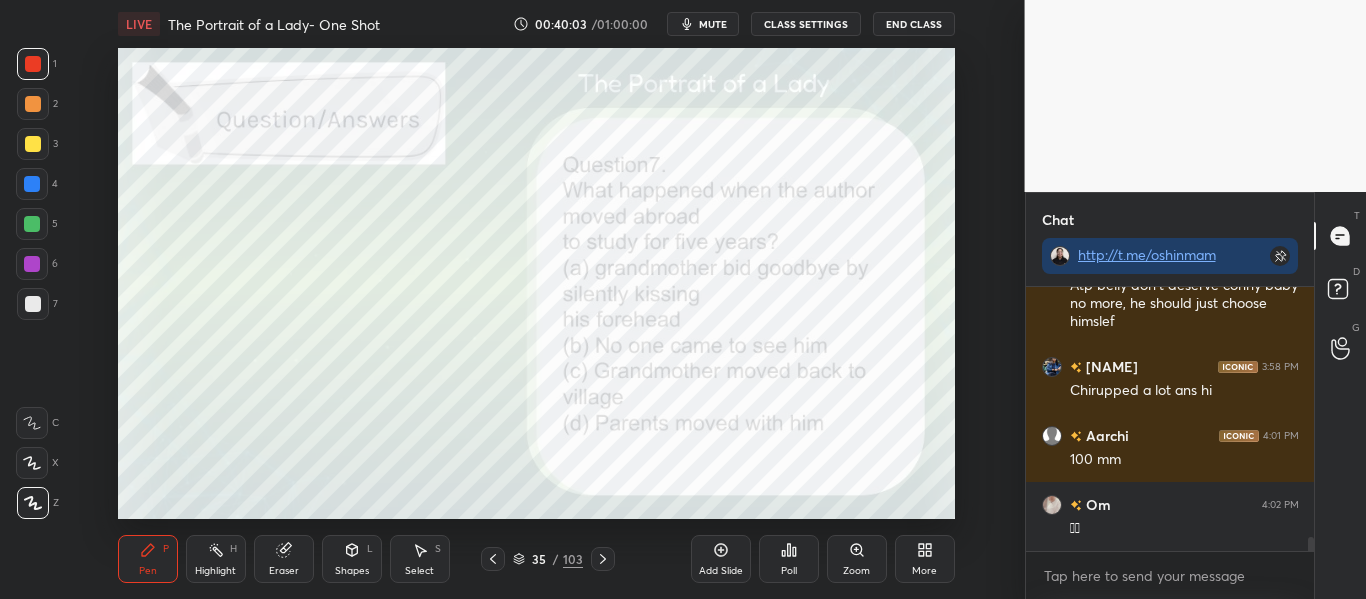 click on "Poll" at bounding box center (789, 559) 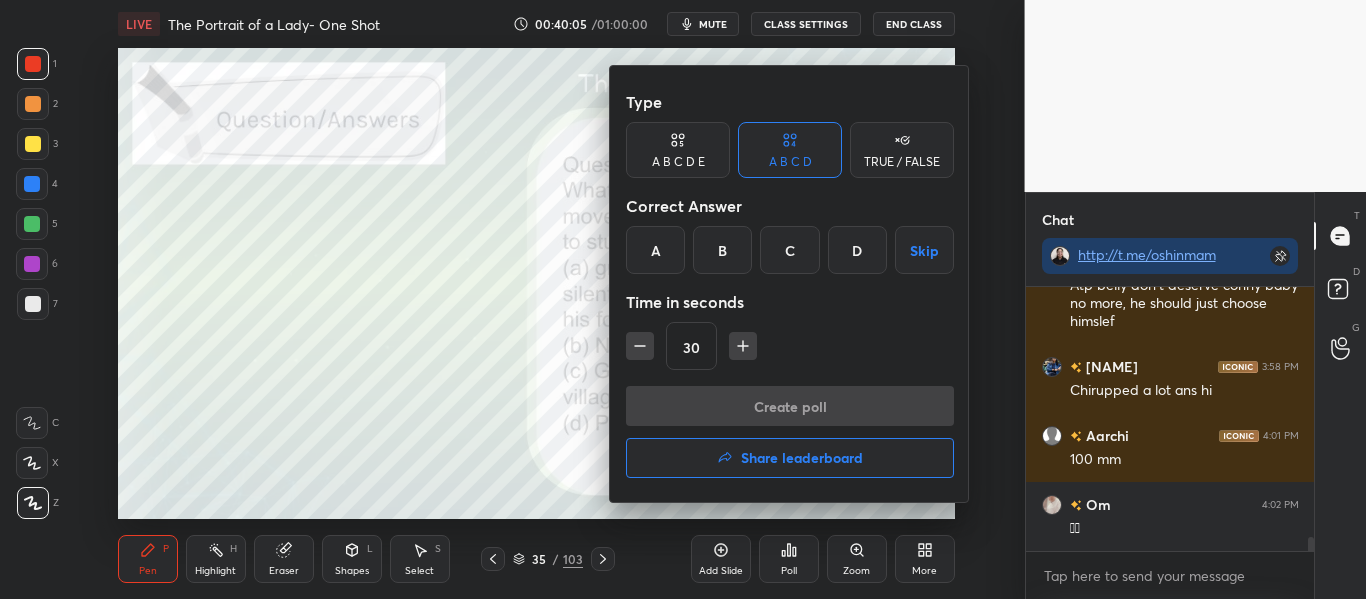 click on "A" at bounding box center [655, 250] 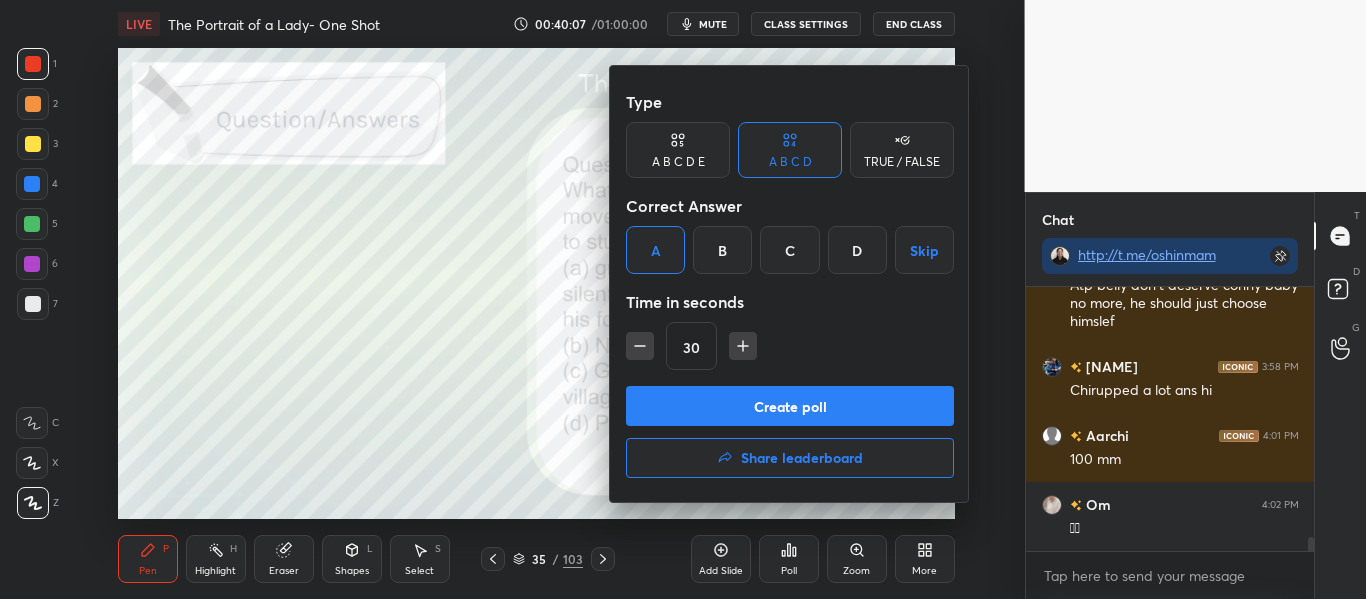 click on "Create poll" at bounding box center [790, 406] 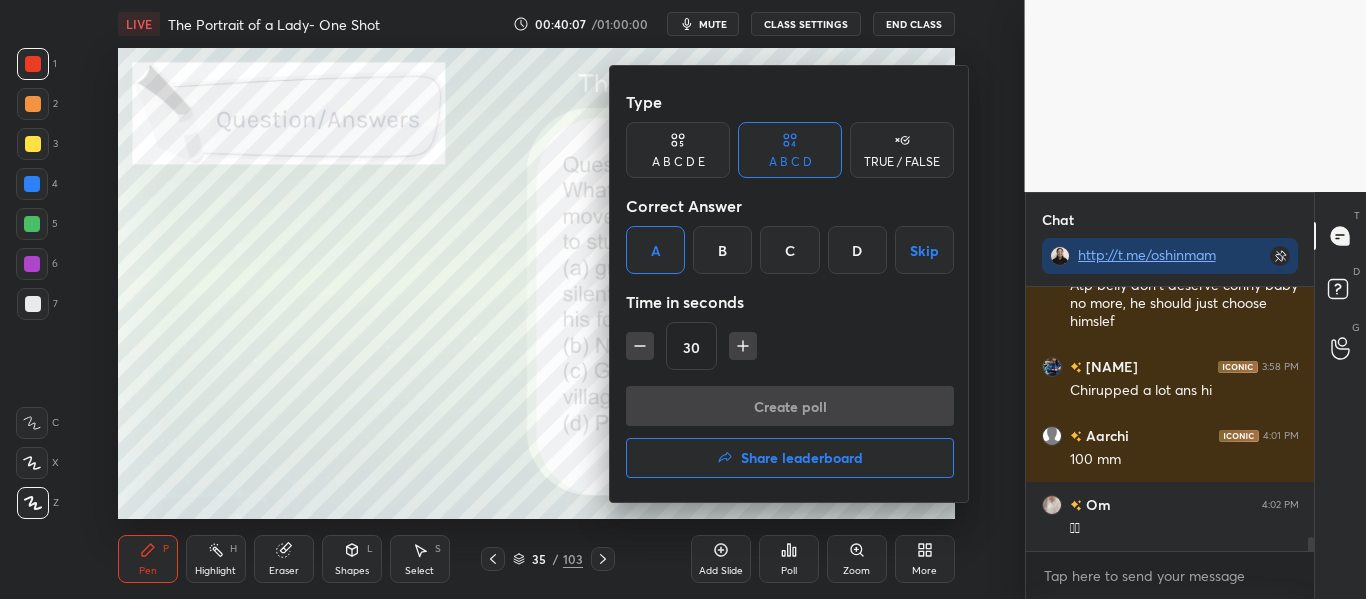 scroll, scrollTop: 216, scrollLeft: 282, axis: both 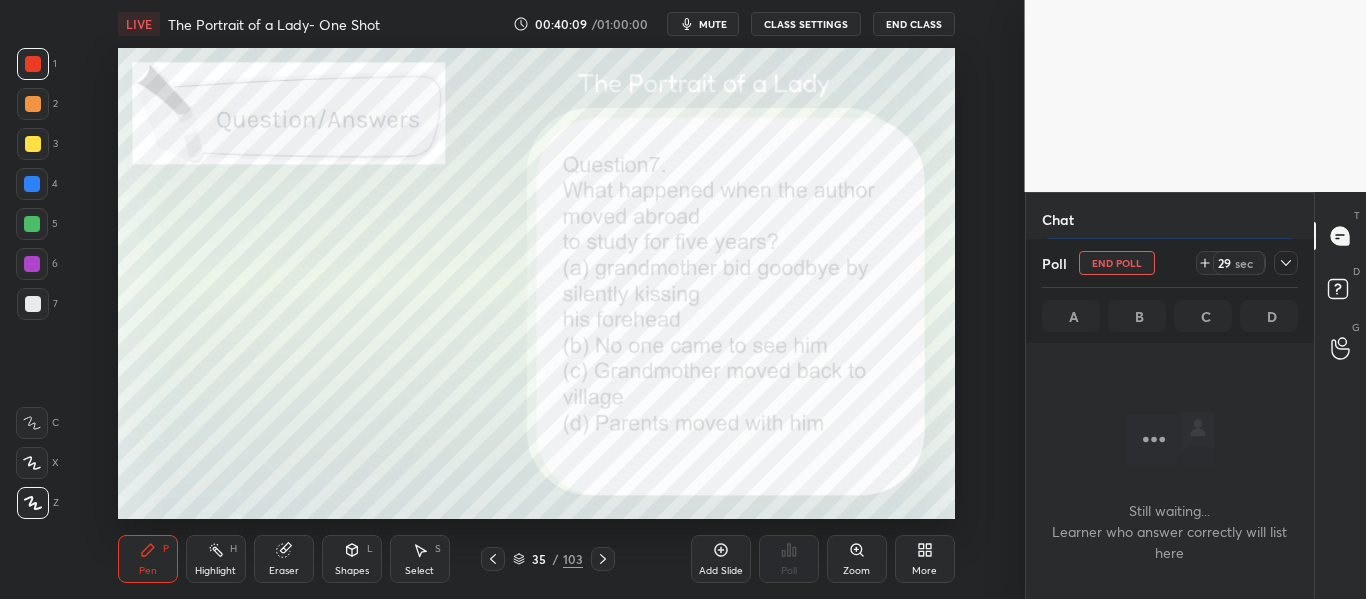 click 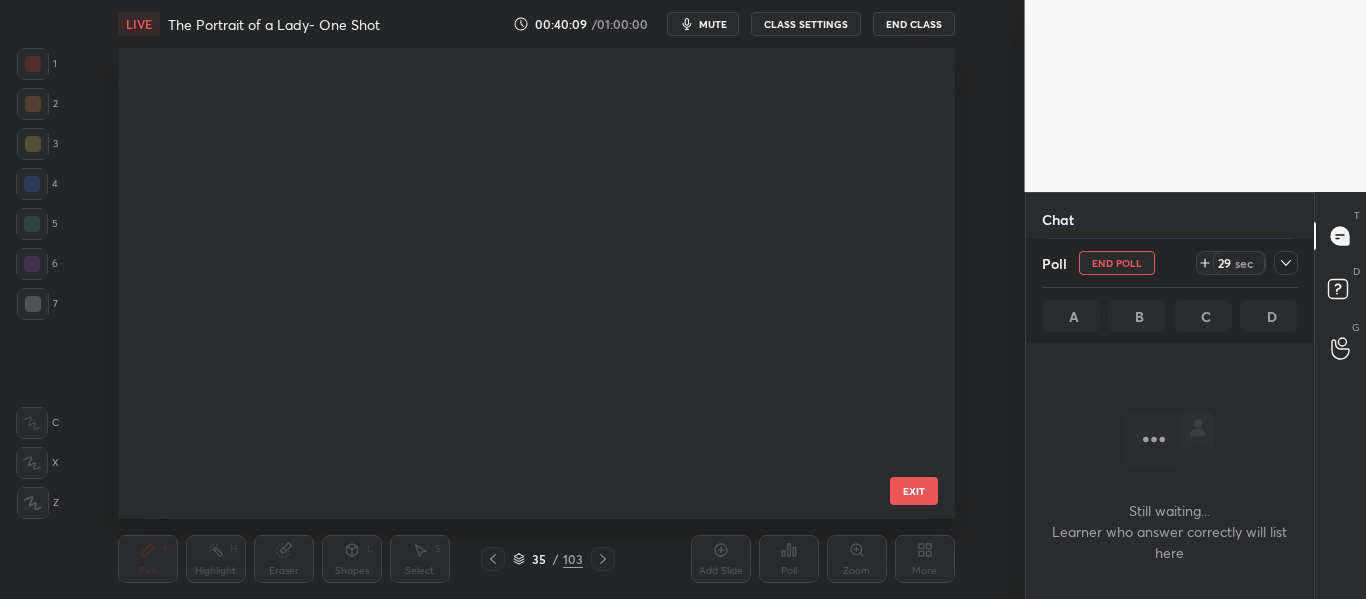 scroll, scrollTop: 1232, scrollLeft: 0, axis: vertical 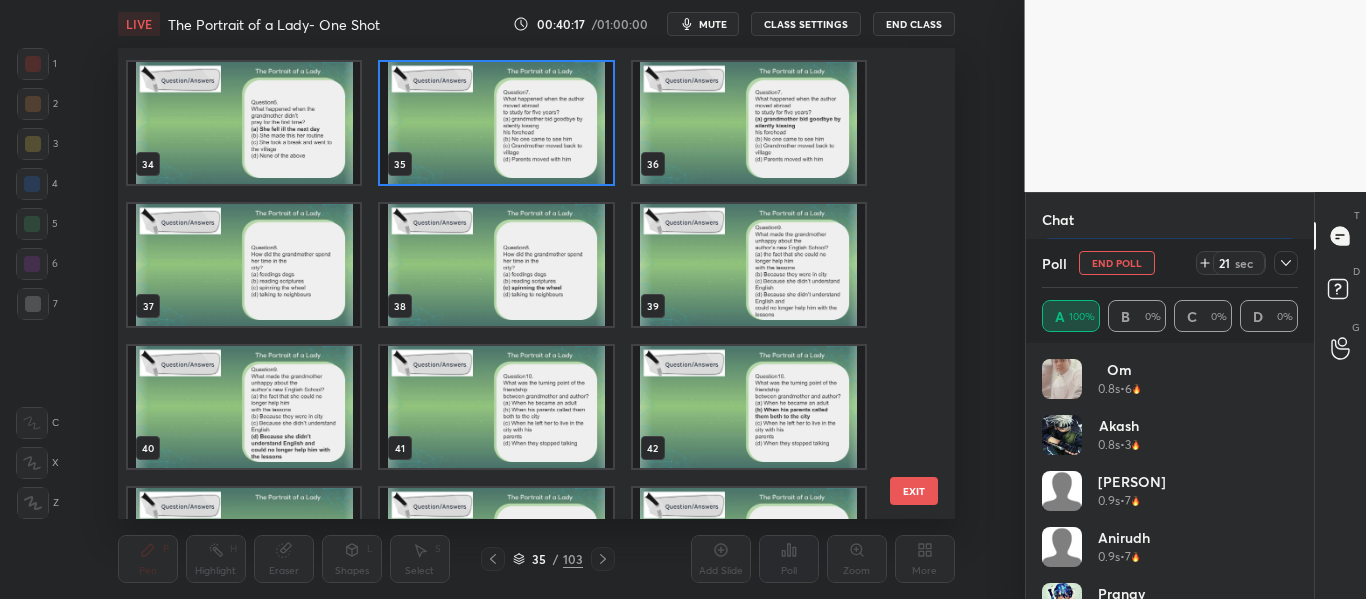 click at bounding box center (496, 123) 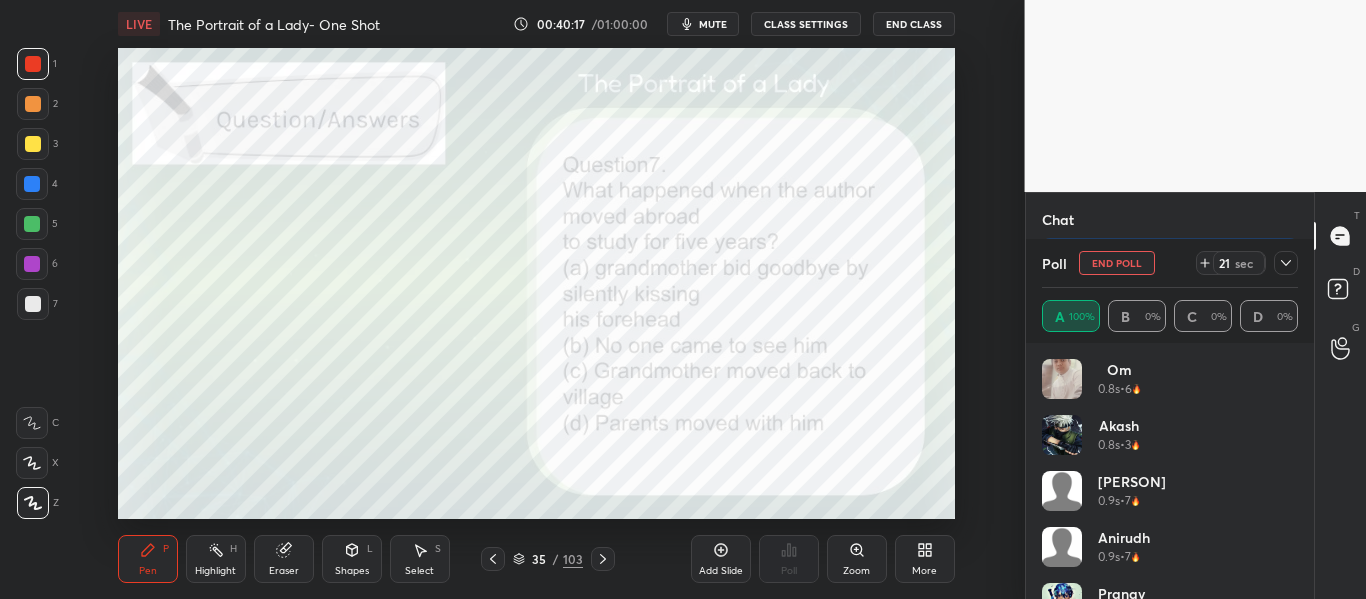 click at bounding box center (496, 123) 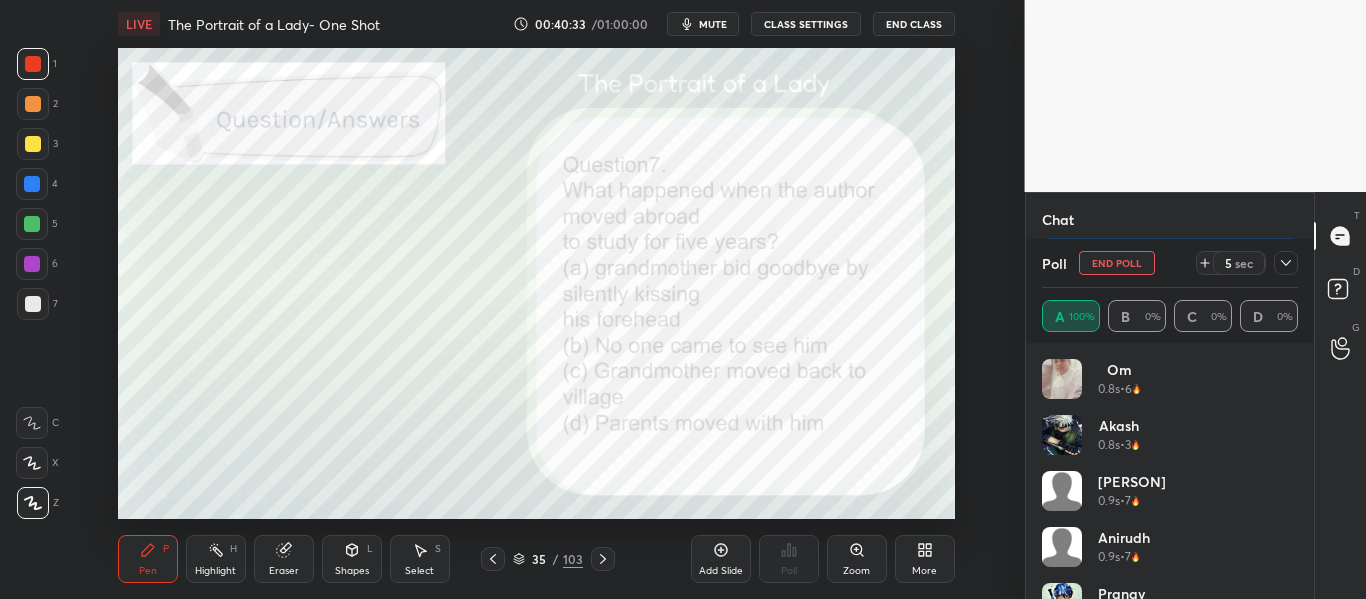 scroll, scrollTop: 4944, scrollLeft: 0, axis: vertical 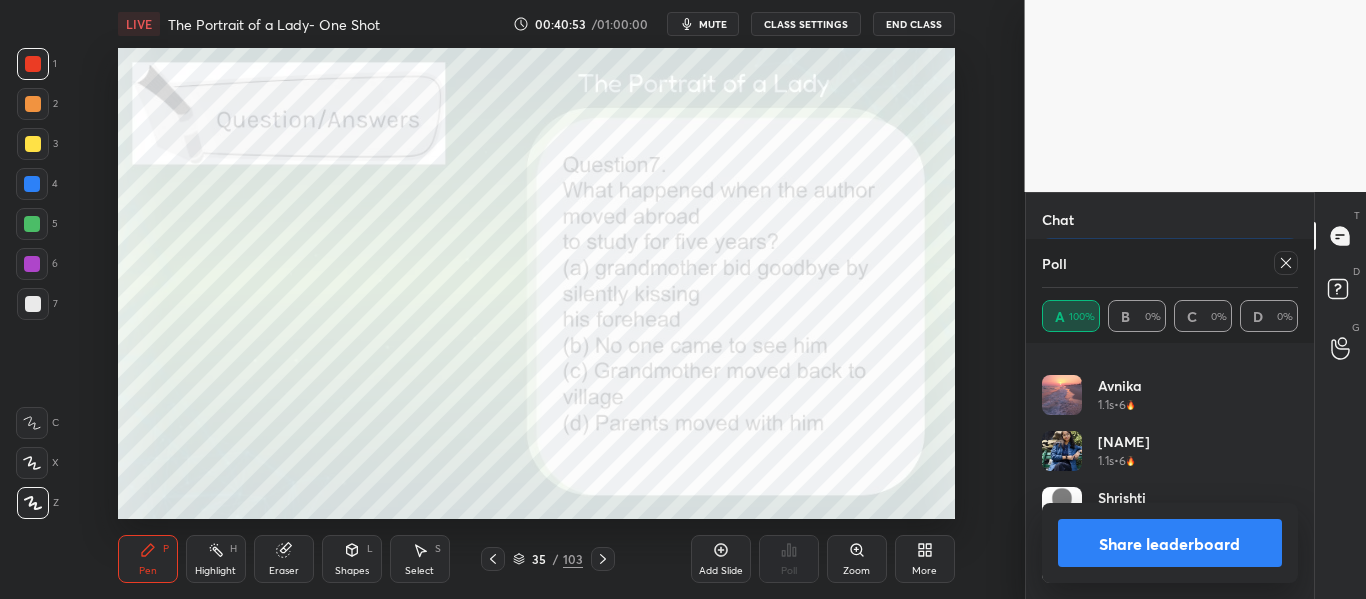 click 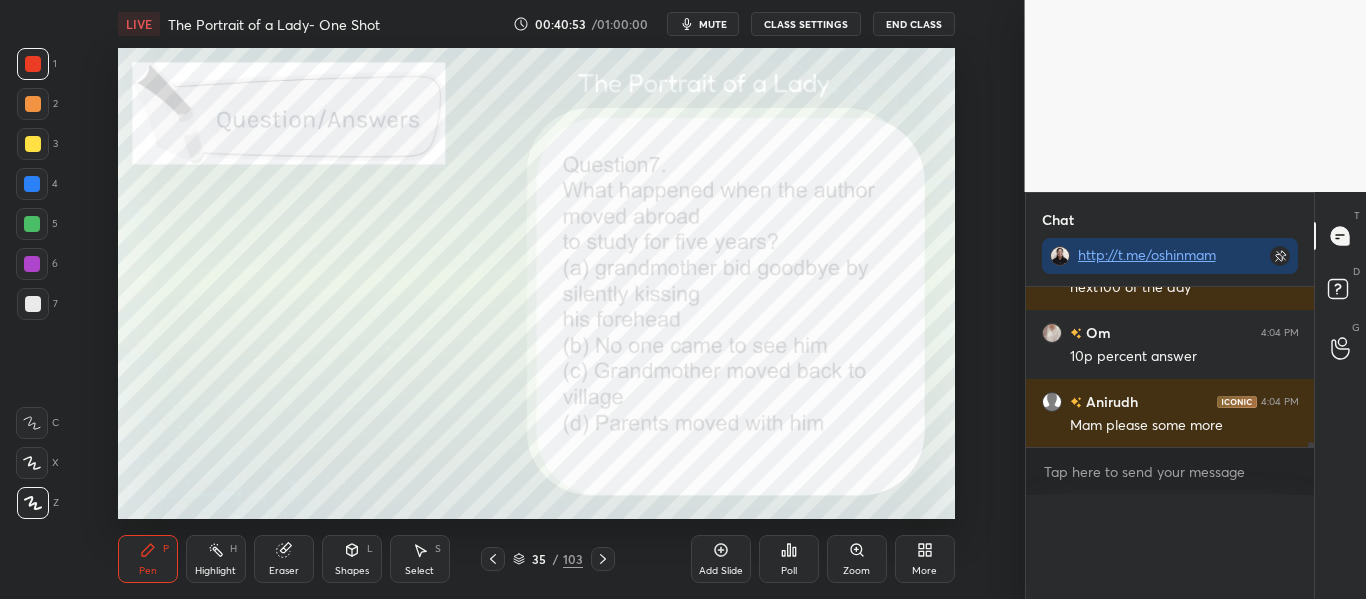scroll, scrollTop: 0, scrollLeft: 0, axis: both 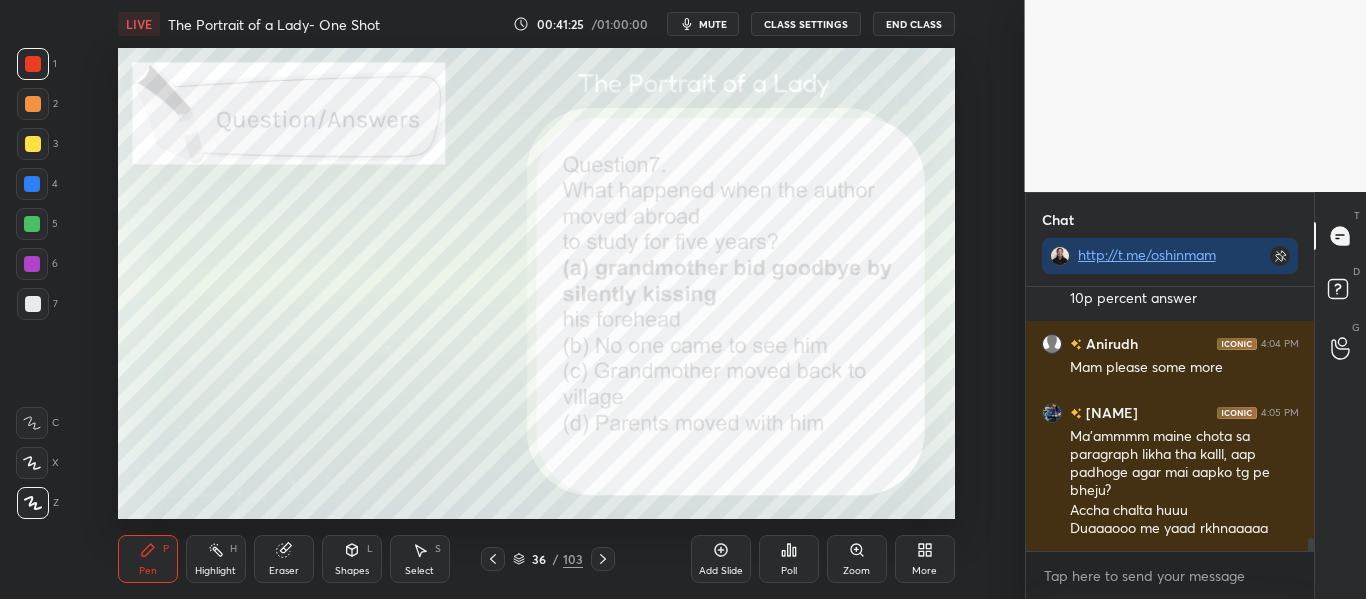 click on "Poll" at bounding box center [789, 559] 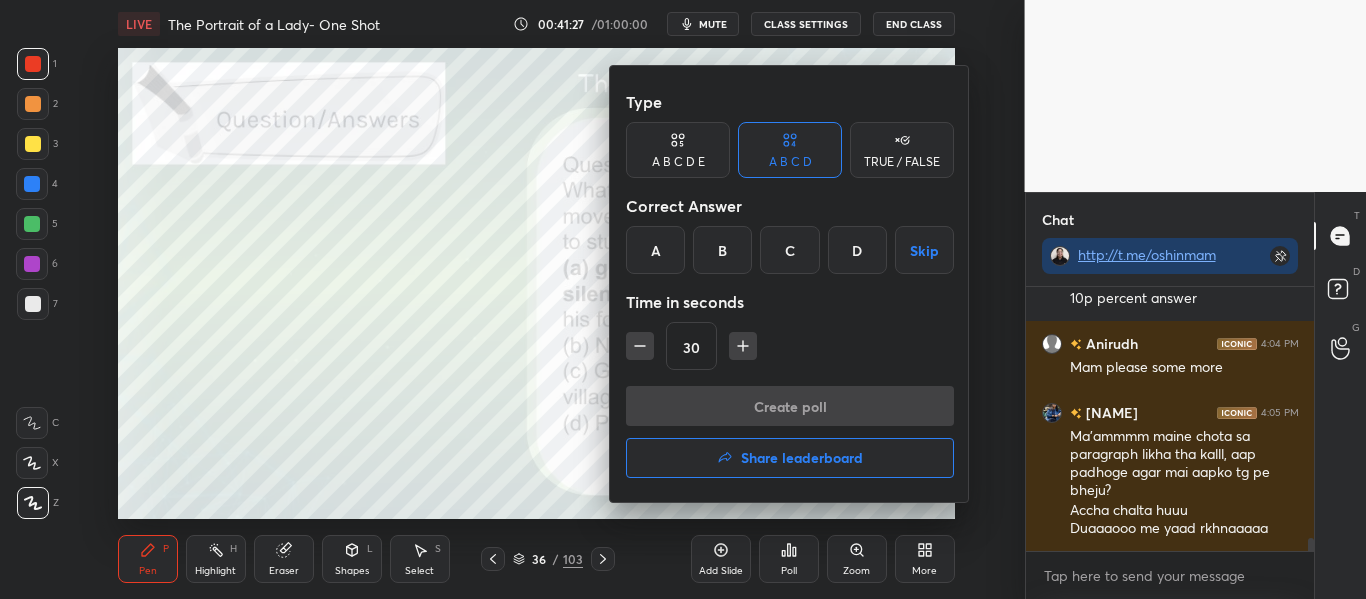 click on "Share leaderboard" at bounding box center (790, 458) 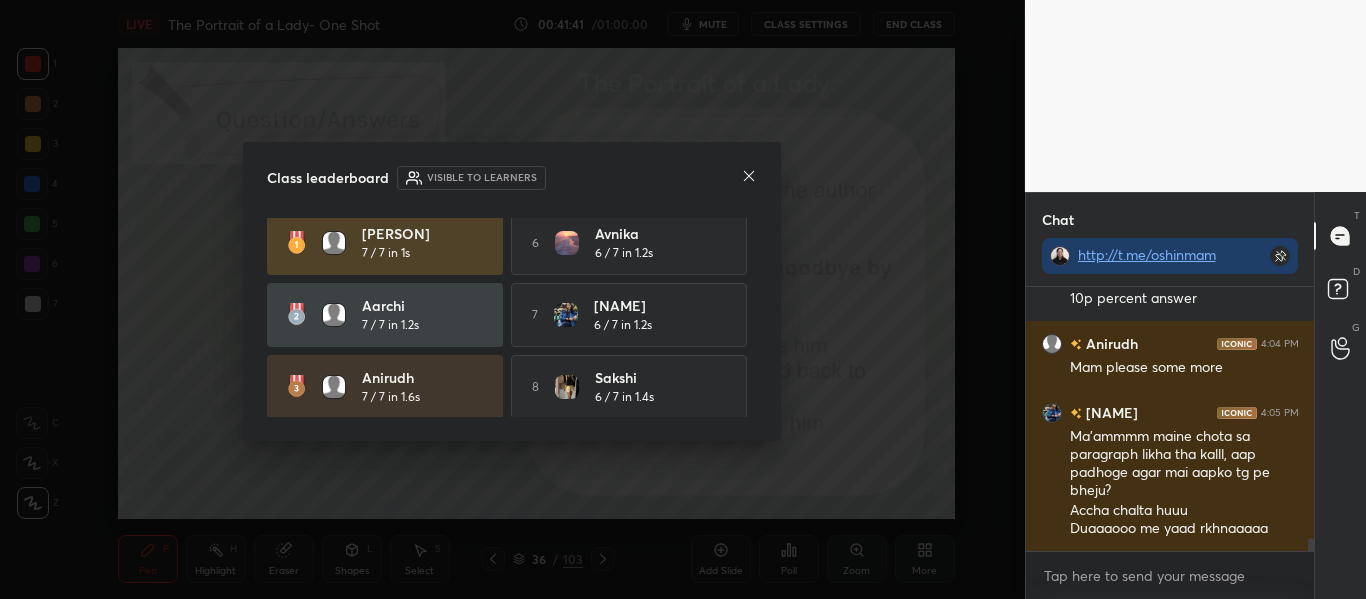 scroll, scrollTop: 0, scrollLeft: 0, axis: both 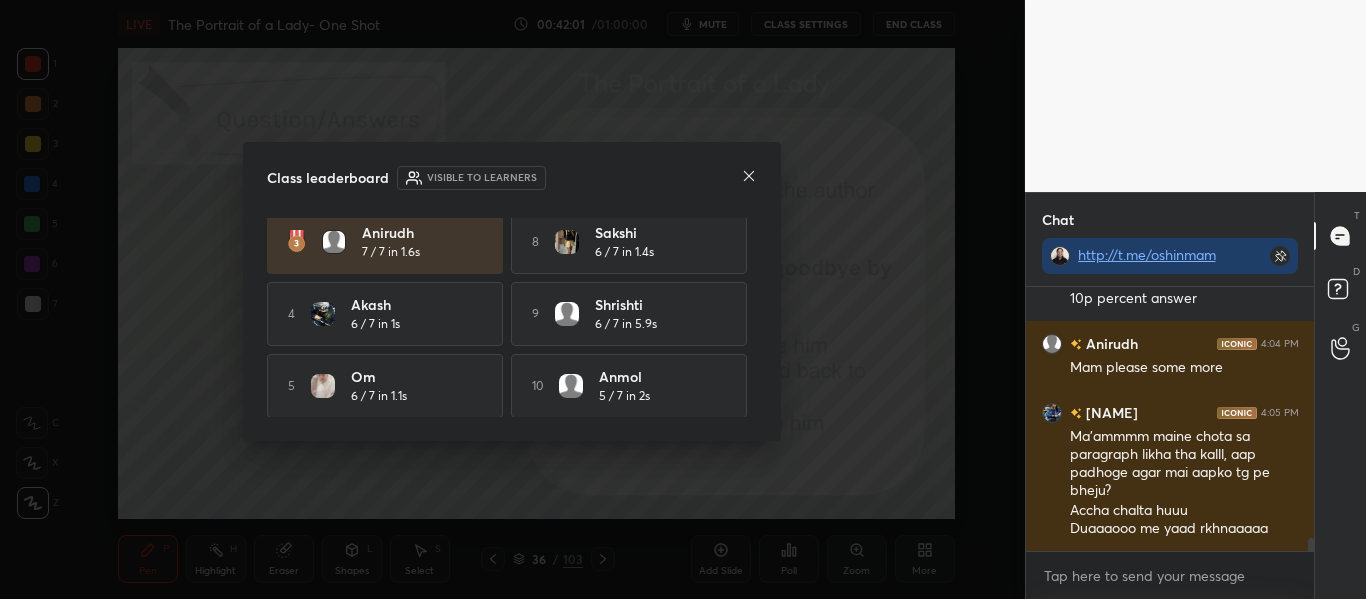 click 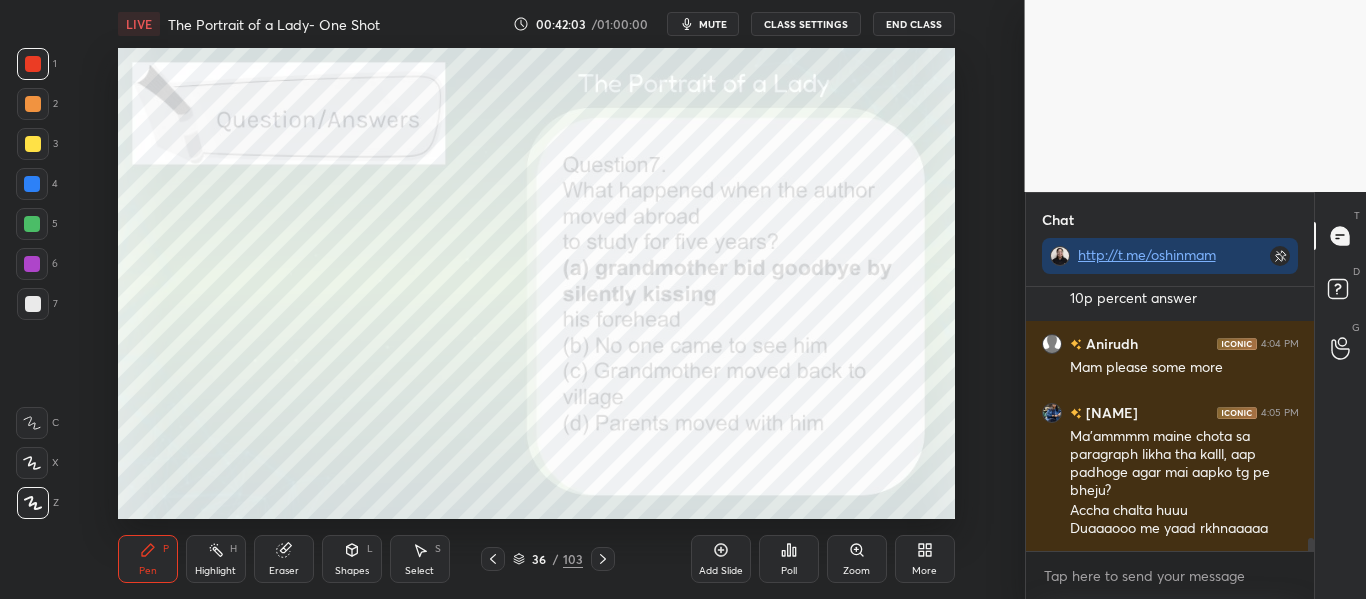 click 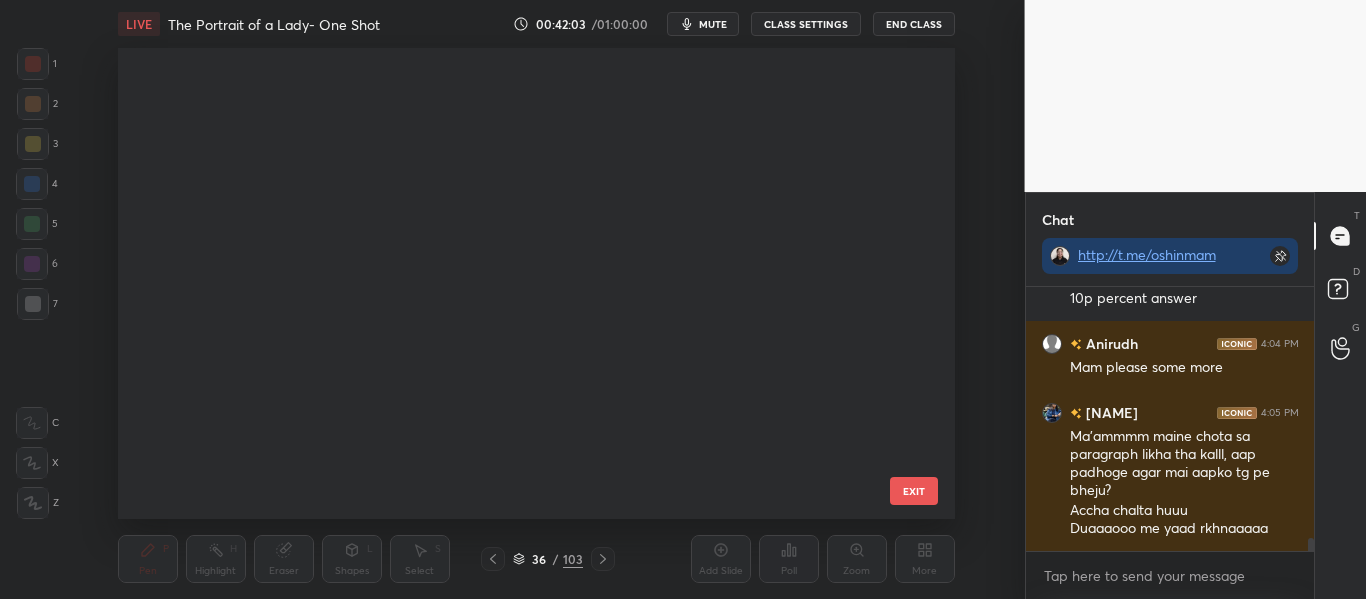 scroll, scrollTop: 1232, scrollLeft: 0, axis: vertical 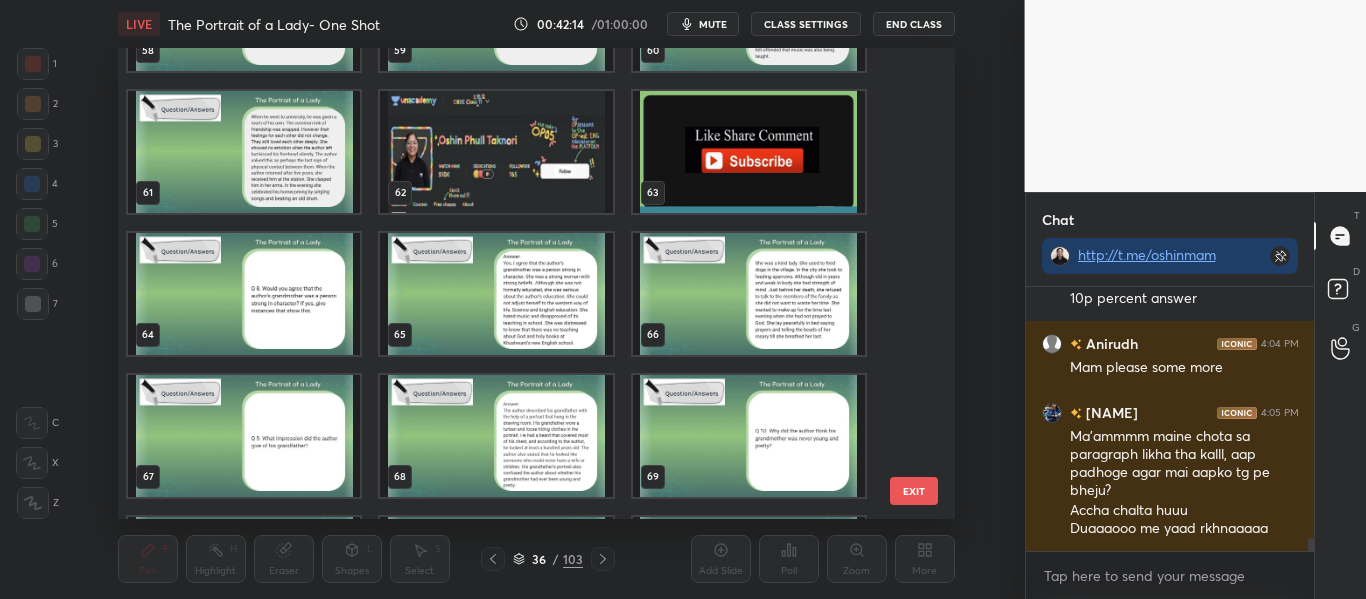 click at bounding box center (244, 294) 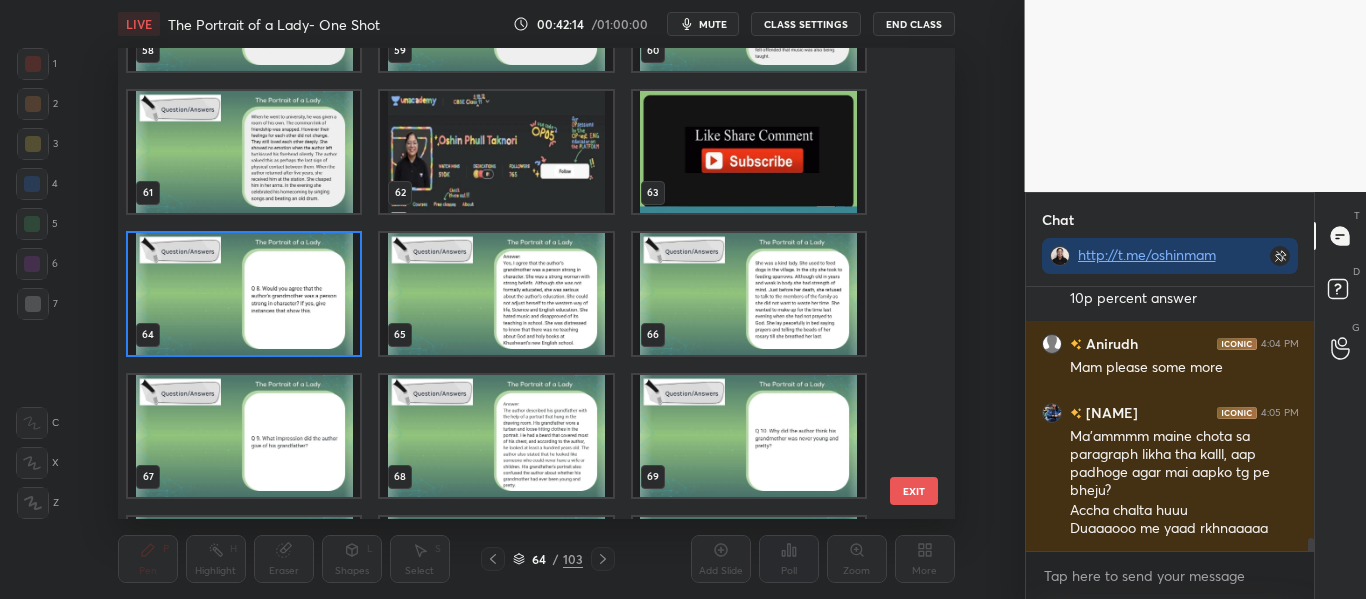 click at bounding box center [244, 294] 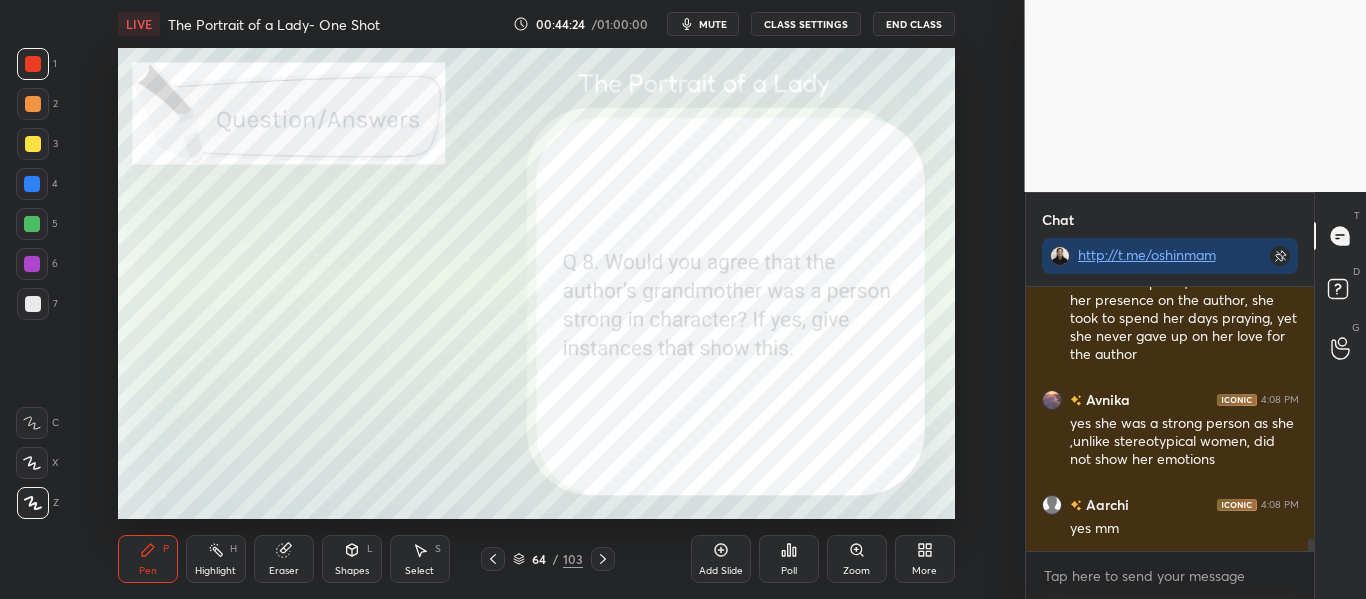 scroll, scrollTop: 5706, scrollLeft: 0, axis: vertical 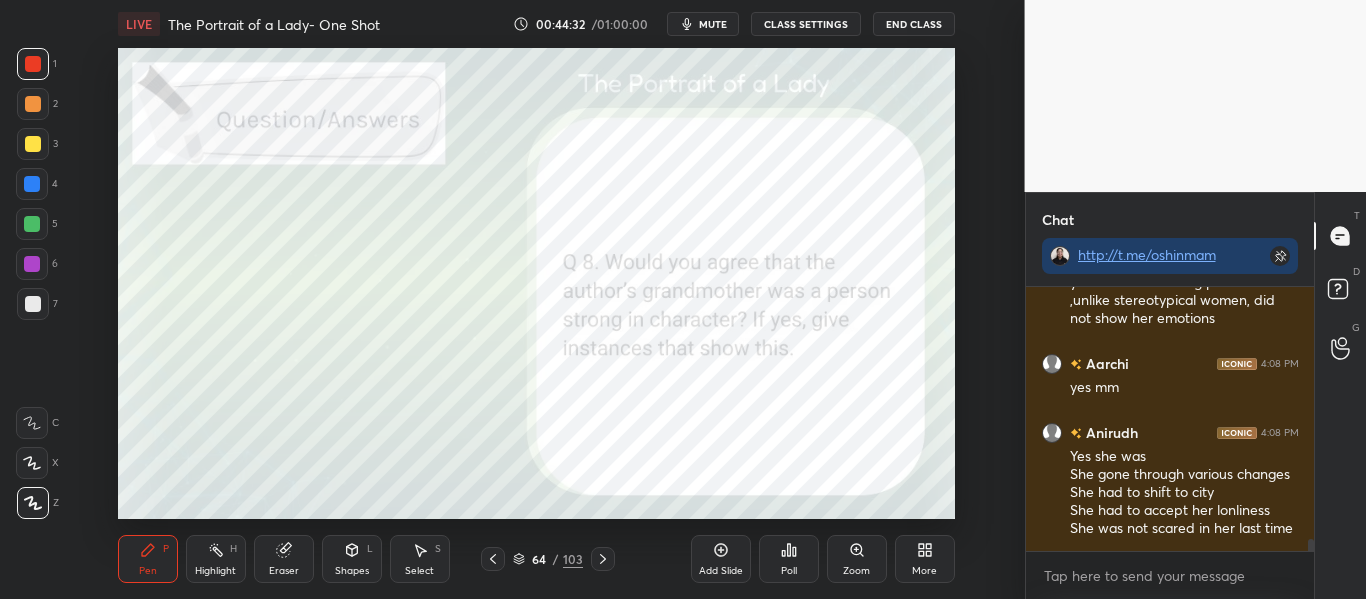 drag, startPoint x: 1313, startPoint y: 544, endPoint x: 1300, endPoint y: 561, distance: 21.400934 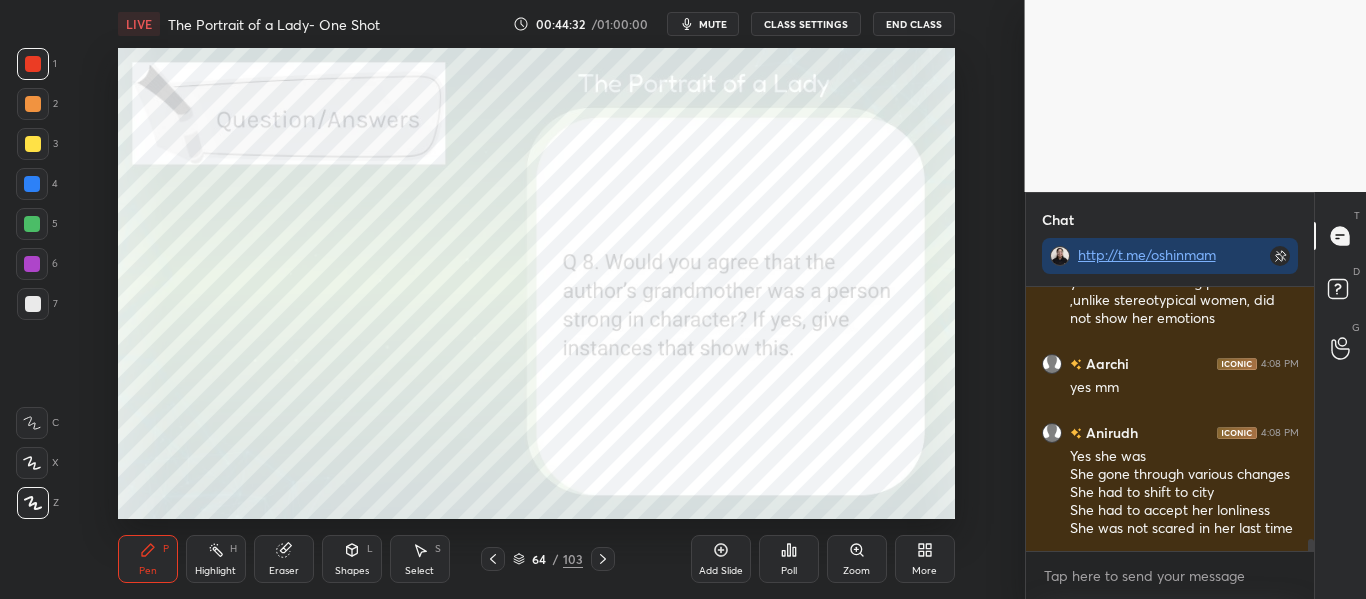 click on "[USER] 4:08 PM Yes; she accepted her isolation without complaint, did not force her presence on the author, she took to spend her days praying, yet she never gave up on her love for the author [USER] 4:08 PM yes she was a strong person as she ,unlike stereotypical women, did not show her emotions [USER] 4:08 PM yes mm [USER] 4:08 PM Yes she was
She gone through various changes
She had to shift to city
She had to accept her lonliness
She was not scared in her last time JUMP TO LATEST Enable hand raising Enable raise hand to speak to learners. Once enabled, chat will be turned off temporarily. Enable x" at bounding box center (1170, 443) 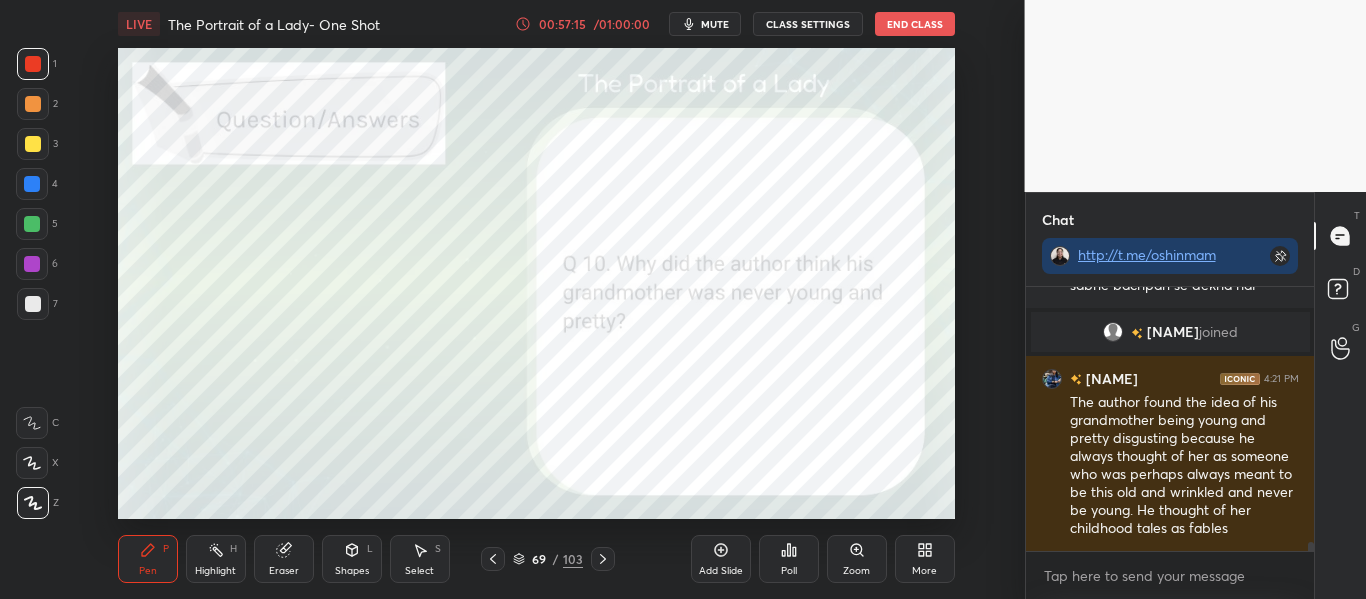 scroll, scrollTop: 7385, scrollLeft: 0, axis: vertical 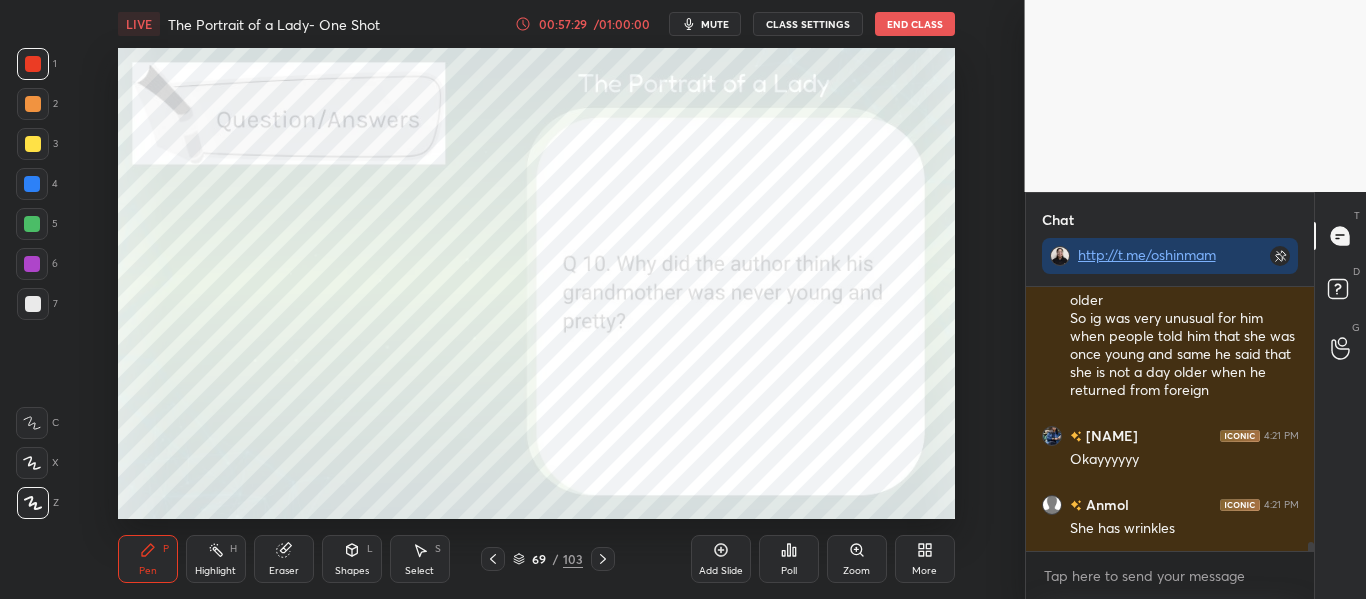 drag, startPoint x: 1312, startPoint y: 544, endPoint x: 1301, endPoint y: 563, distance: 21.954498 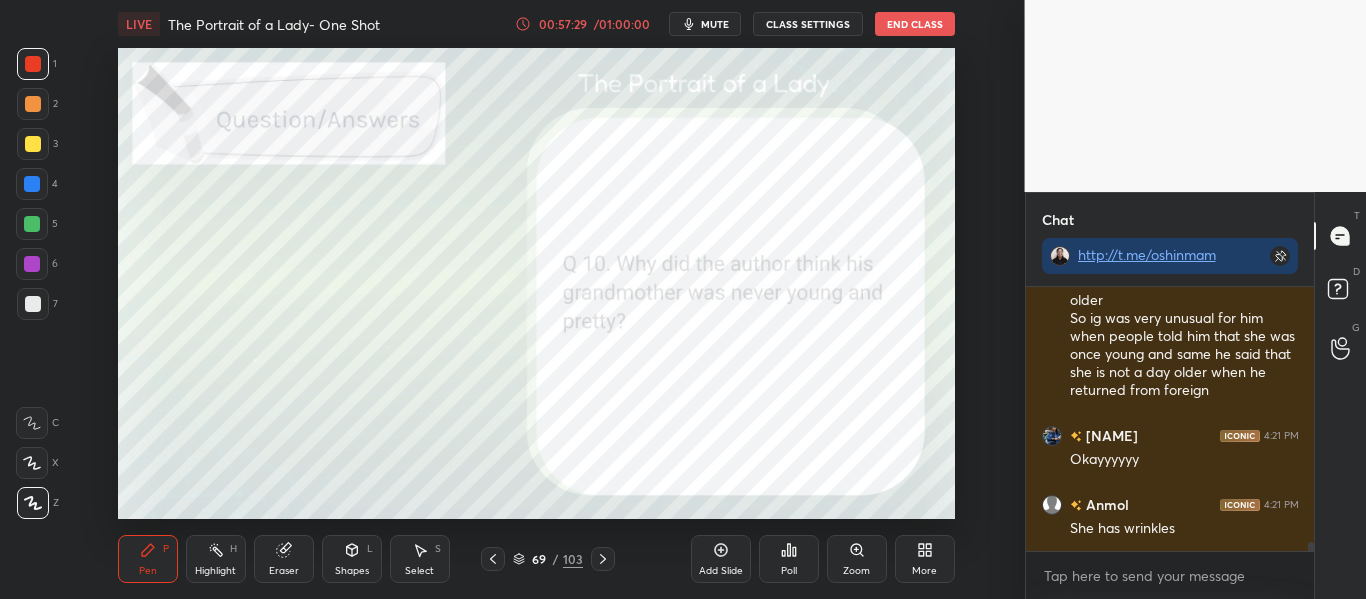 click on "[USER] 4:21 PM The author found the idea of his grandmother being young and pretty disgusting because he always thought of her as someone who was perhaps always meant to be this old and wrinkled and never be young. He thought of her childhood tales as fables [USER] 4:21 PM Because he thought that she can't grow old
She is too old that she can't be older
So ig was very unusual for him when people told him that she was once young and same he said that she is not a day older when he returned from foreign [USER] 4:21 PM Okayyyyyy [USER] 4:21 PM She has wrinkles JUMP TO LATEST Enable hand raising Enable raise hand to speak to learners. Once enabled, chat will be turned off temporarily. Enable x" at bounding box center [1170, 443] 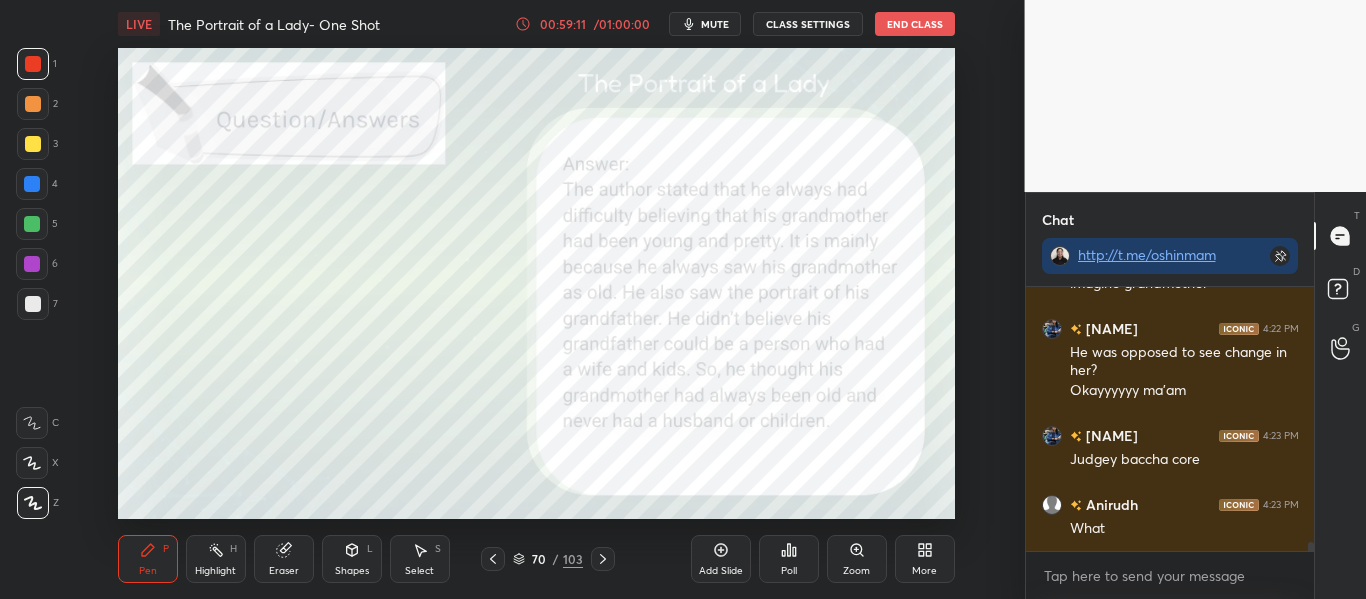 scroll, scrollTop: 7957, scrollLeft: 0, axis: vertical 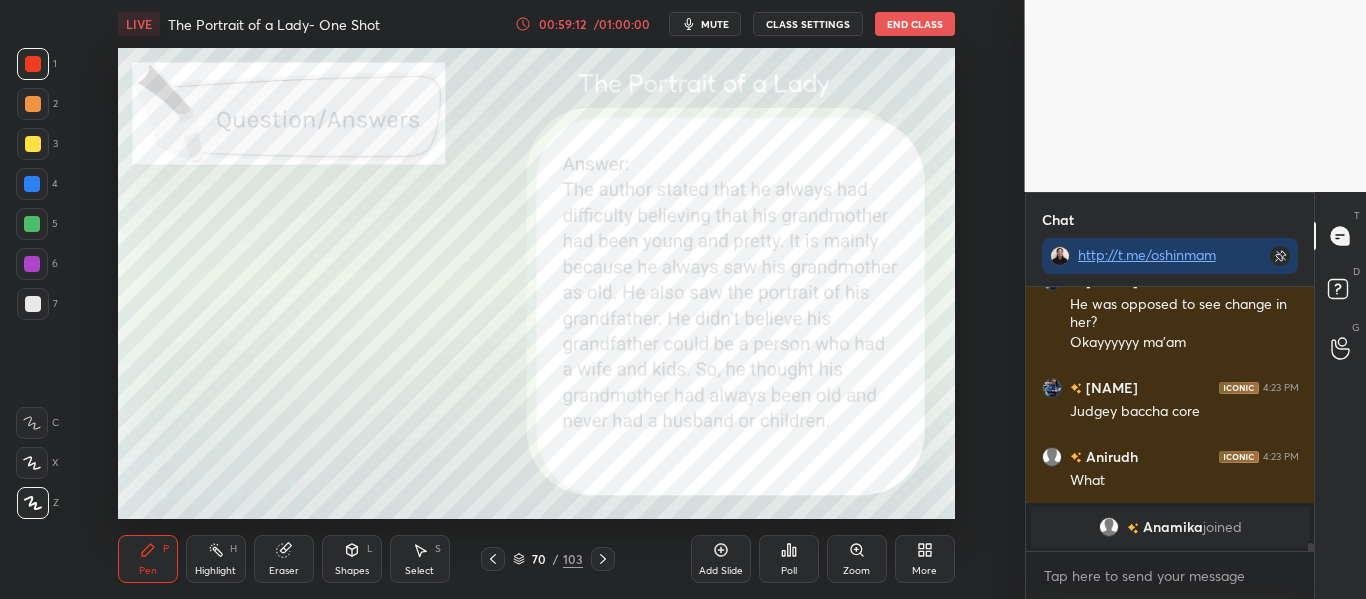 click on "70 / 103" at bounding box center (548, 559) 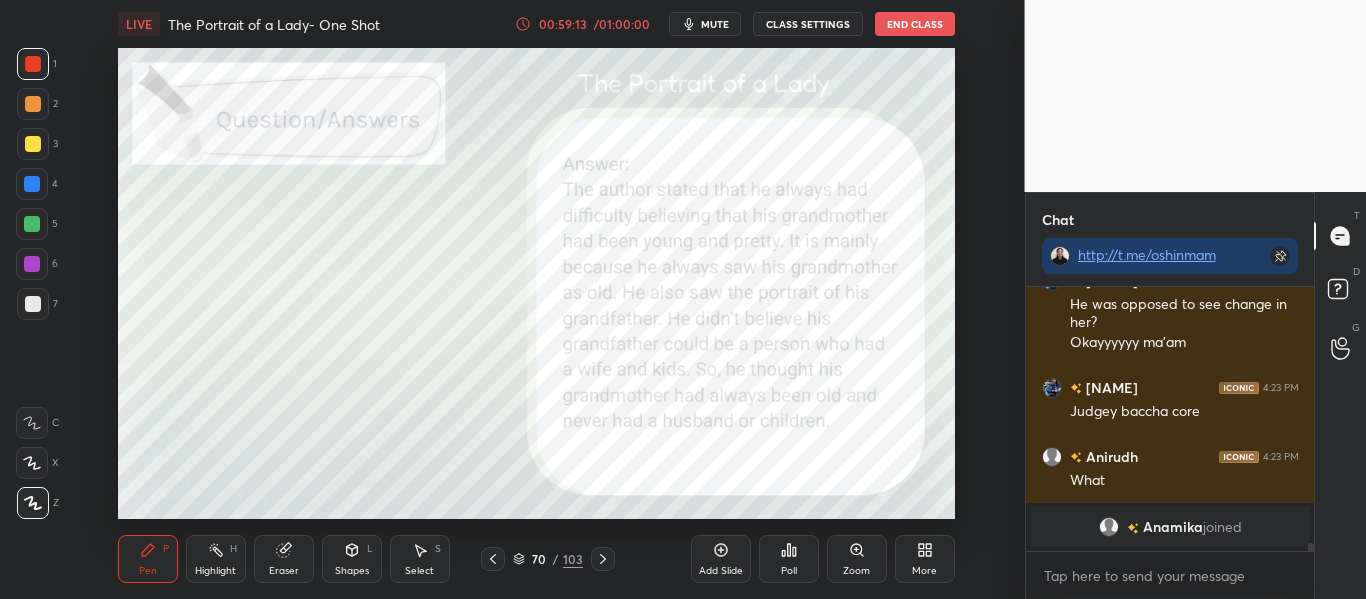 click 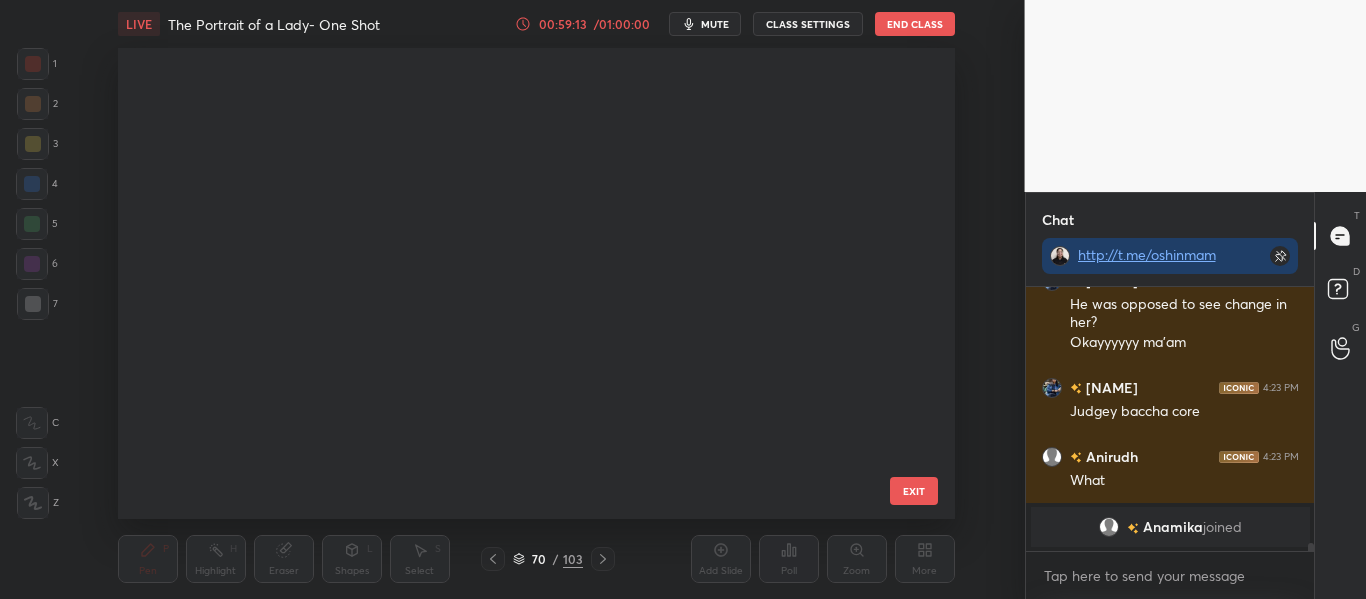 scroll, scrollTop: 2936, scrollLeft: 0, axis: vertical 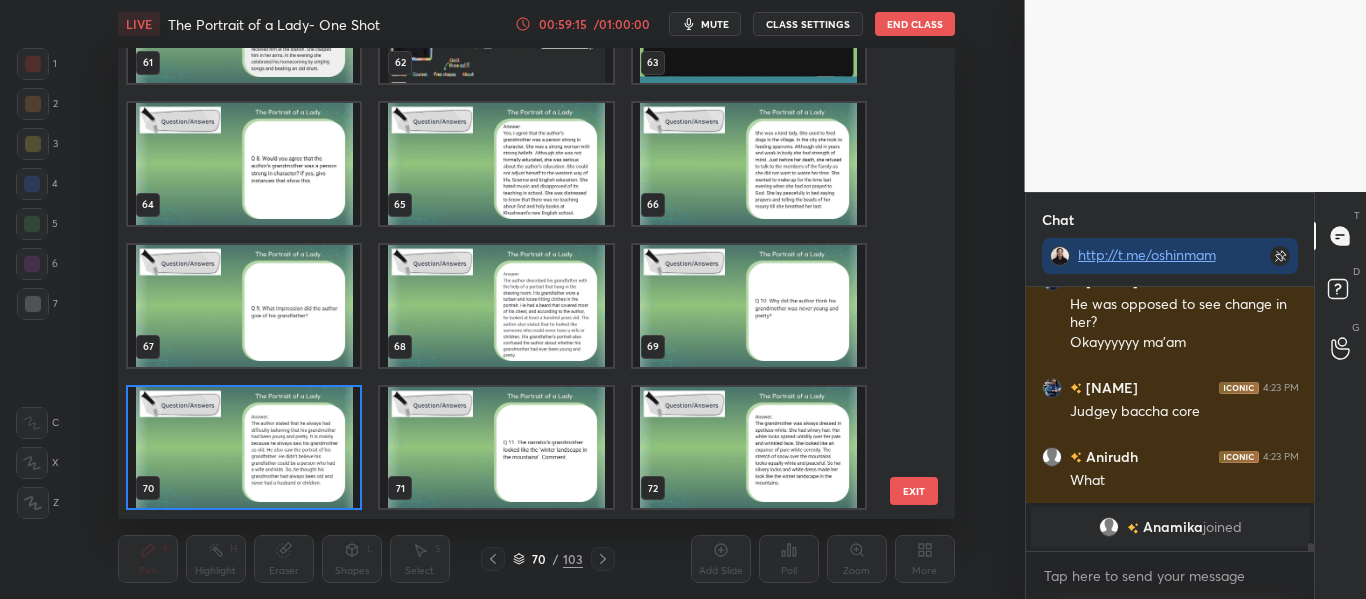 click on "61 62 63 64 65 66 67 68 69 70 71 72 73 74 75 76 77 78 EXIT" at bounding box center (536, 283) 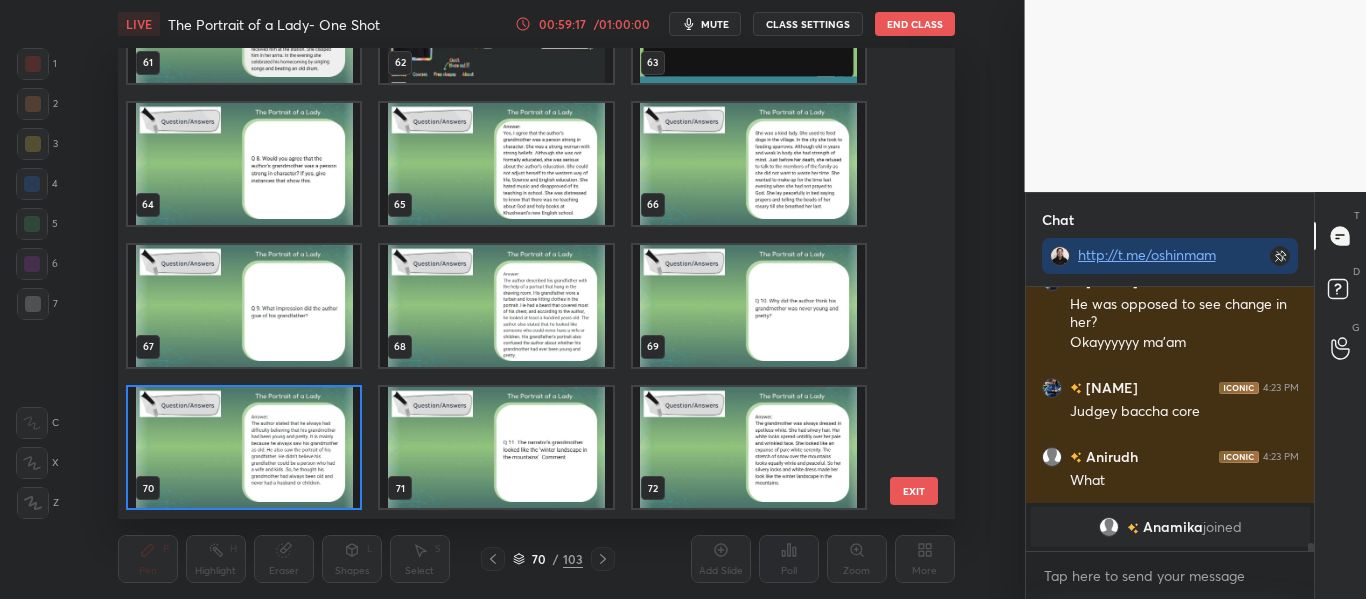 click at bounding box center [496, 22] 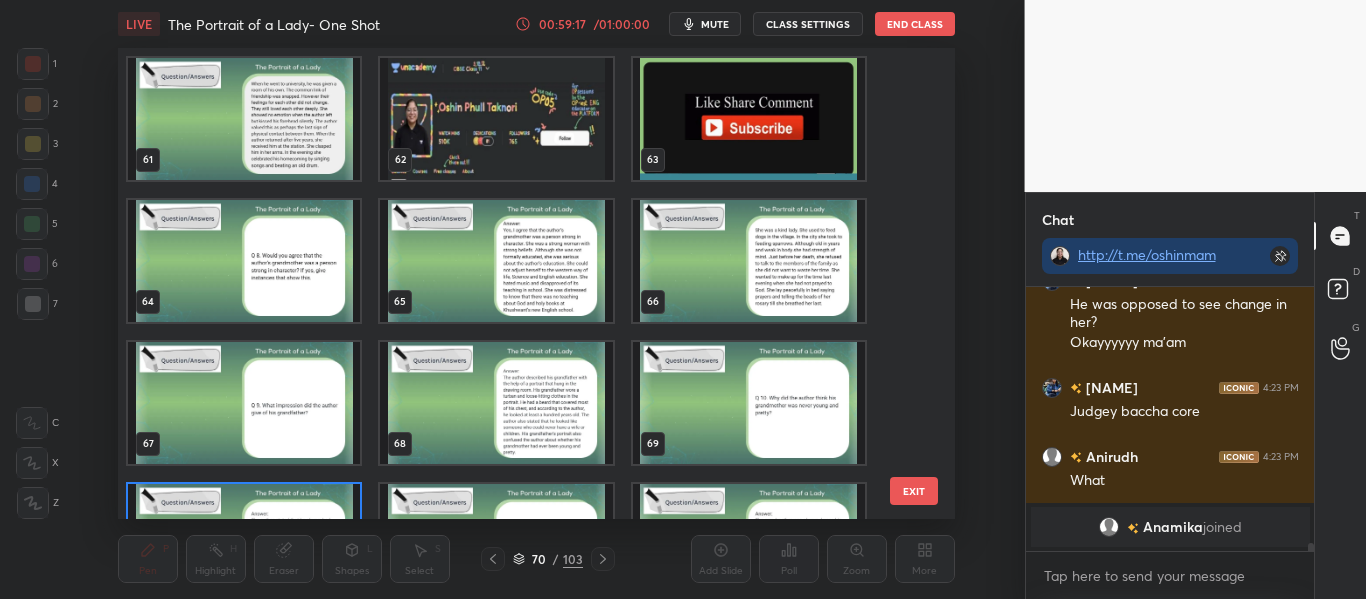 click on "61 62 63 64 65 66 67 68 69 70 71 72 73 74 75 76 77 78" at bounding box center (519, 283) 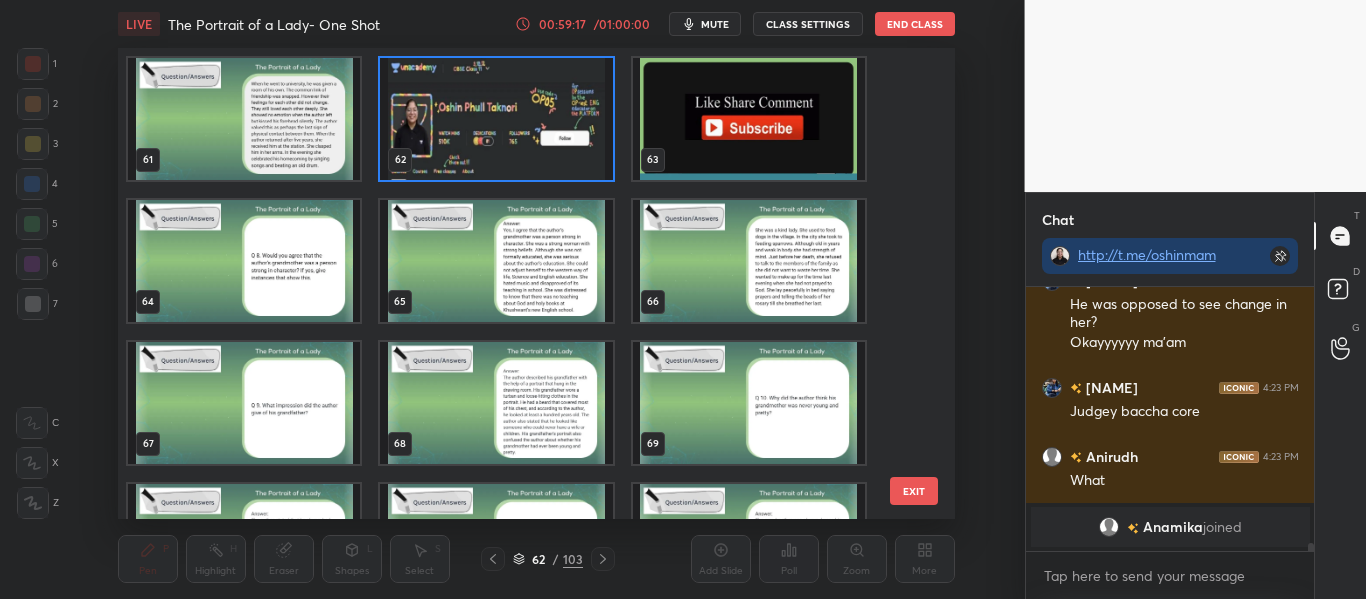 click at bounding box center (496, 119) 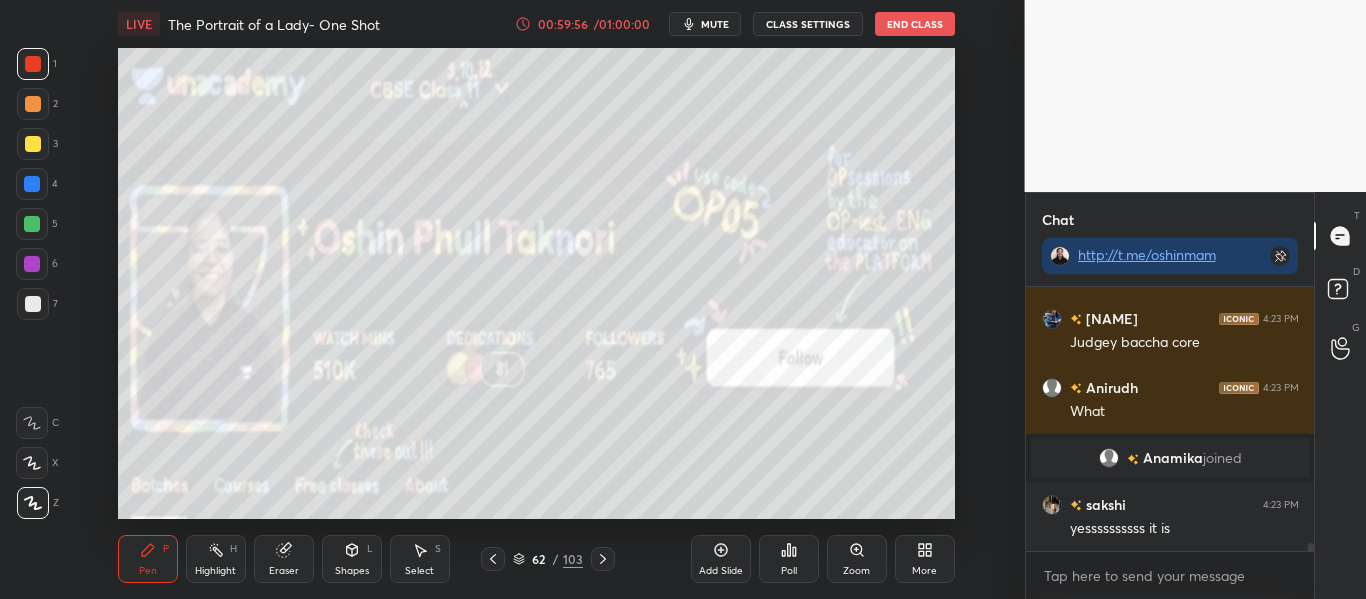 scroll, scrollTop: 7964, scrollLeft: 0, axis: vertical 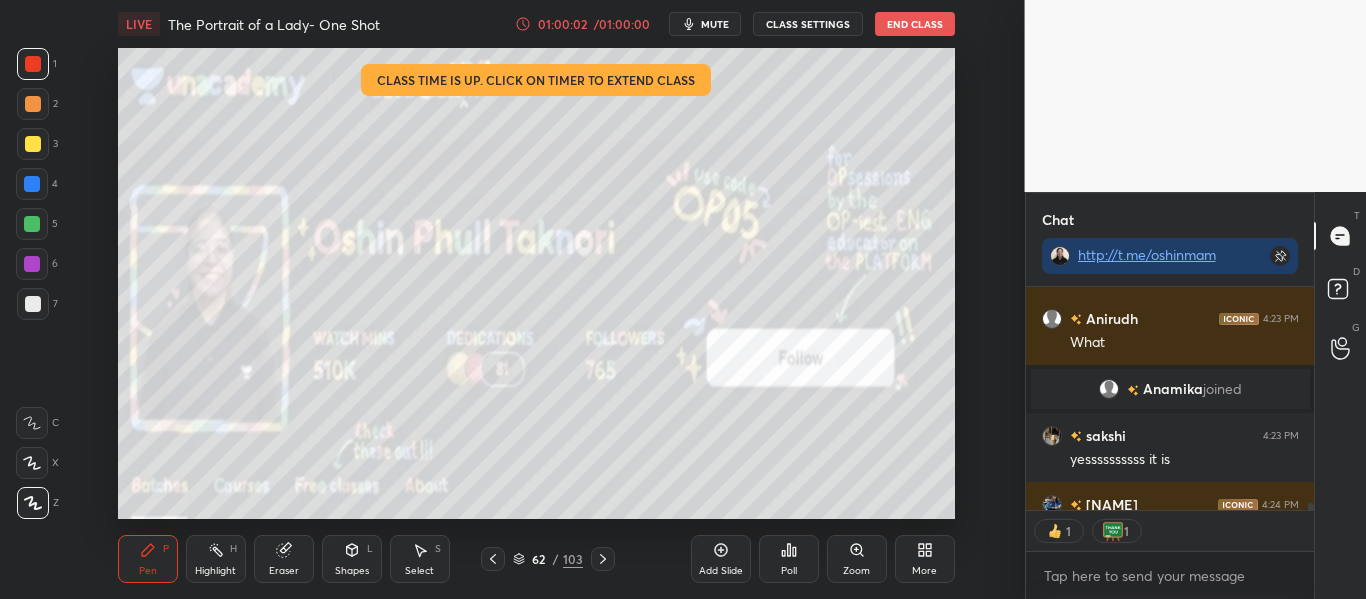 click on "End Class" at bounding box center [915, 24] 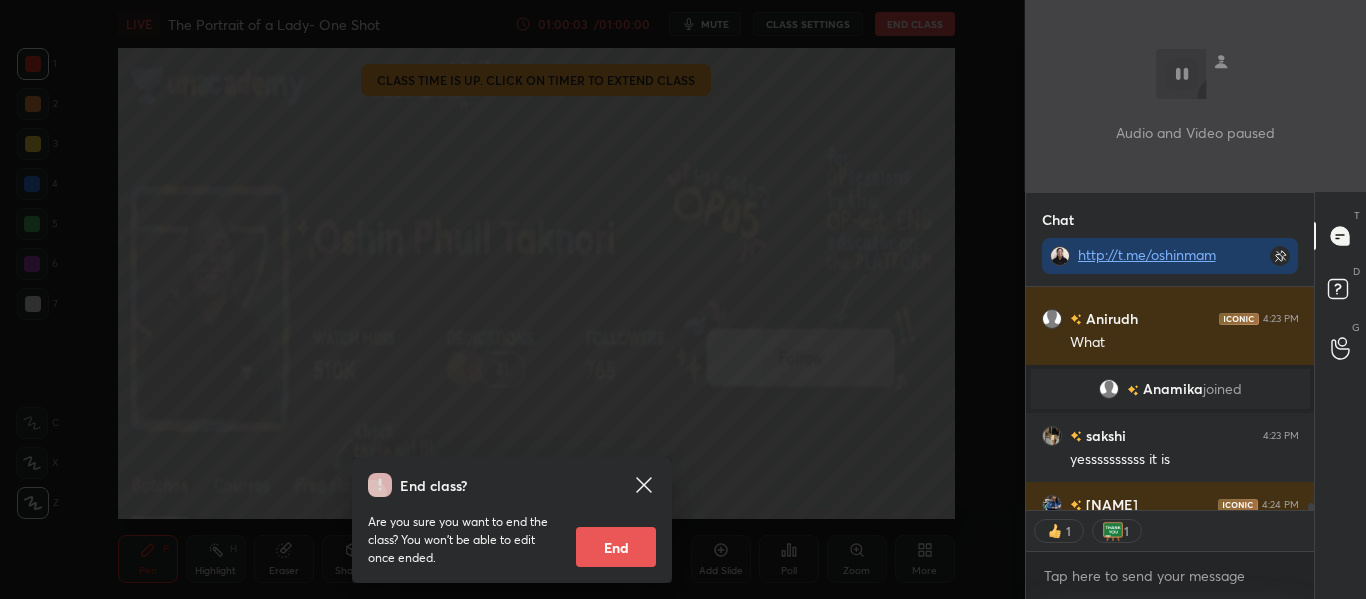 scroll, scrollTop: 8074, scrollLeft: 0, axis: vertical 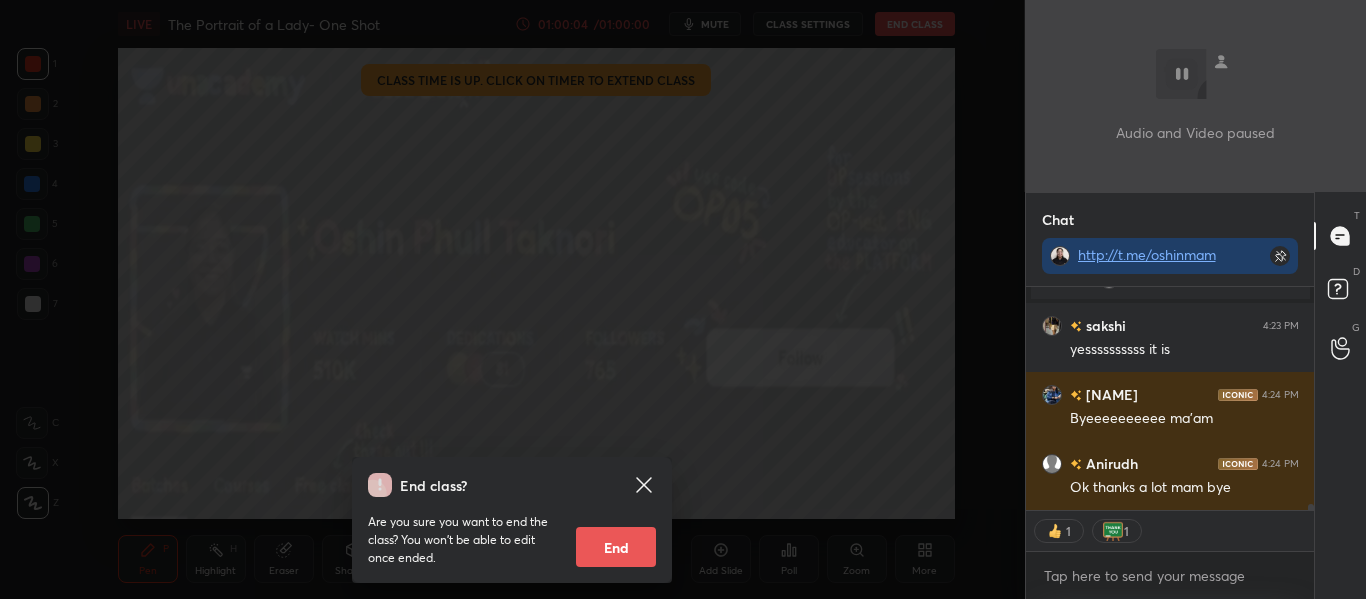 click on "End" at bounding box center (616, 547) 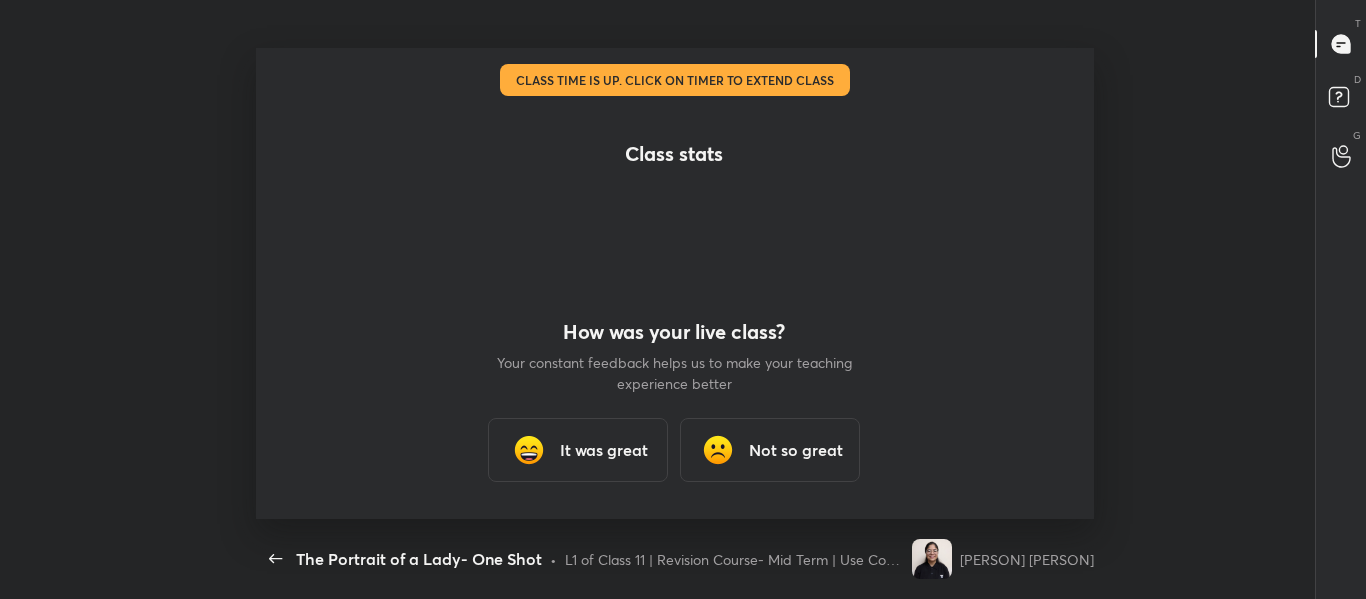 scroll, scrollTop: 99529, scrollLeft: 98991, axis: both 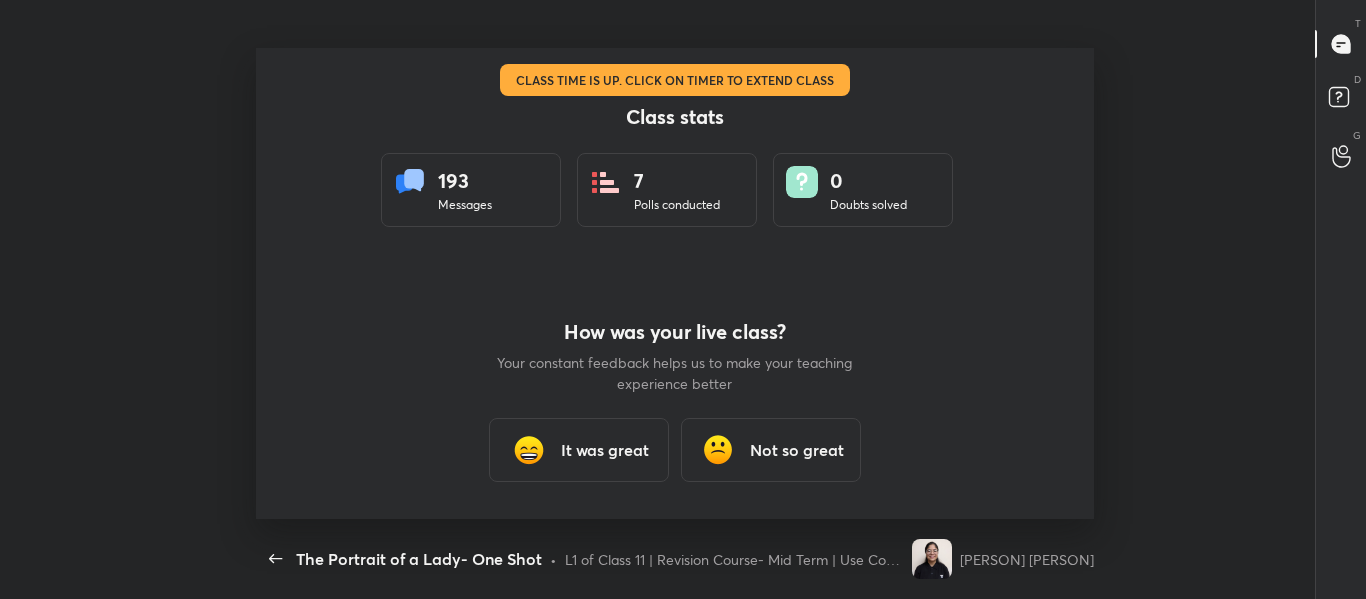 type on "x" 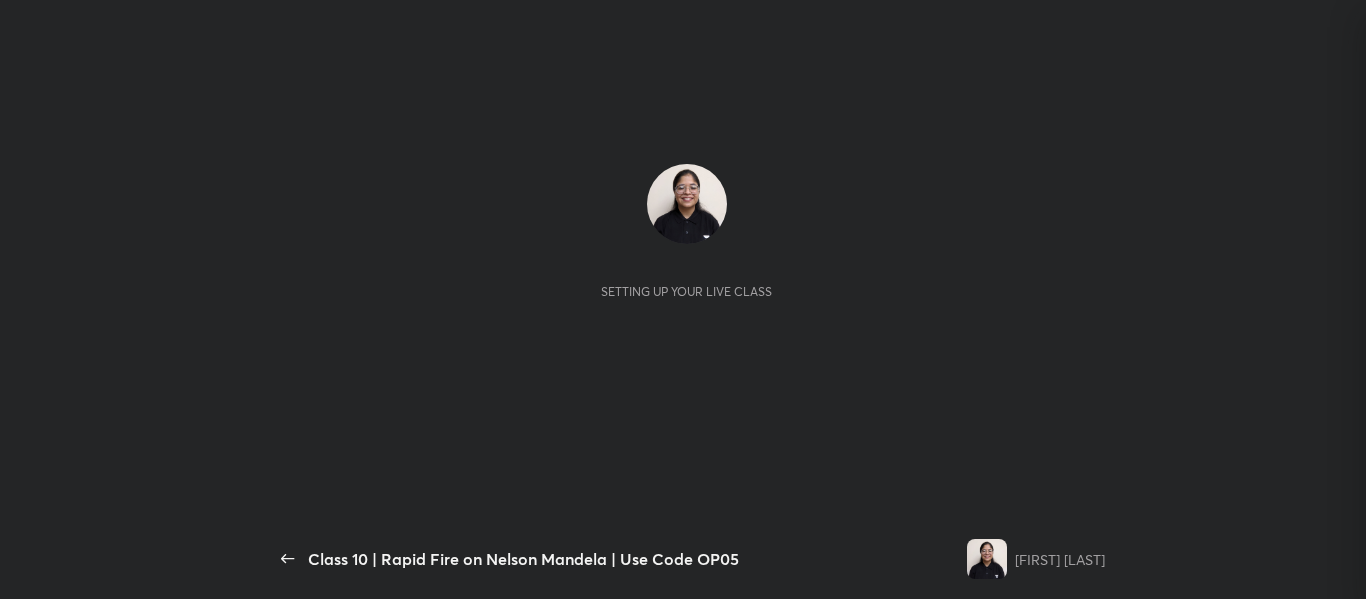 scroll, scrollTop: 0, scrollLeft: 0, axis: both 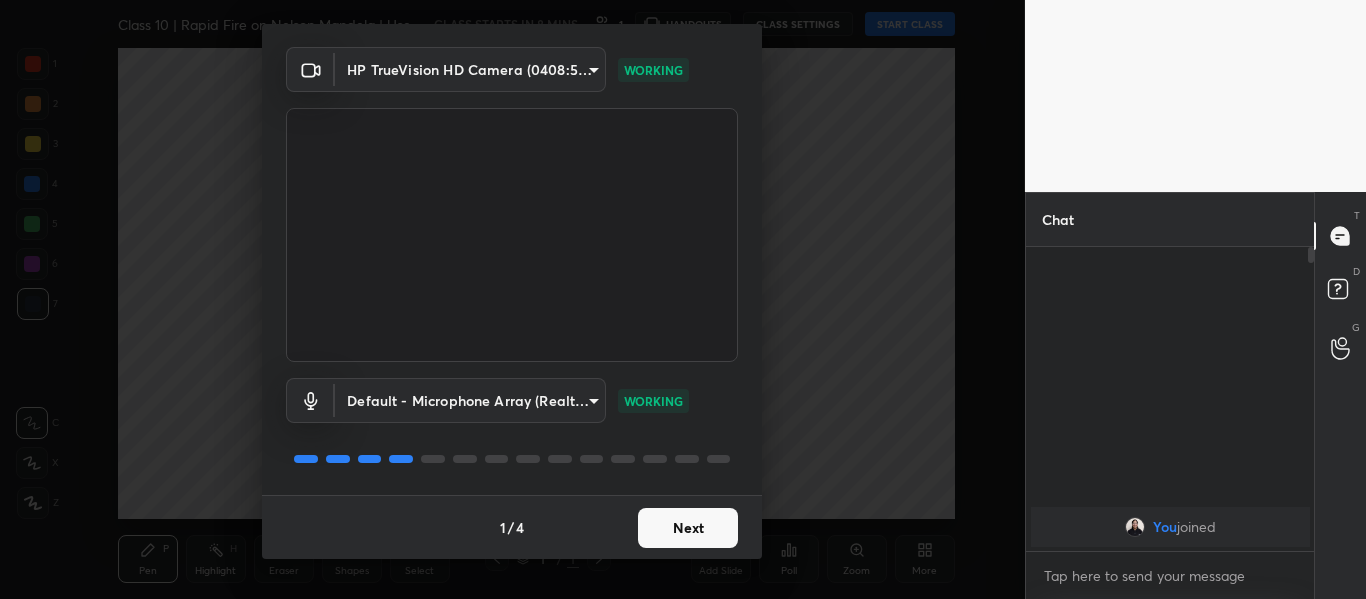 click on "1 / 4 Next" at bounding box center (512, 527) 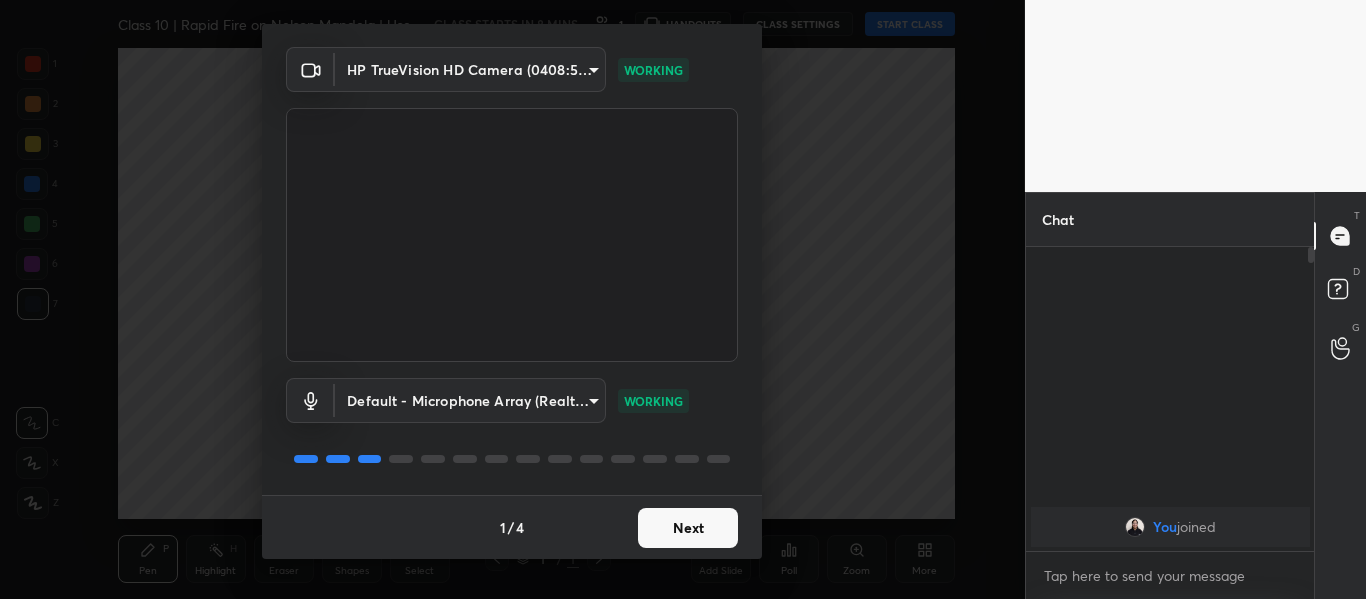 click on "1 / 4 Next" at bounding box center [512, 527] 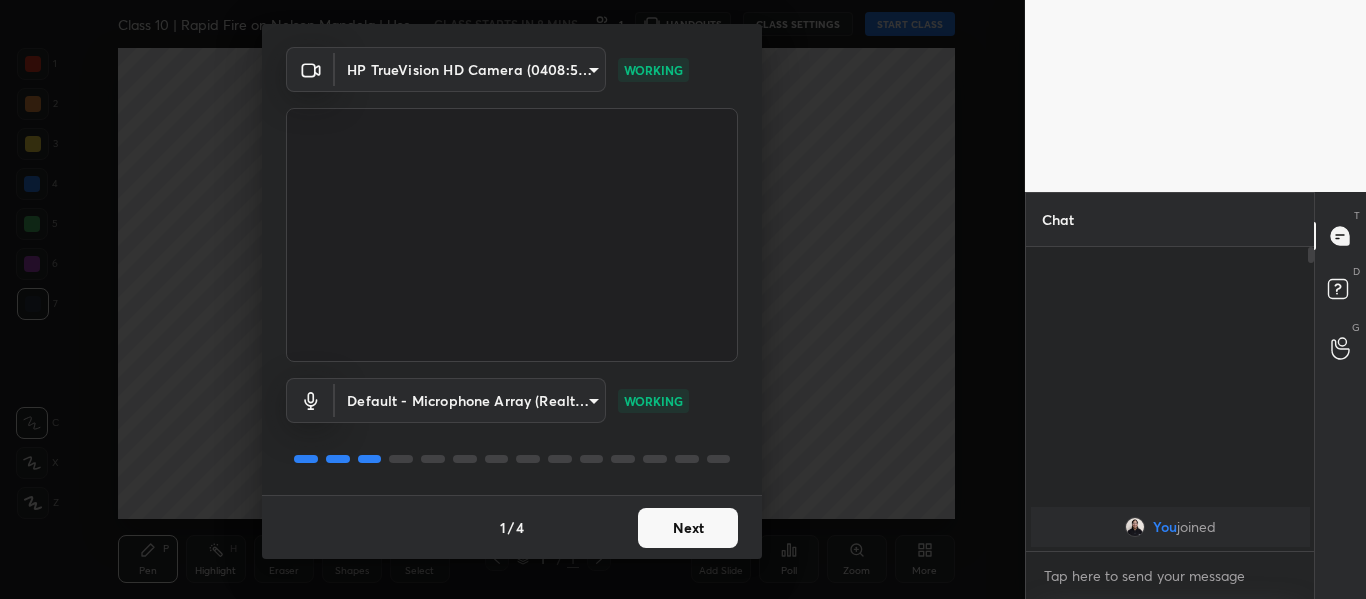 click on "Next" at bounding box center (688, 528) 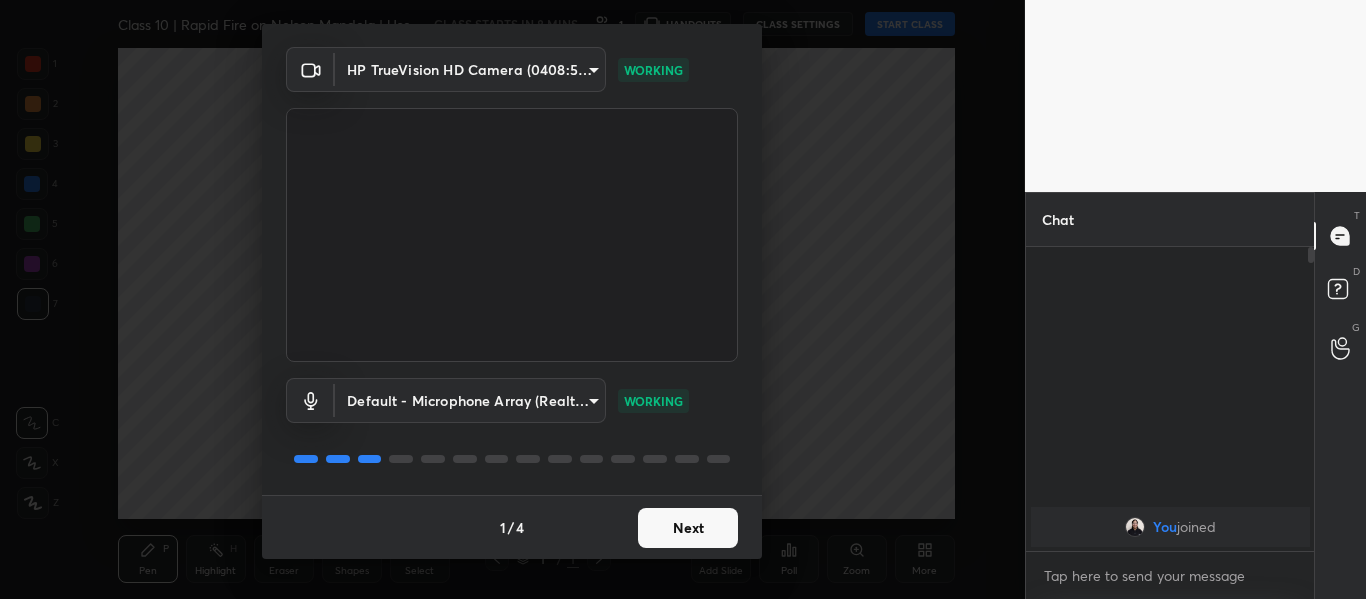 scroll, scrollTop: 0, scrollLeft: 0, axis: both 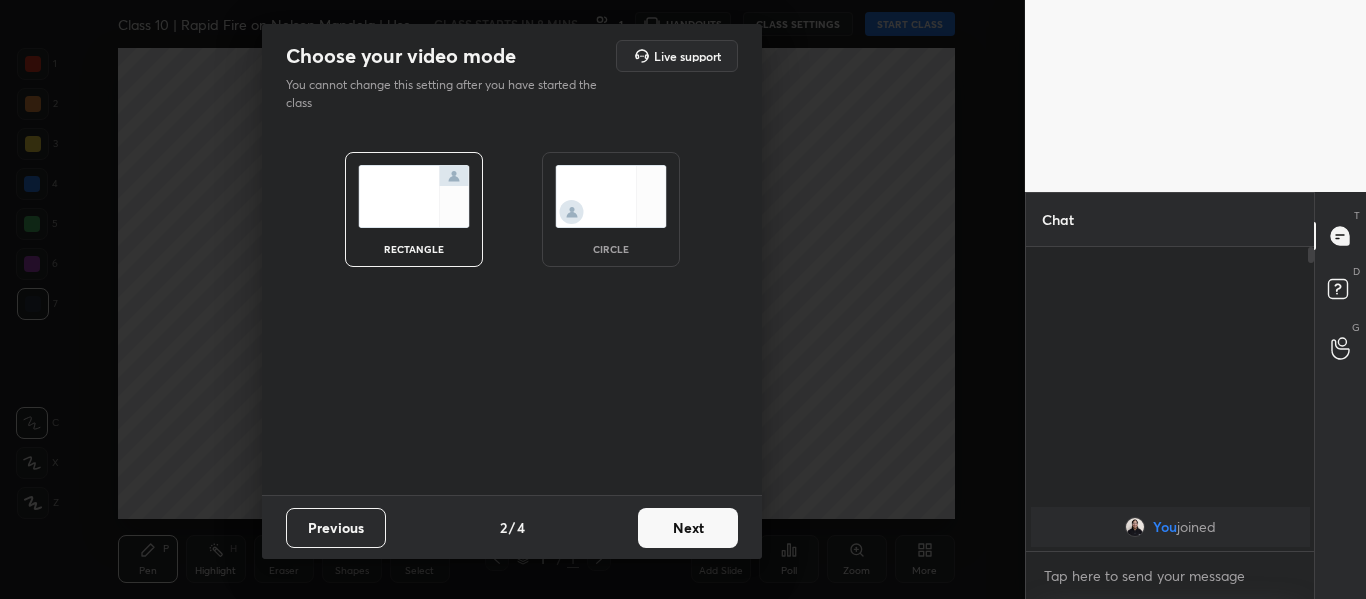 click on "Next" at bounding box center [688, 528] 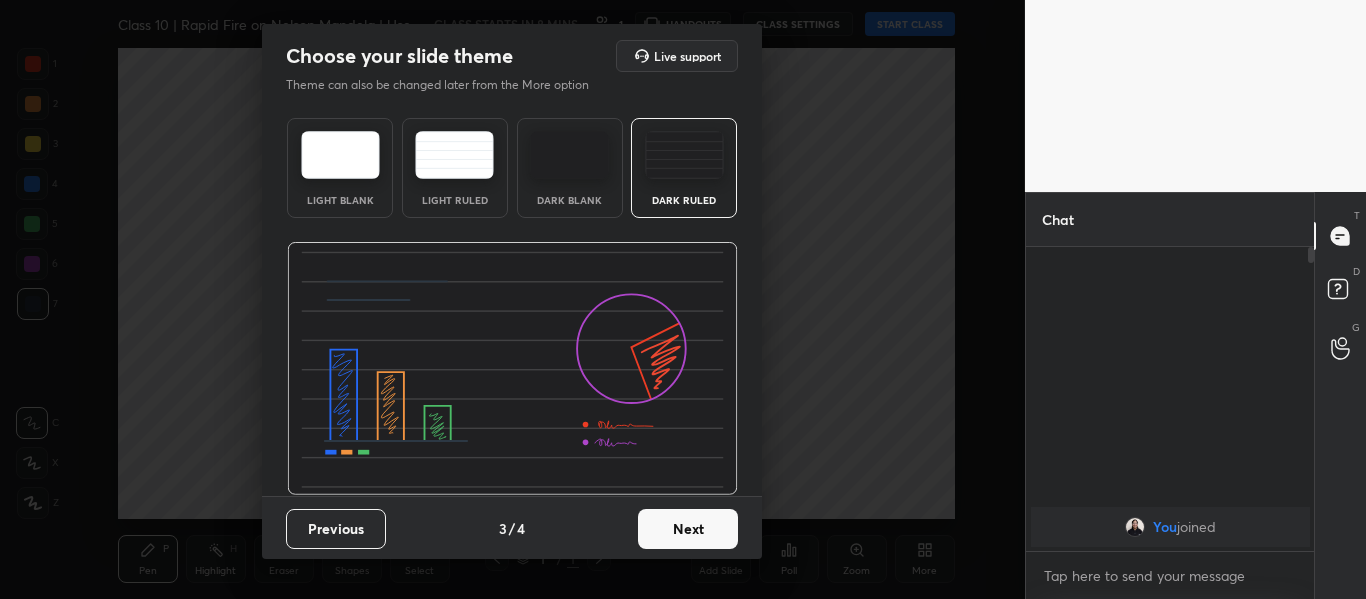 click on "Next" at bounding box center [688, 529] 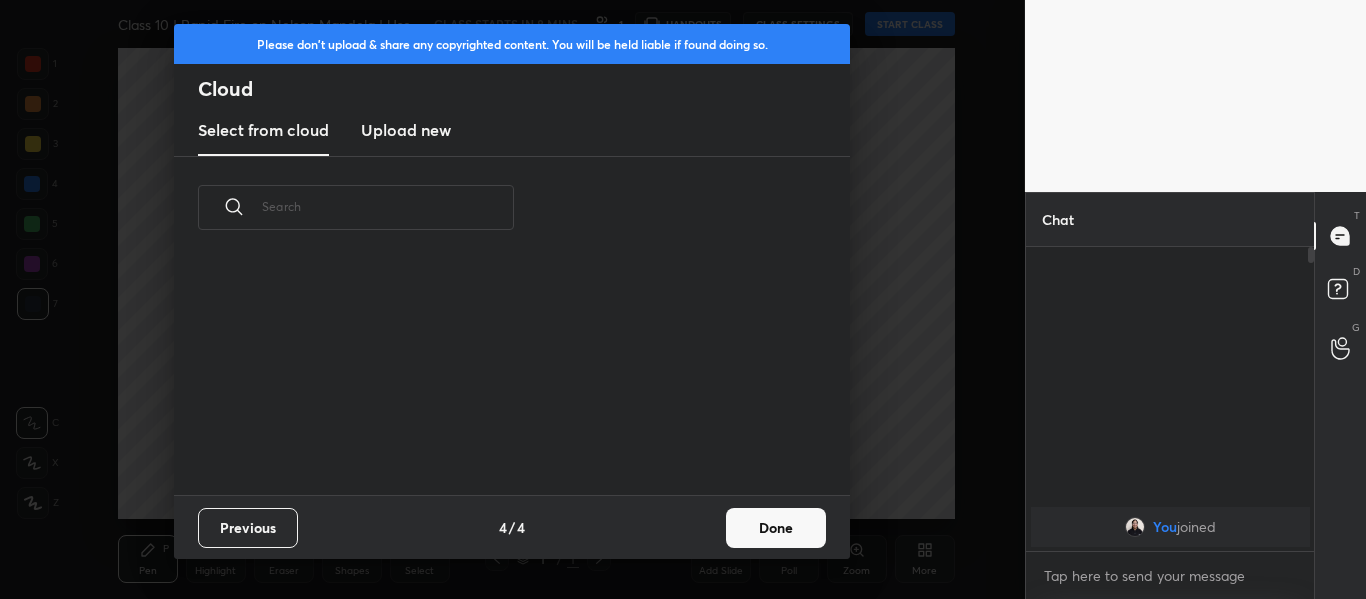 scroll, scrollTop: 7, scrollLeft: 11, axis: both 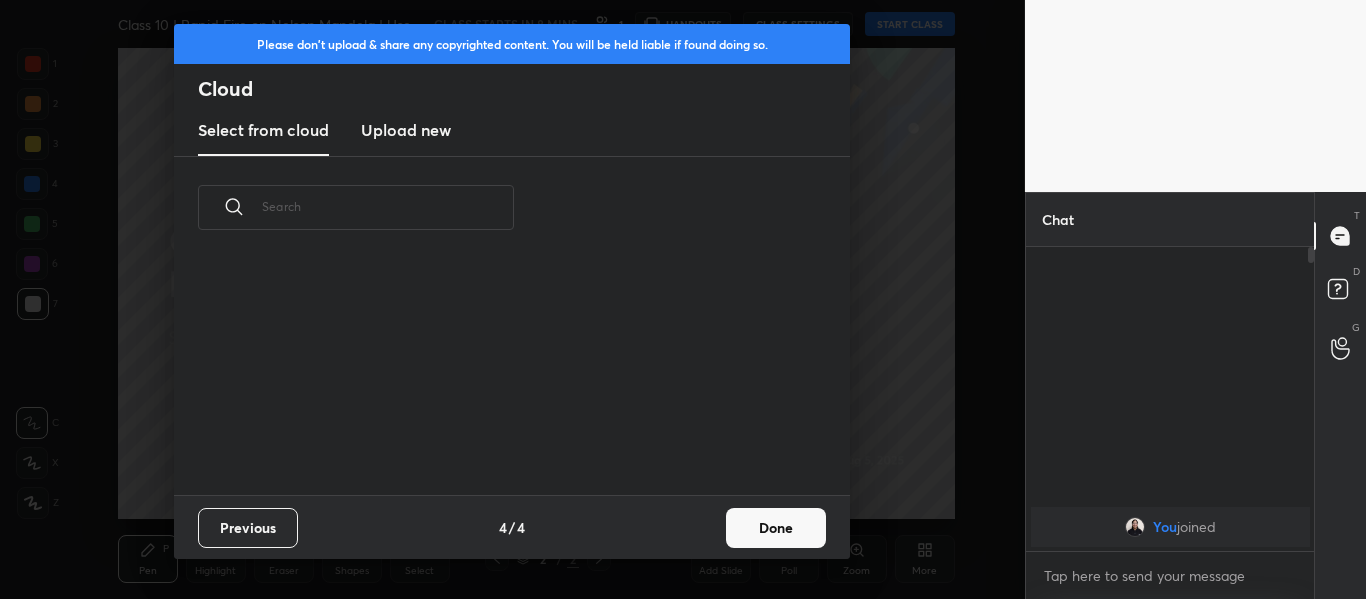 click on "Upload new" at bounding box center [406, 130] 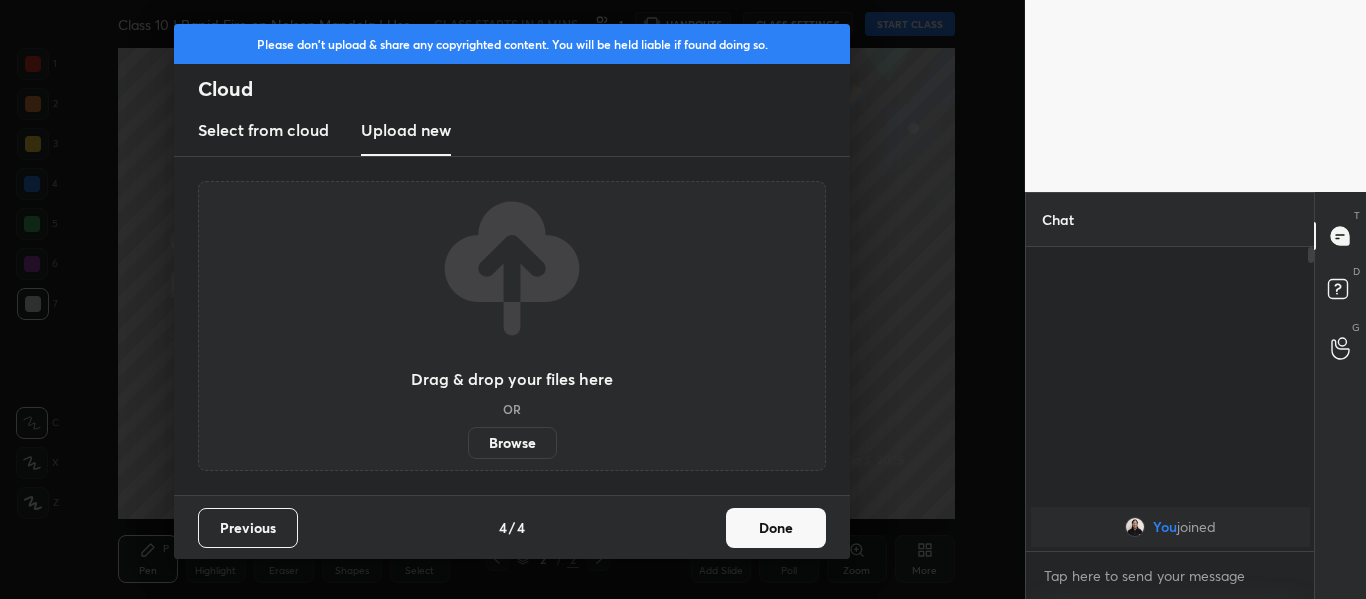 click on "Browse" at bounding box center (512, 443) 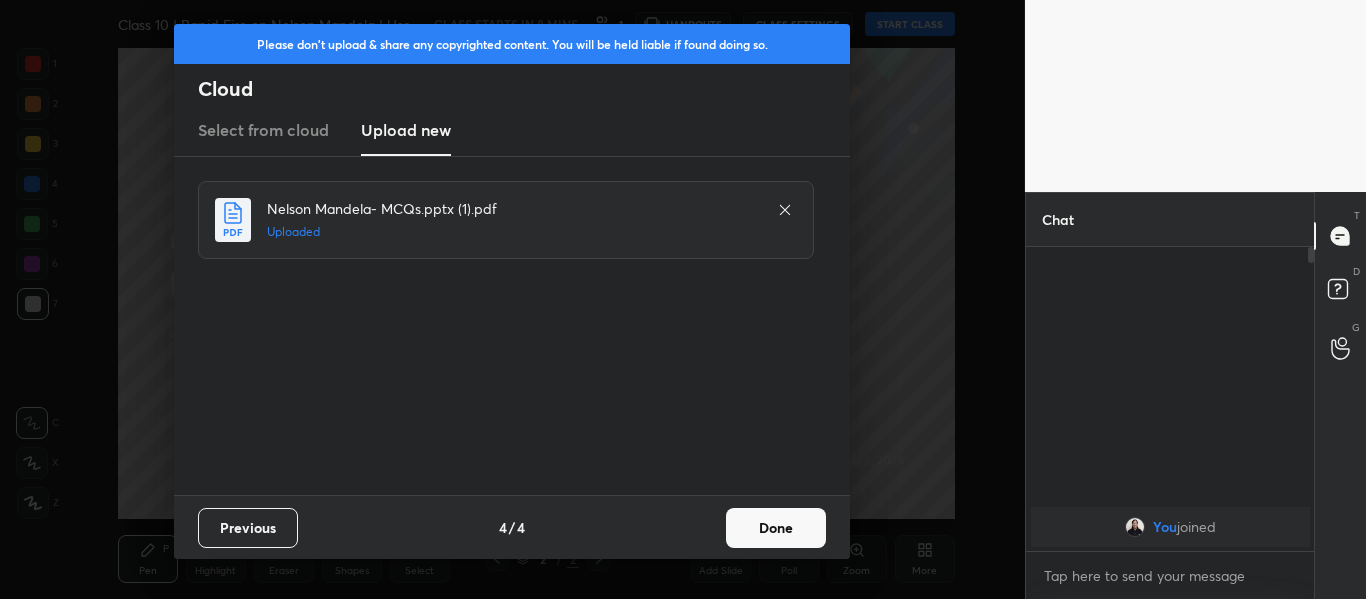 click on "Done" at bounding box center [776, 528] 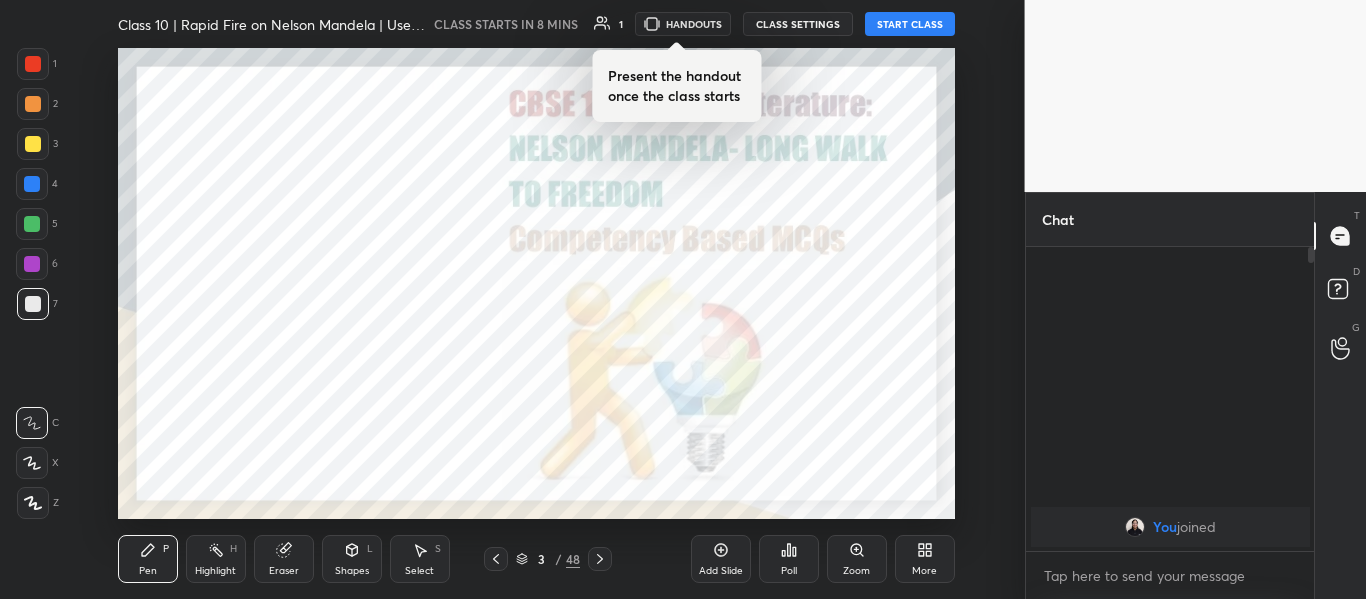 click at bounding box center [33, 64] 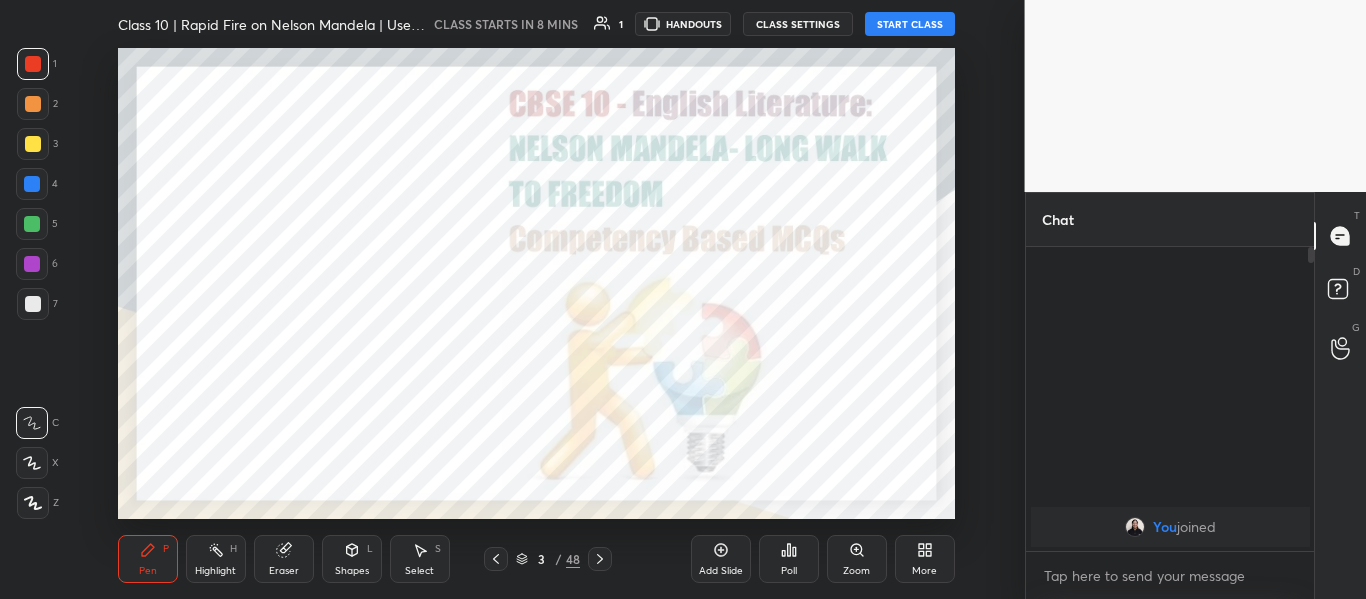 click at bounding box center (33, 503) 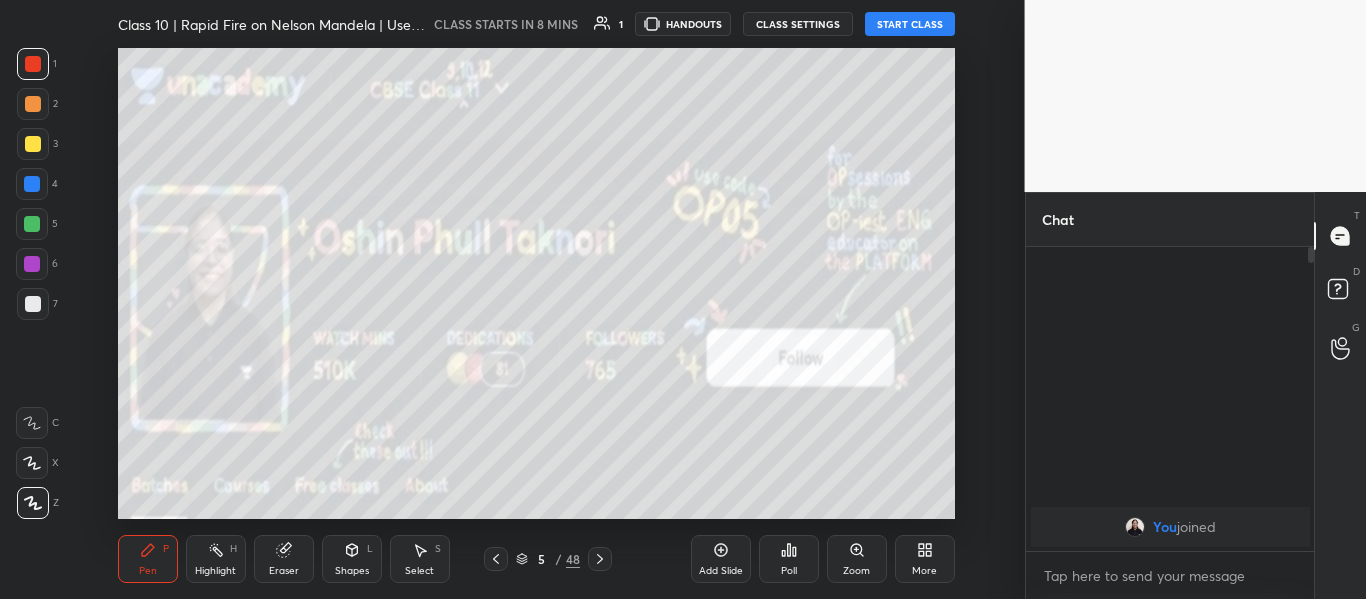 click on "More" at bounding box center (925, 559) 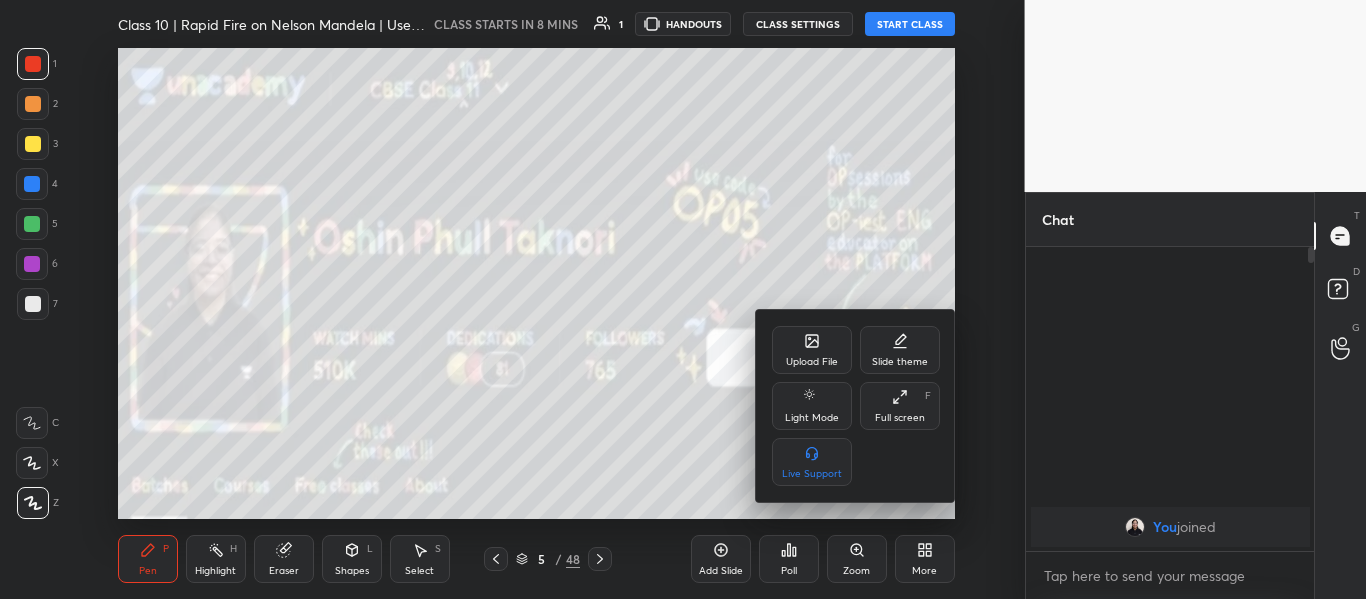 click on "Upload File" at bounding box center (812, 350) 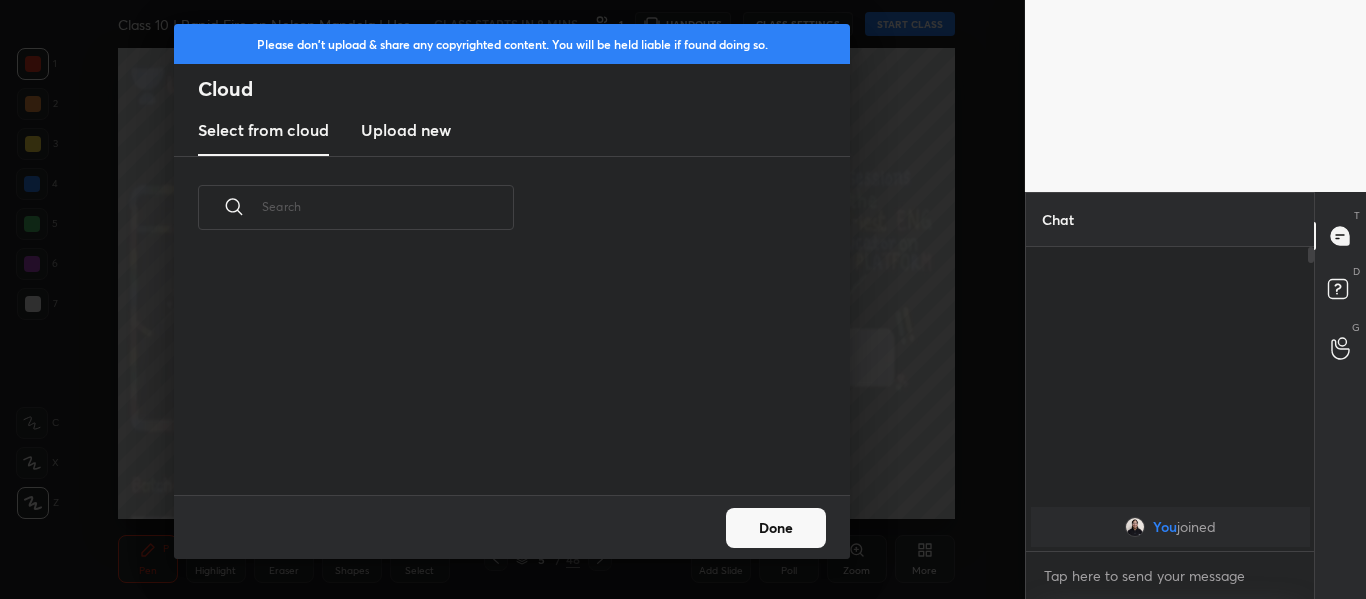 scroll, scrollTop: 7, scrollLeft: 11, axis: both 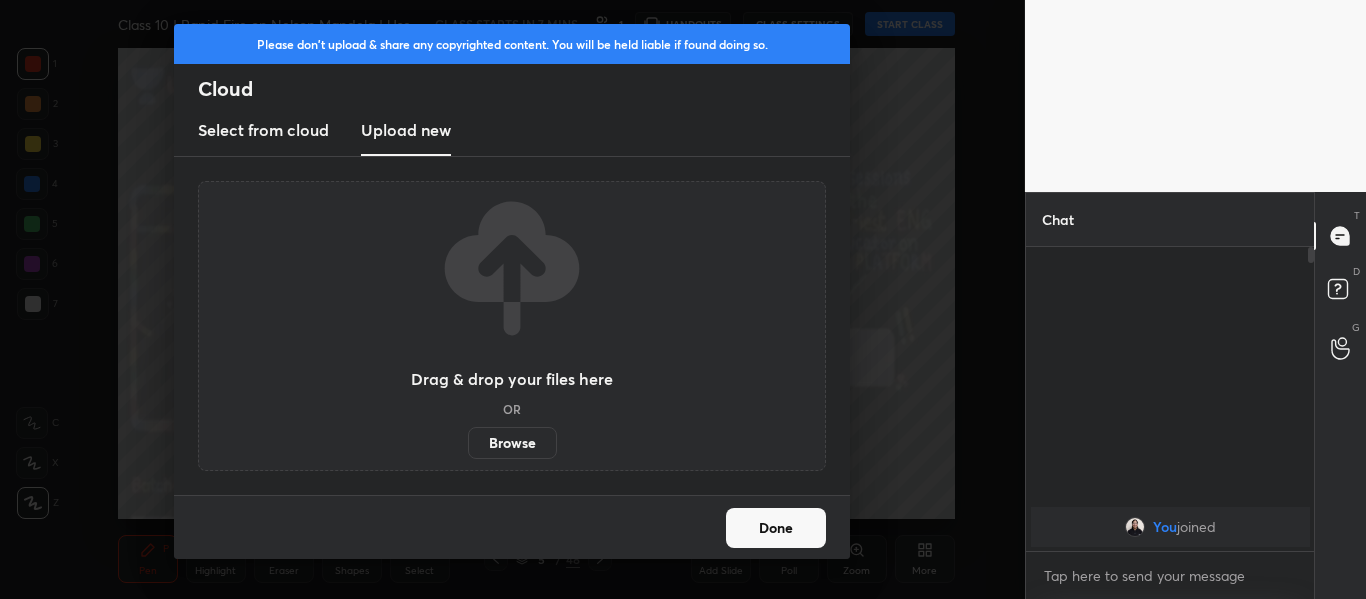 click on "Browse" at bounding box center (512, 443) 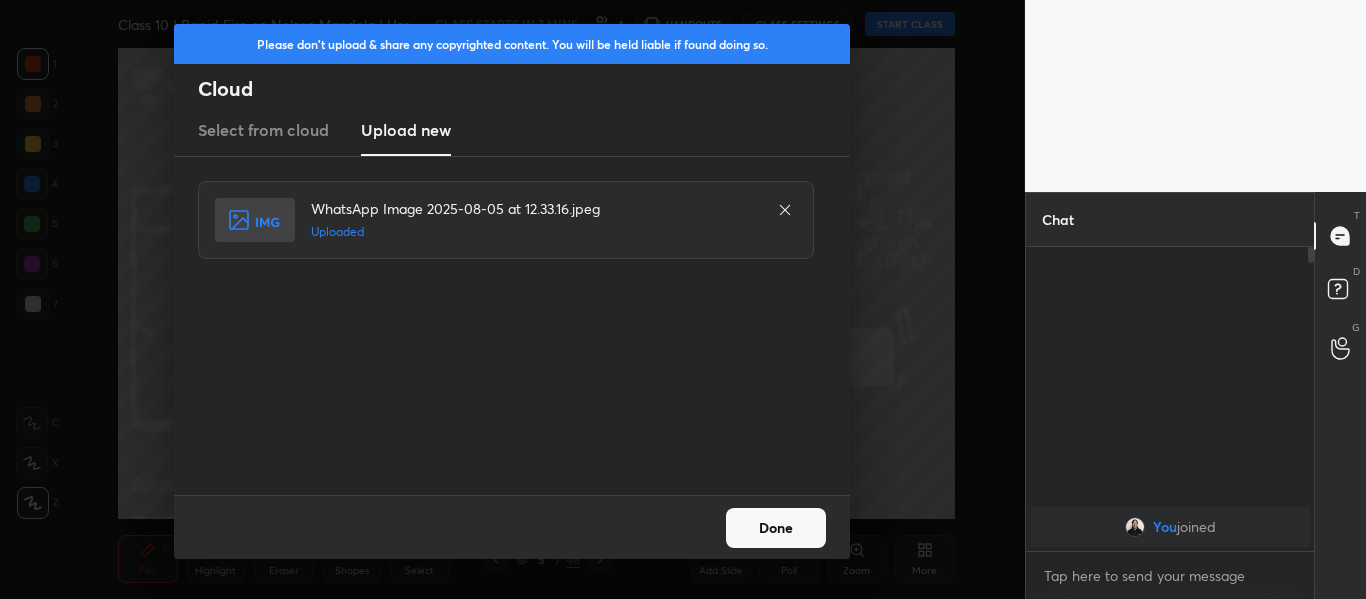 click on "Done" at bounding box center [776, 528] 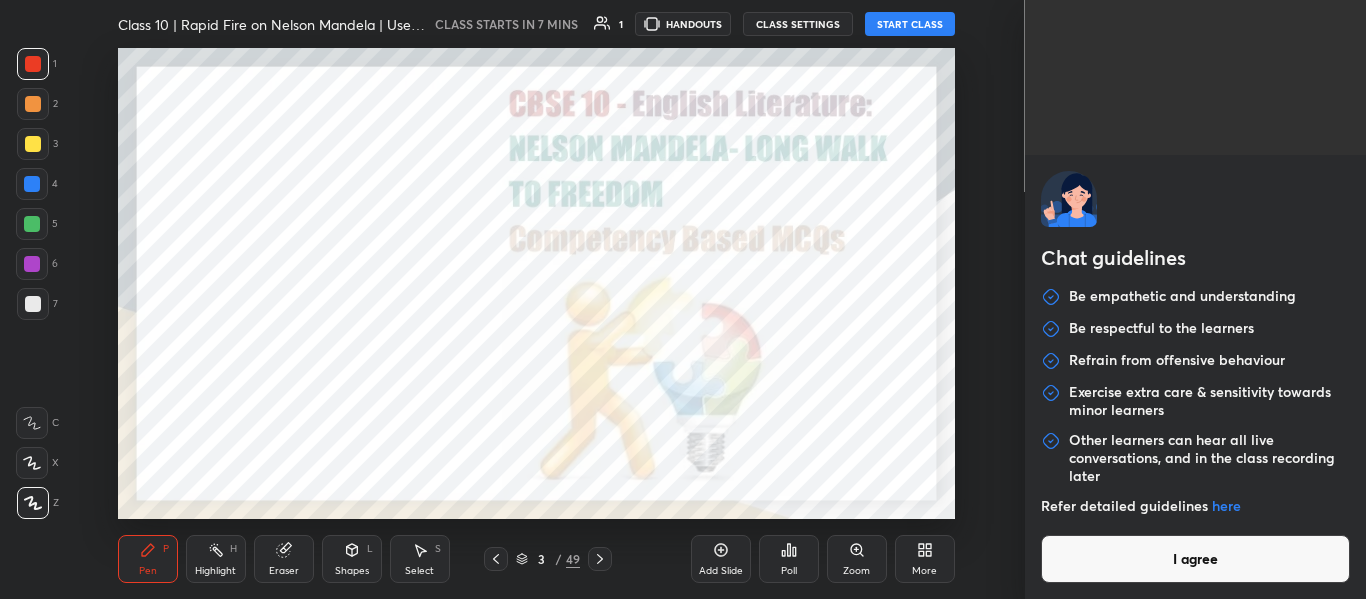click on "1 2 3 4 5 6 7 C X Z C X Z E E Erase all   H H Class 10 | Rapid Fire on Nelson Mandela | Use Code OP05 CLASS STARTS IN 7 MINS 1 HANDOUTS CLASS SETTINGS START CLASS Setting up your live class Back Class 10 | Rapid Fire on Nelson Mandela | Use Code OP05 Oshin Phull Taknori Pen P Highlight H Eraser Shapes L Select S 3 / 49 Add Slide Poll Zoom More Chat You  joined 1 NEW MESSAGE Enable hand raising Enable raise hand to speak to learners. Once enabled, chat will be turned off temporarily. Enable x   introducing Raise a hand with a doubt Now learners can raise their hand along with a doubt  How it works? Doubts asked by learners will show up here Raise hand disabled You have disabled Raise hand currently. Enable it to invite learners to speak Enable Can't raise hand Looks like educator just invited you to speak. Please wait before you can raise your hand again. Got it T Messages (T) D Doubts (D) G Raise Hand (G) Report an issue Reason for reporting Buffering Chat not working Audio - Video sync issue ​ Report" at bounding box center (683, 299) 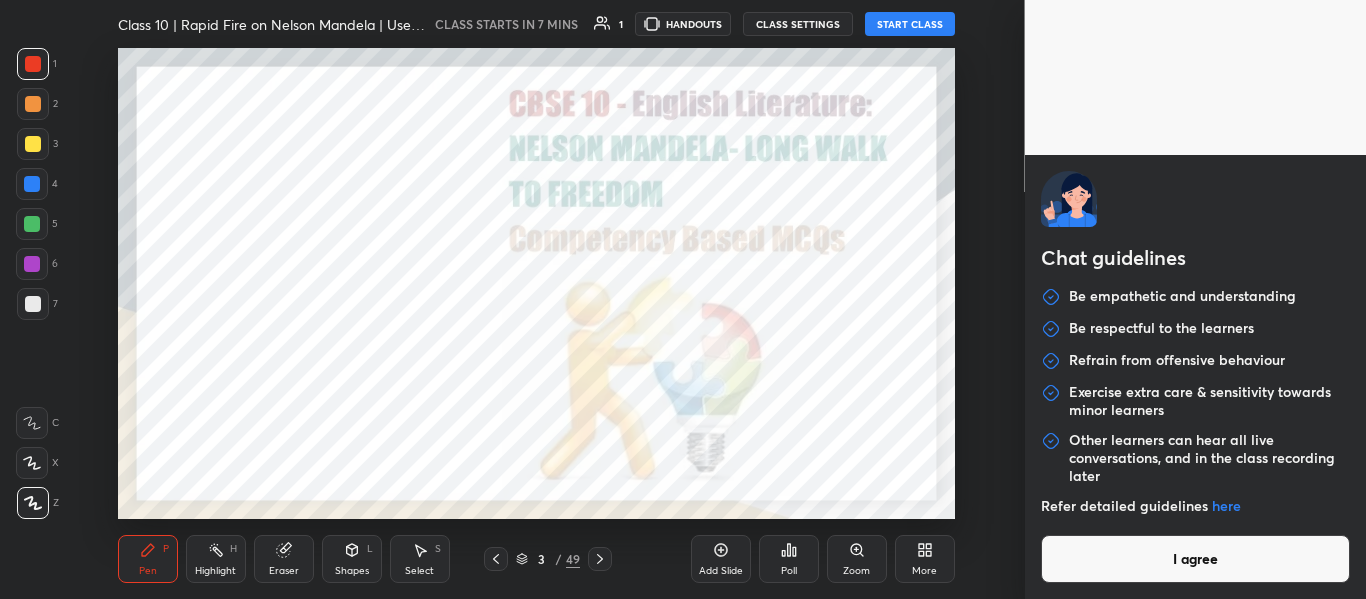 type on "x" 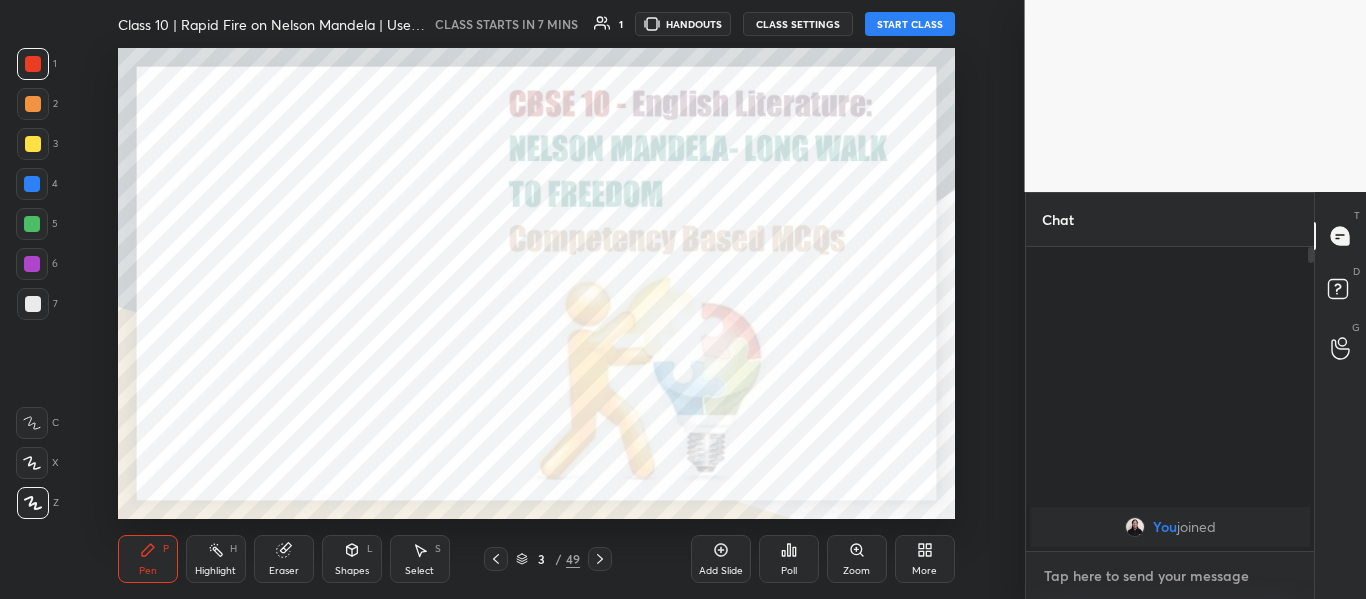 paste on "https://unacademy.com/course/class-11-mid-term-revision-english-batch-use-code-op05/UEYDCGA7" 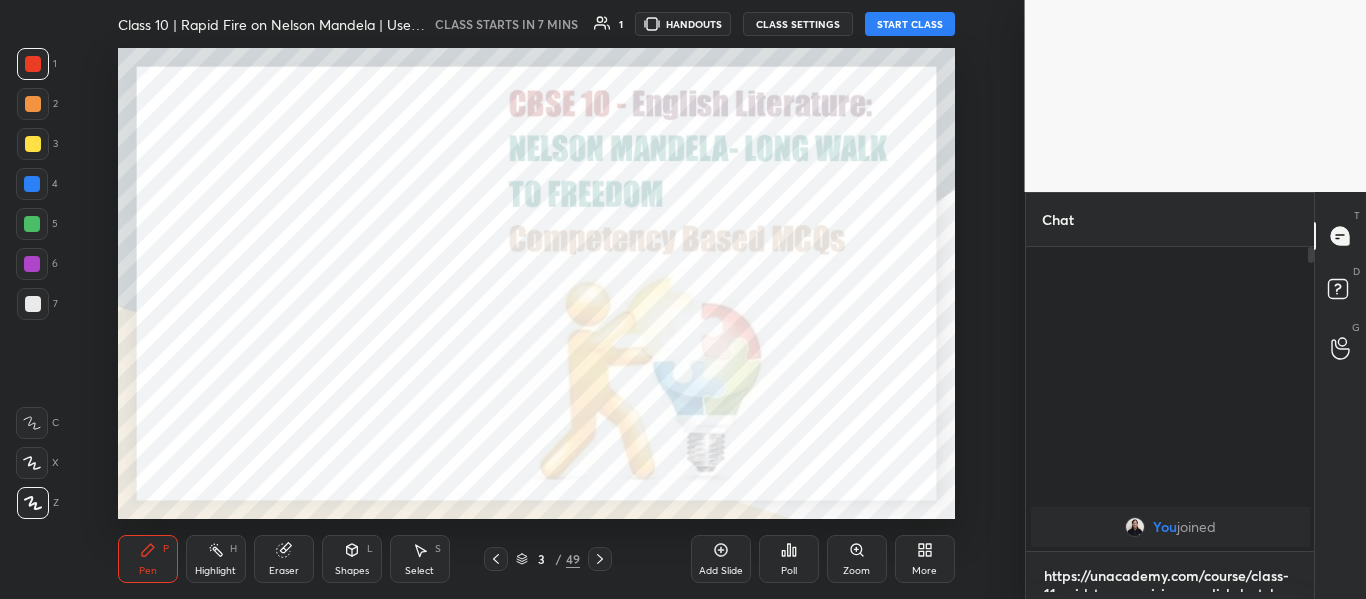 scroll, scrollTop: 0, scrollLeft: 0, axis: both 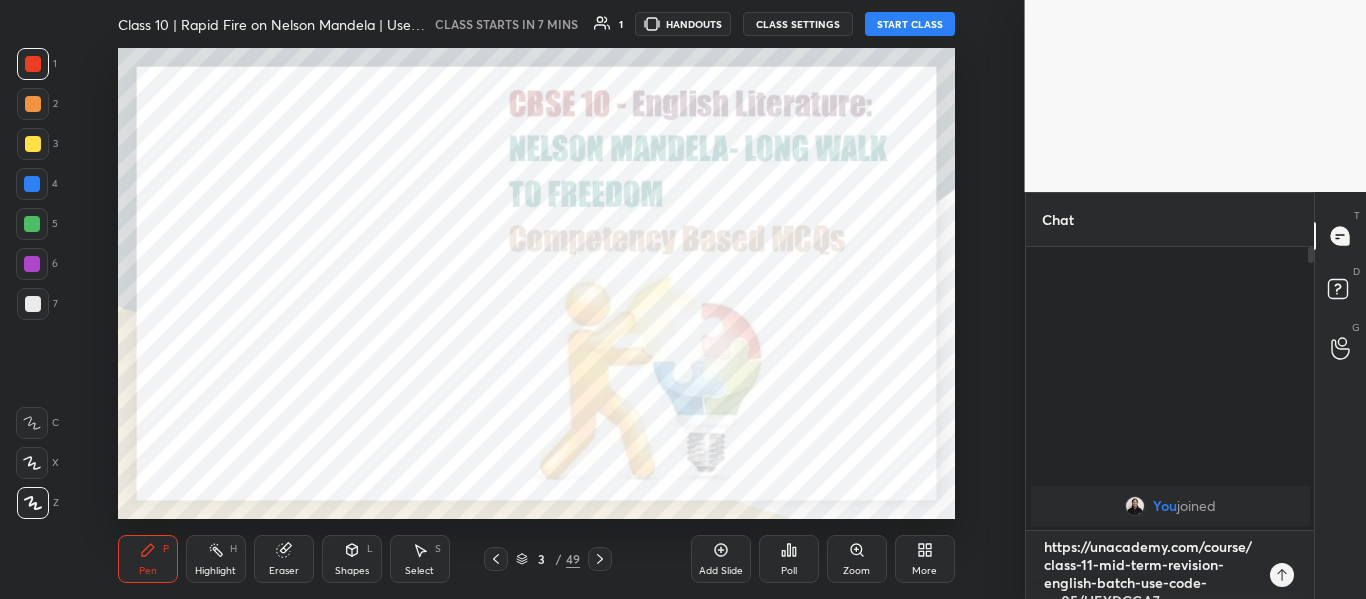 type 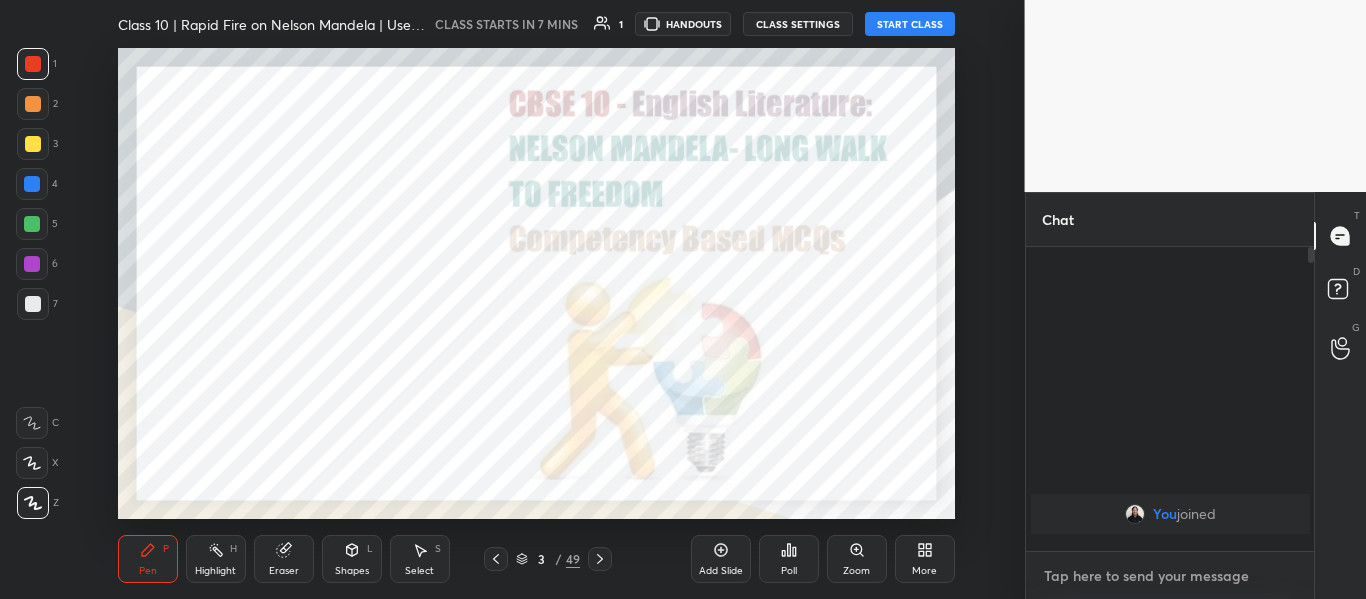 scroll, scrollTop: 7, scrollLeft: 7, axis: both 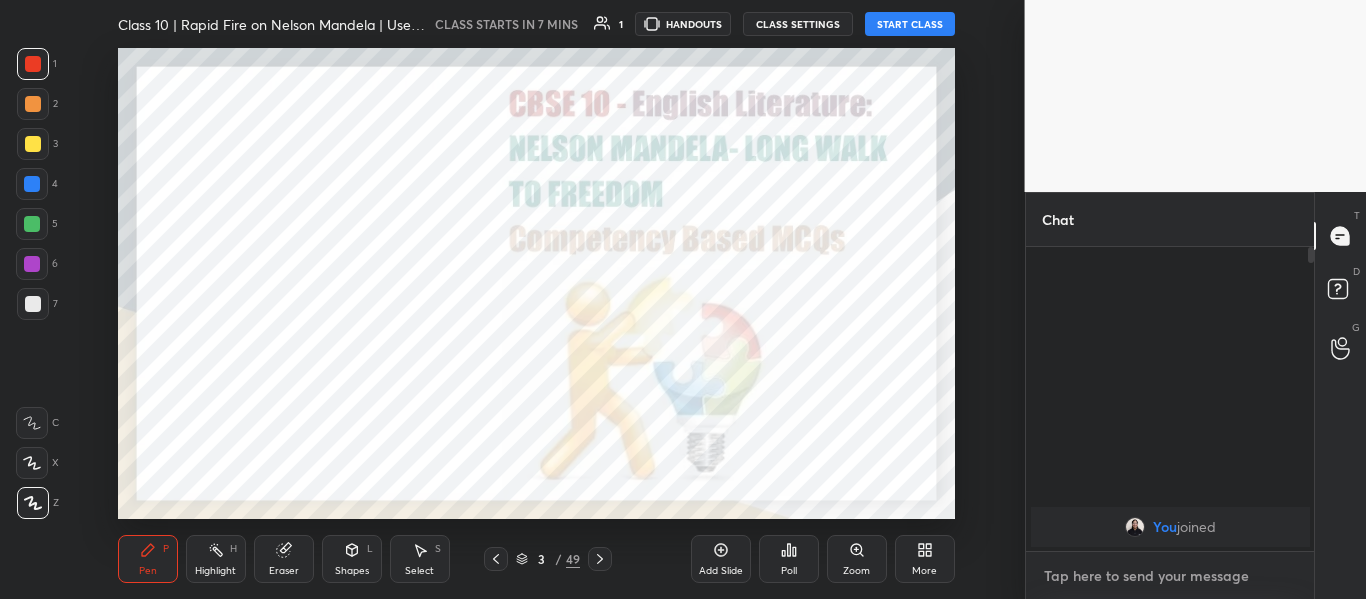 type on "x" 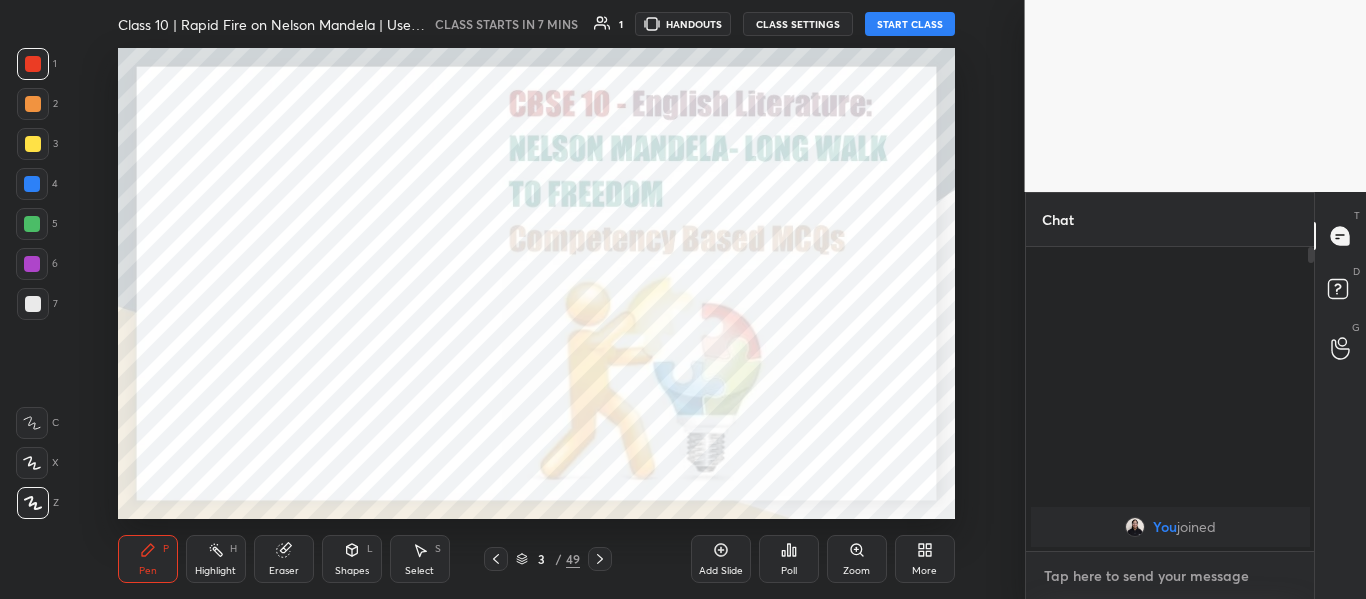 paste on "http://t.me/oshinmam" 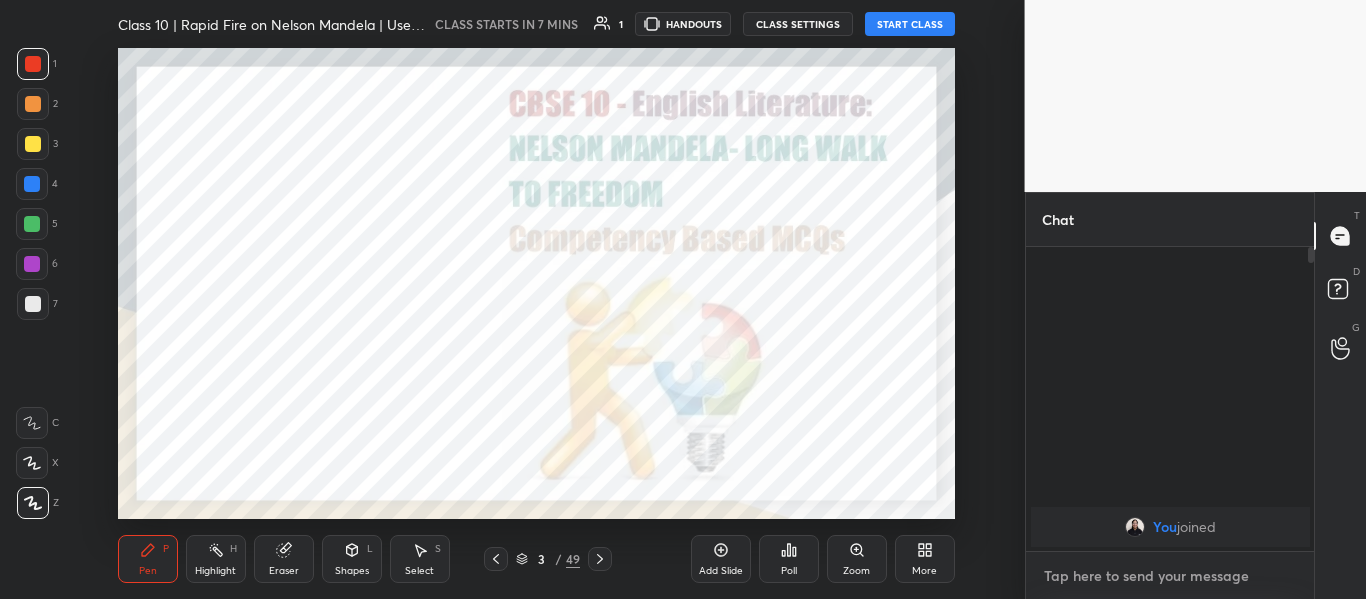 type on "http://t.me/oshinmam" 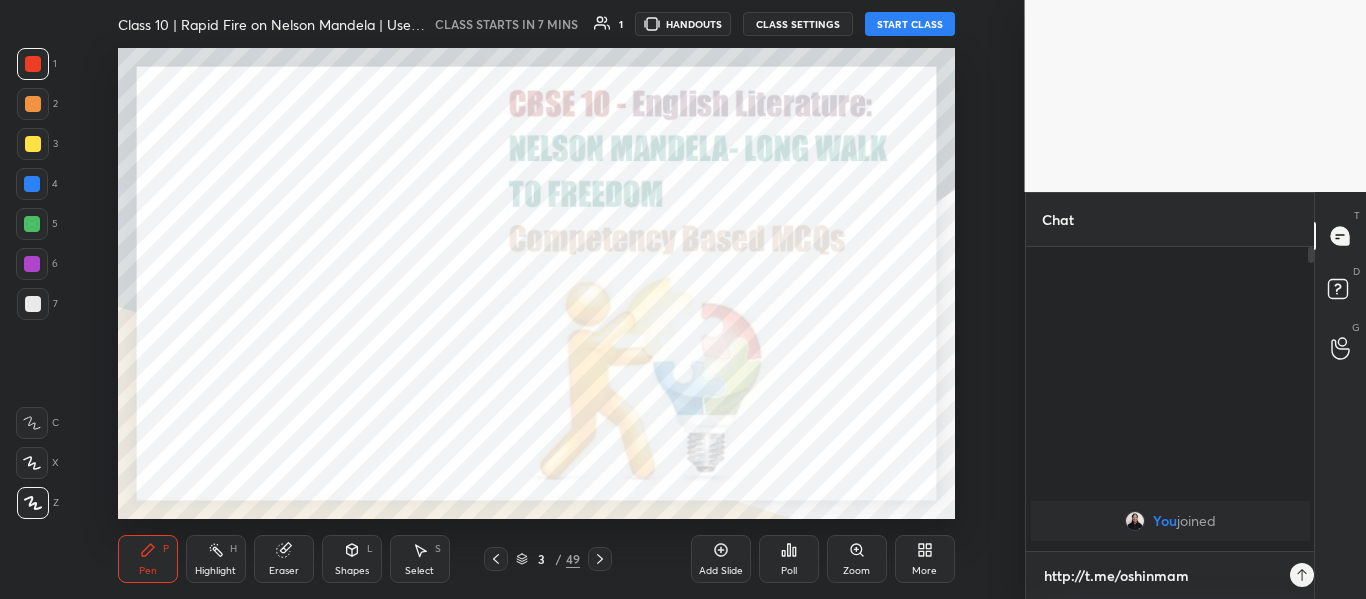 scroll, scrollTop: 292, scrollLeft: 282, axis: both 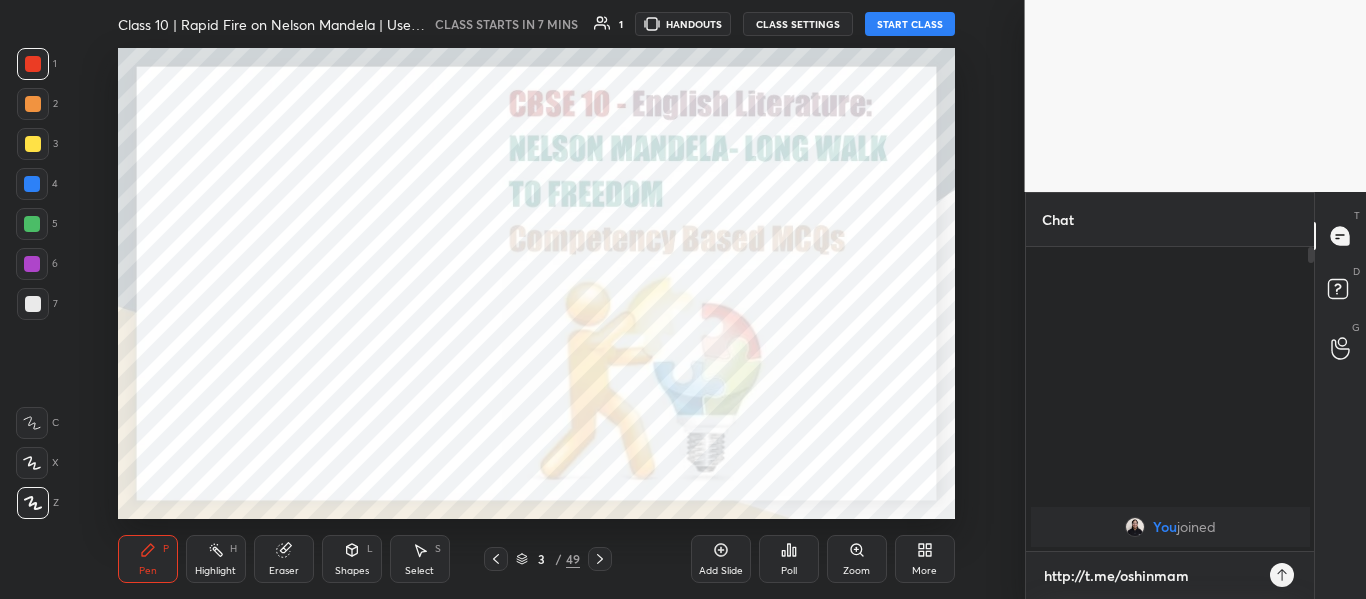 type 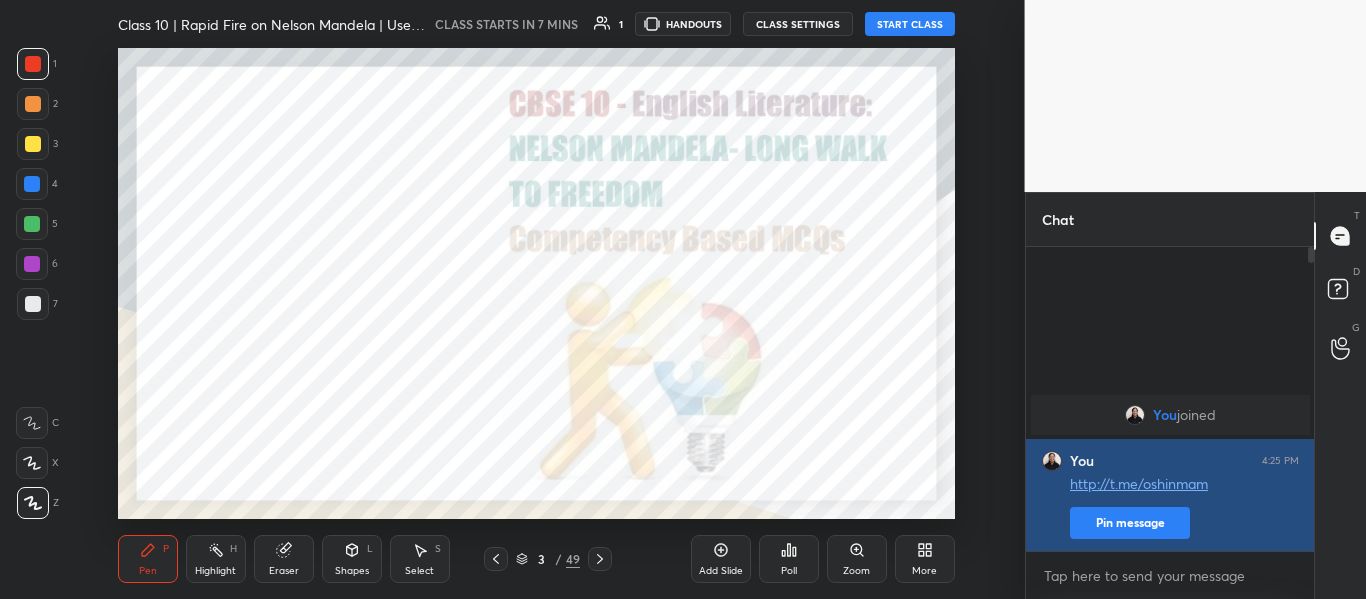 click on "Pin message" at bounding box center (1130, 523) 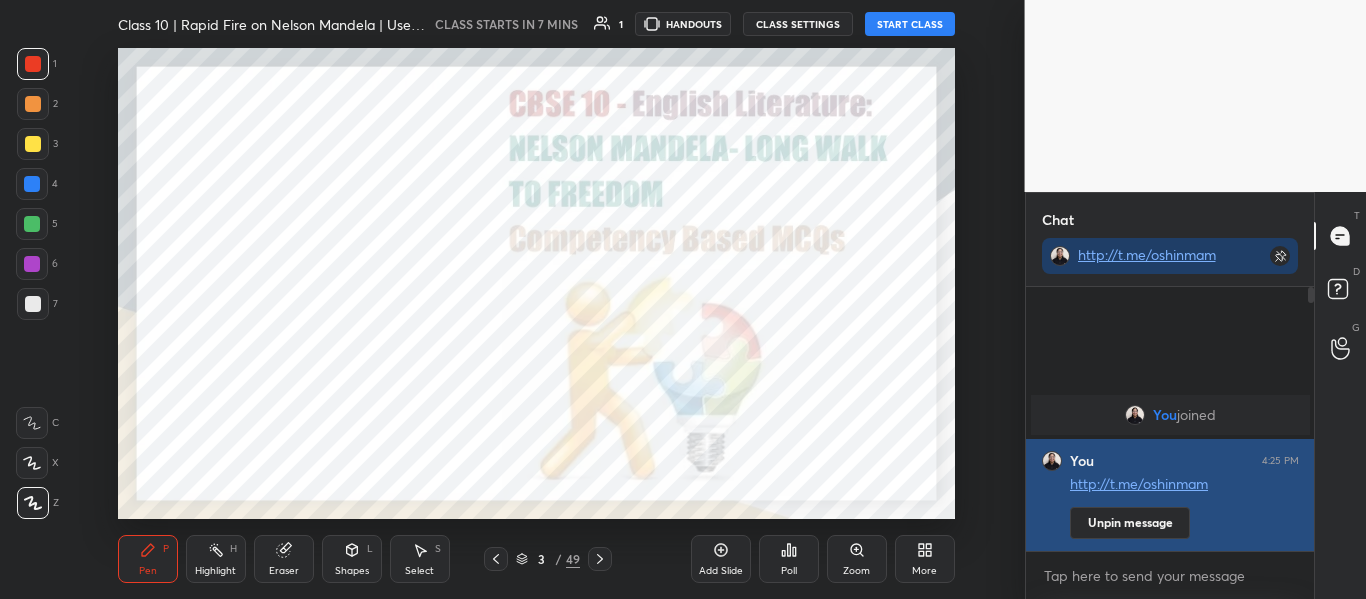 scroll, scrollTop: 258, scrollLeft: 282, axis: both 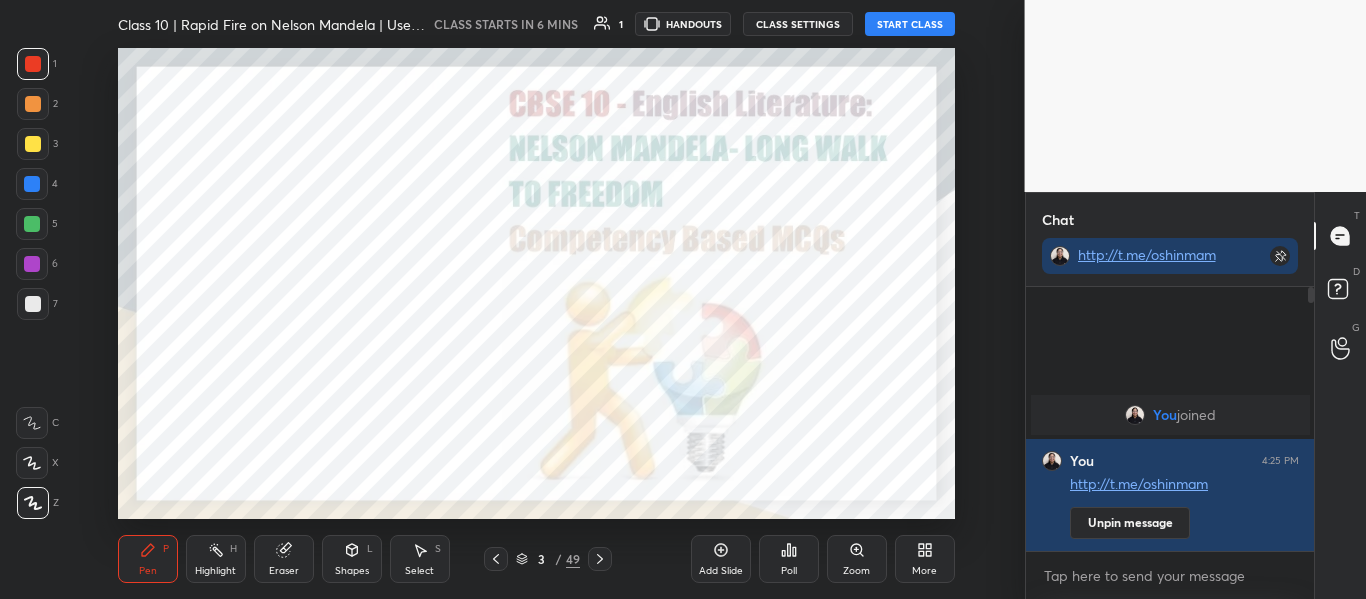 click on "START CLASS" at bounding box center [910, 24] 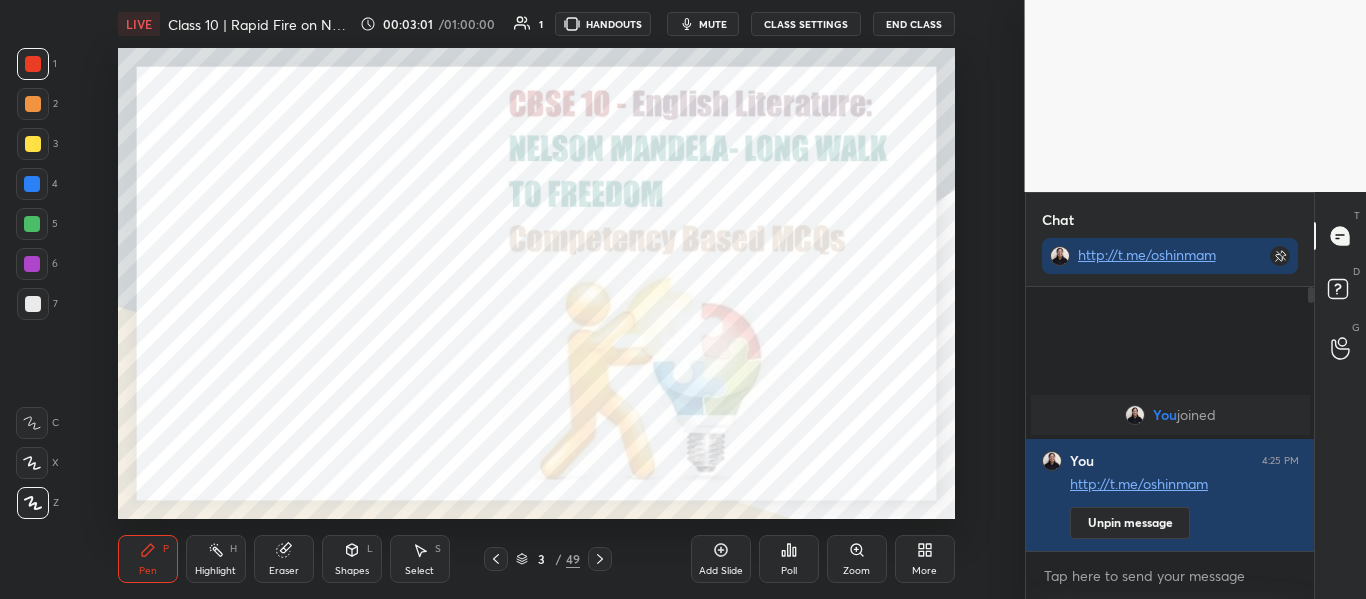 click 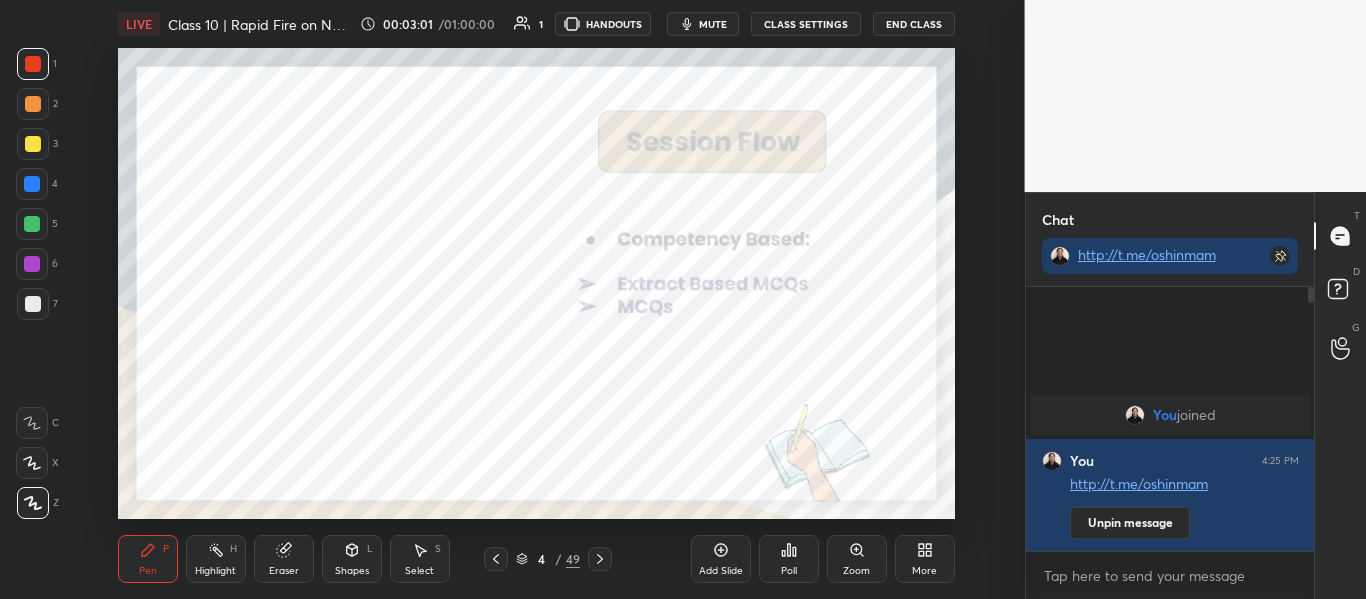 click 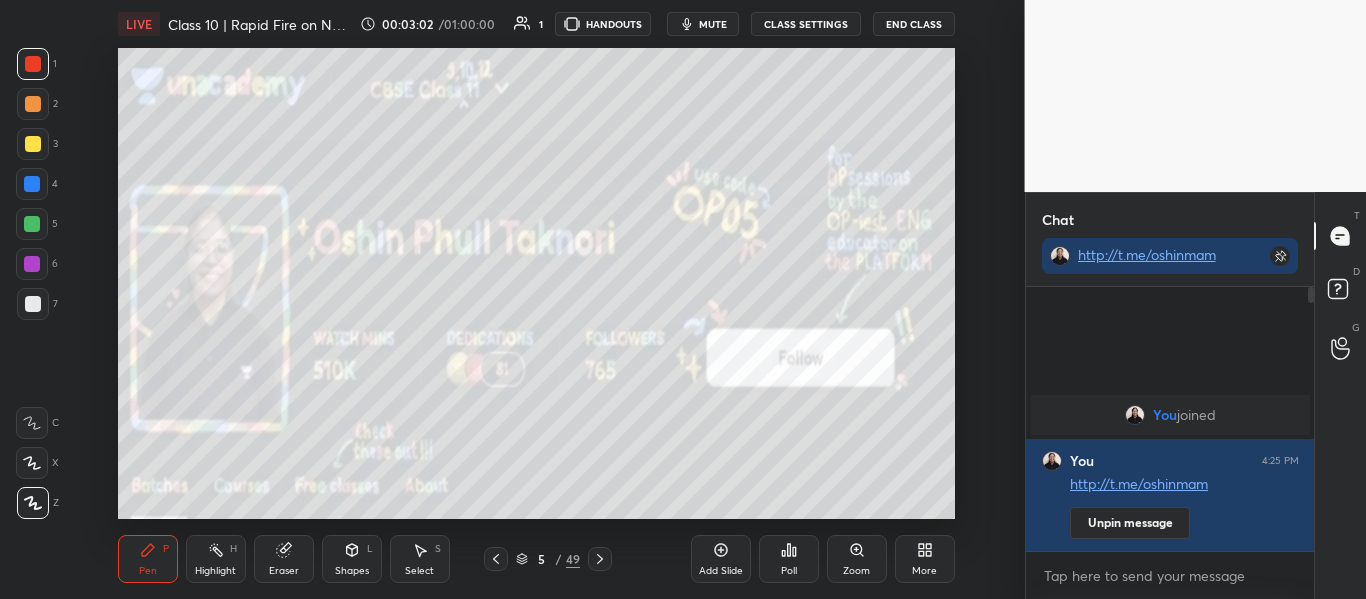 click 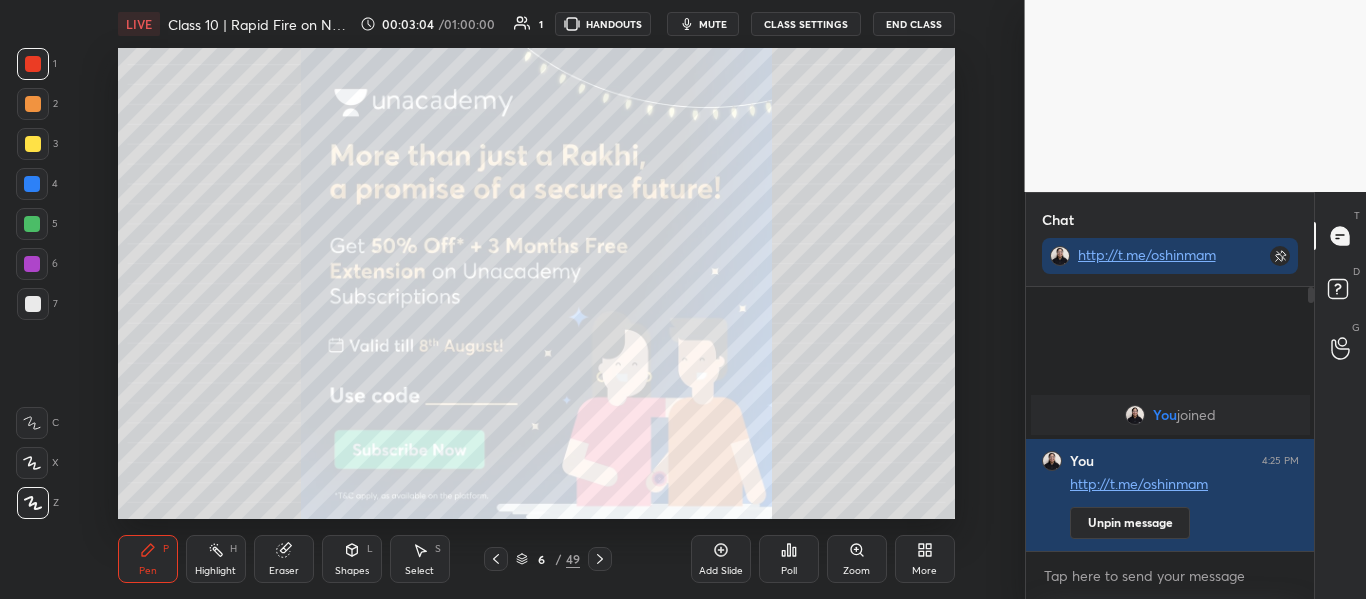 click 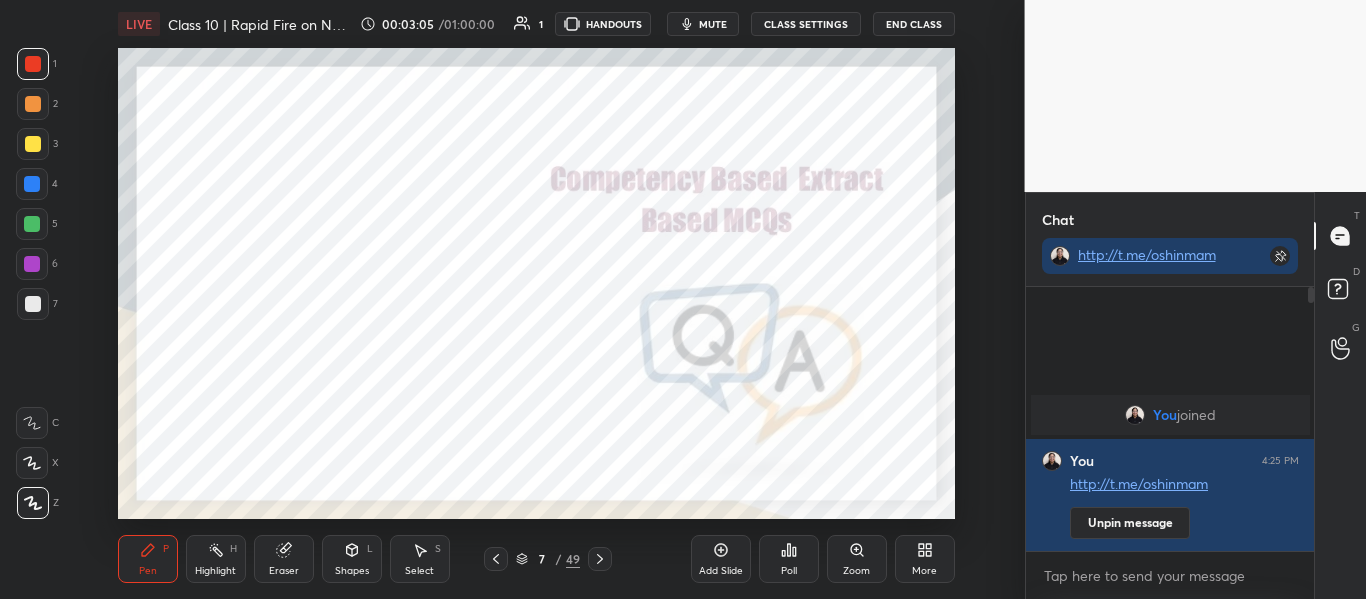 click at bounding box center (496, 559) 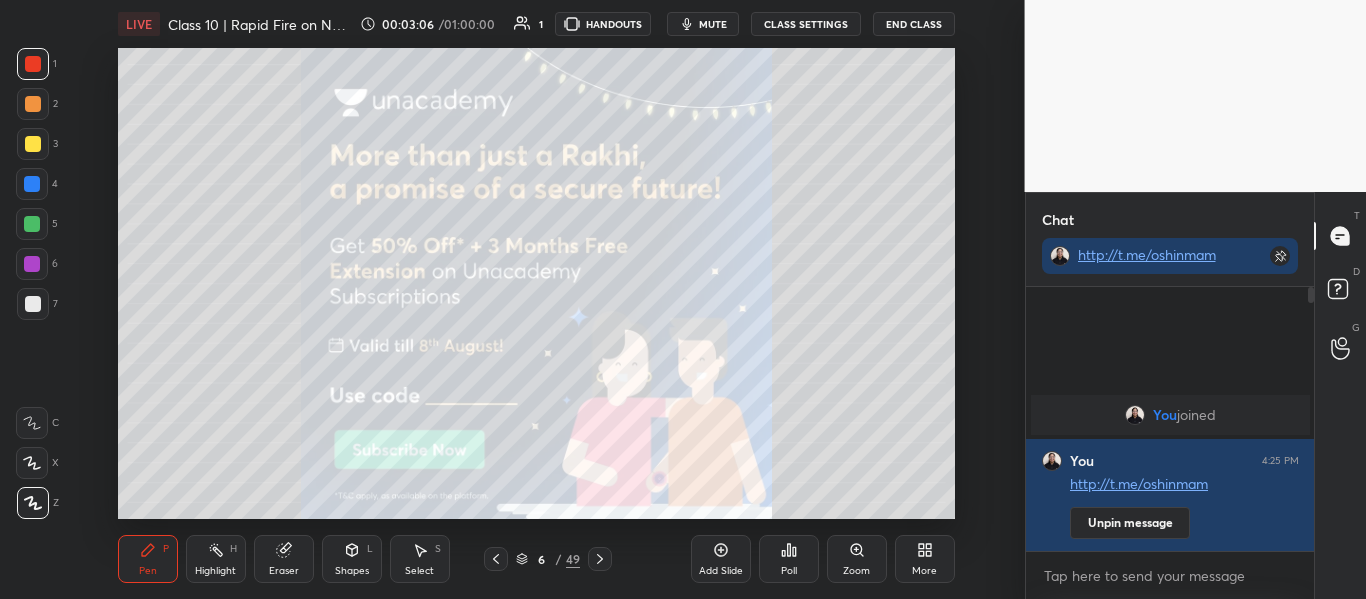 click 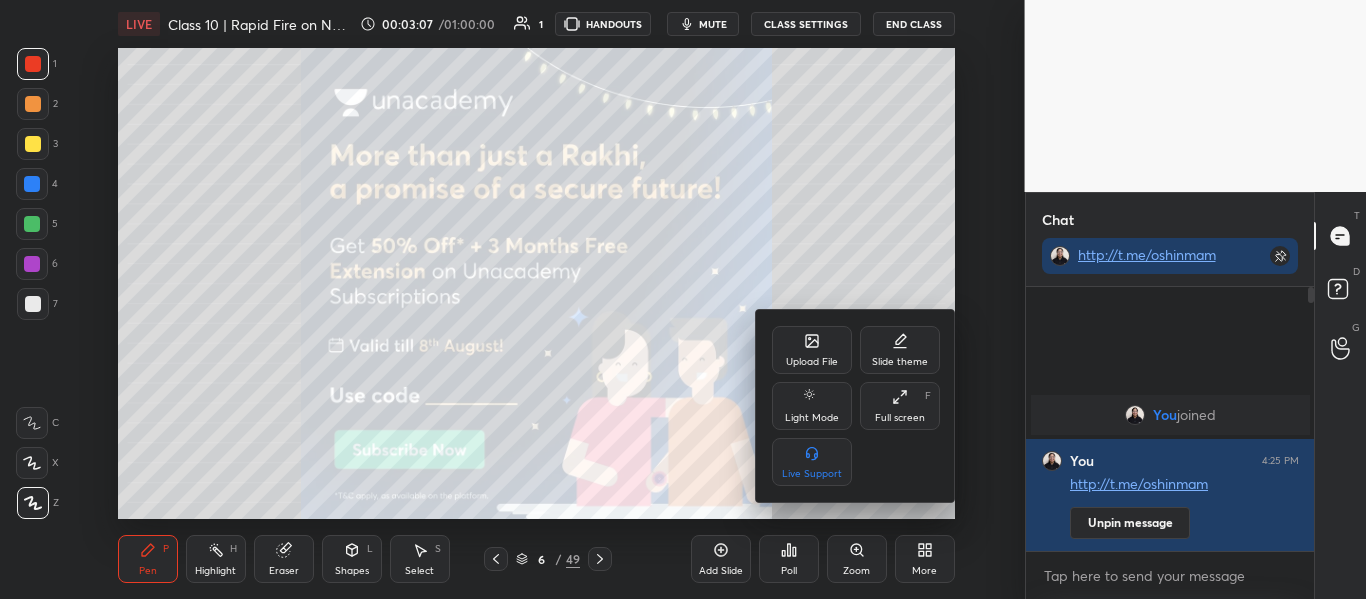 click on "Upload File" at bounding box center [812, 350] 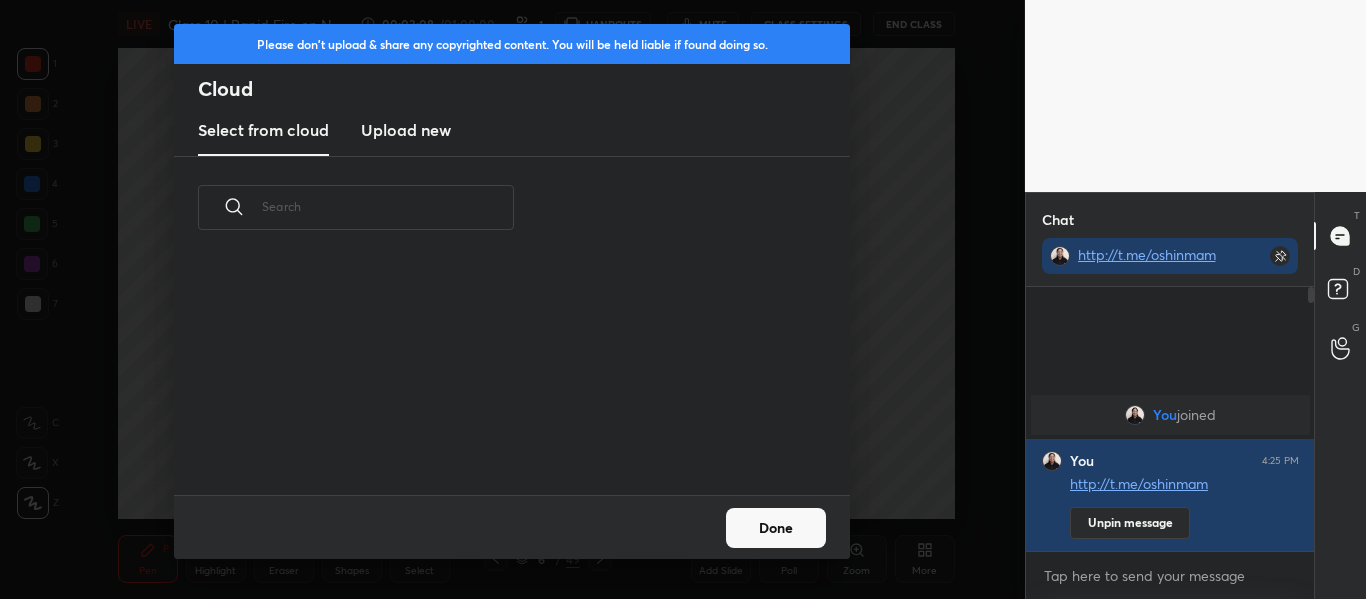 scroll, scrollTop: 7, scrollLeft: 11, axis: both 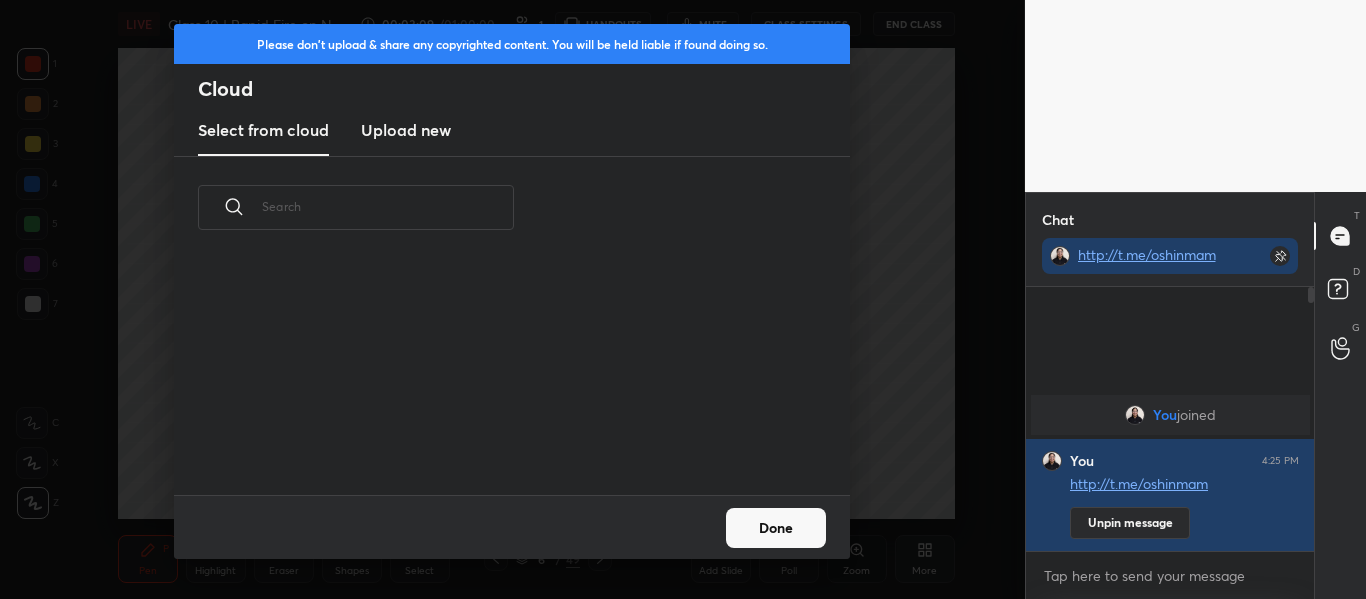 click on "Upload new" at bounding box center (406, 130) 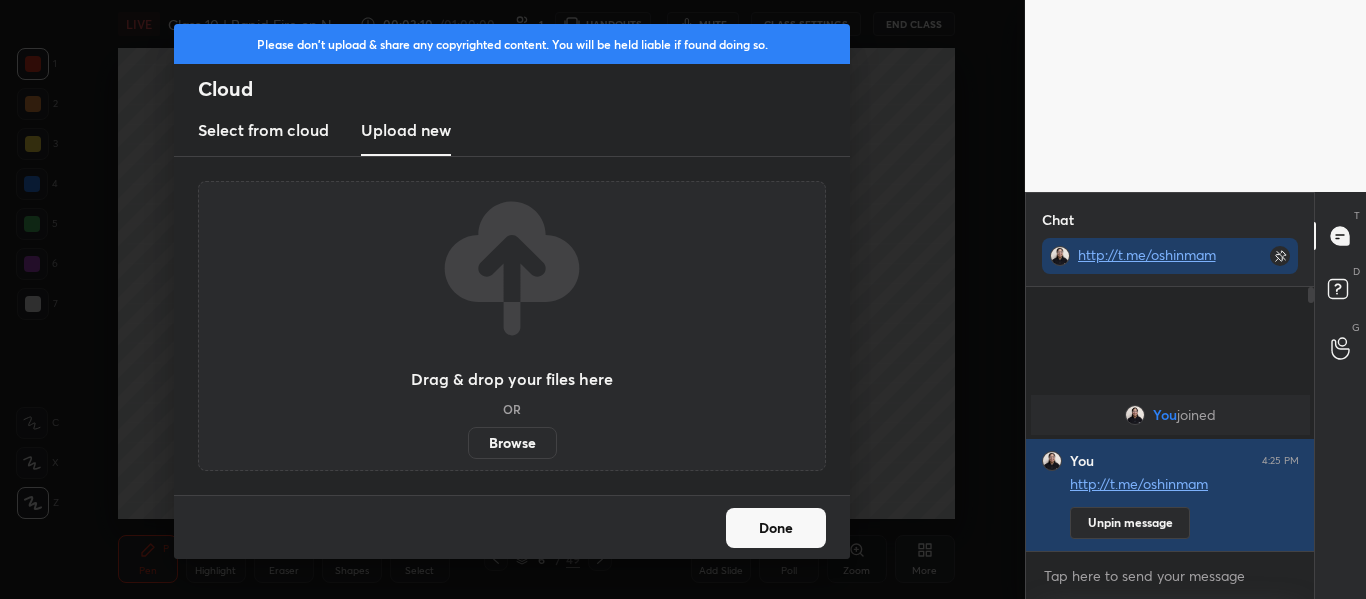 click on "Browse" at bounding box center (512, 443) 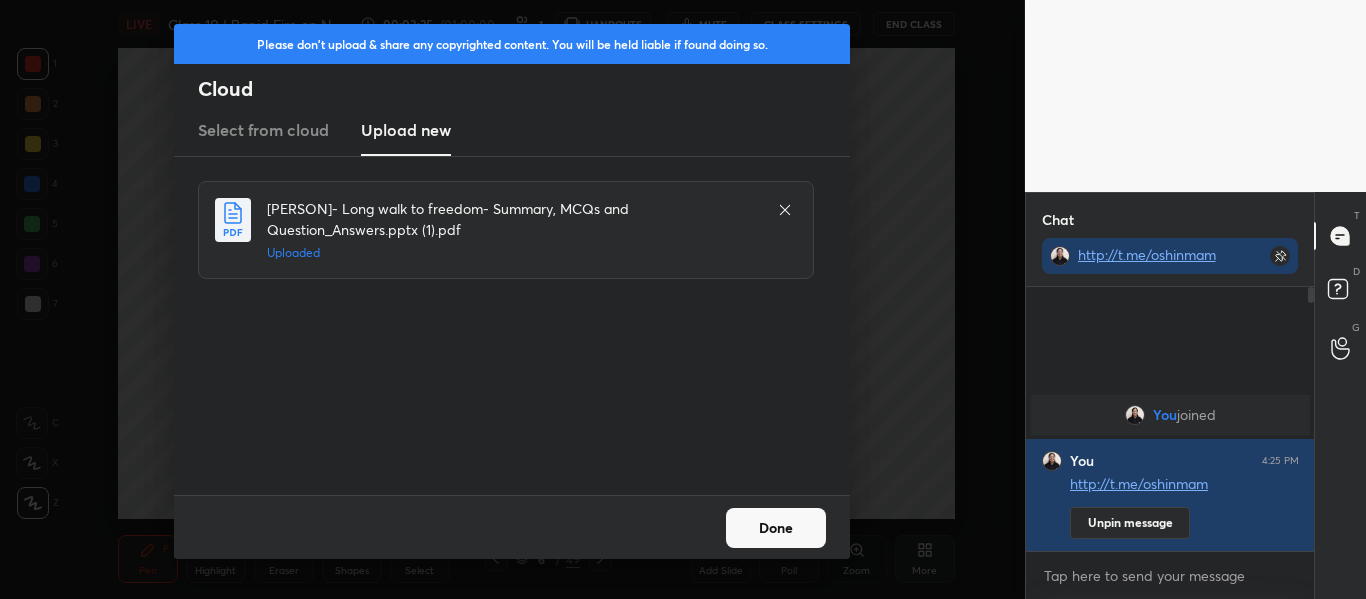 click on "Done" at bounding box center (776, 528) 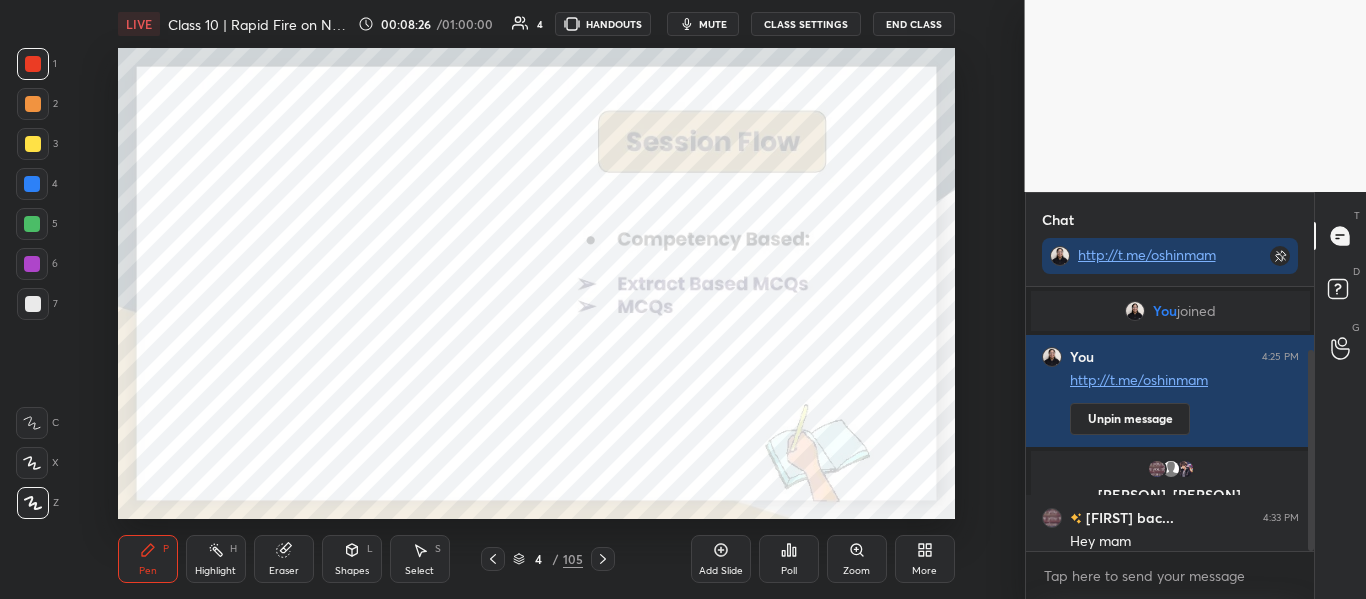 scroll, scrollTop: 82, scrollLeft: 0, axis: vertical 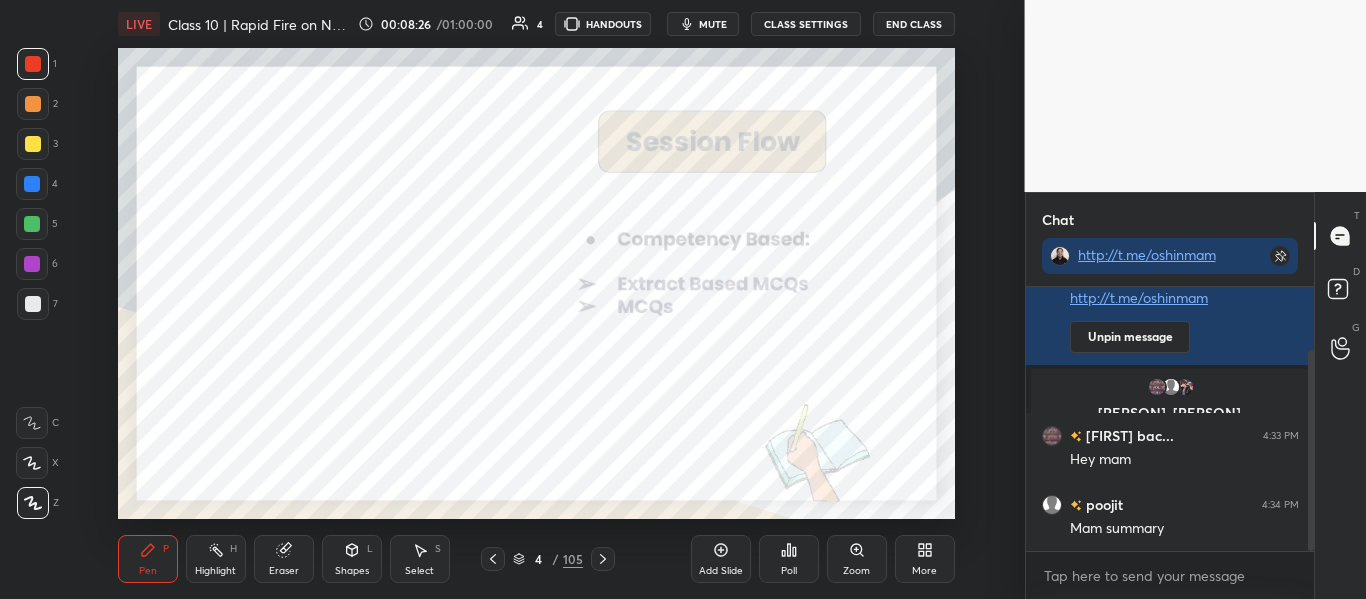 drag, startPoint x: 1311, startPoint y: 446, endPoint x: 1315, endPoint y: 573, distance: 127.06297 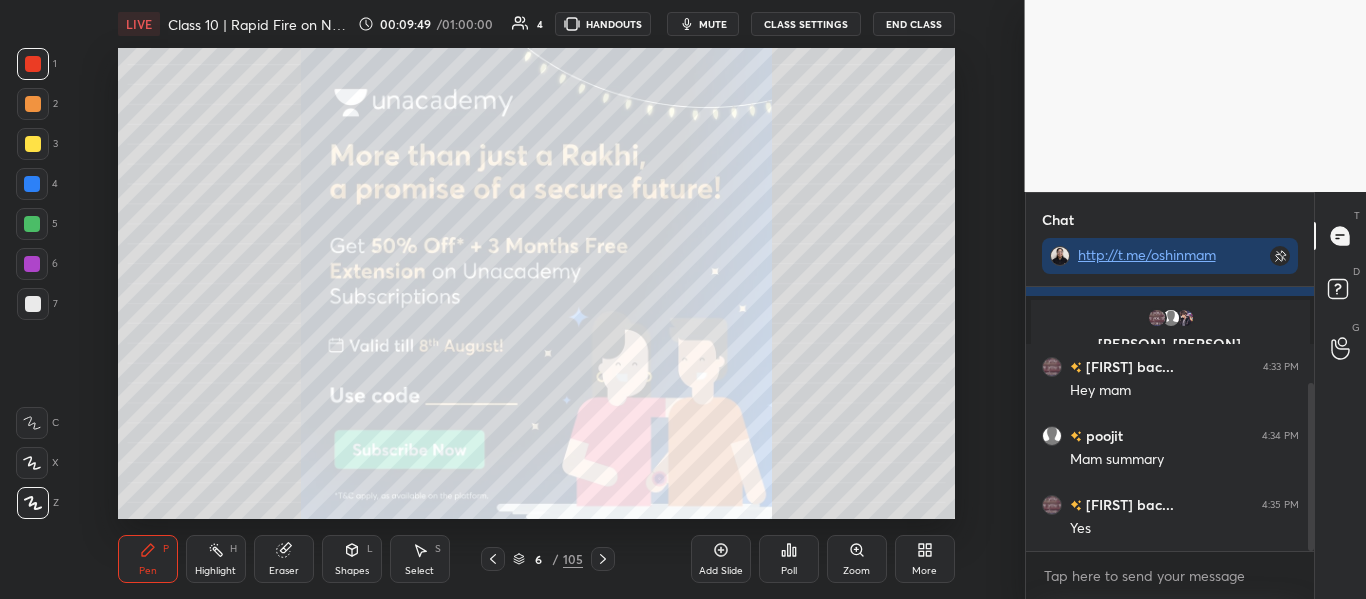 scroll, scrollTop: 220, scrollLeft: 0, axis: vertical 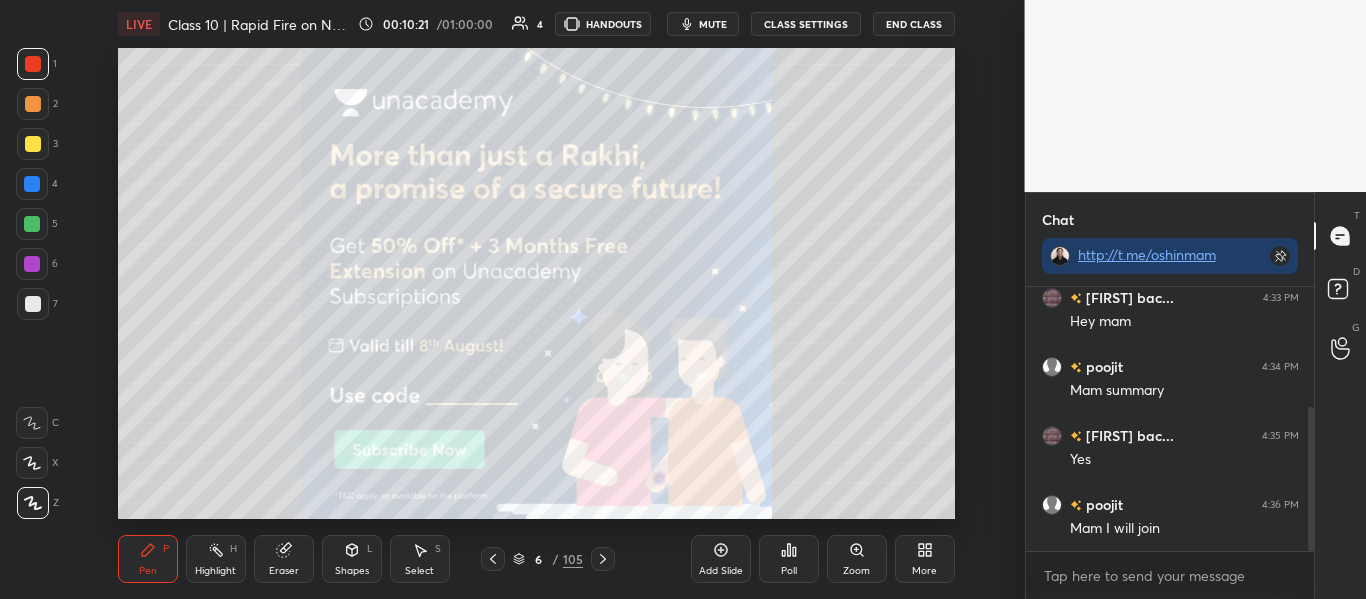 click 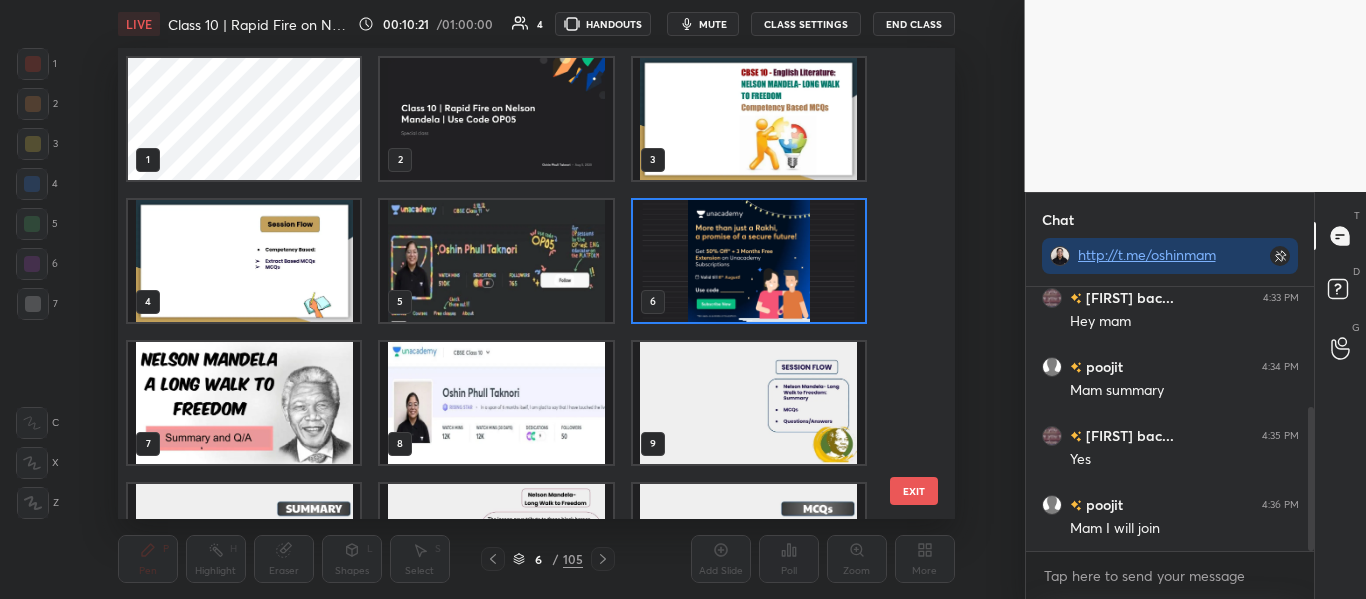 scroll, scrollTop: 7, scrollLeft: 11, axis: both 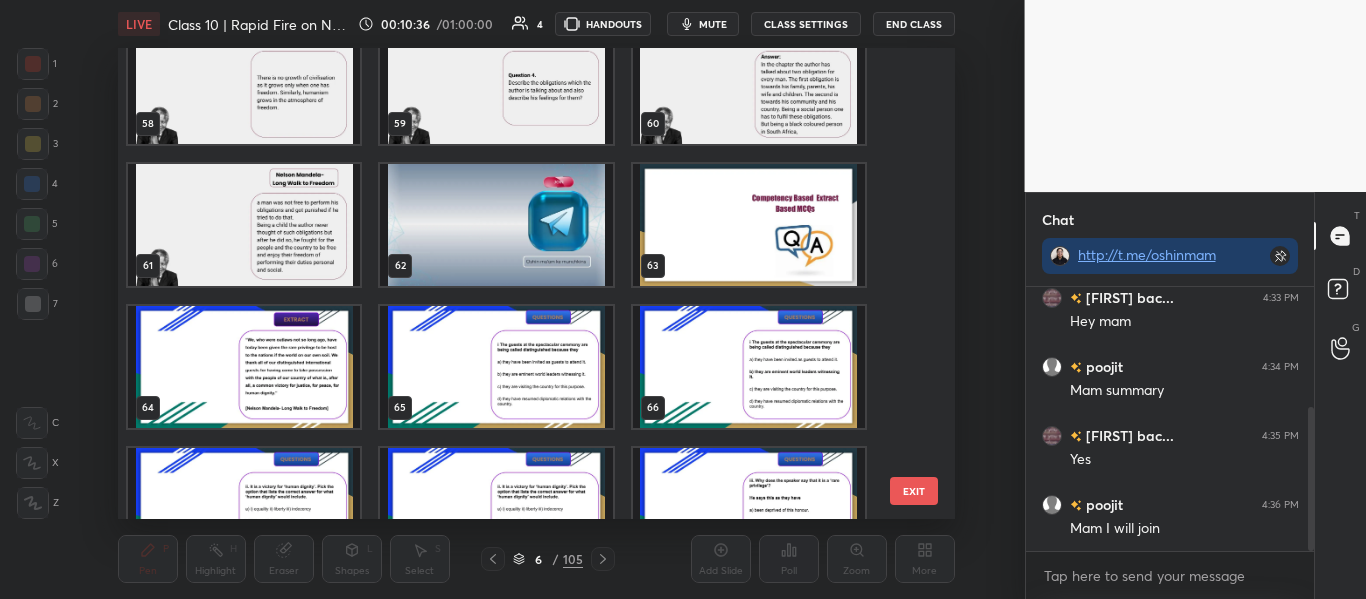 click at bounding box center (748, 225) 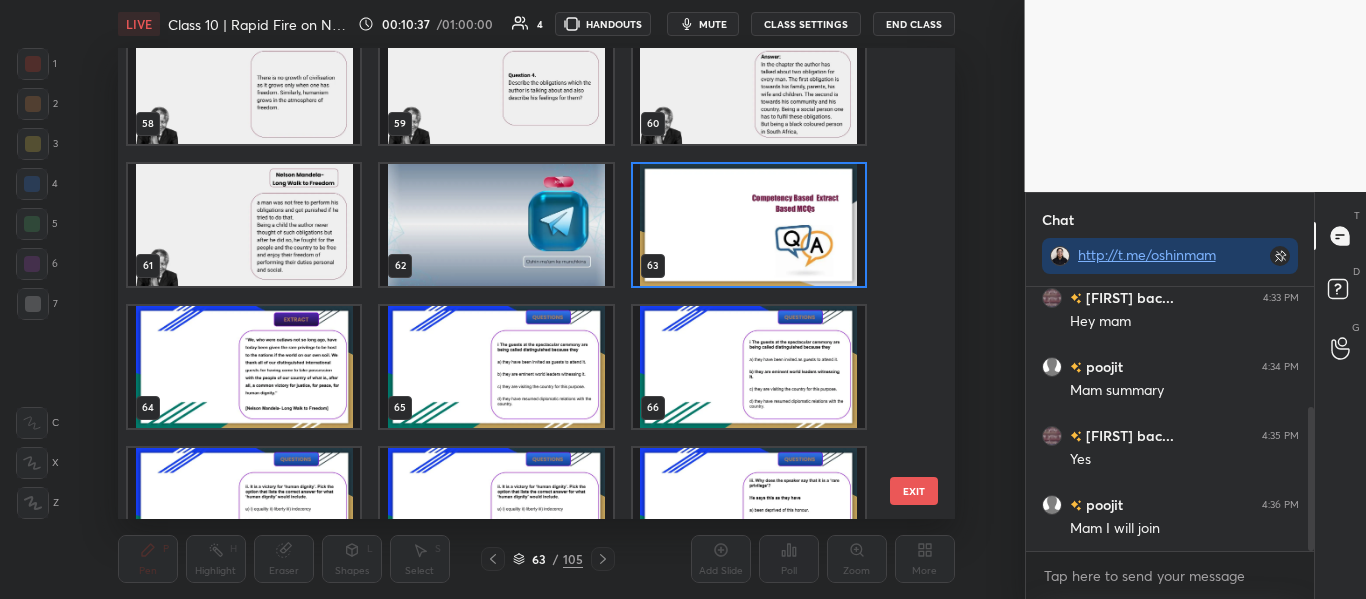 click at bounding box center [748, 225] 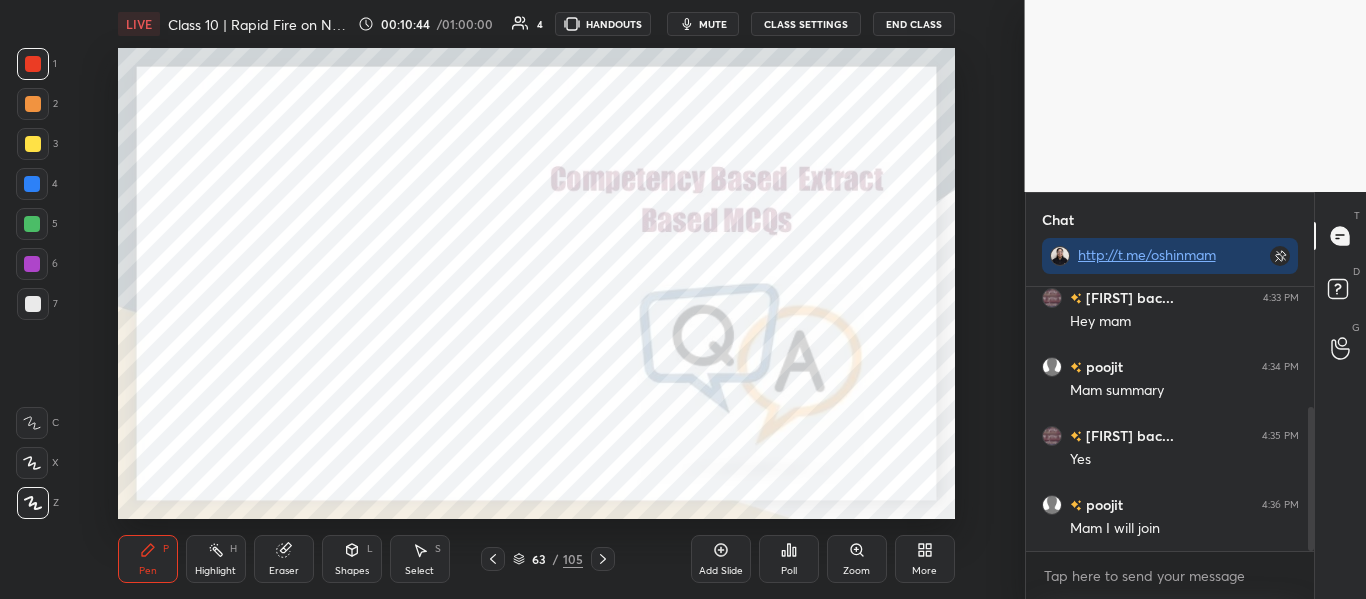 click on "Add Slide" at bounding box center [721, 559] 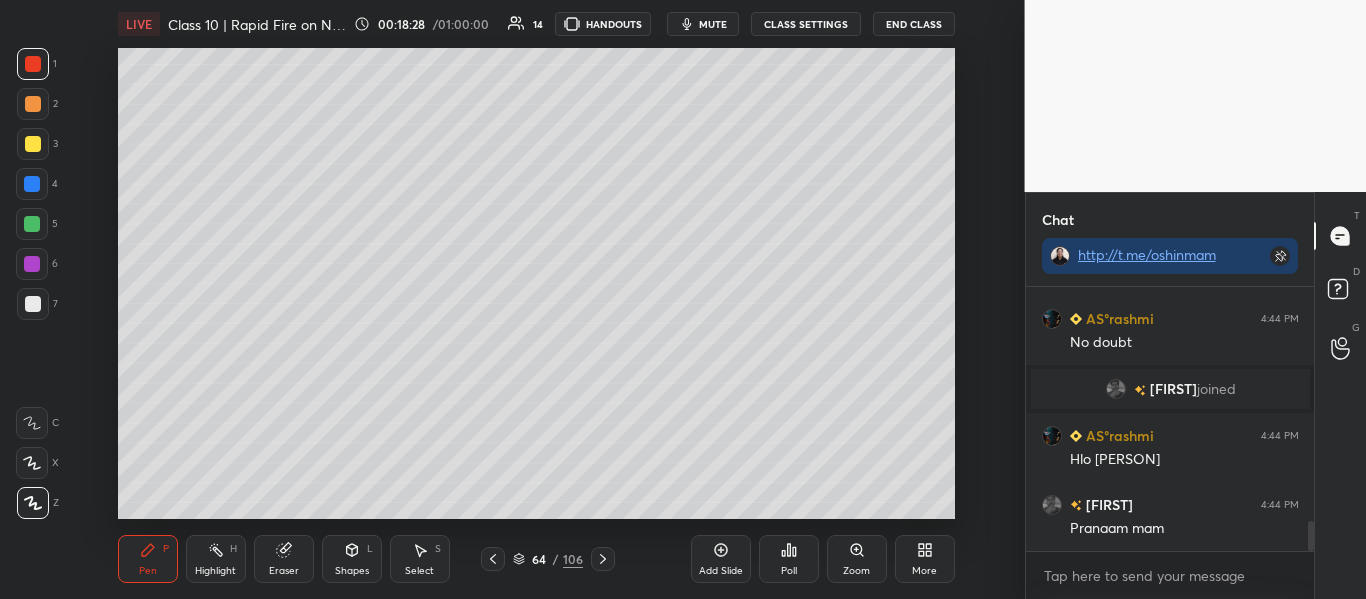 scroll, scrollTop: 2041, scrollLeft: 0, axis: vertical 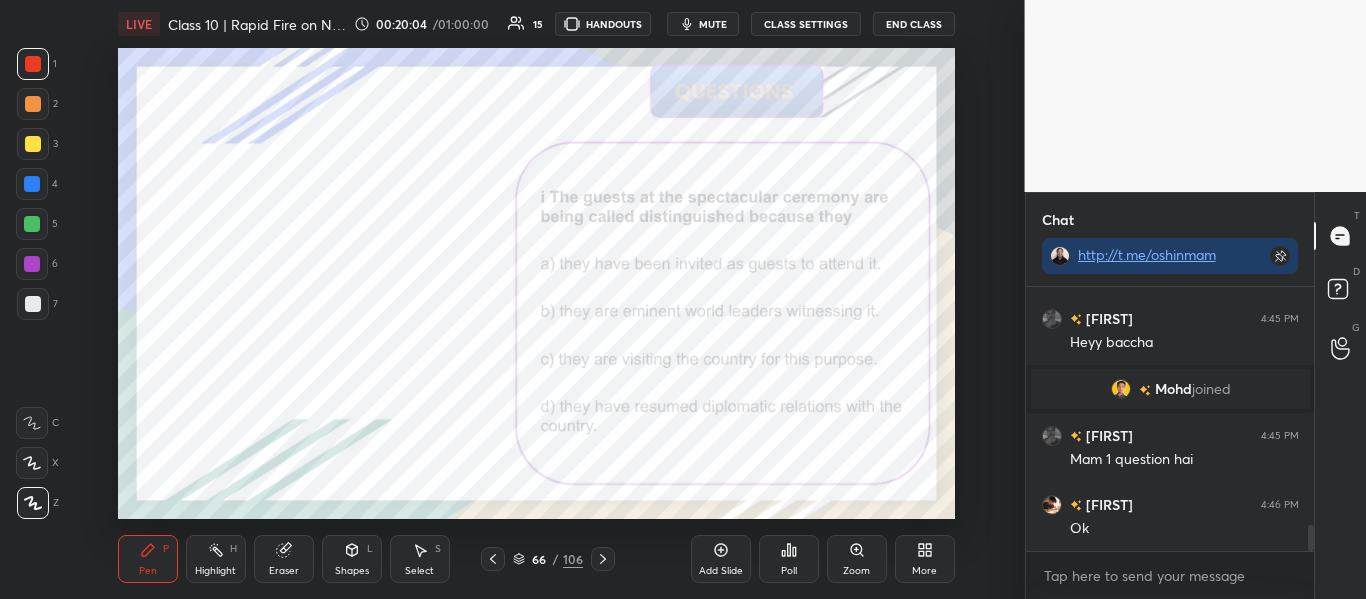click on "Poll" at bounding box center (789, 559) 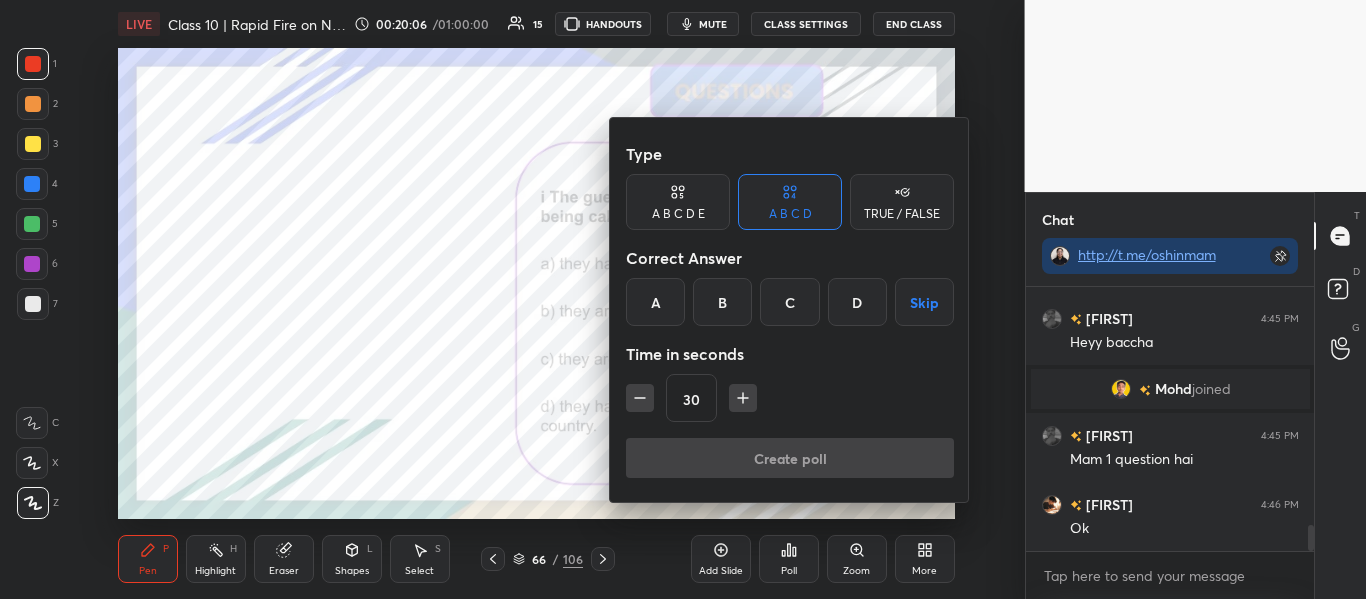 click on "B" at bounding box center [722, 302] 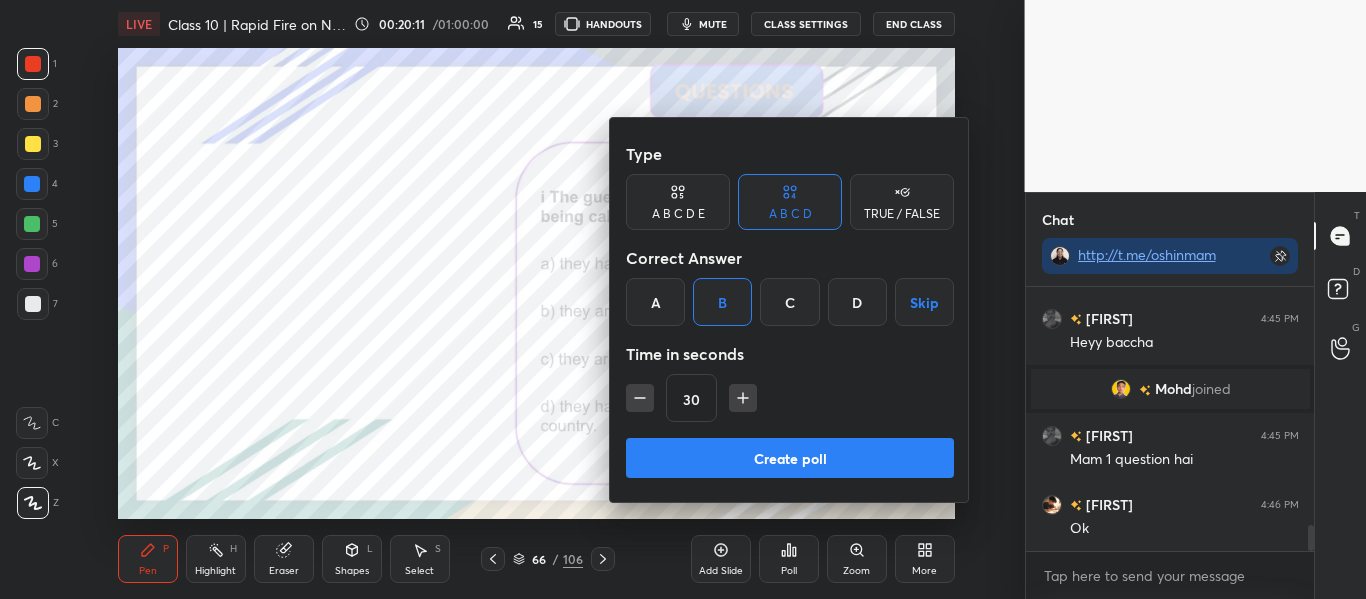 click on "Create poll" at bounding box center [790, 458] 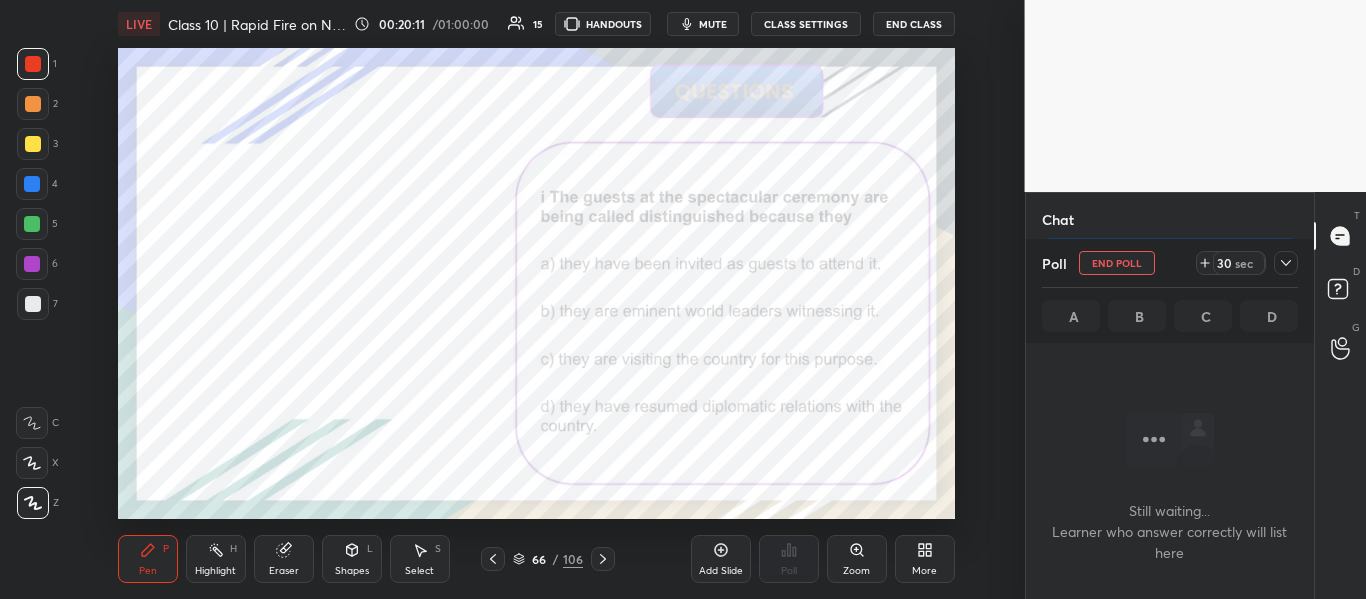 scroll, scrollTop: 160, scrollLeft: 282, axis: both 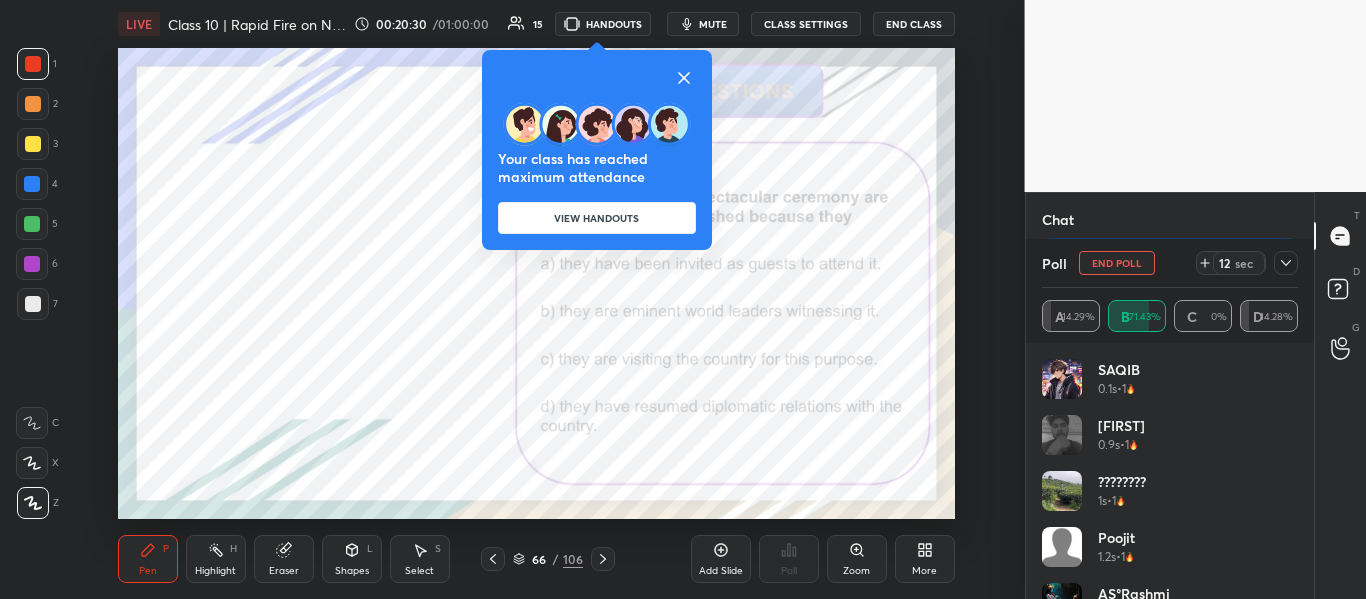 click 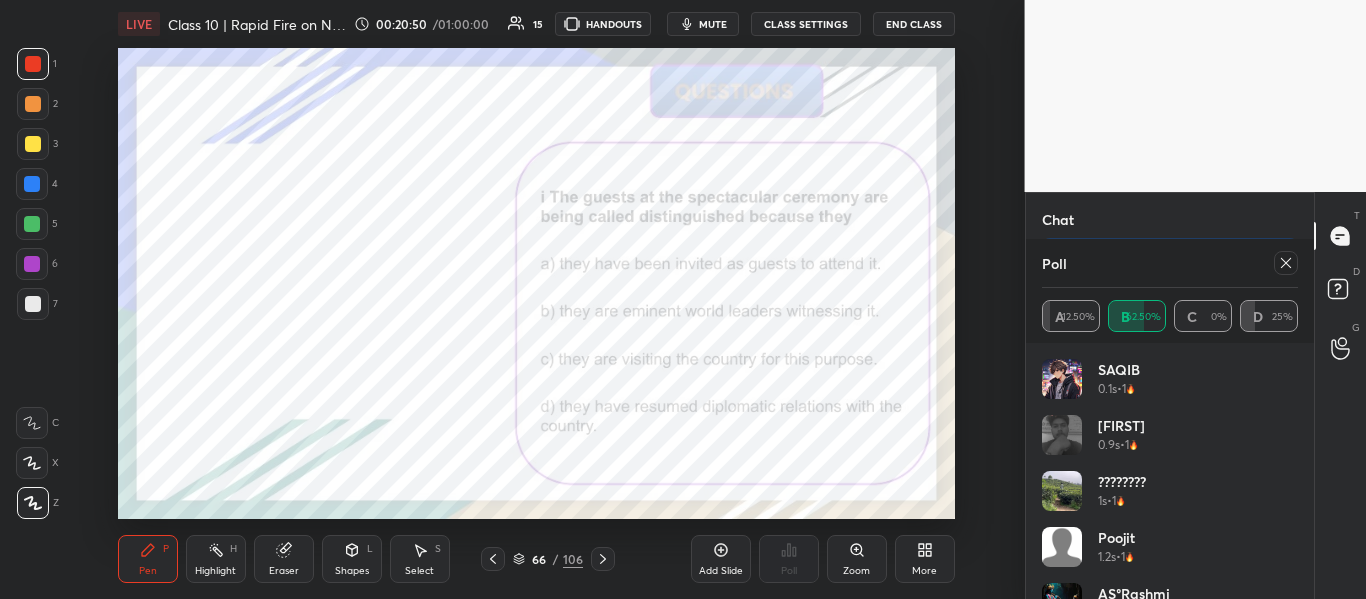 scroll, scrollTop: 2808, scrollLeft: 0, axis: vertical 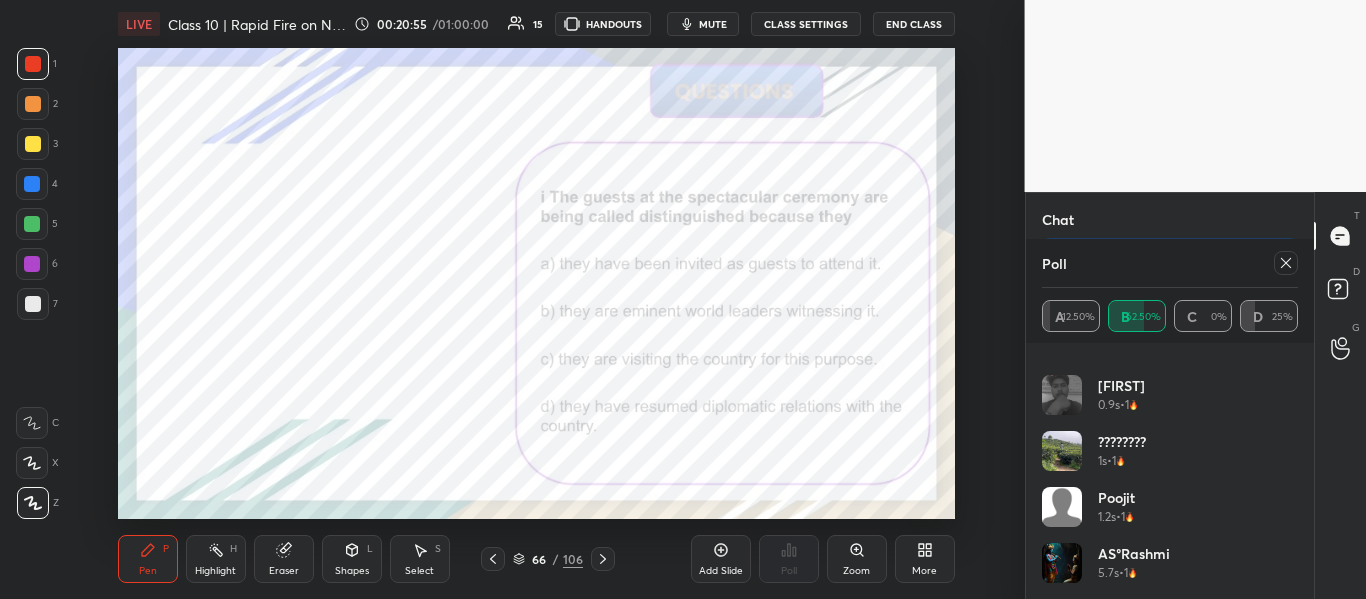 click 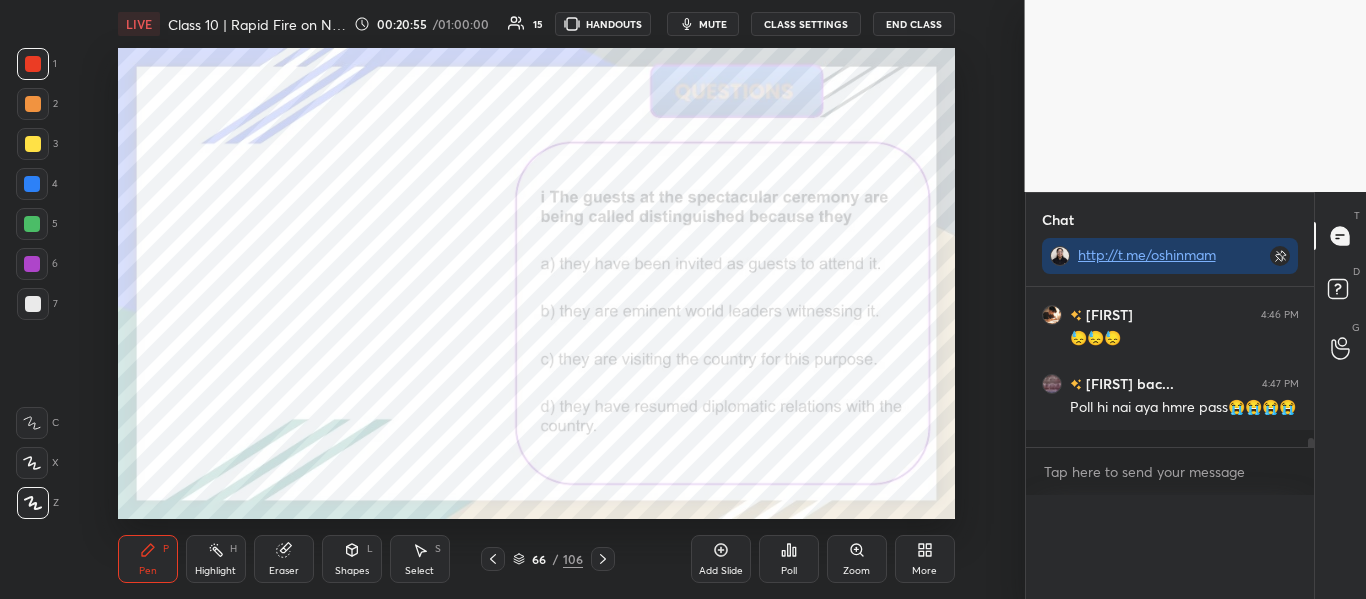 scroll, scrollTop: 0, scrollLeft: 0, axis: both 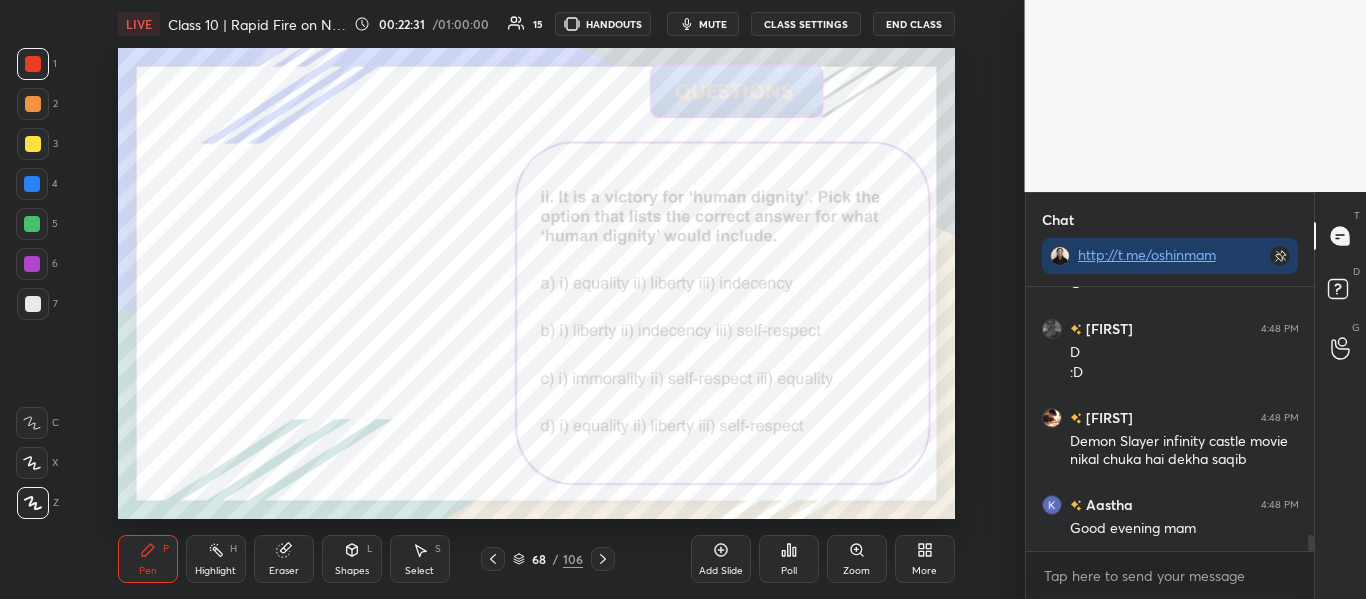 click 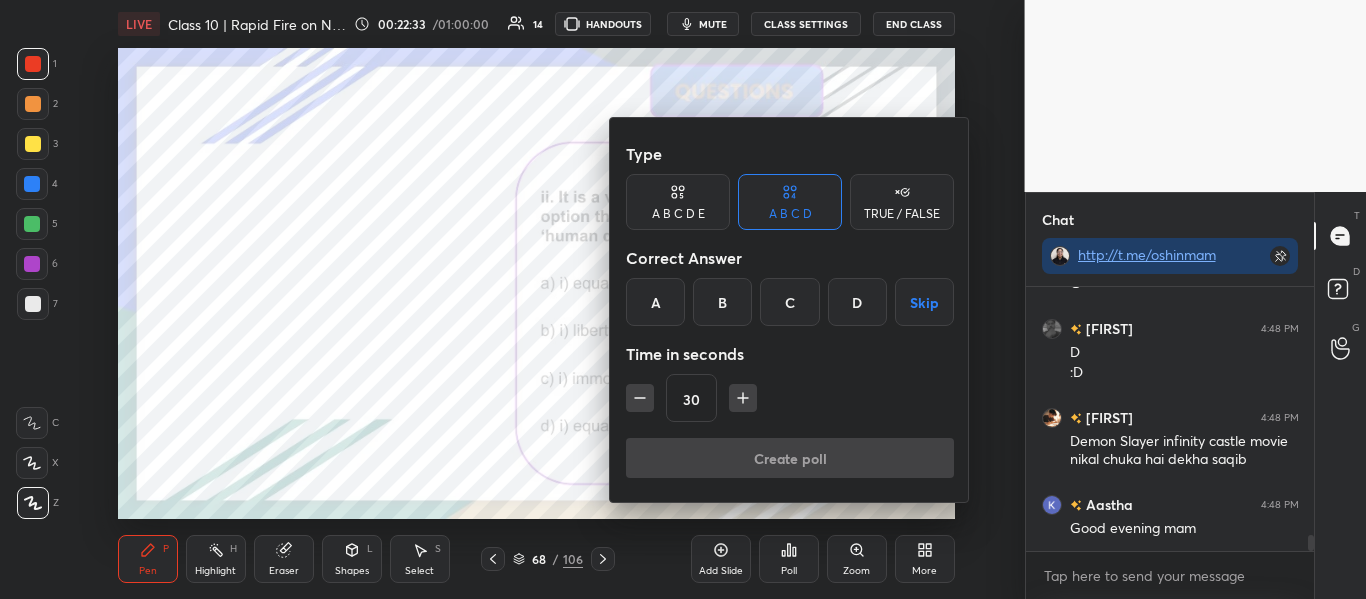 click on "D" at bounding box center (857, 302) 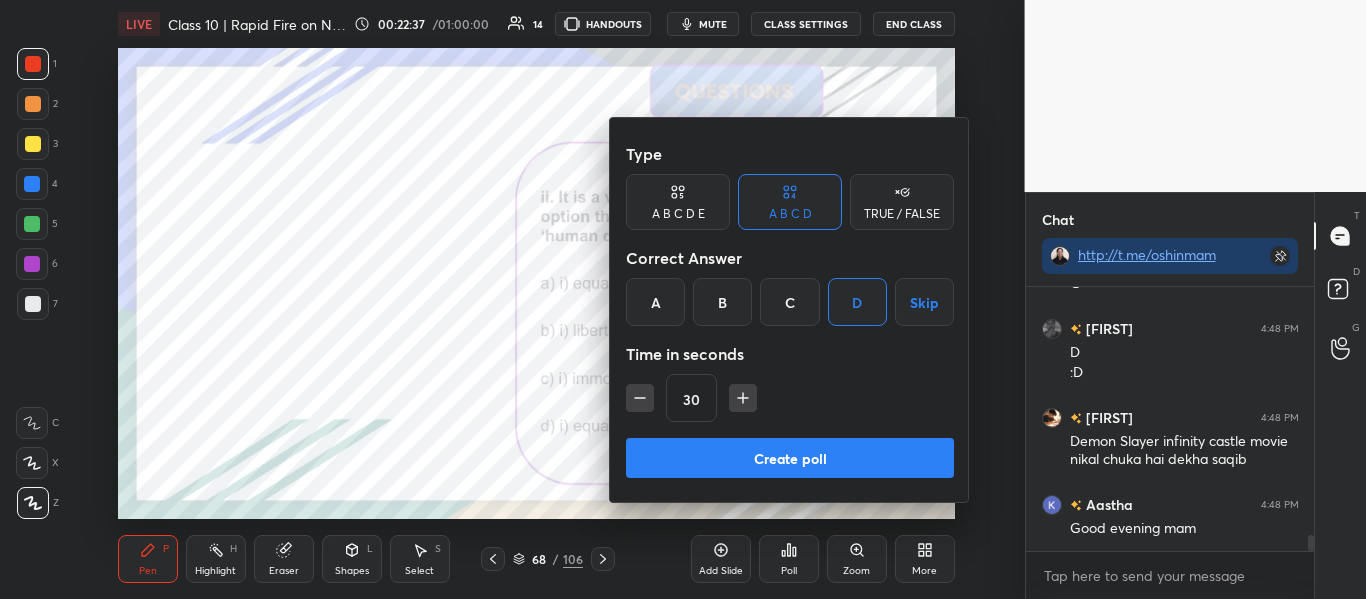 click on "Create poll" at bounding box center [790, 458] 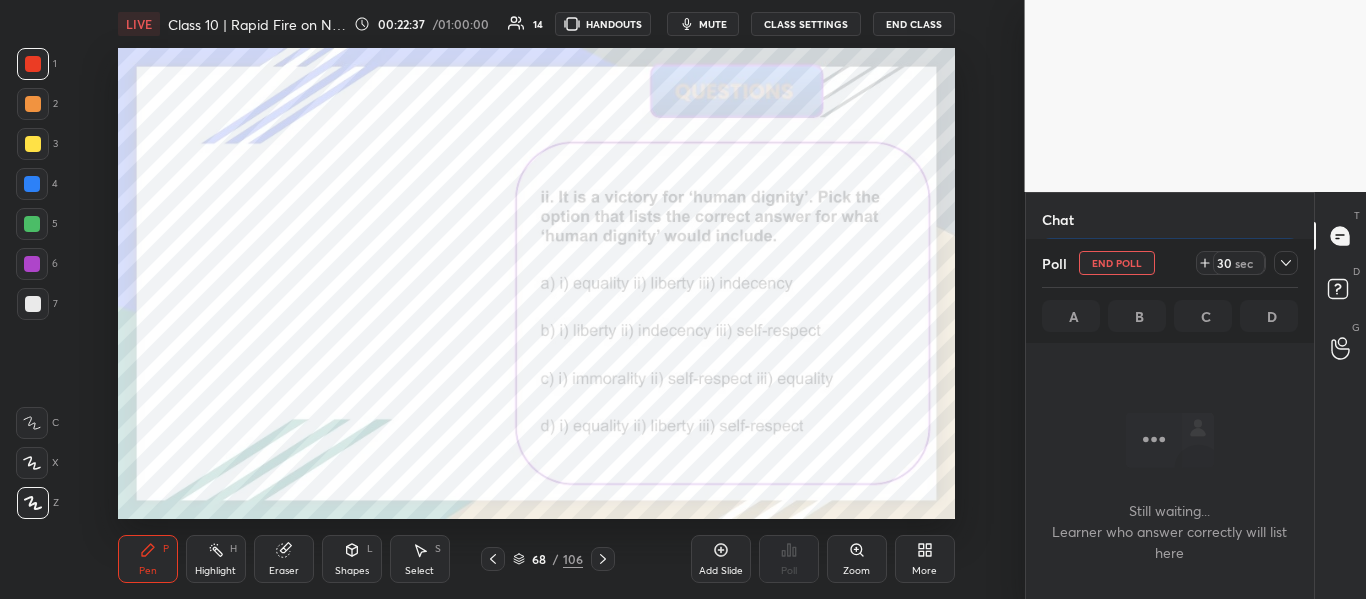 scroll, scrollTop: 160, scrollLeft: 282, axis: both 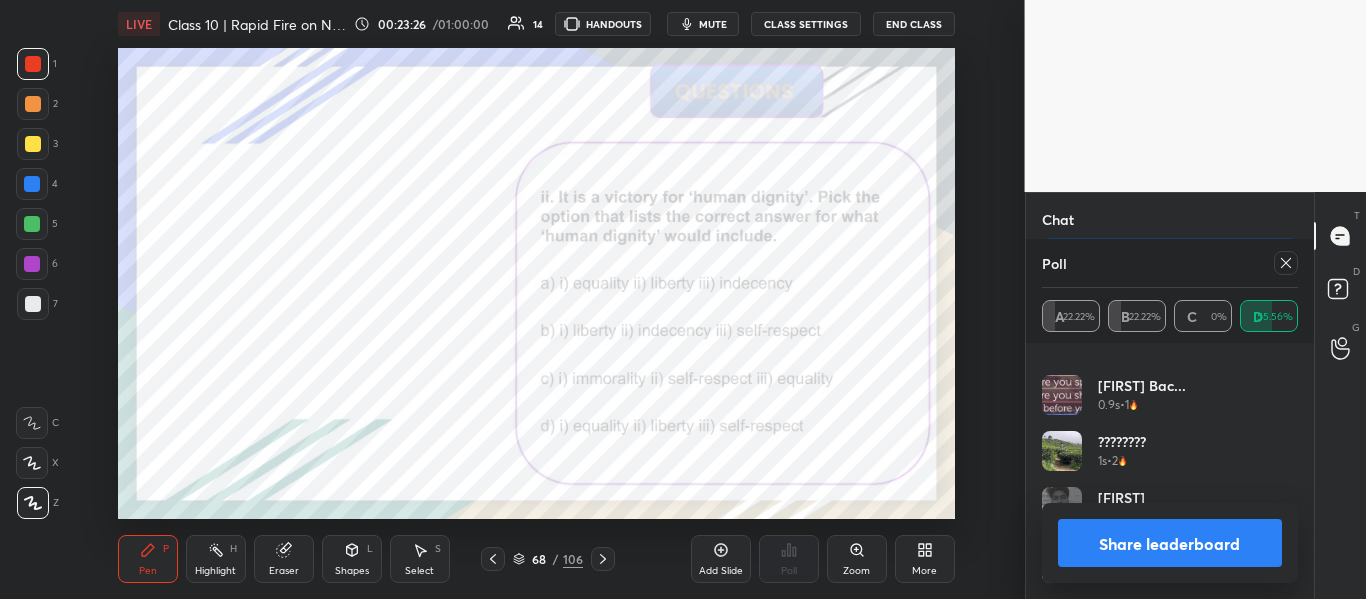 click on "Share leaderboard" at bounding box center [1170, 543] 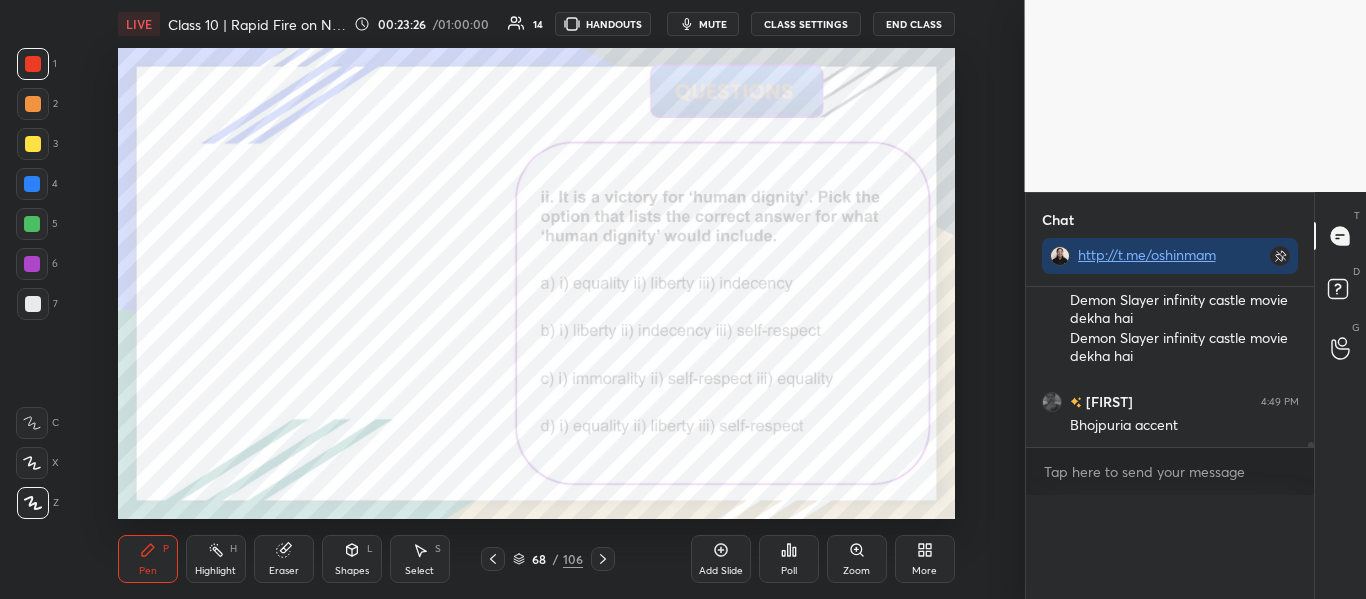 scroll, scrollTop: 0, scrollLeft: 0, axis: both 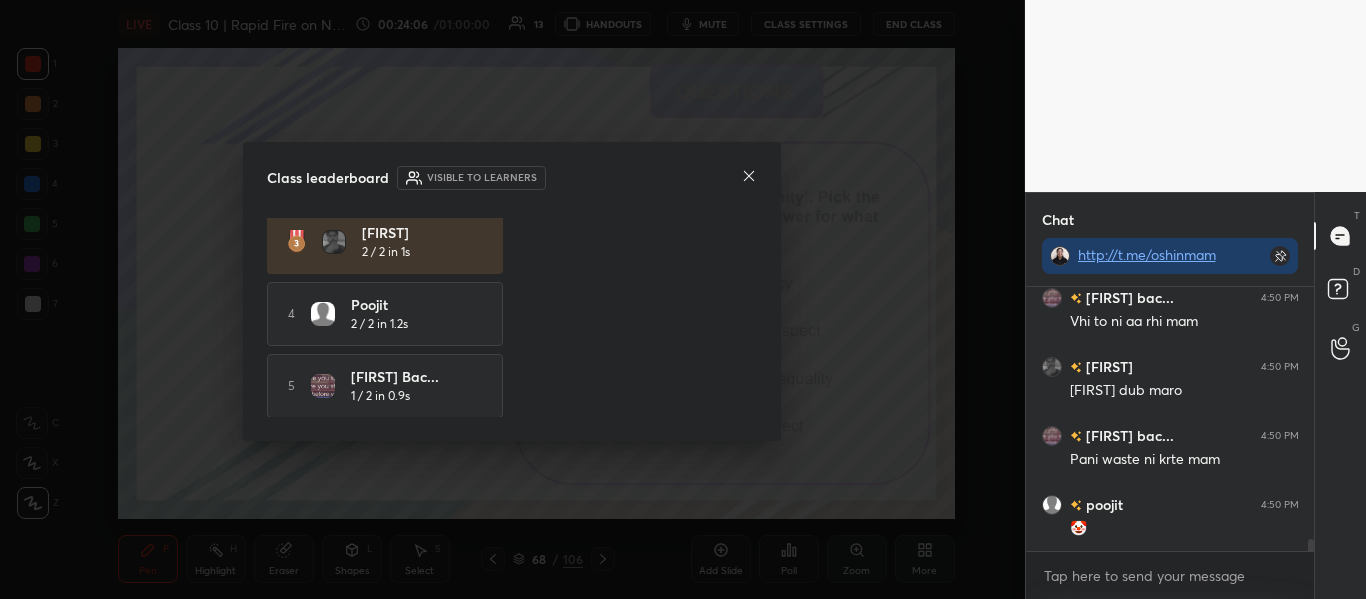 click 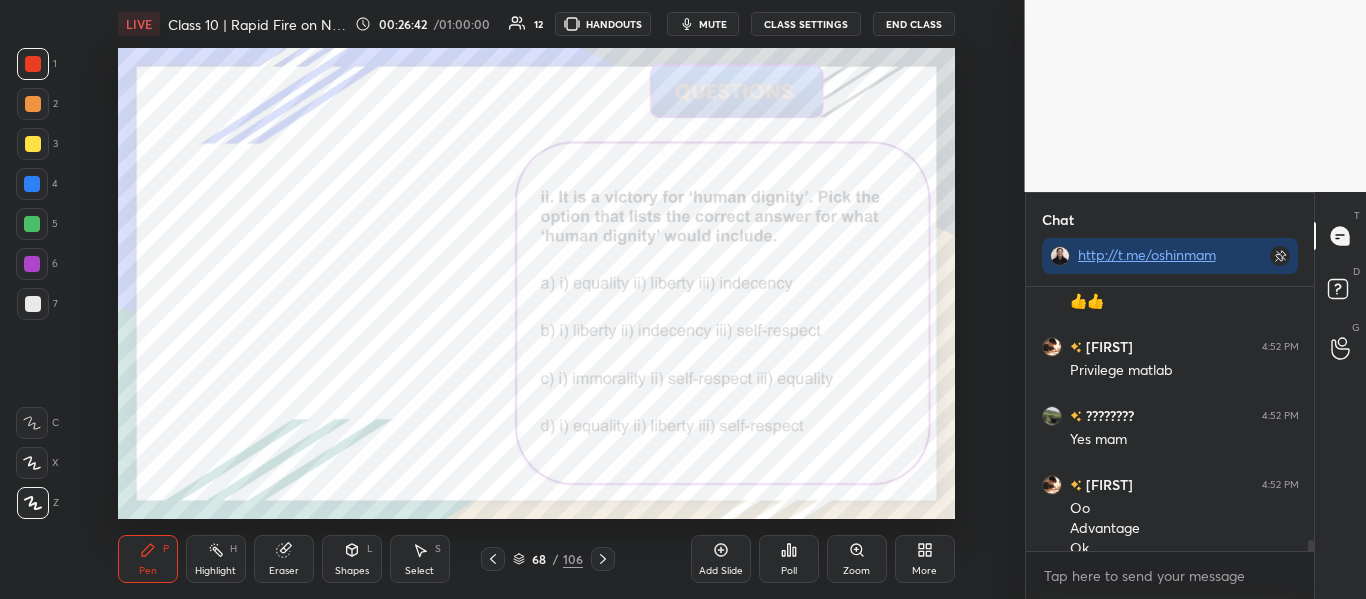 scroll, scrollTop: 6089, scrollLeft: 0, axis: vertical 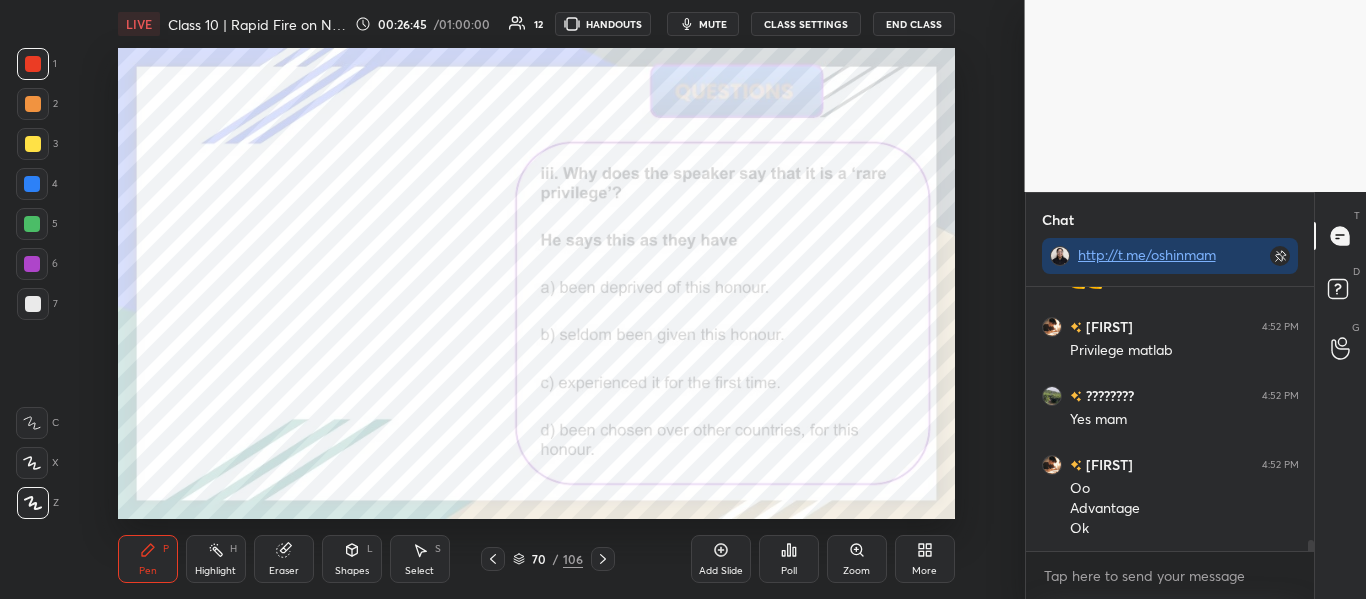 click on "LIVE Class 10 | Rapid Fire on Nelson Mandela | Use Code OP05 00:26:45 /  01:00:00 12 HANDOUTS mute CLASS SETTINGS End Class" at bounding box center (536, 24) 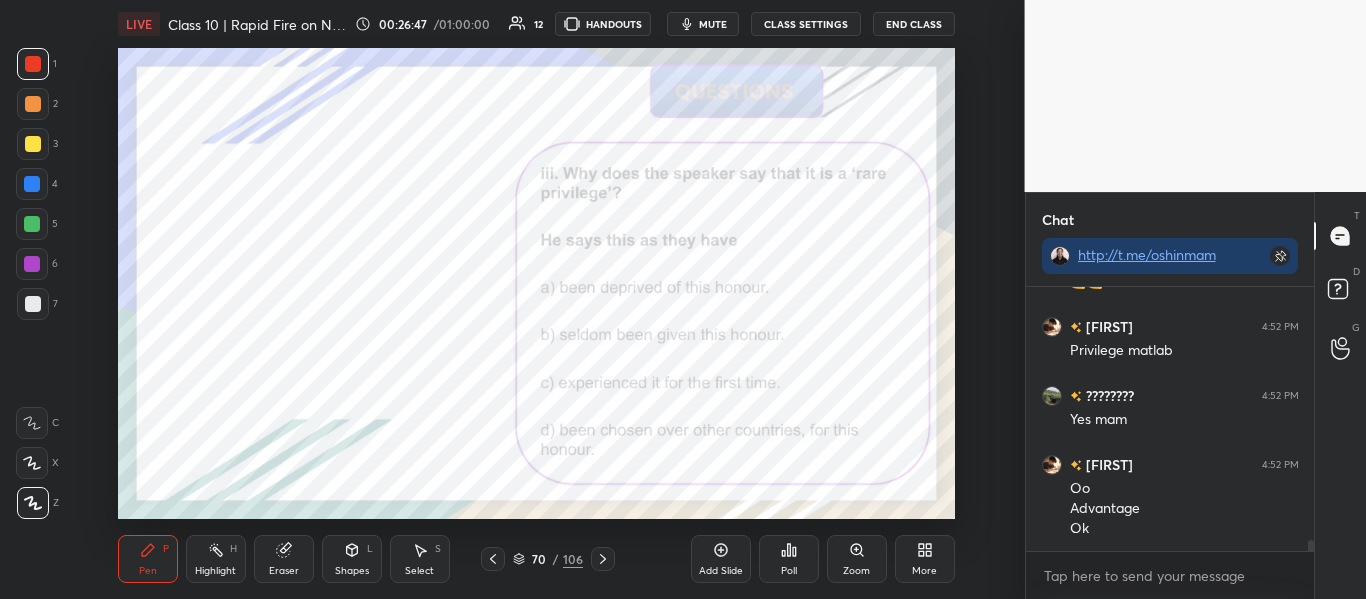 click on "mute" at bounding box center (713, 24) 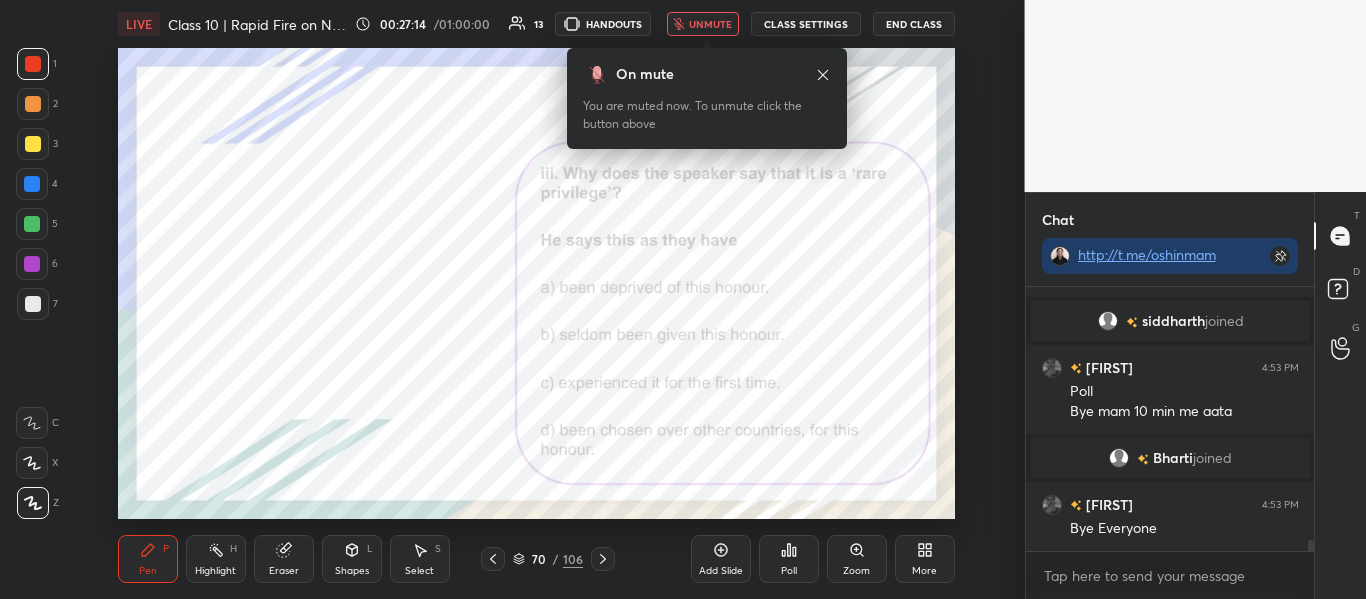 scroll, scrollTop: 6310, scrollLeft: 0, axis: vertical 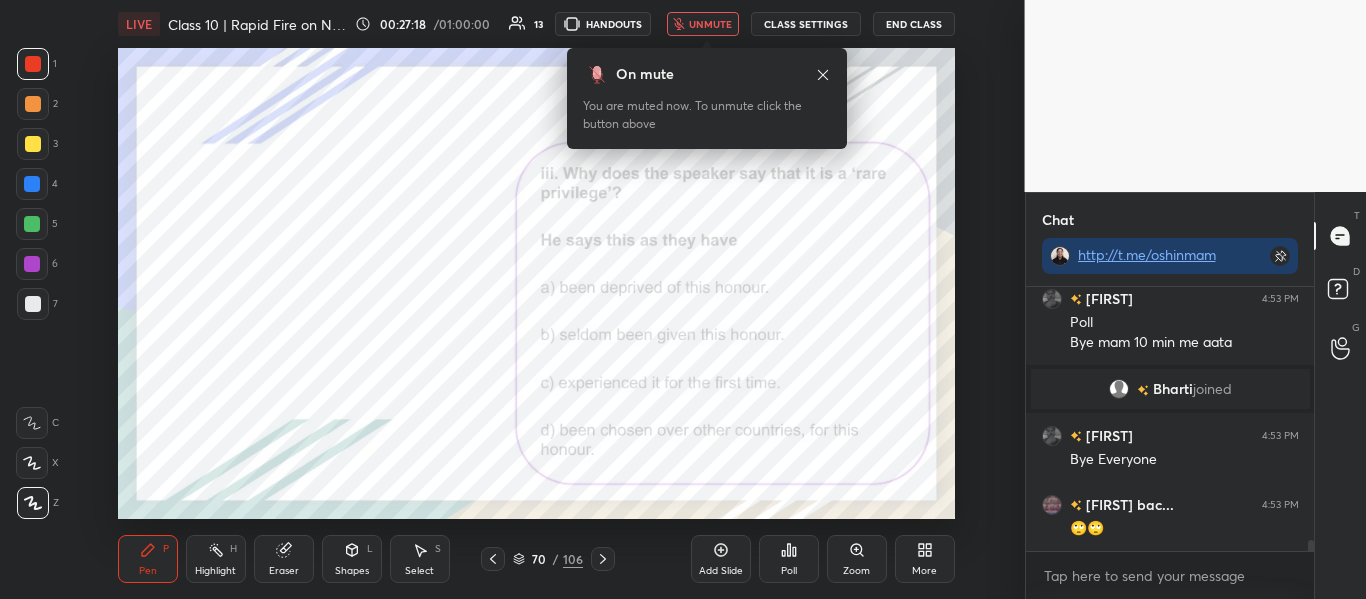 click on "unmute" at bounding box center [710, 24] 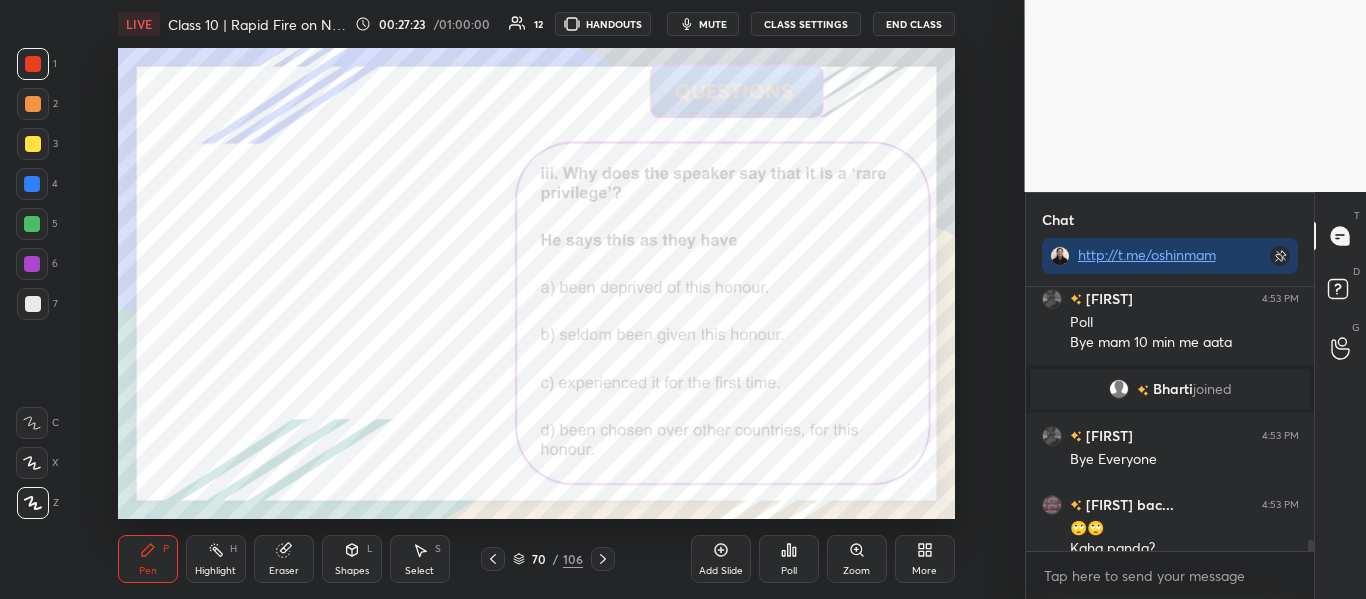 scroll, scrollTop: 6330, scrollLeft: 0, axis: vertical 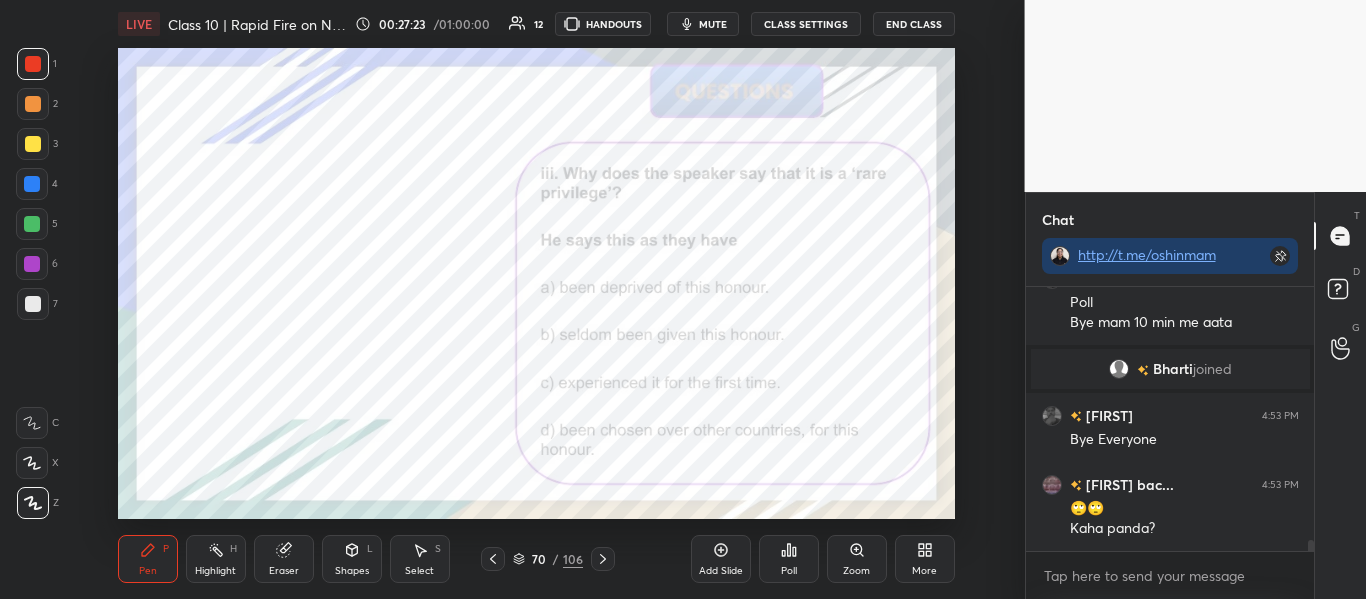 click on "Poll" at bounding box center [789, 559] 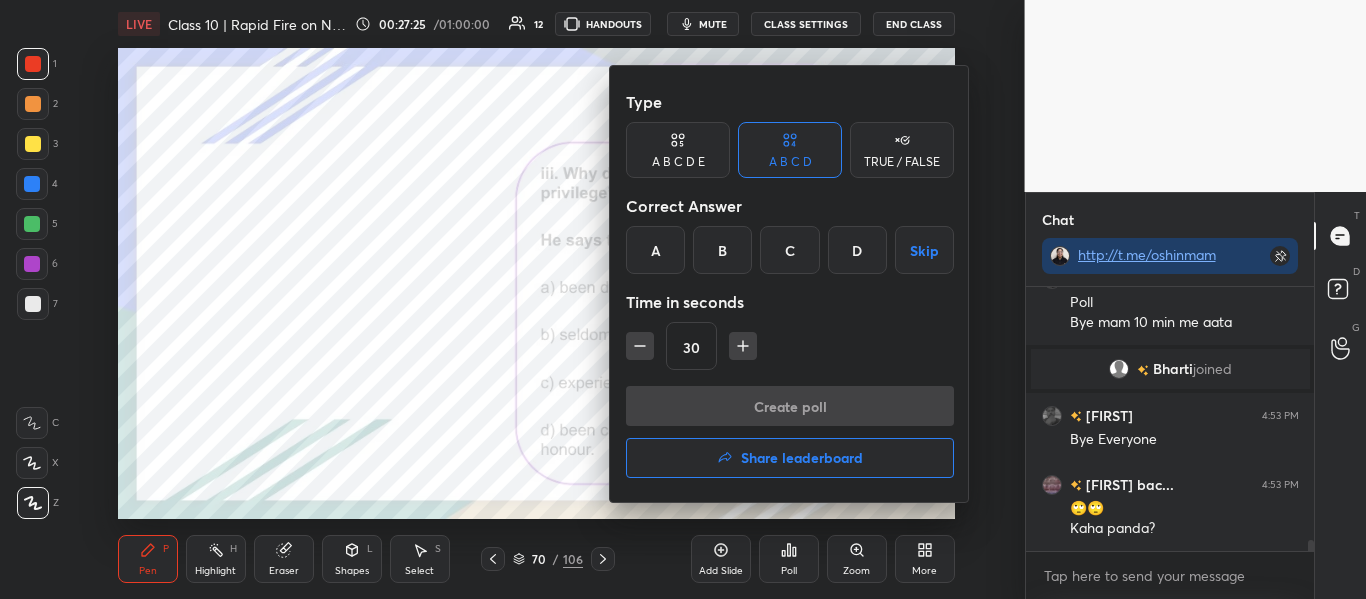 click on "C" at bounding box center (789, 250) 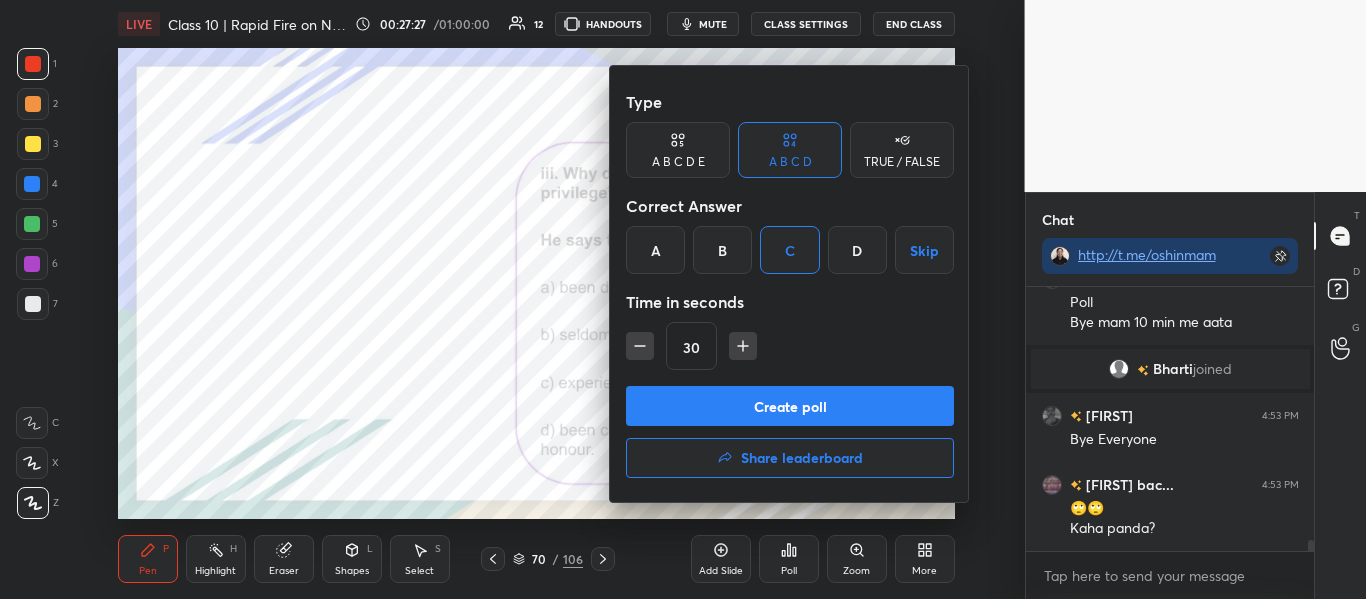 click on "Create poll" at bounding box center (790, 406) 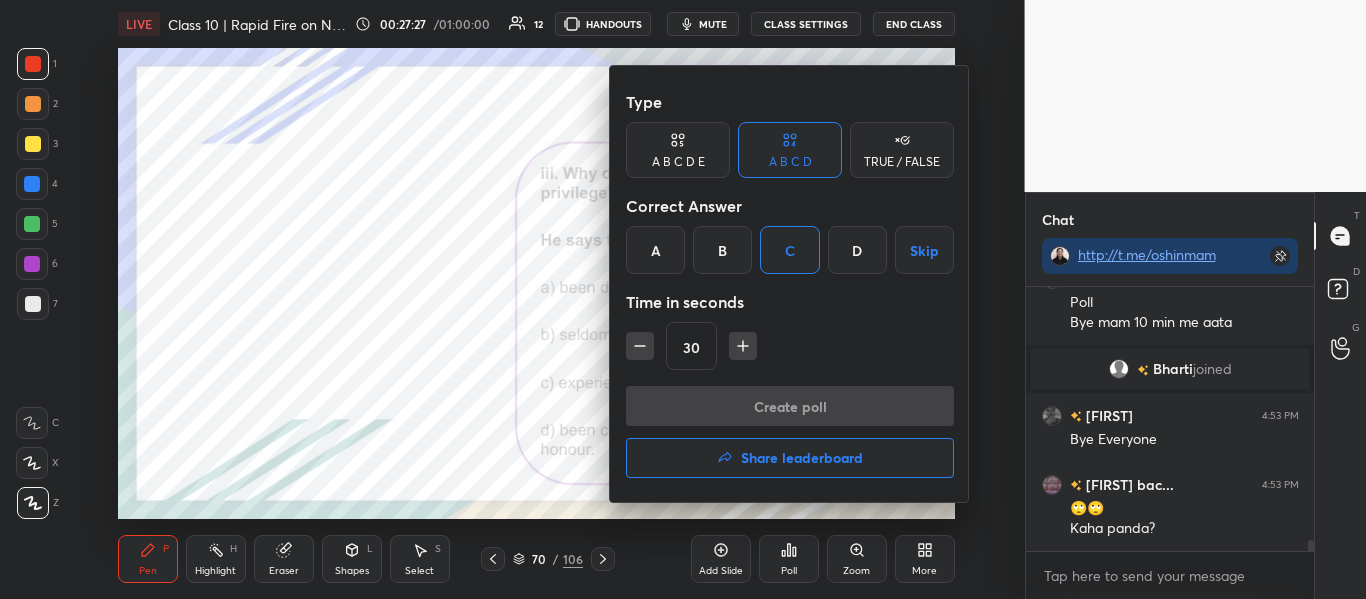 scroll, scrollTop: 216, scrollLeft: 282, axis: both 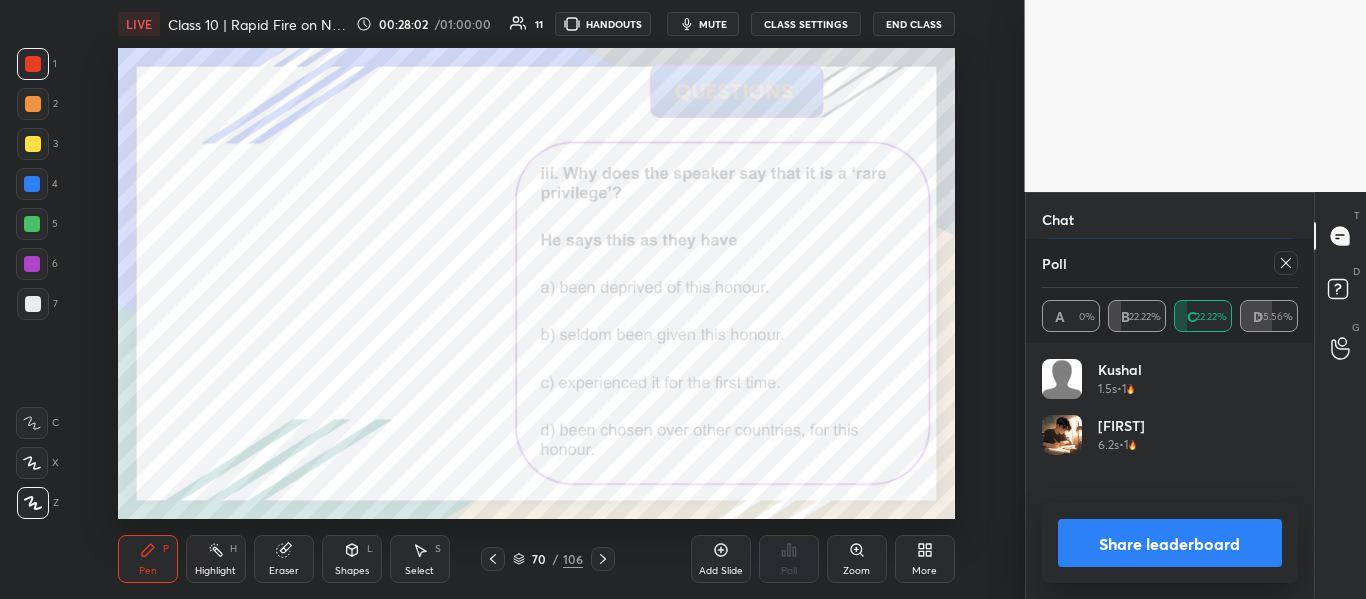 click 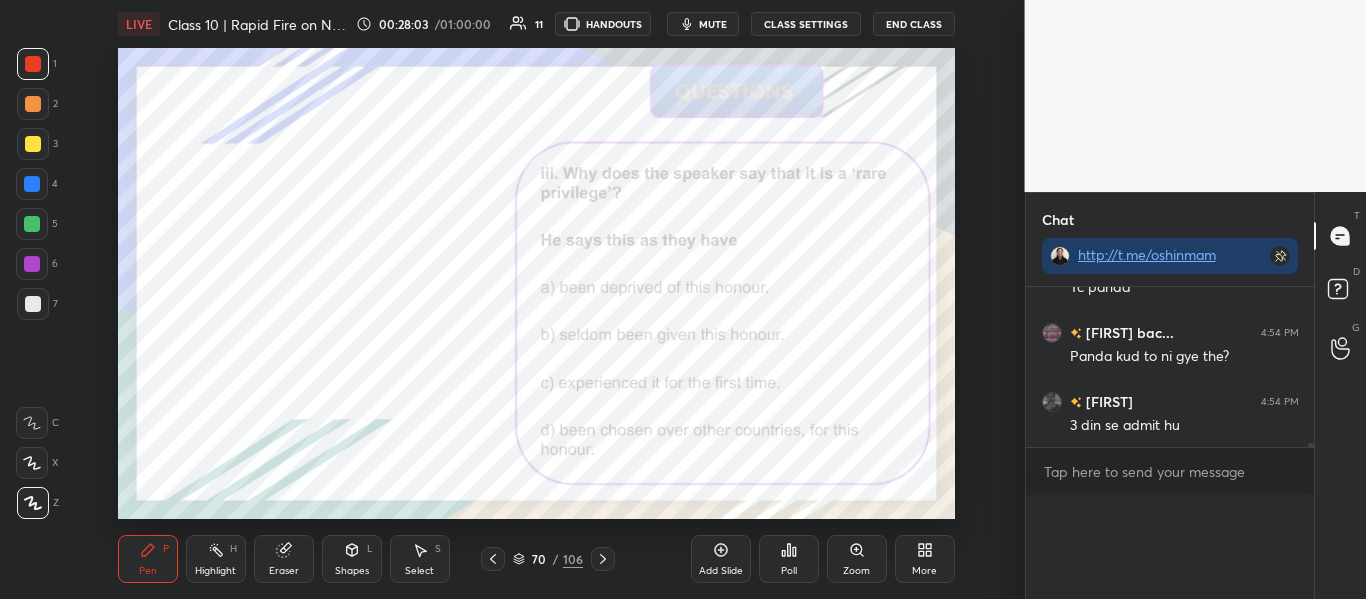 scroll, scrollTop: 0, scrollLeft: 0, axis: both 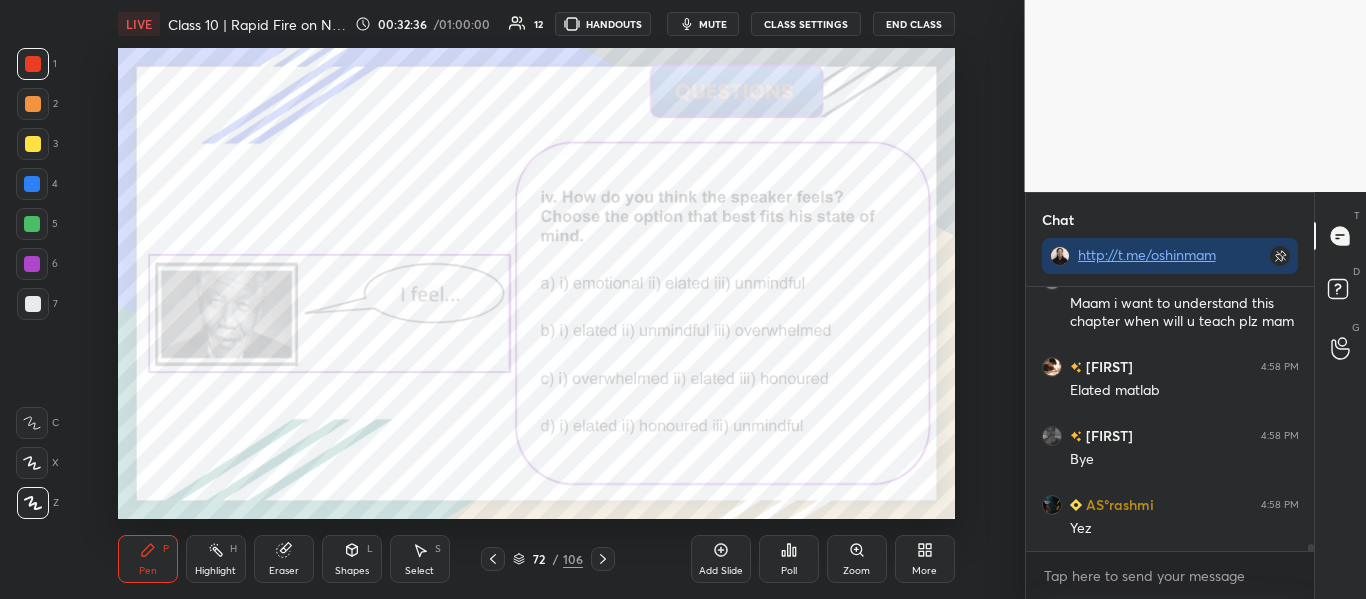 click on "Poll" at bounding box center (789, 559) 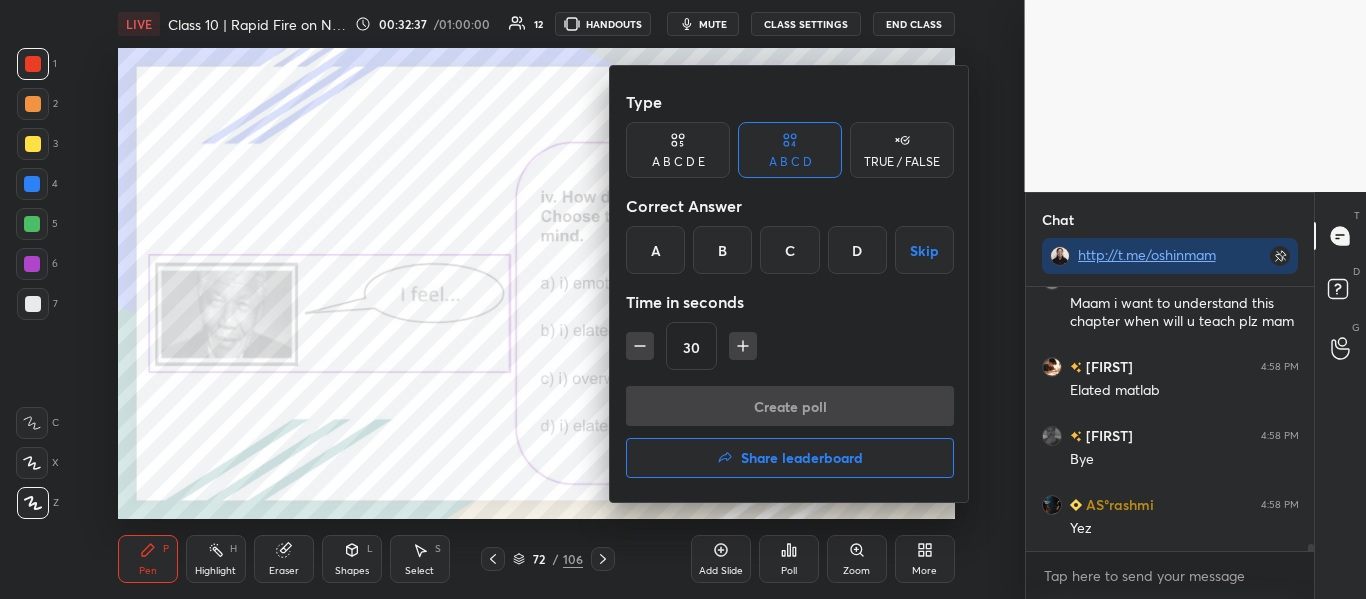 click on "C" at bounding box center (789, 250) 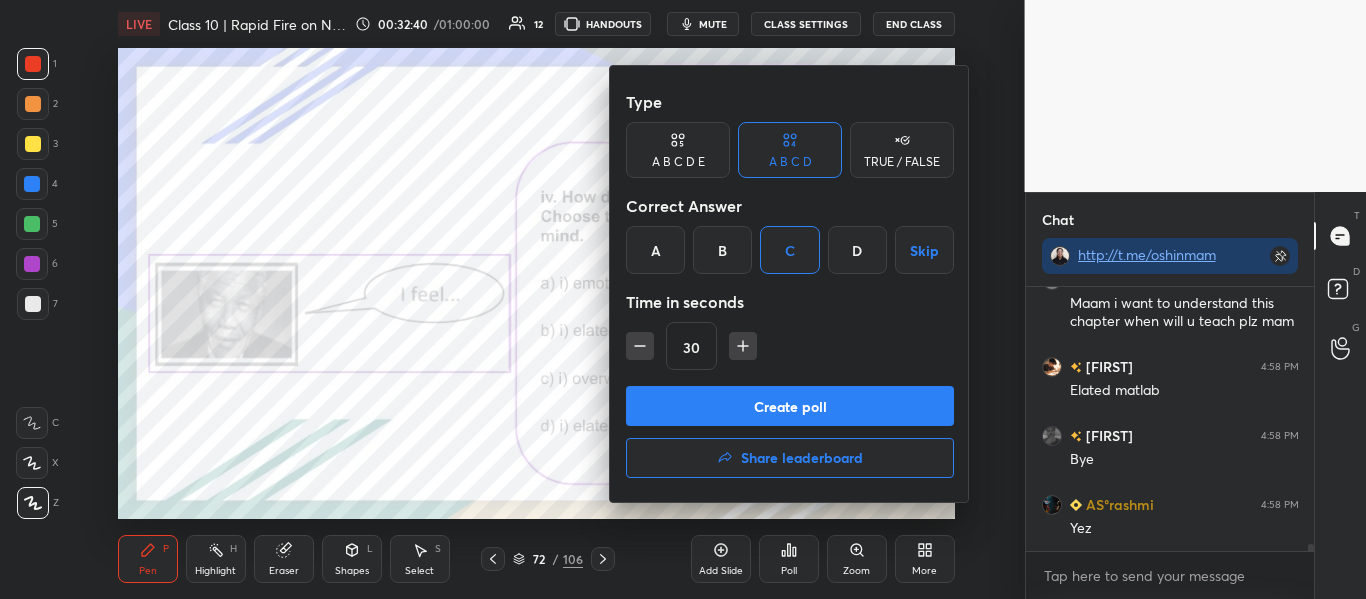 click on "Create poll" at bounding box center [790, 406] 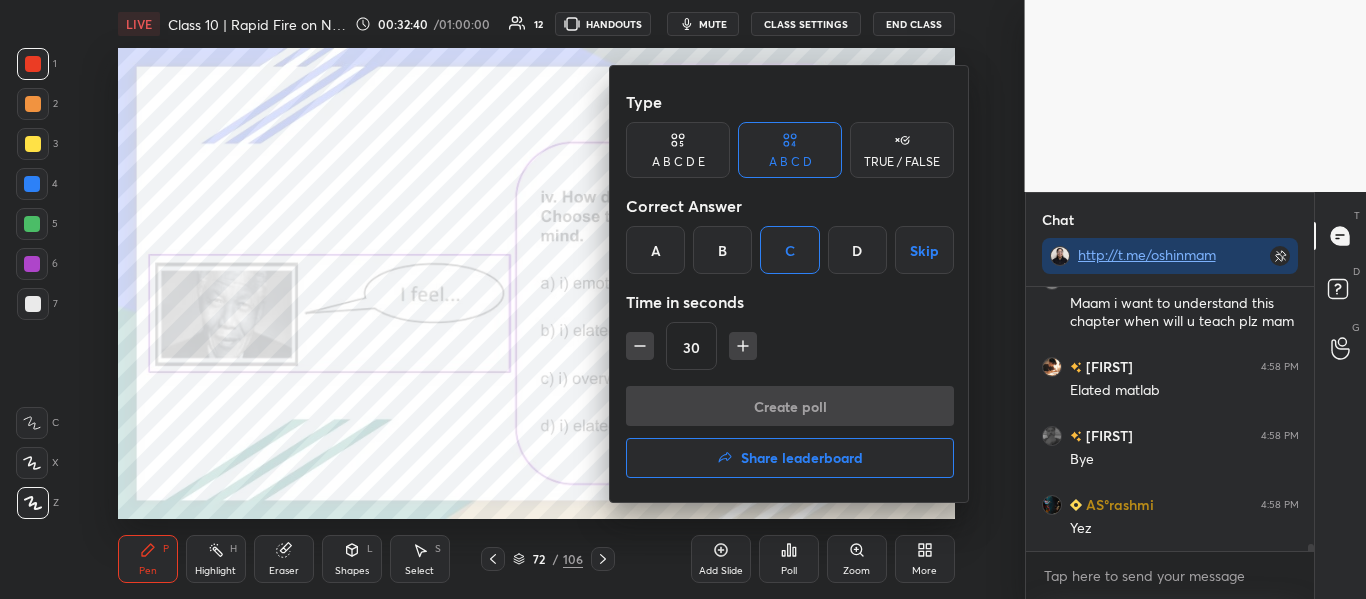 scroll, scrollTop: 216, scrollLeft: 282, axis: both 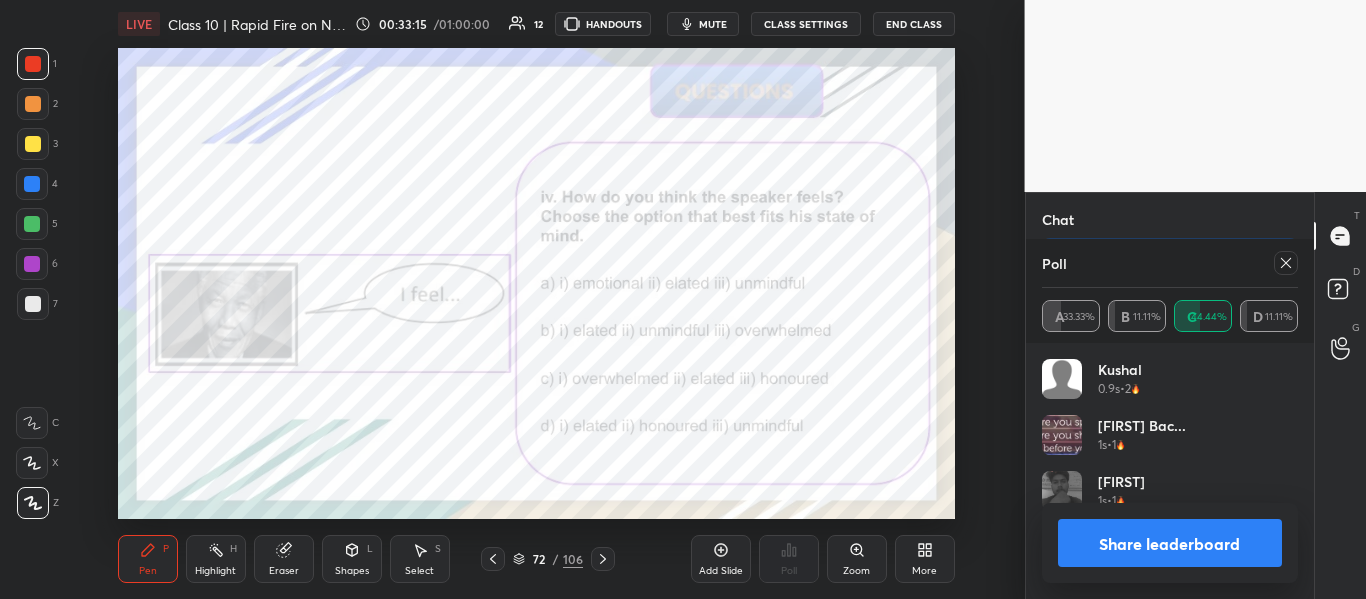 click on "Share leaderboard" at bounding box center [1170, 543] 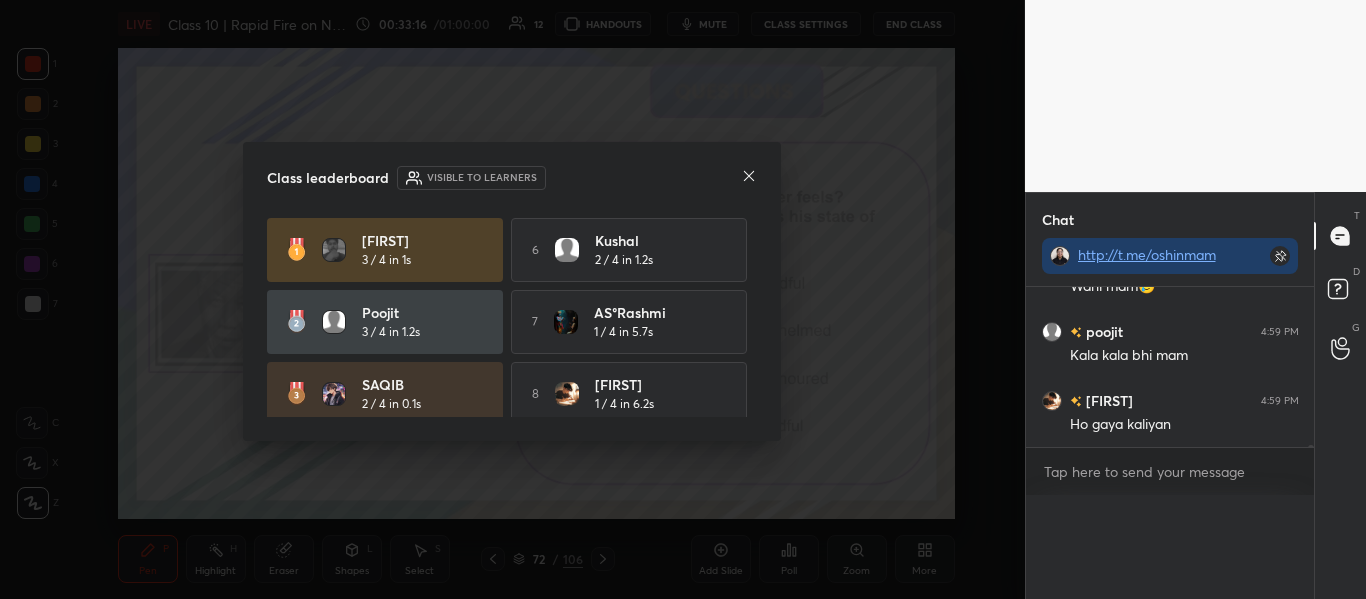 scroll, scrollTop: 0, scrollLeft: 0, axis: both 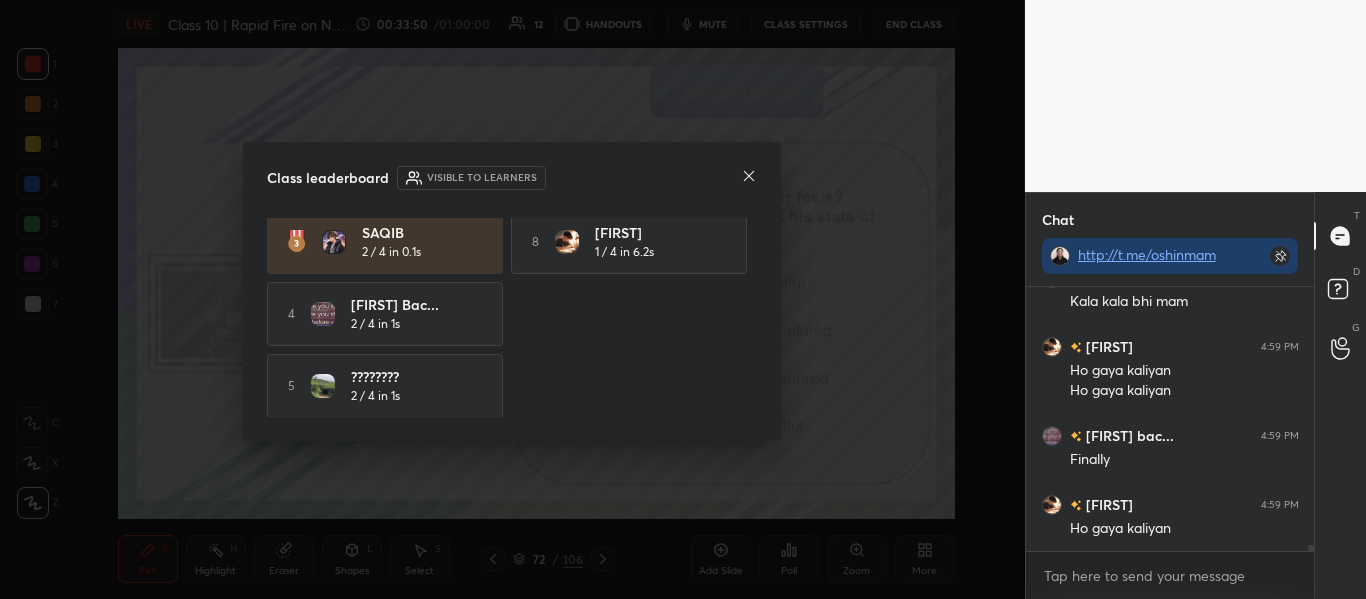 click 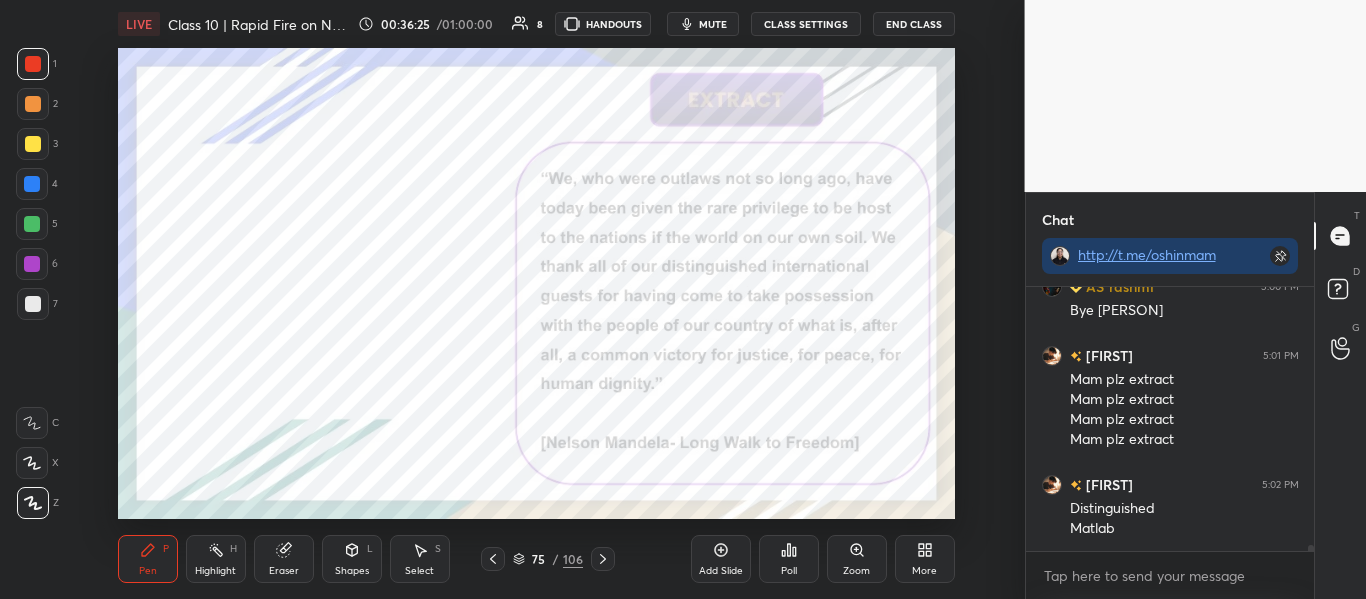 scroll, scrollTop: 11541, scrollLeft: 0, axis: vertical 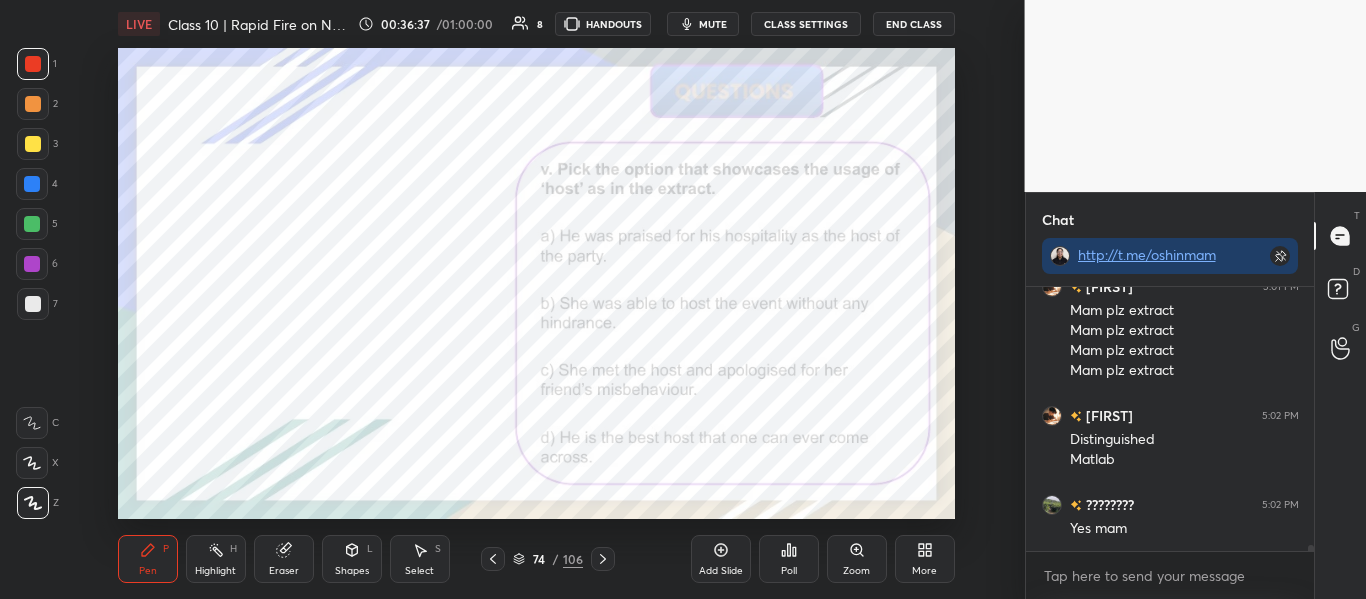 click 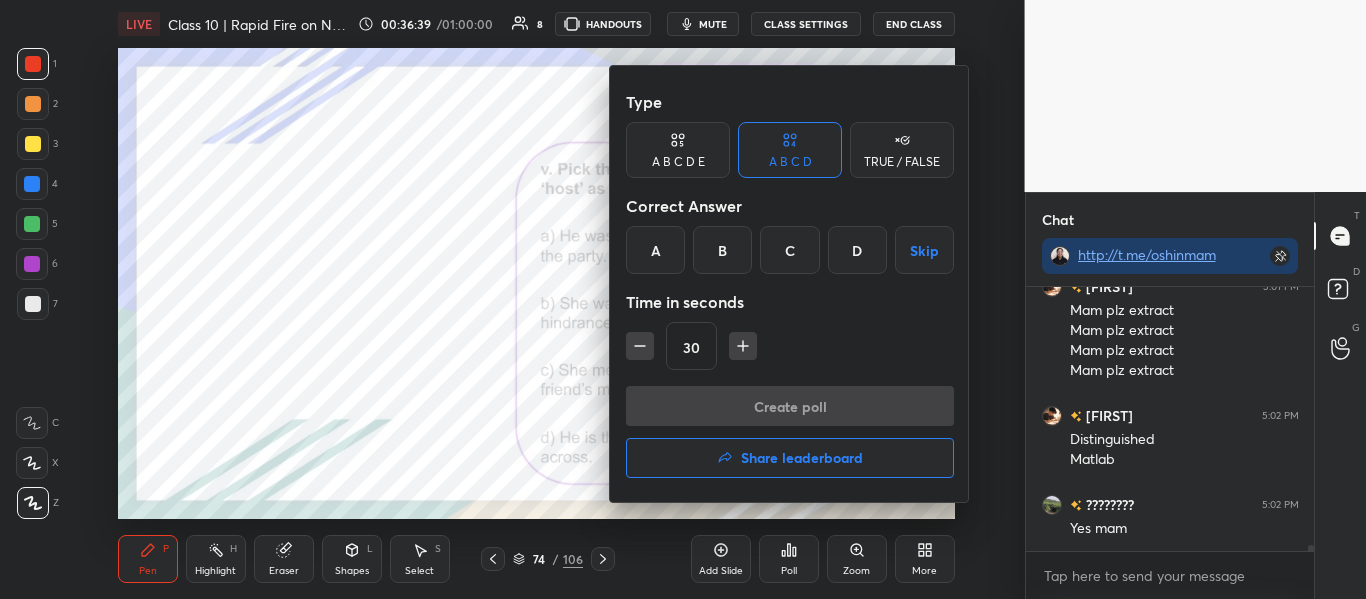 click on "B" at bounding box center (722, 250) 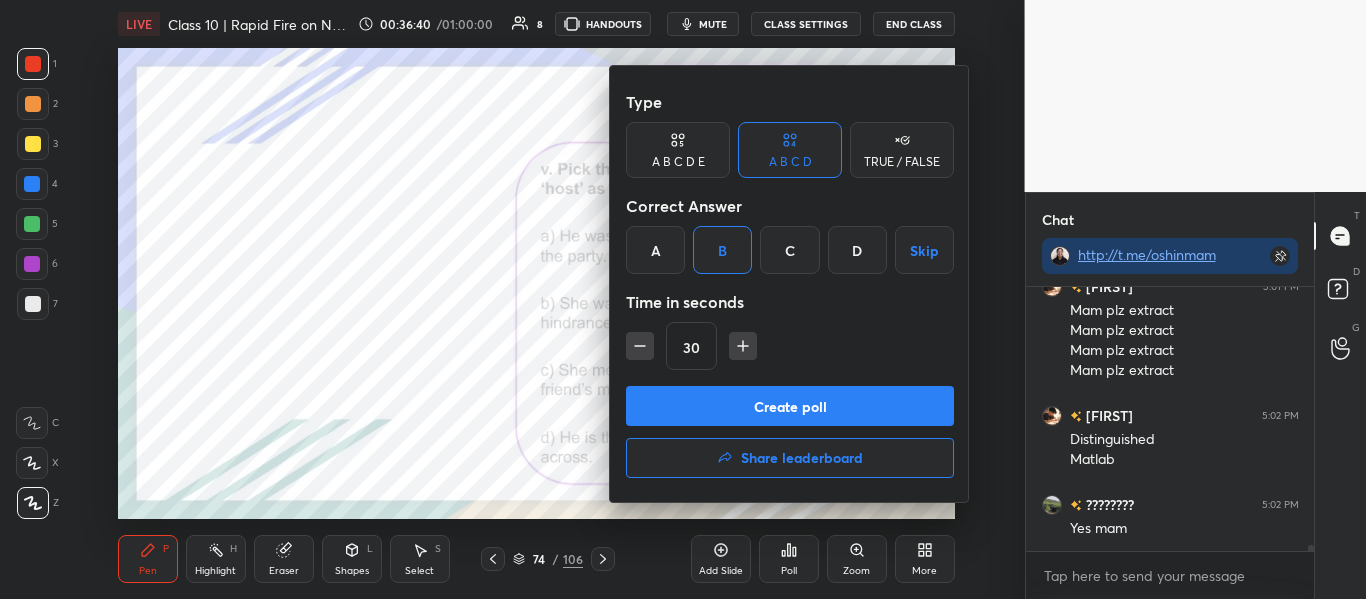 click on "Create poll" at bounding box center (790, 406) 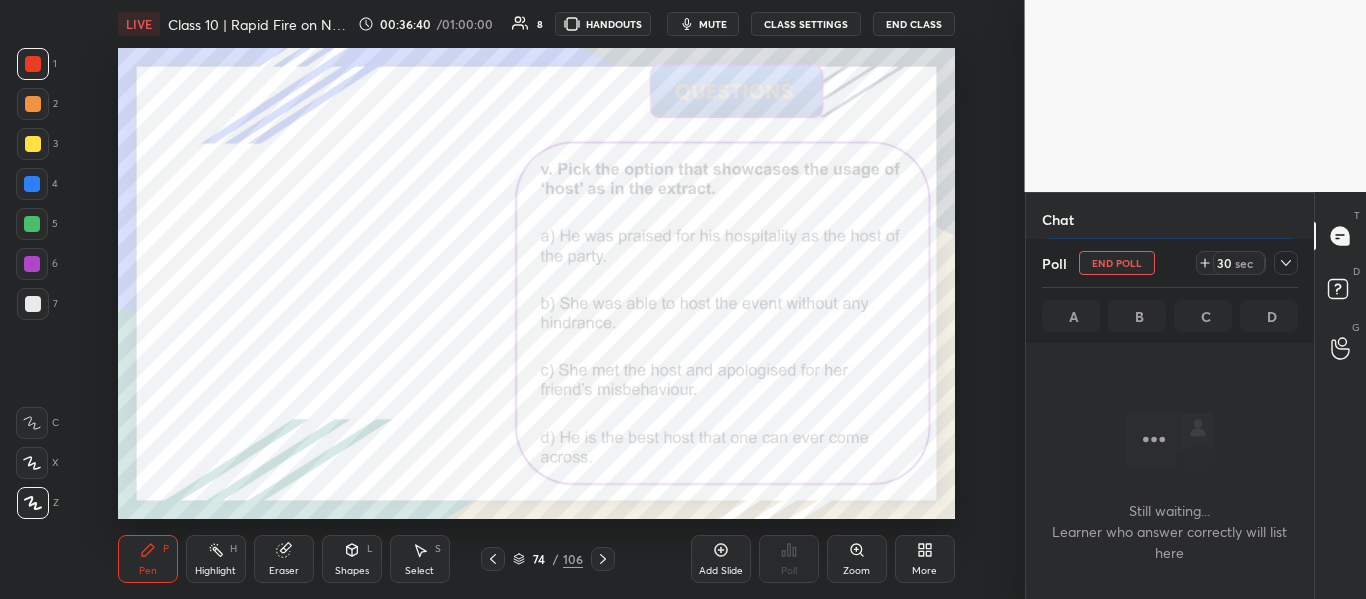 scroll, scrollTop: 160, scrollLeft: 282, axis: both 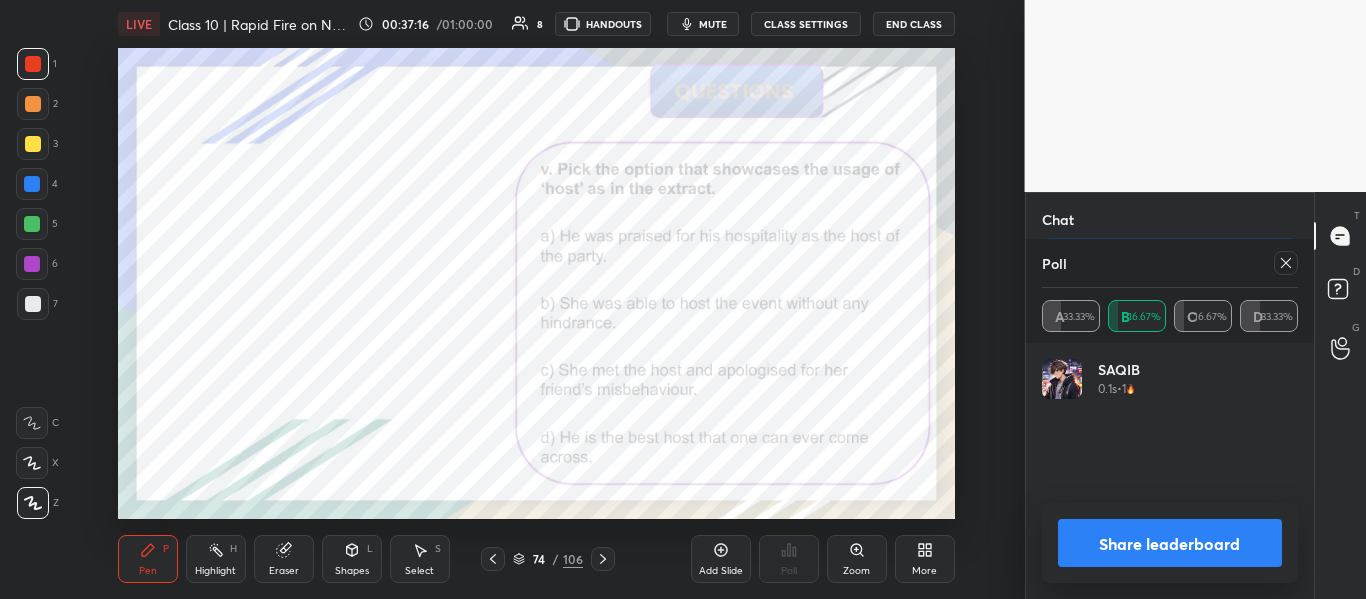 click 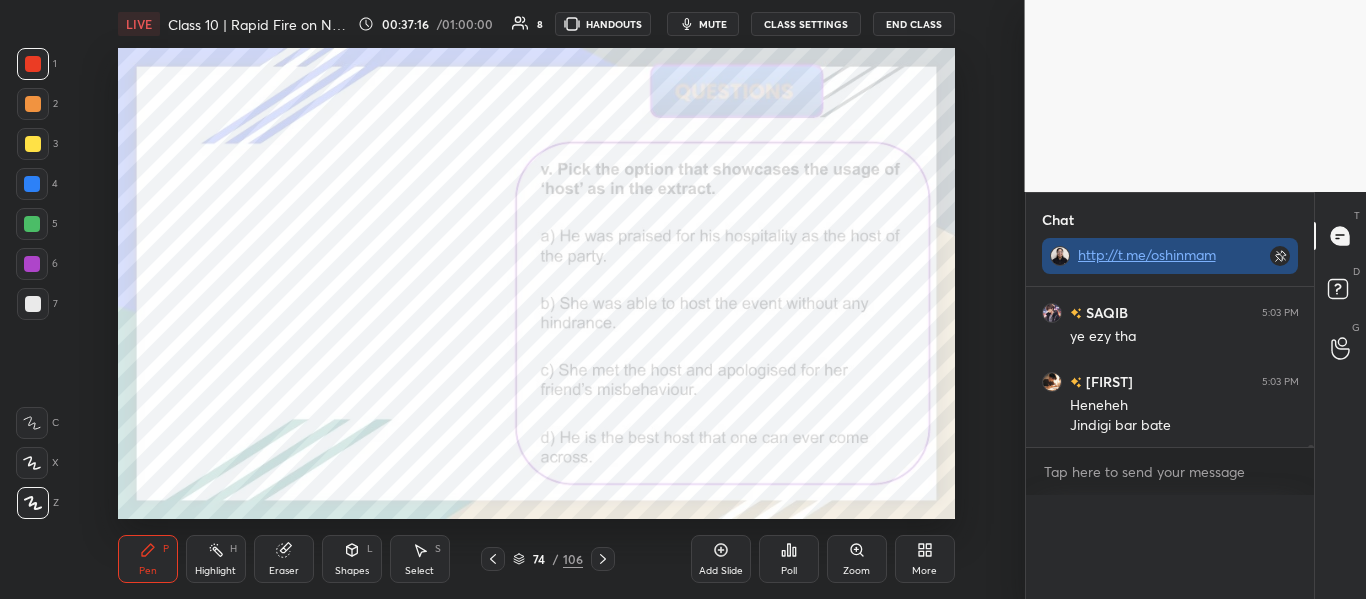 scroll, scrollTop: 0, scrollLeft: 0, axis: both 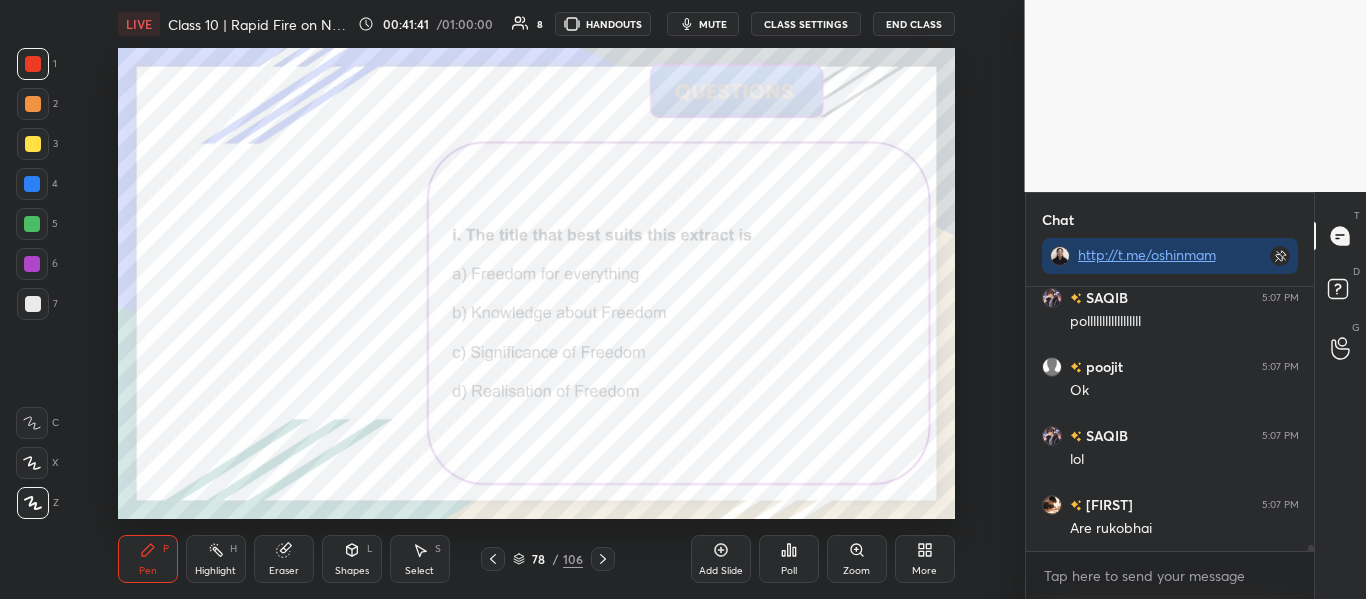 click on "Poll" at bounding box center [789, 559] 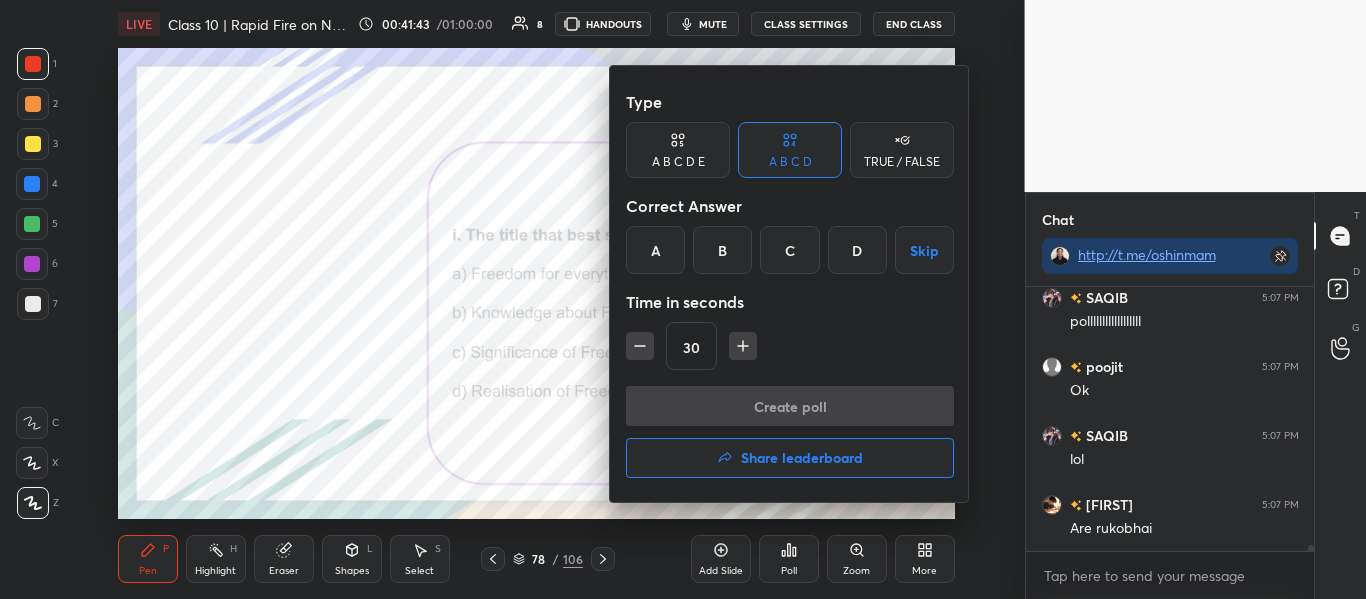 click on "C" at bounding box center [789, 250] 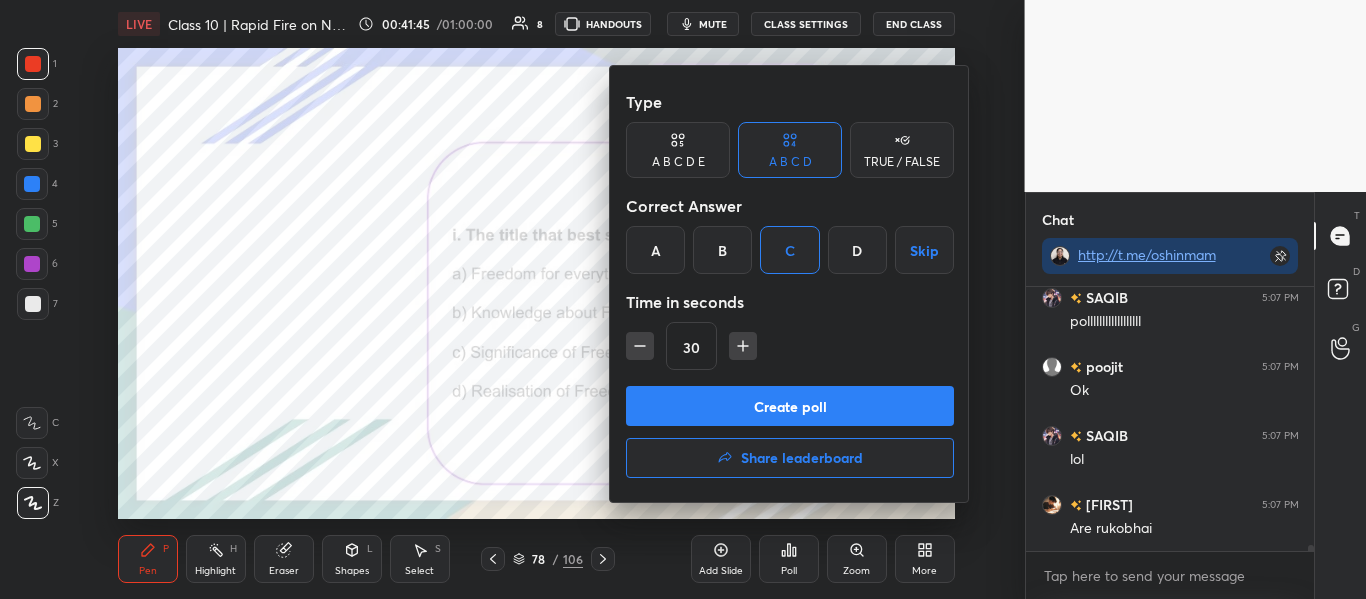 click on "Create poll" at bounding box center (790, 406) 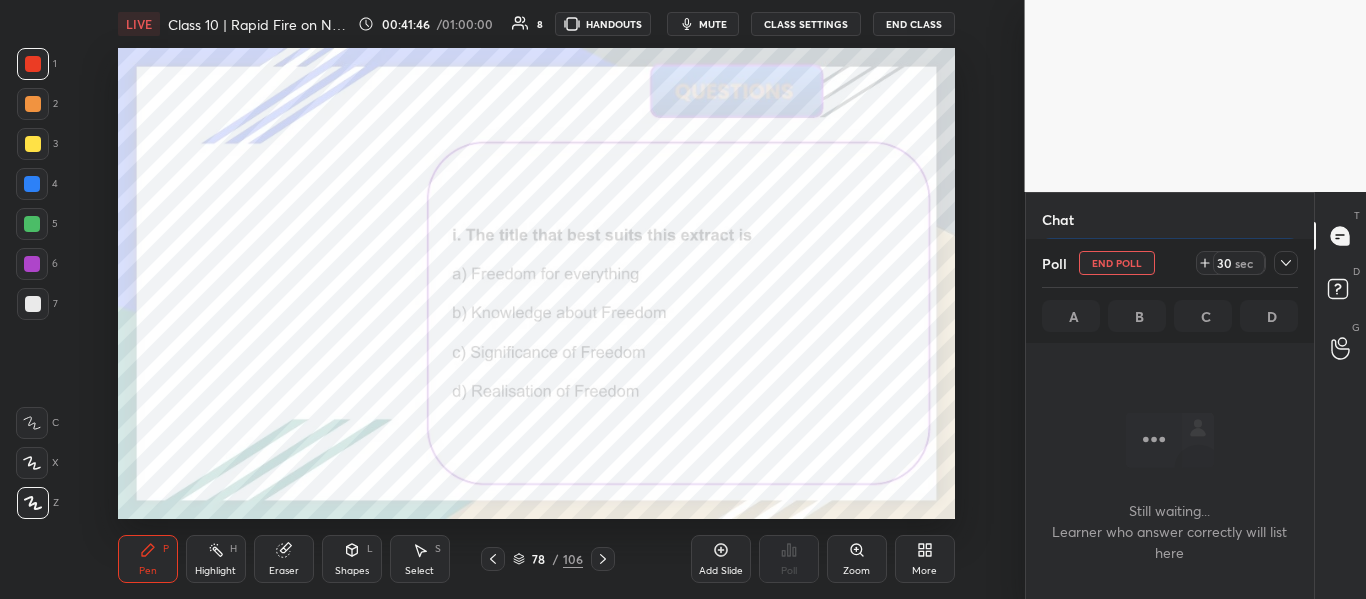 scroll, scrollTop: 216, scrollLeft: 282, axis: both 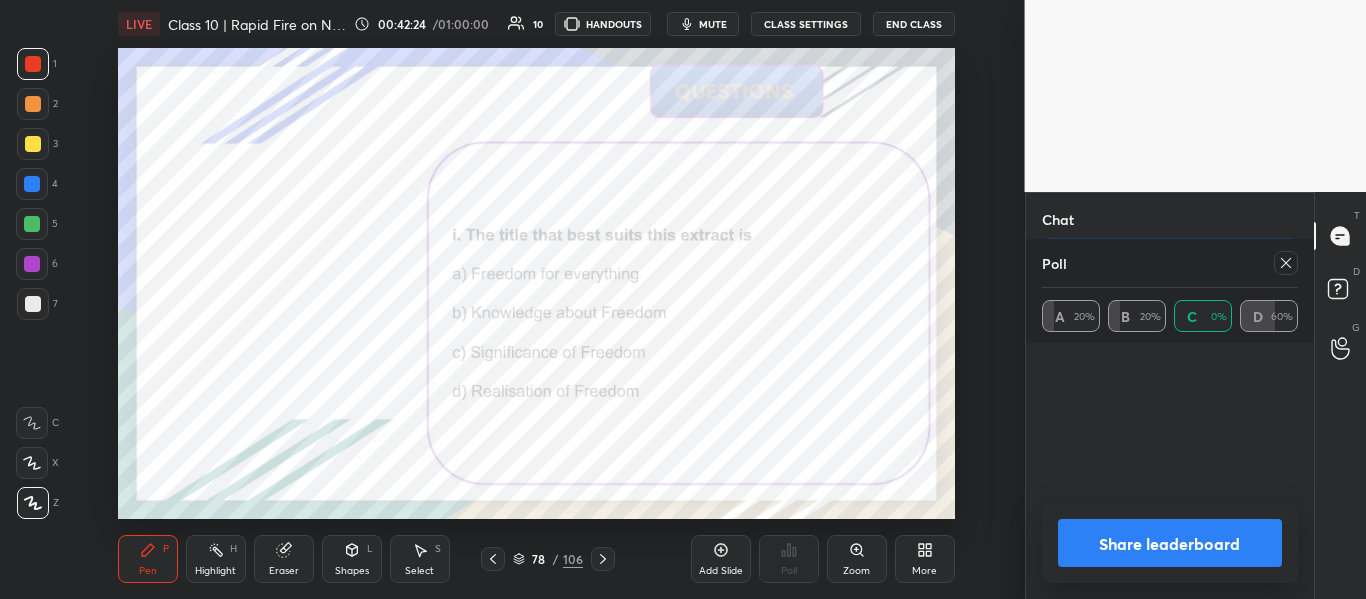 click on "Share leaderboard" at bounding box center [1170, 543] 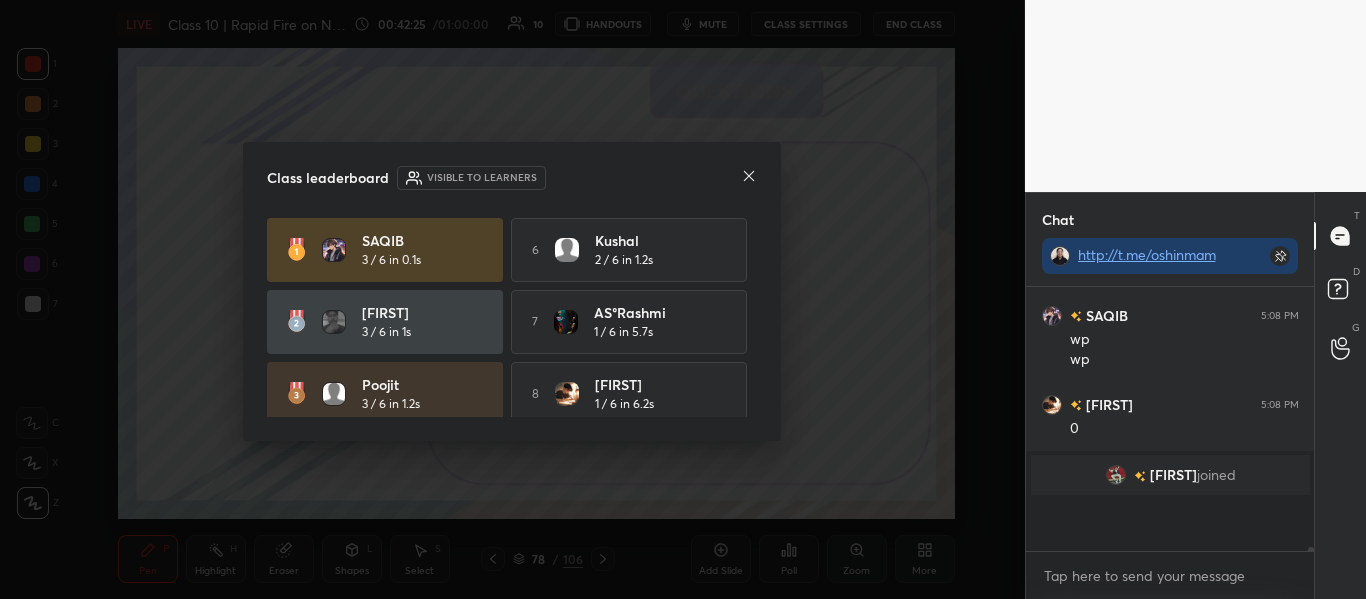 scroll, scrollTop: 7, scrollLeft: 7, axis: both 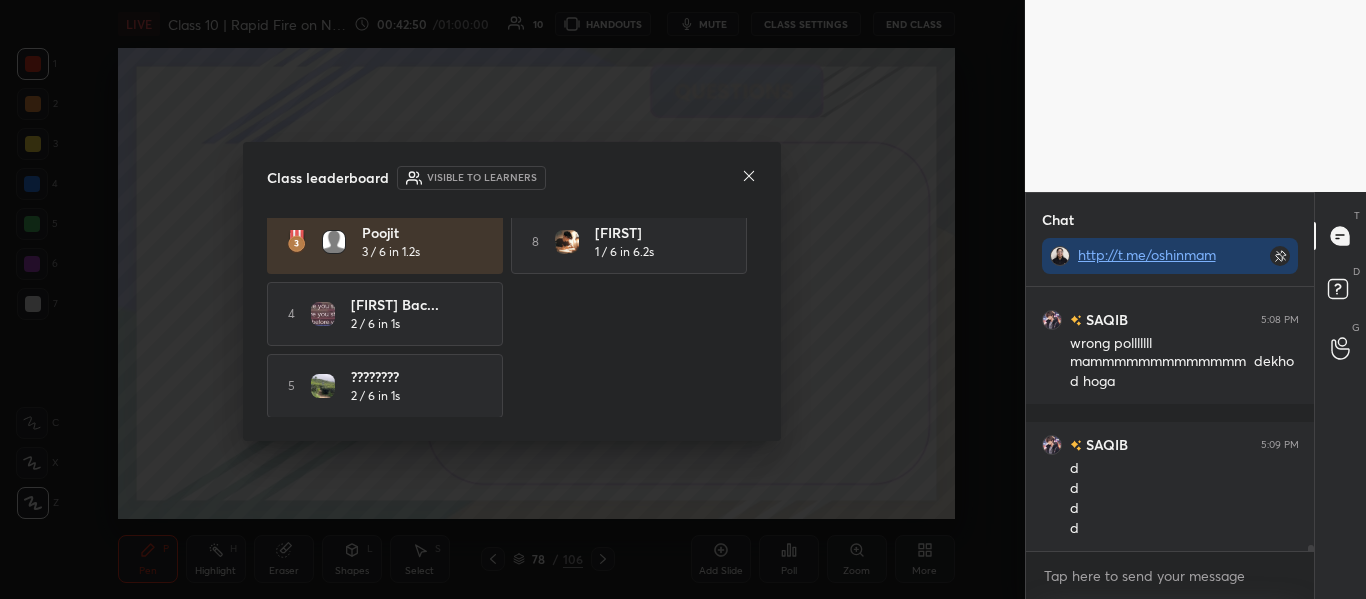 click 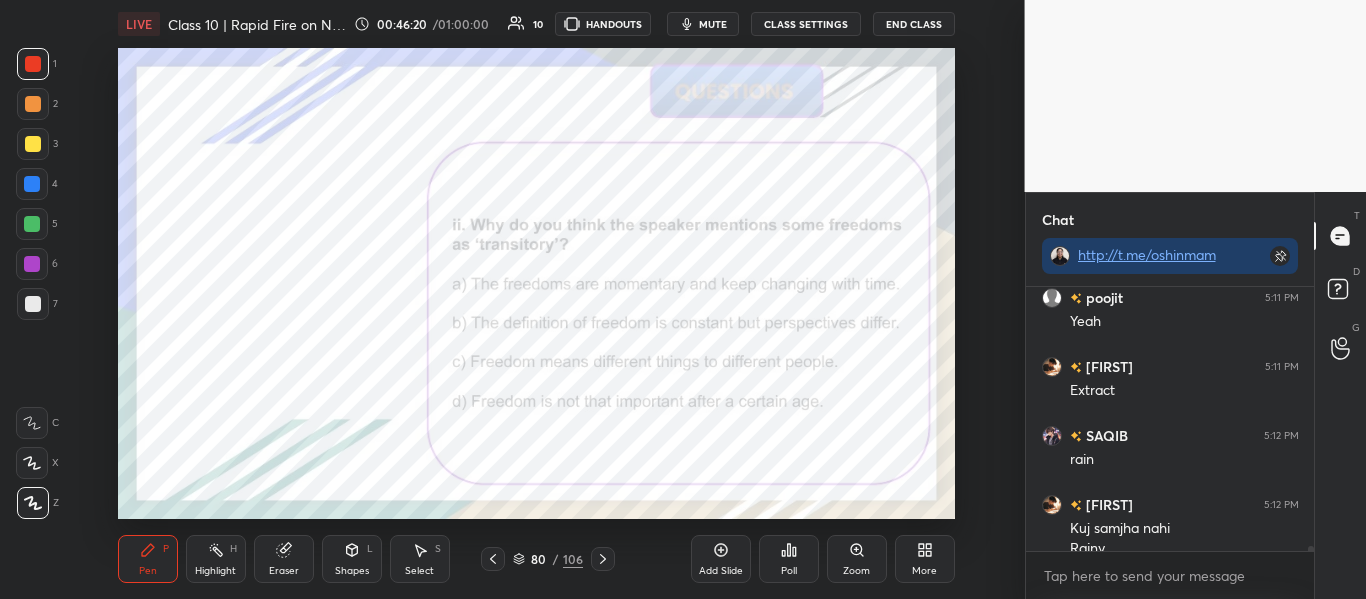 scroll, scrollTop: 13512, scrollLeft: 0, axis: vertical 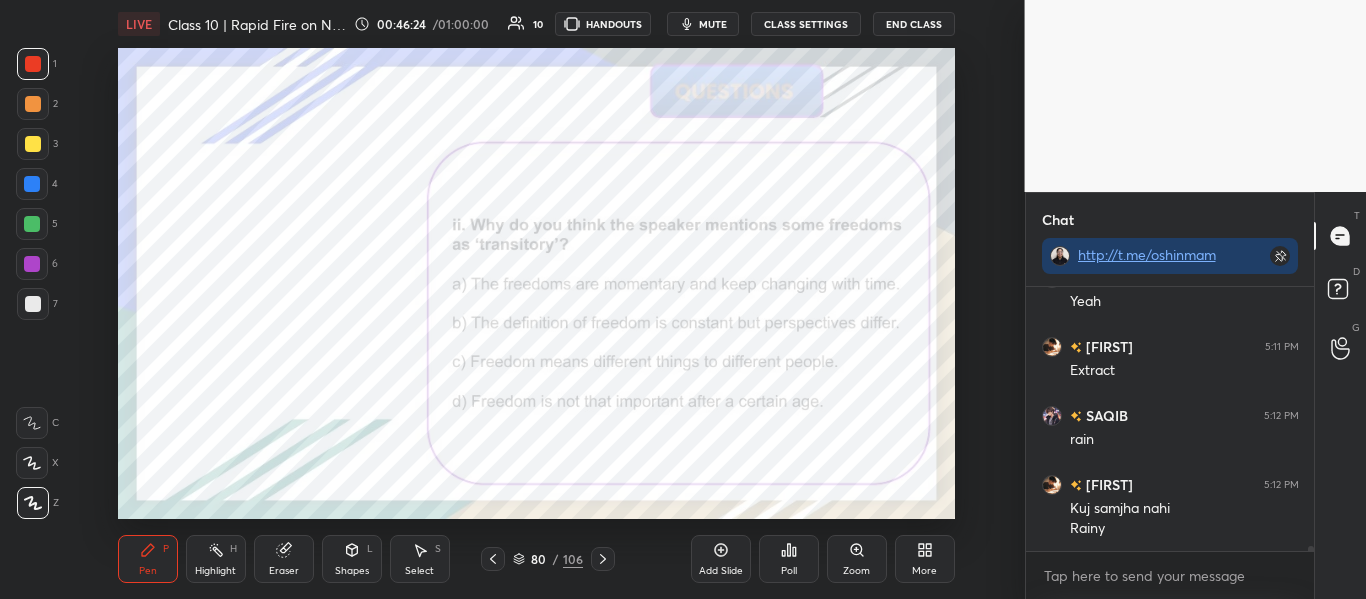 click on "Poll" at bounding box center (789, 559) 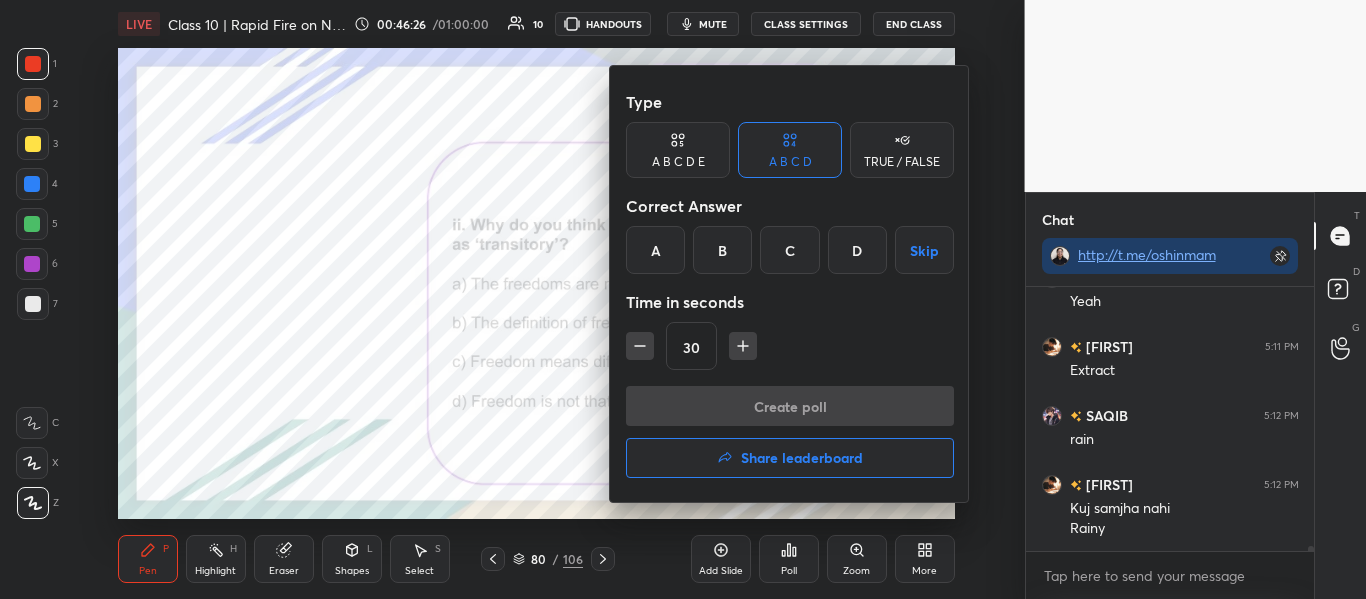 click on "A" at bounding box center [655, 250] 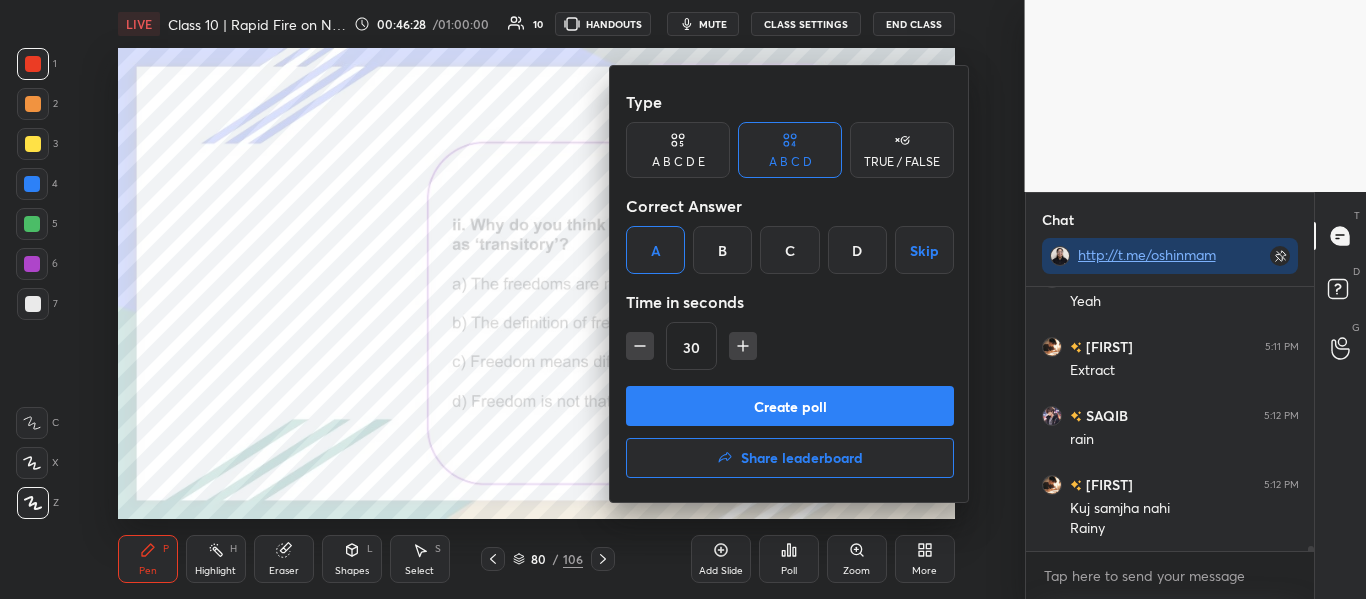 click on "Create poll" at bounding box center (790, 406) 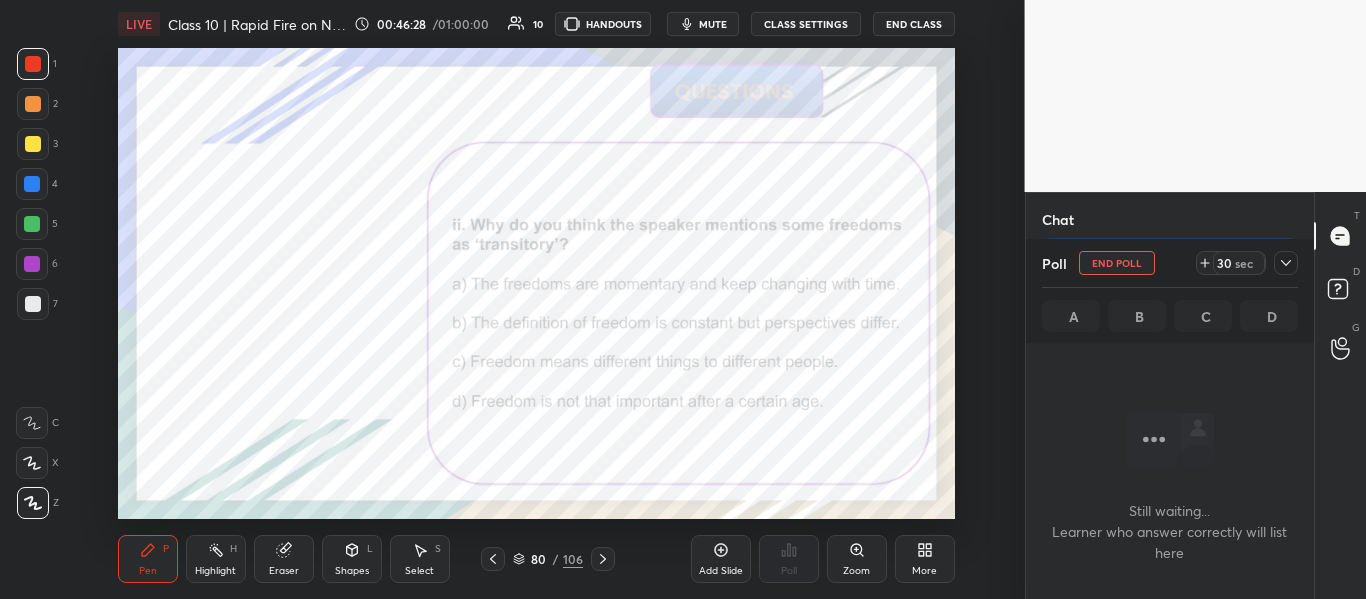 scroll, scrollTop: 160, scrollLeft: 282, axis: both 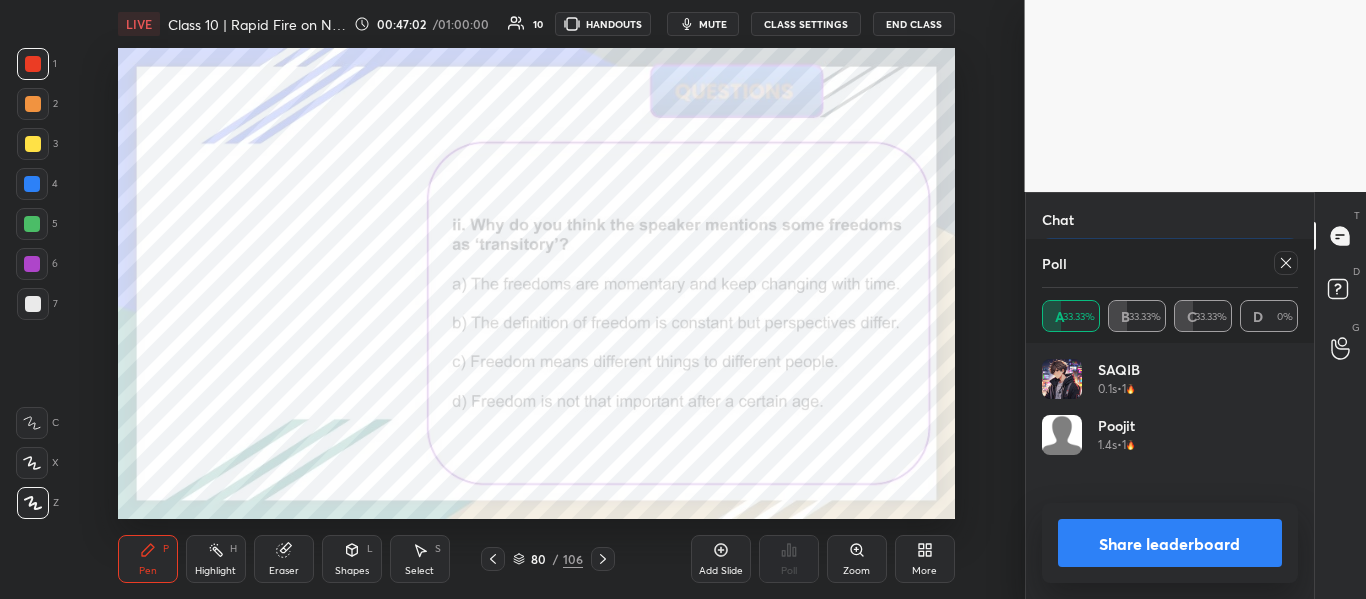 click 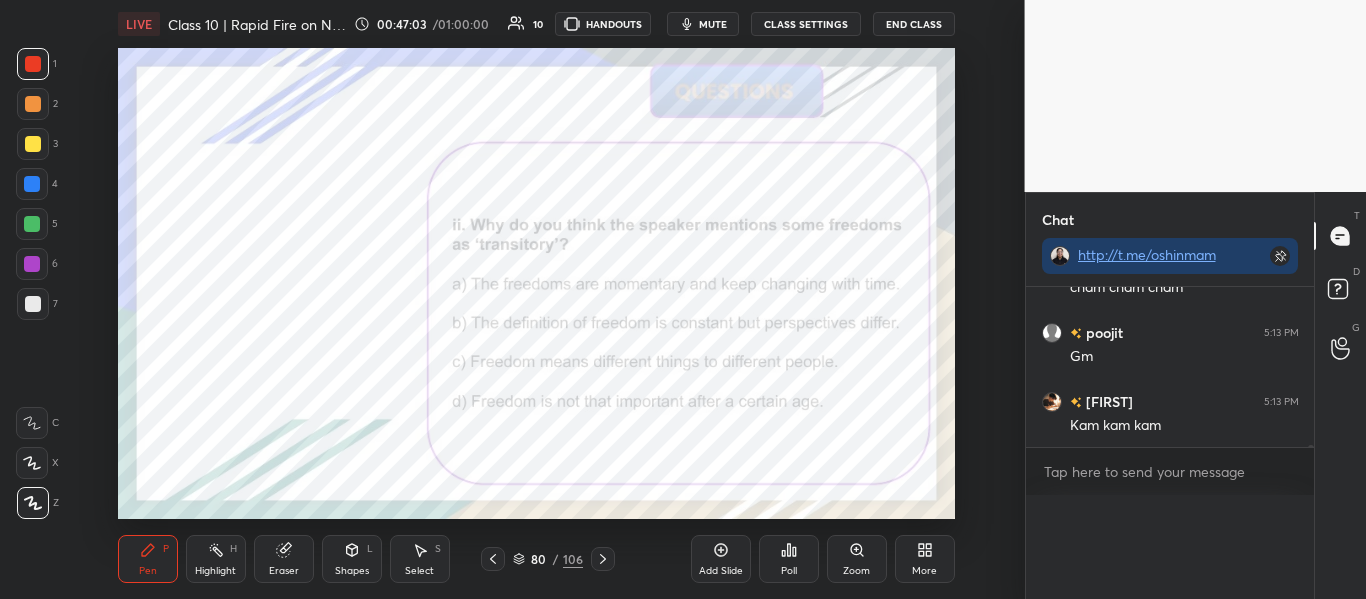scroll, scrollTop: 0, scrollLeft: 0, axis: both 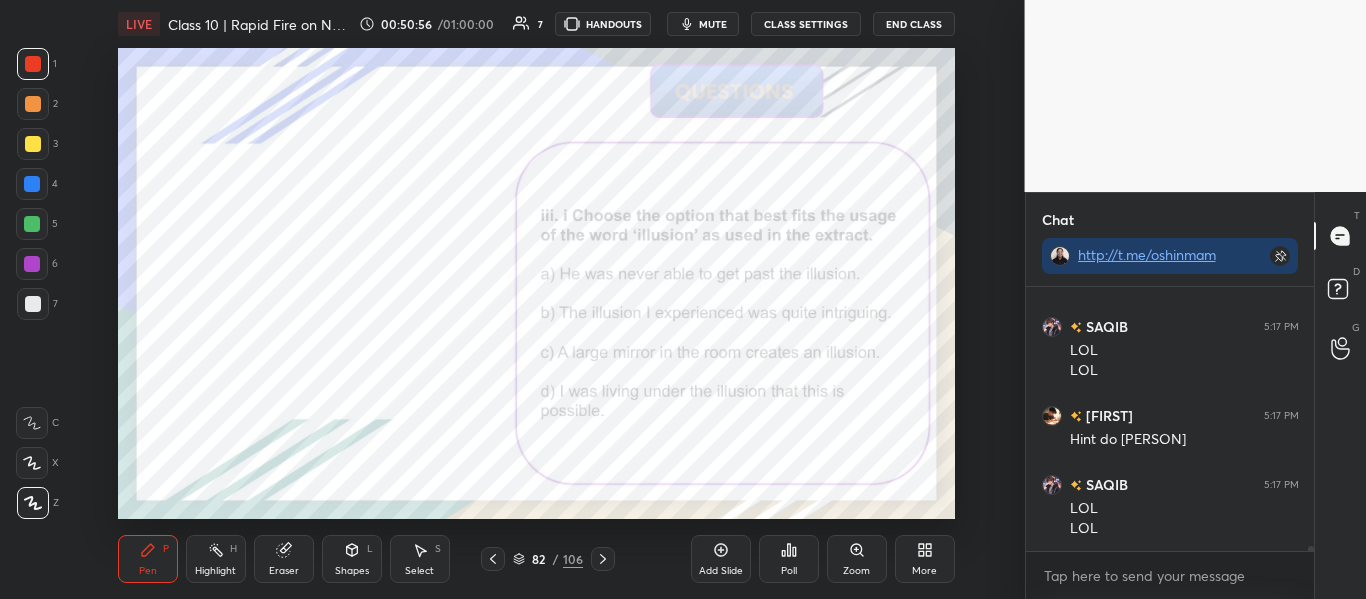 click 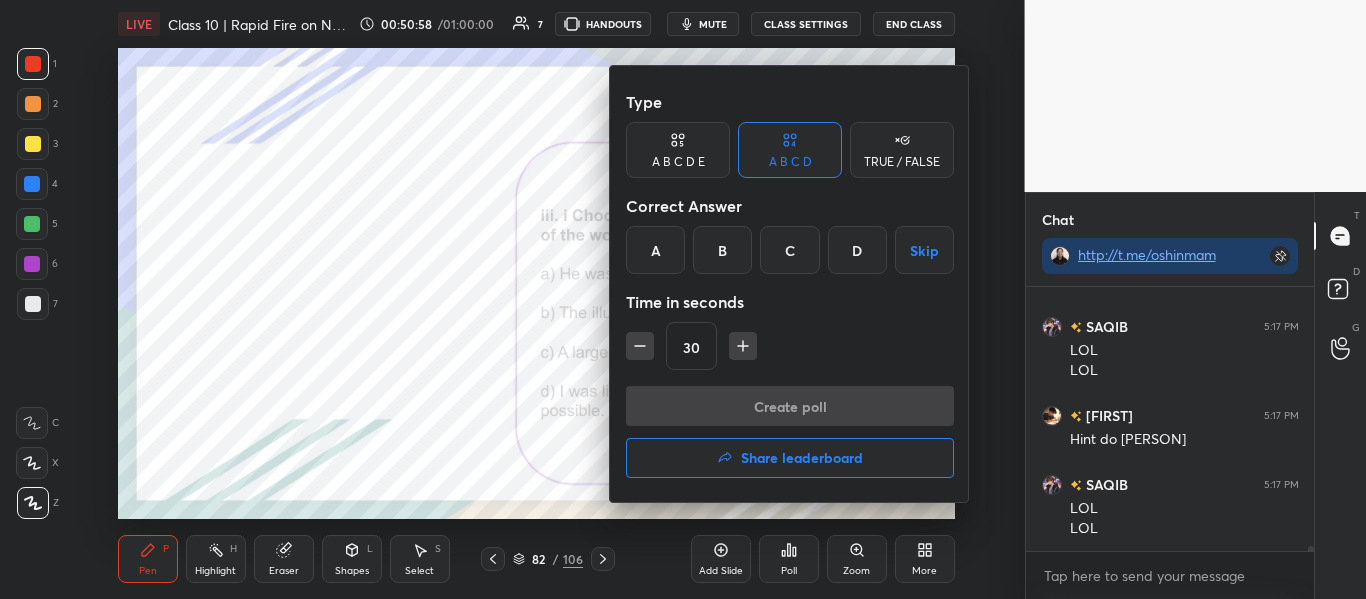 click on "D" at bounding box center [857, 250] 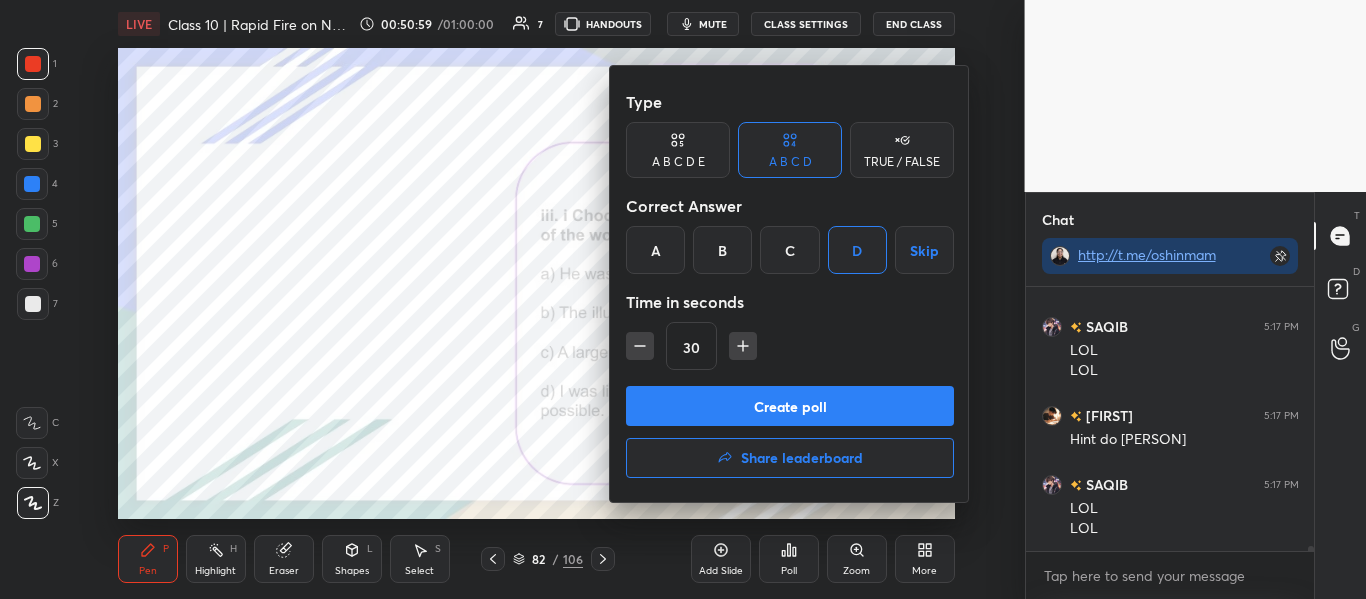 click on "Create poll" at bounding box center [790, 406] 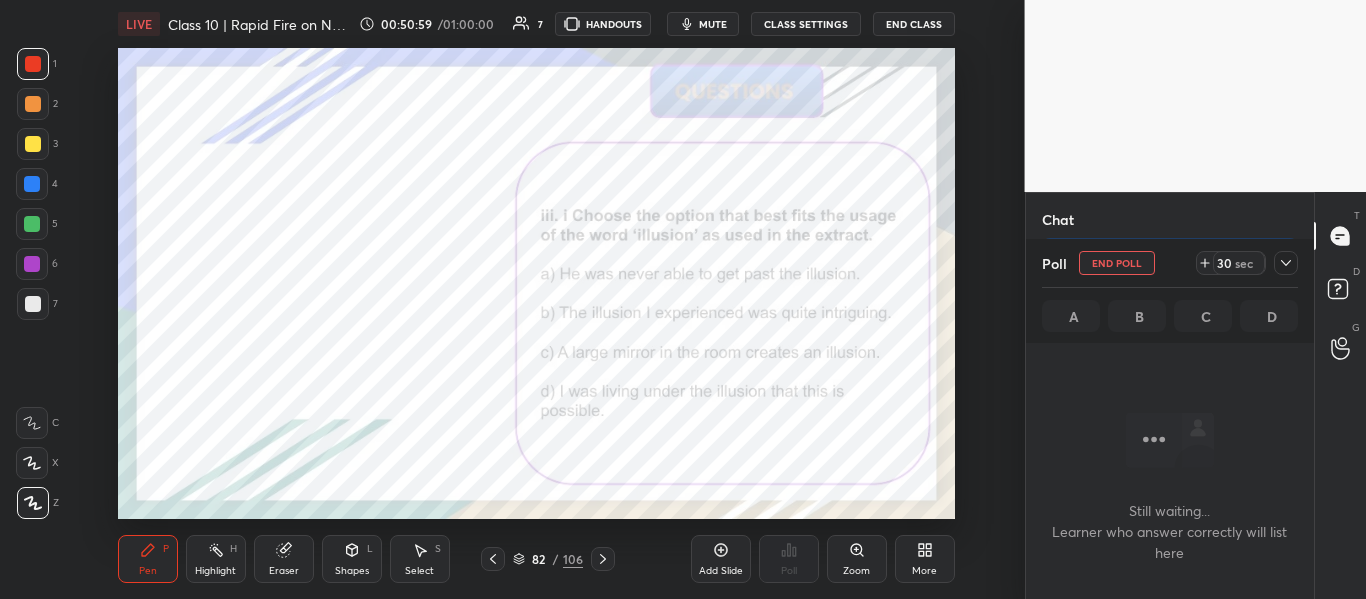 scroll, scrollTop: 160, scrollLeft: 282, axis: both 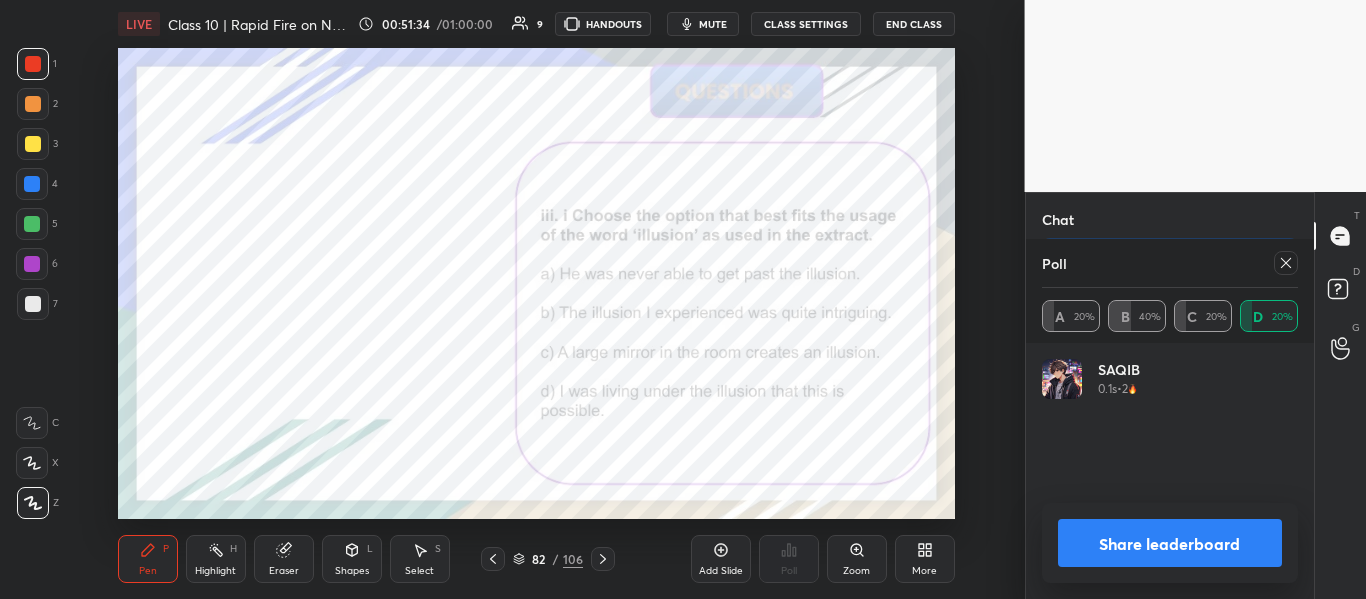 click on "Share leaderboard" at bounding box center (1170, 543) 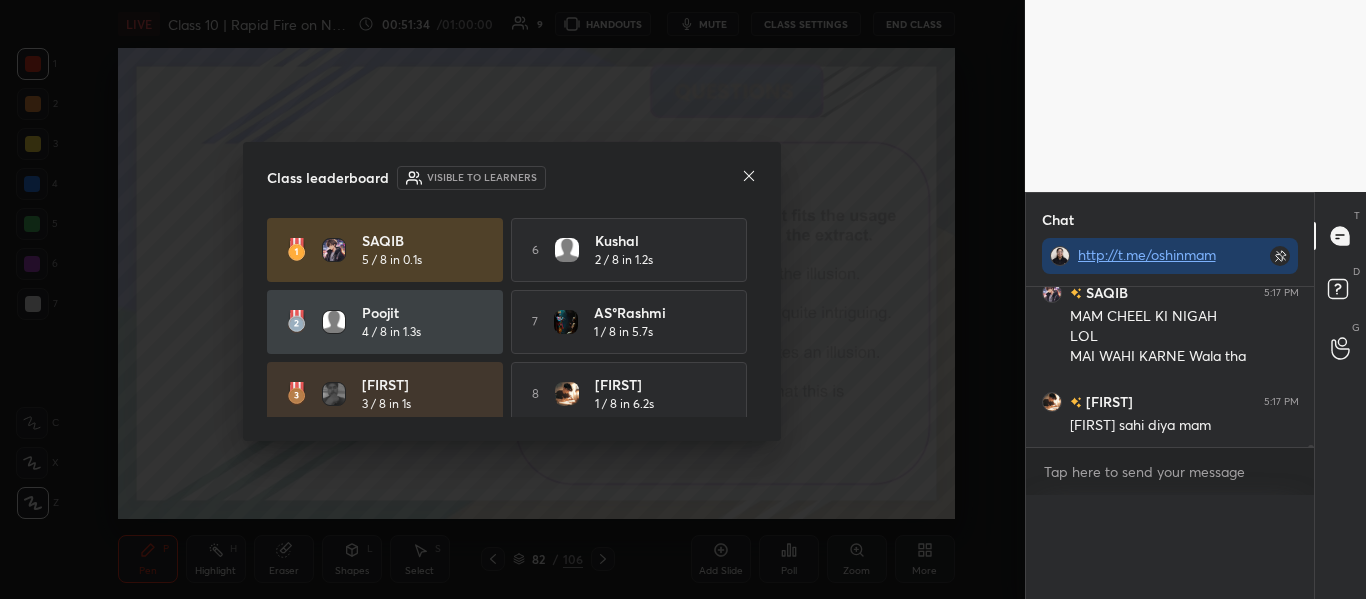 scroll, scrollTop: 0, scrollLeft: 0, axis: both 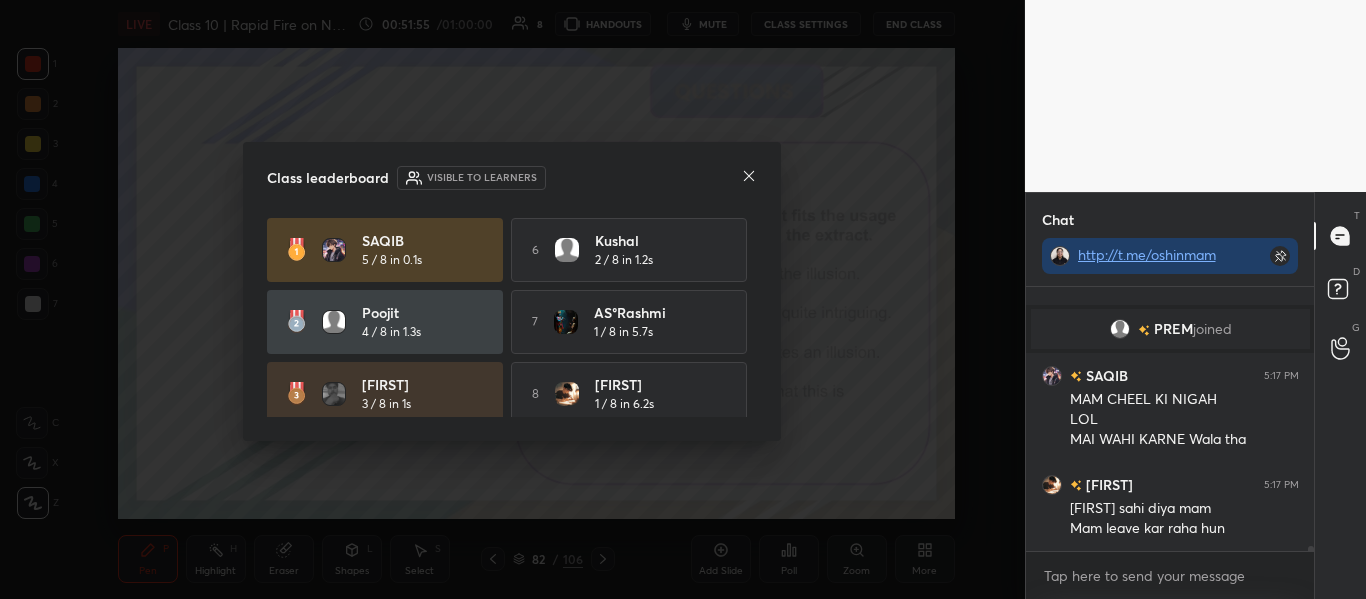 click at bounding box center (749, 177) 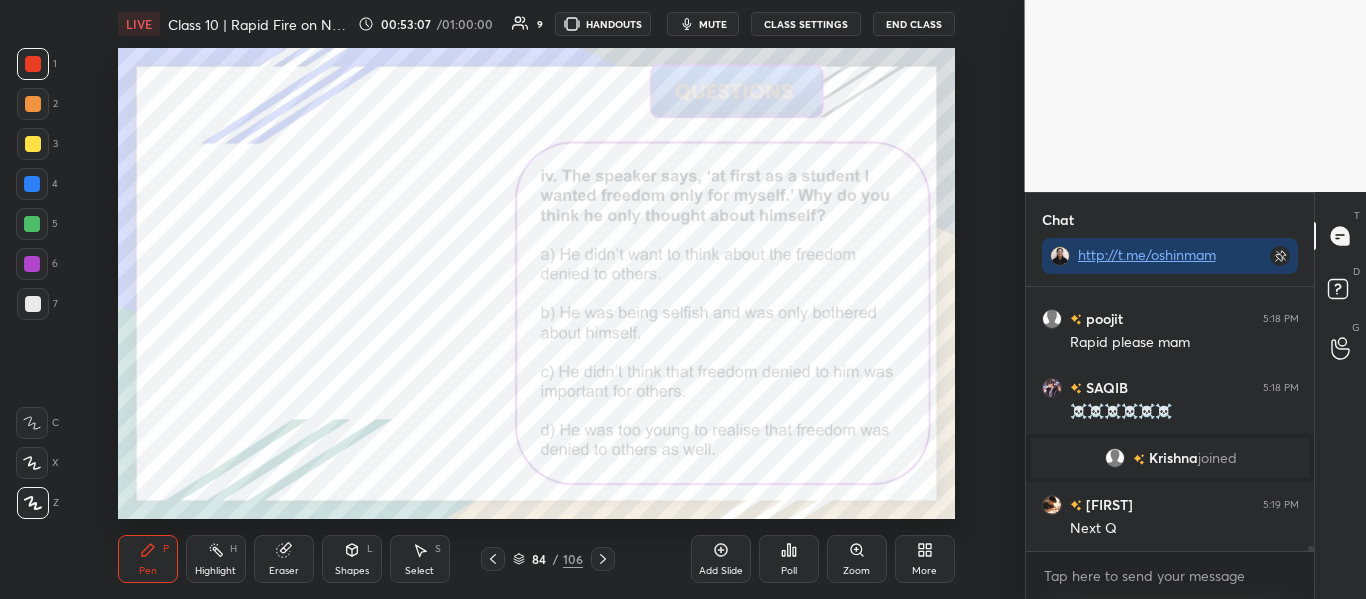 scroll, scrollTop: 15230, scrollLeft: 0, axis: vertical 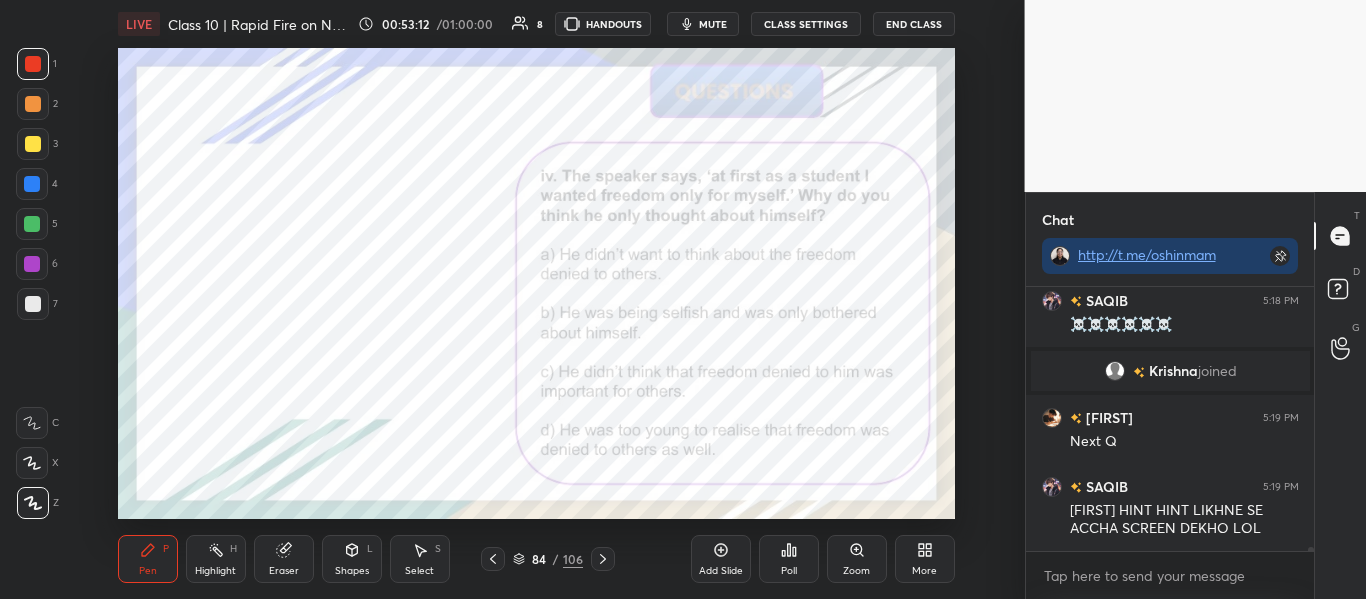 click on "mute" at bounding box center (703, 24) 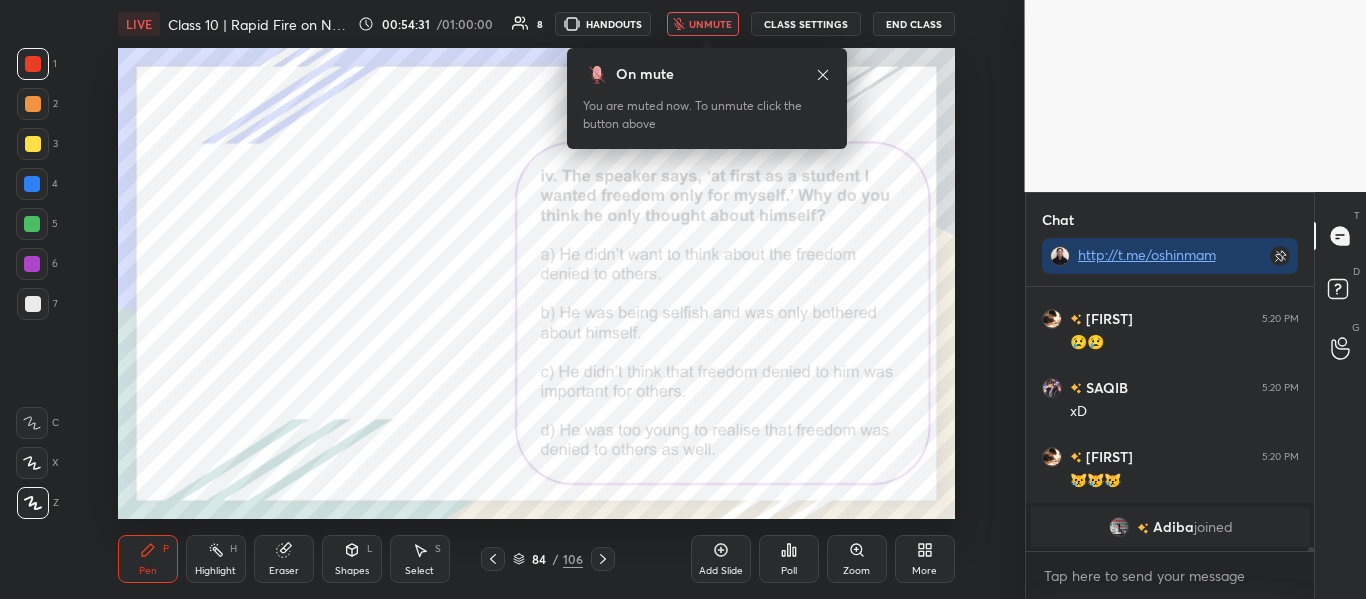 scroll, scrollTop: 15494, scrollLeft: 0, axis: vertical 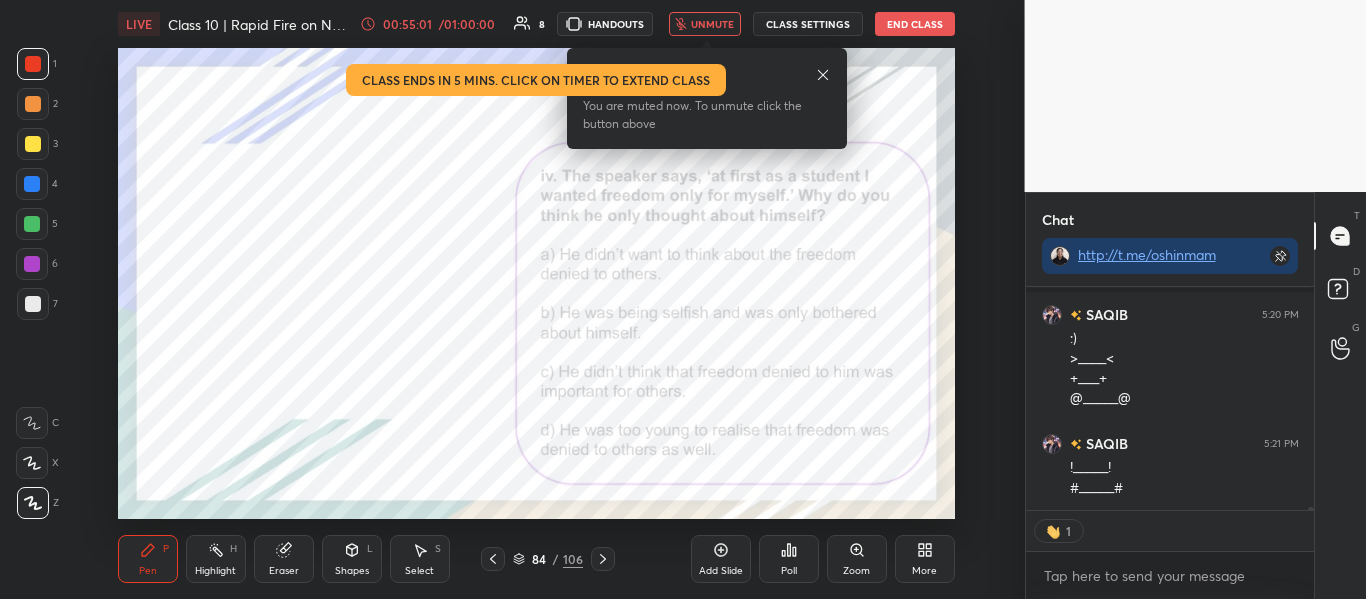type on "x" 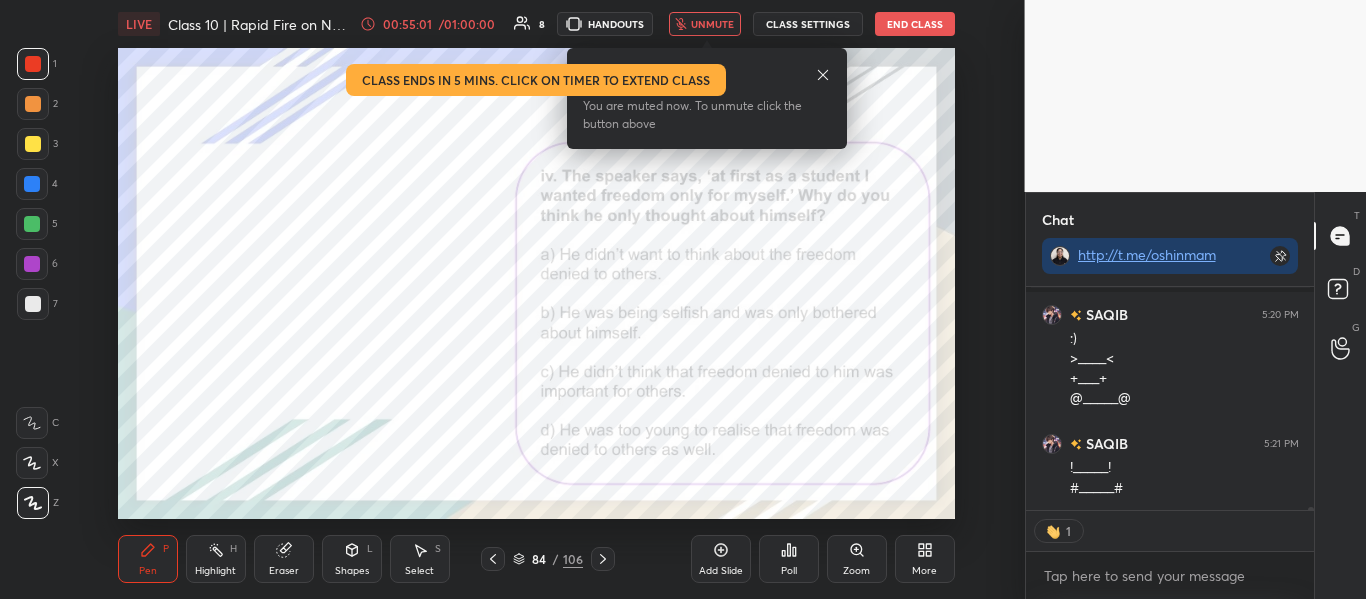 scroll, scrollTop: 7, scrollLeft: 7, axis: both 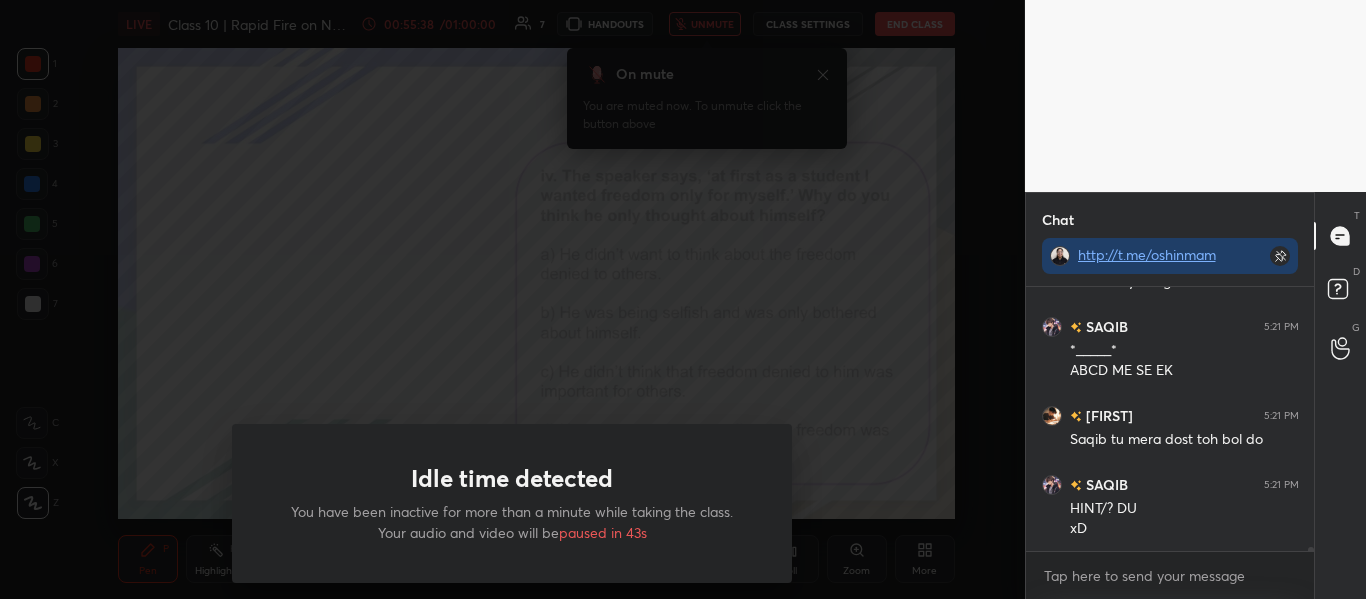 click on "Idle time detected You have been inactive for more than a minute while taking the class. Your audio and video will be  paused in 43s" at bounding box center (512, 299) 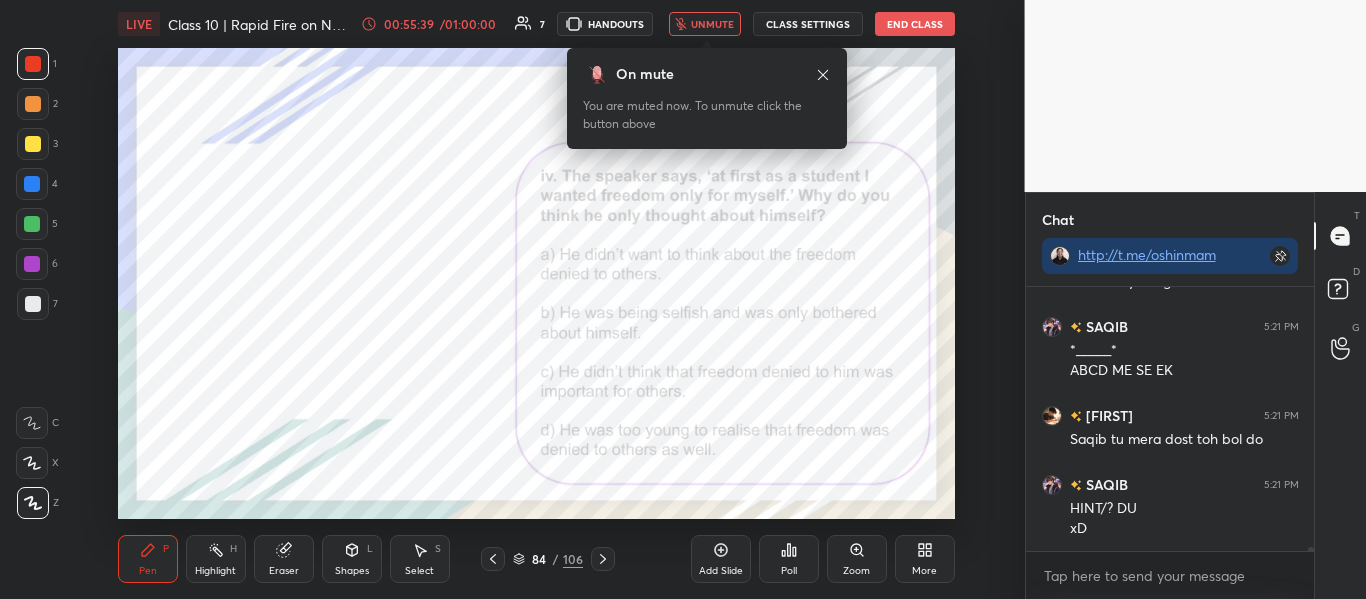 click on "unmute" at bounding box center (705, 24) 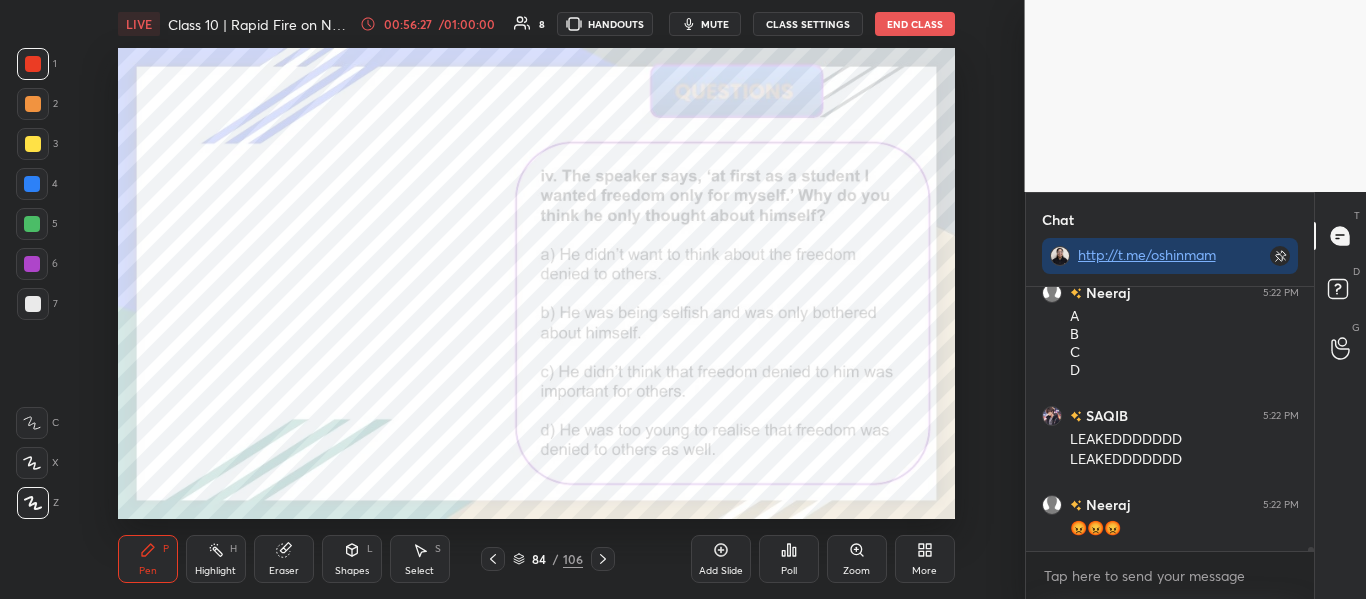 scroll, scrollTop: 16854, scrollLeft: 0, axis: vertical 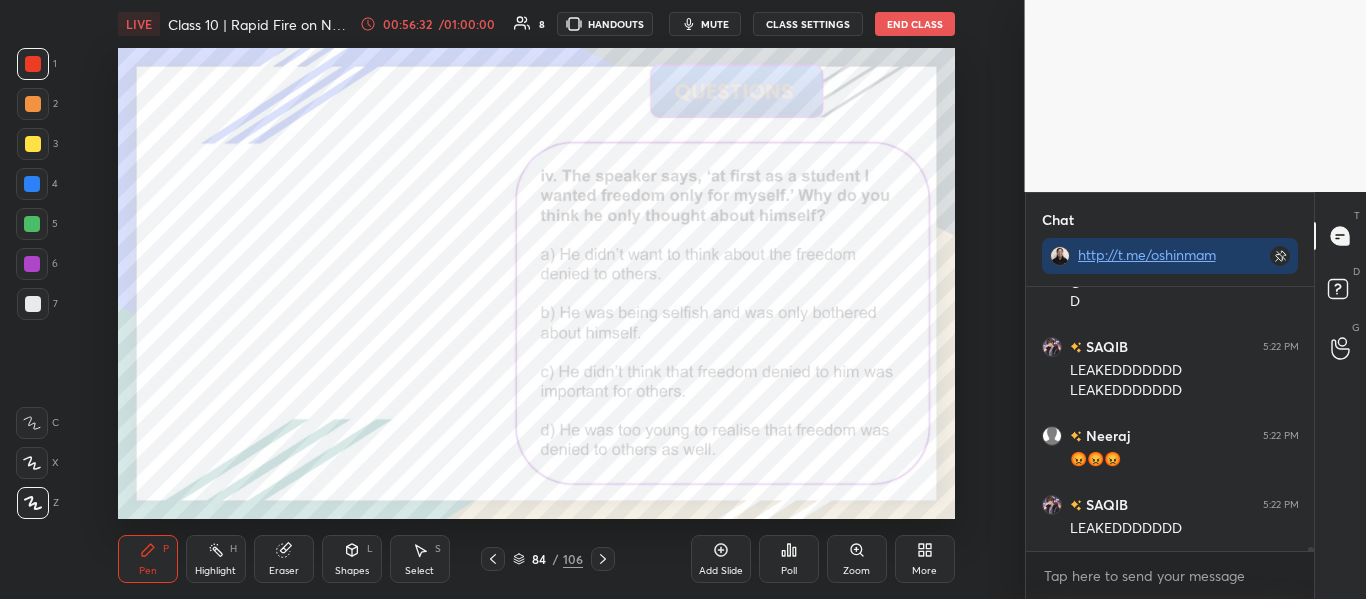 type 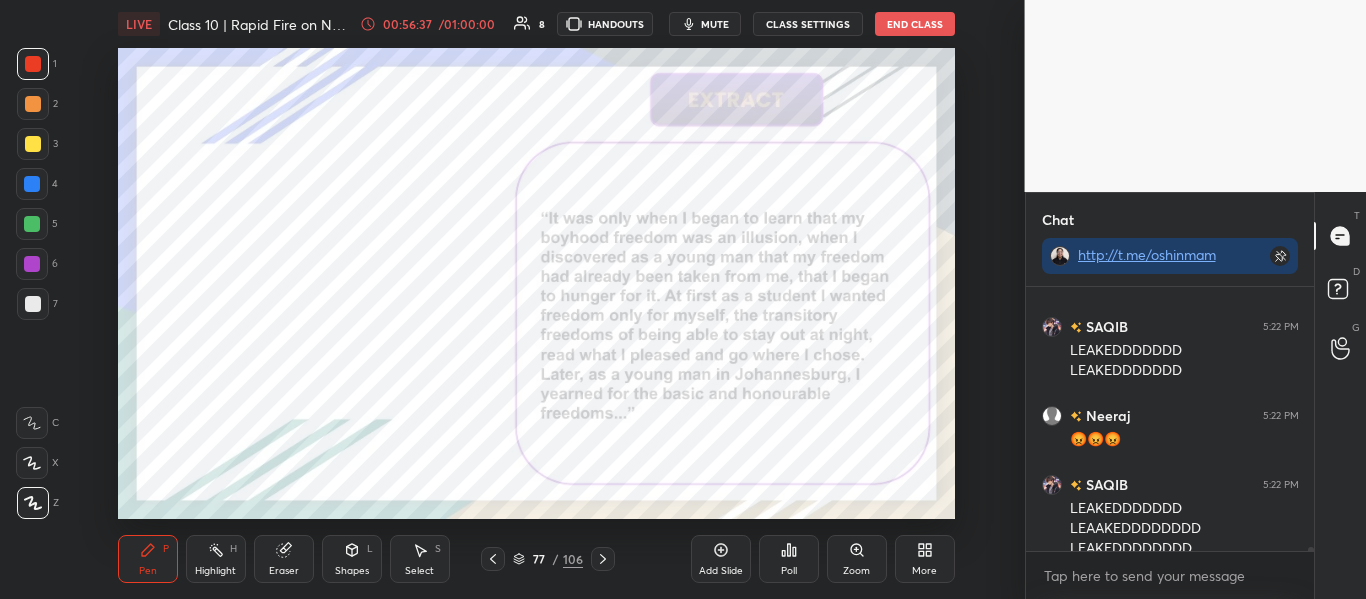 scroll, scrollTop: 16894, scrollLeft: 0, axis: vertical 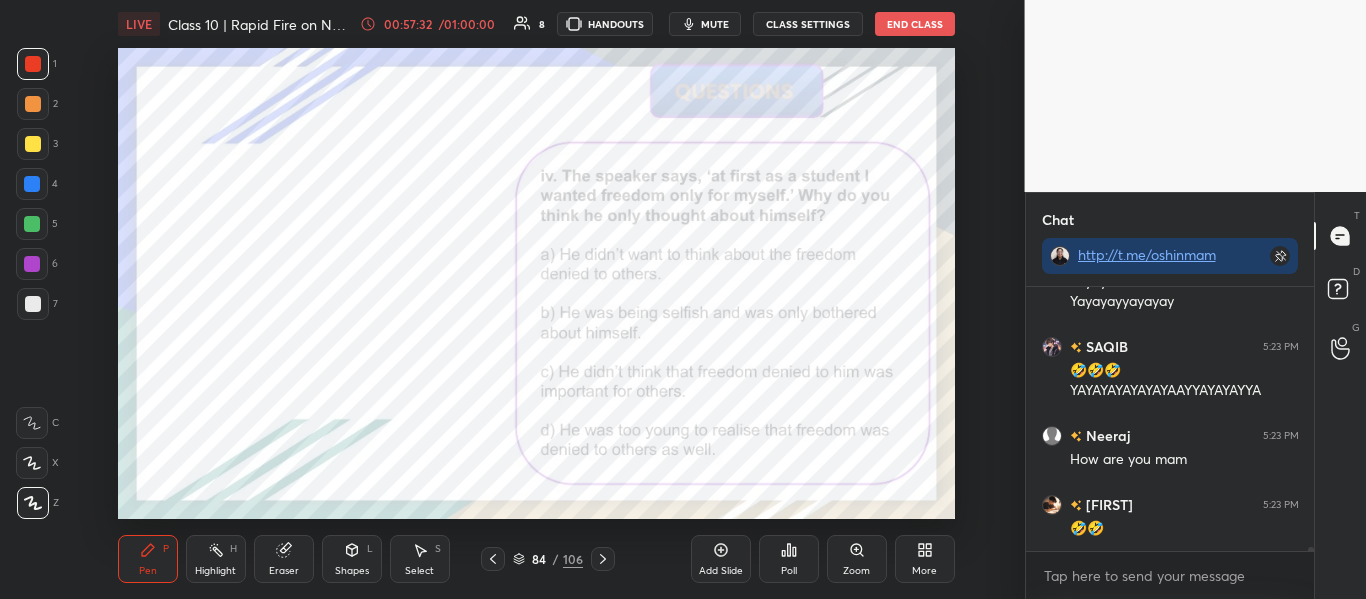 click on "Poll" at bounding box center [789, 559] 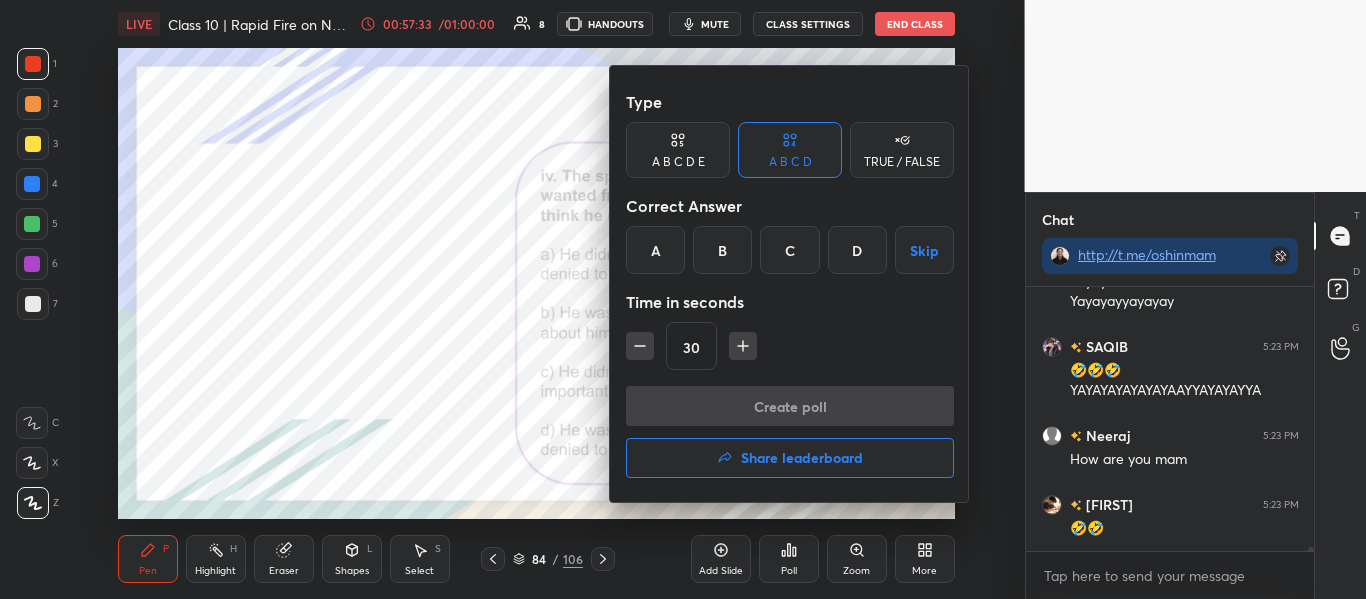 click on "D" at bounding box center [857, 250] 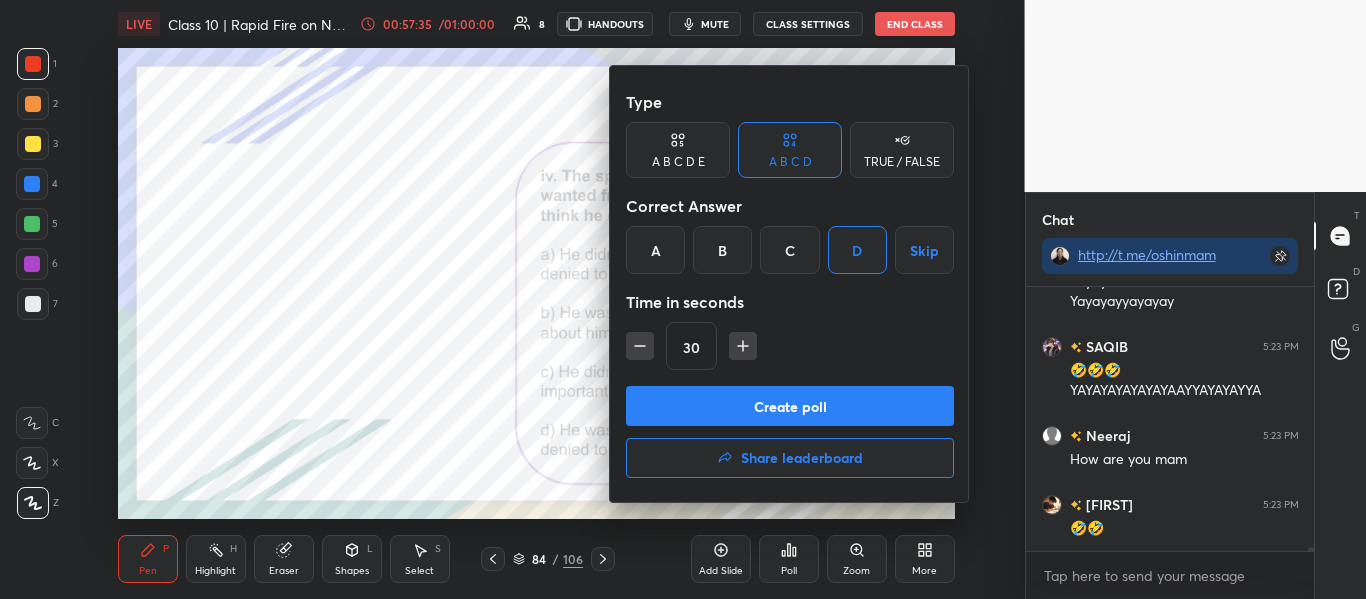 click on "Create poll" at bounding box center [790, 406] 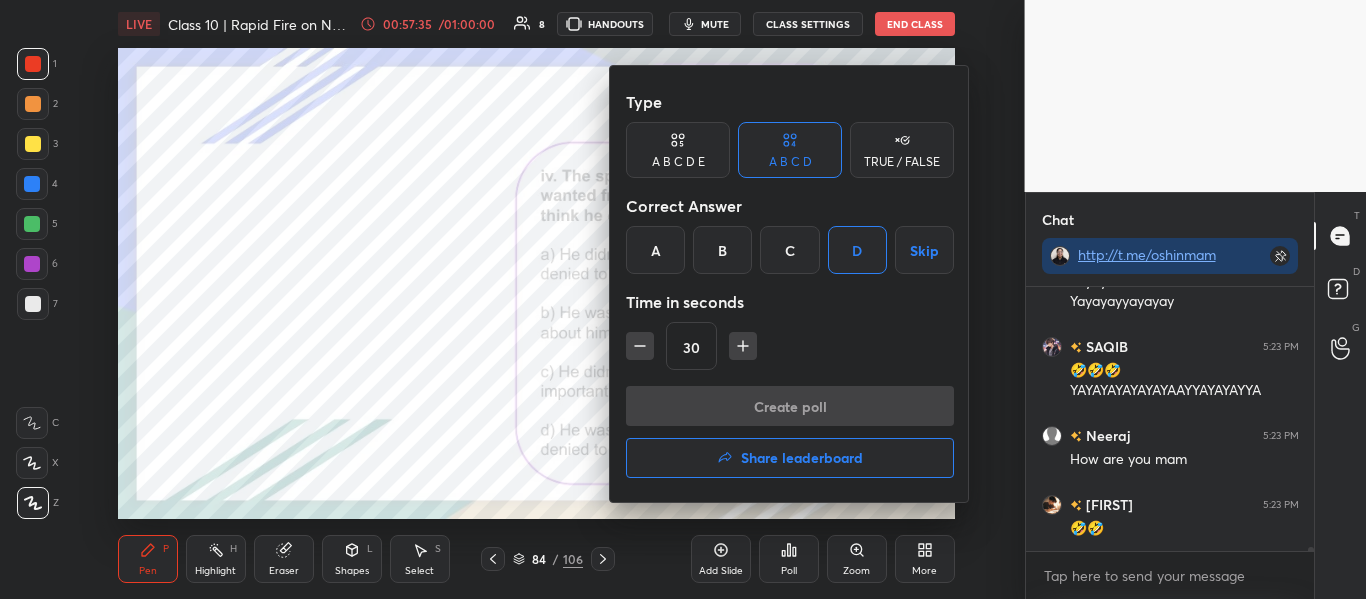 scroll, scrollTop: 216, scrollLeft: 282, axis: both 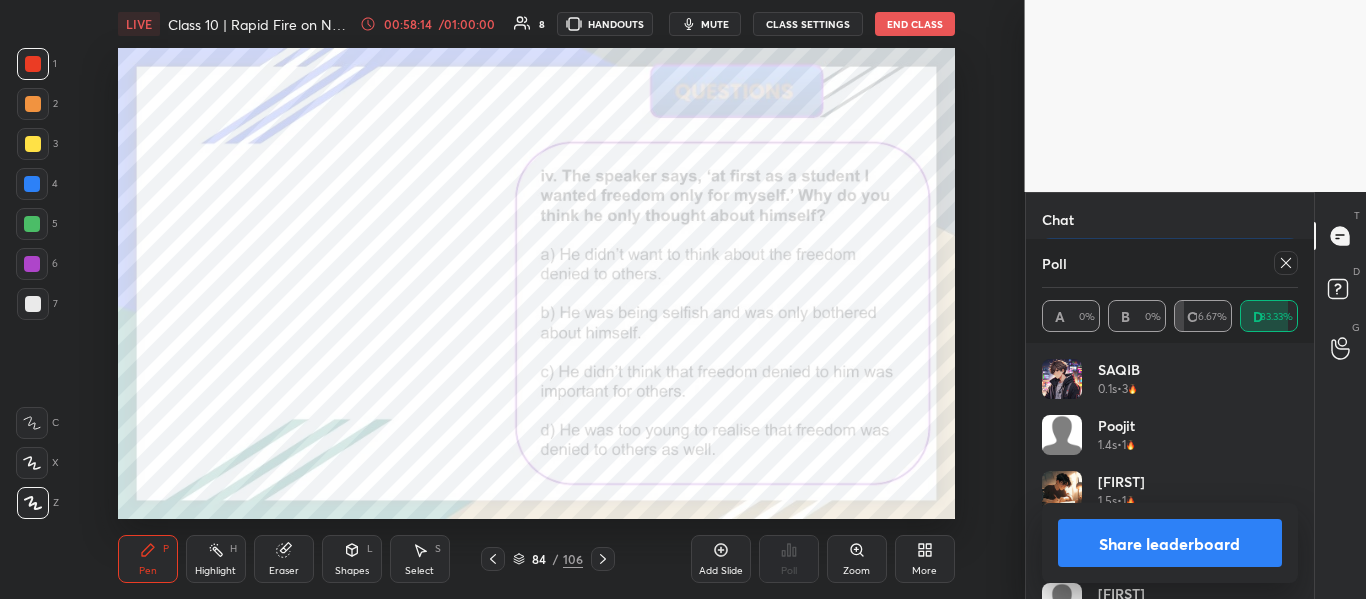 click 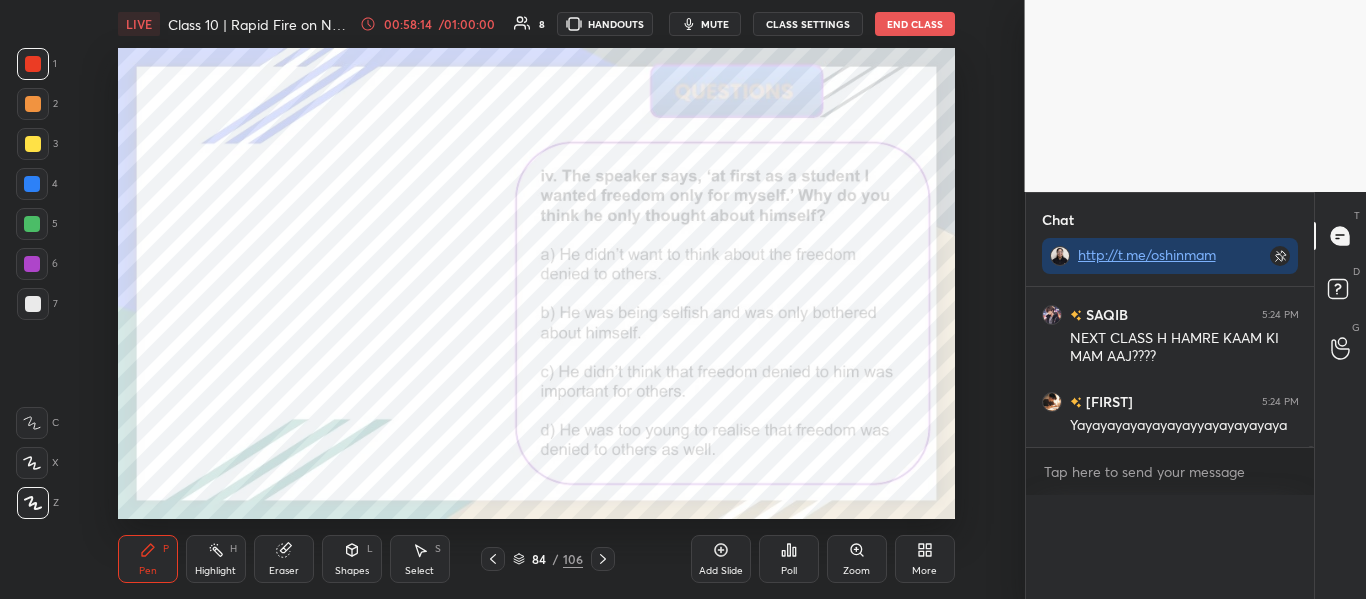 scroll, scrollTop: 0, scrollLeft: 0, axis: both 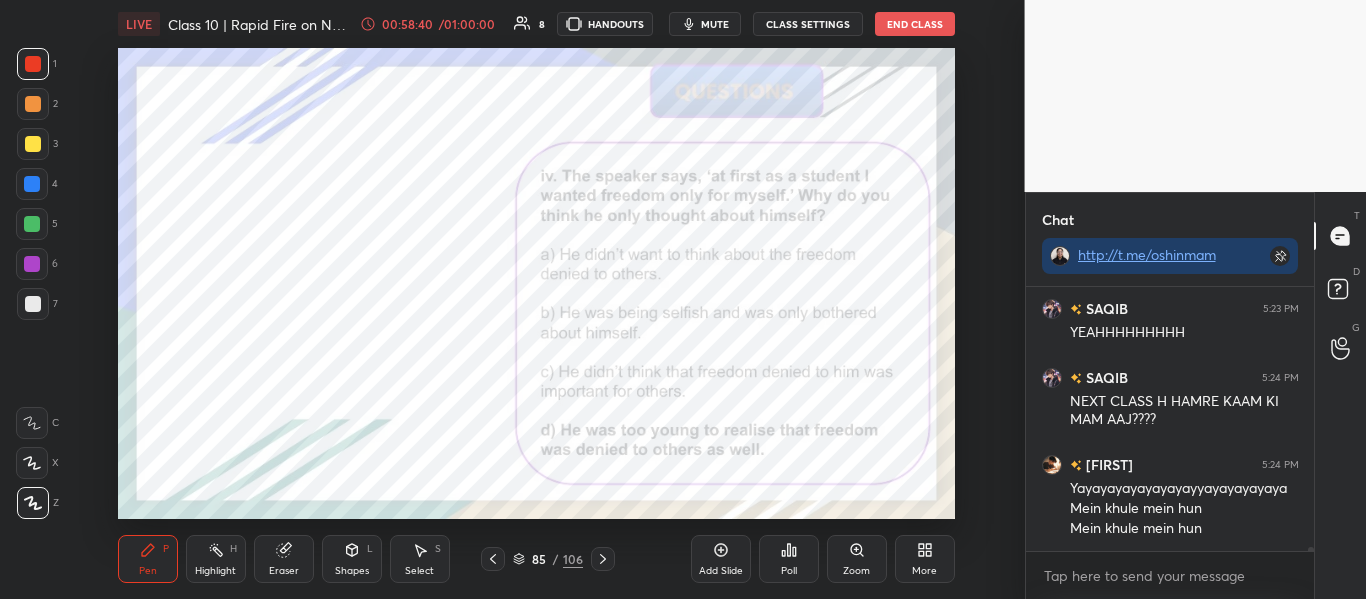 click on "Poll" at bounding box center (789, 559) 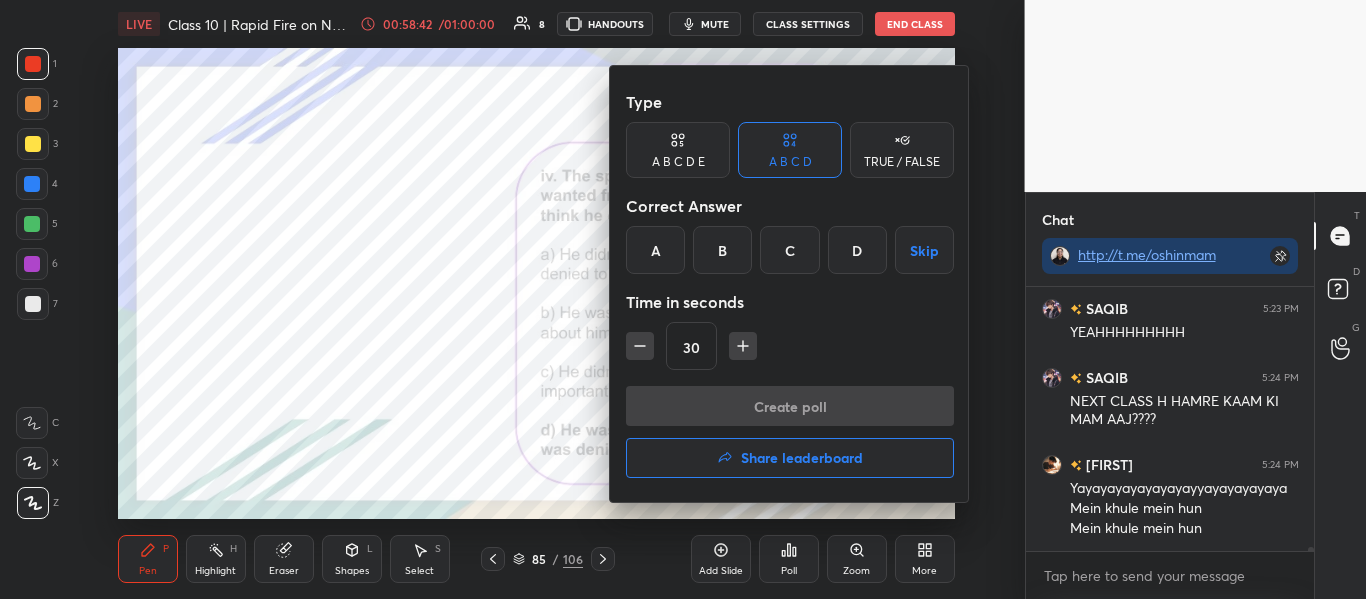 click 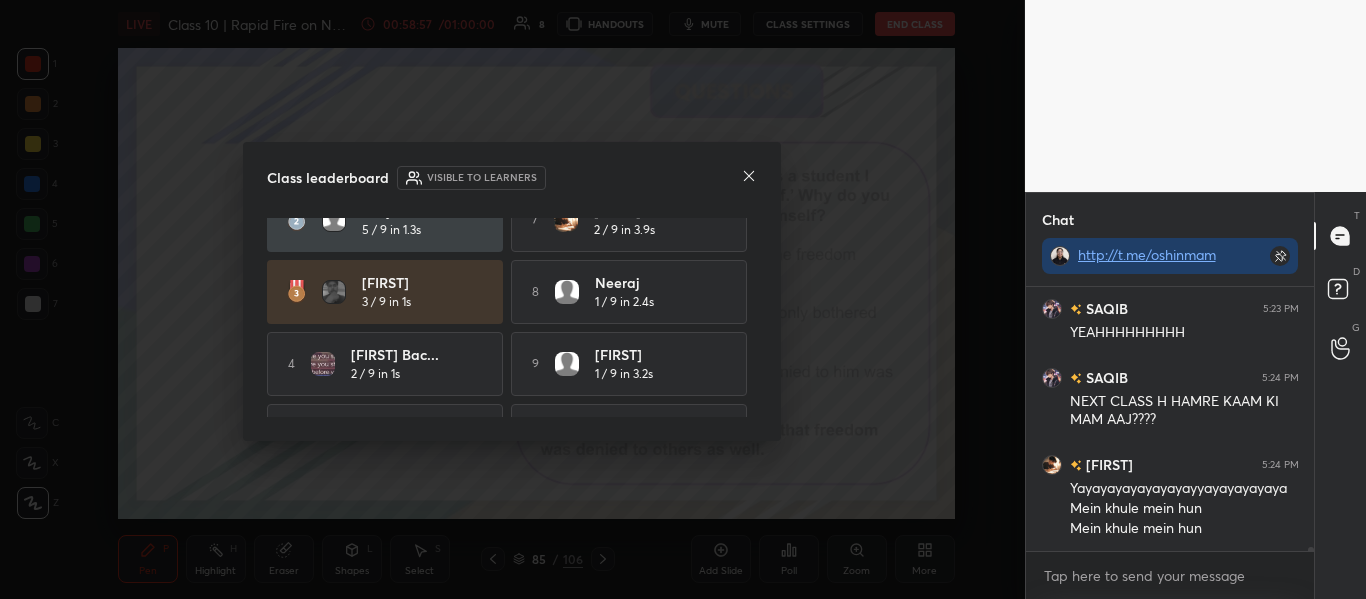 scroll, scrollTop: 158, scrollLeft: 0, axis: vertical 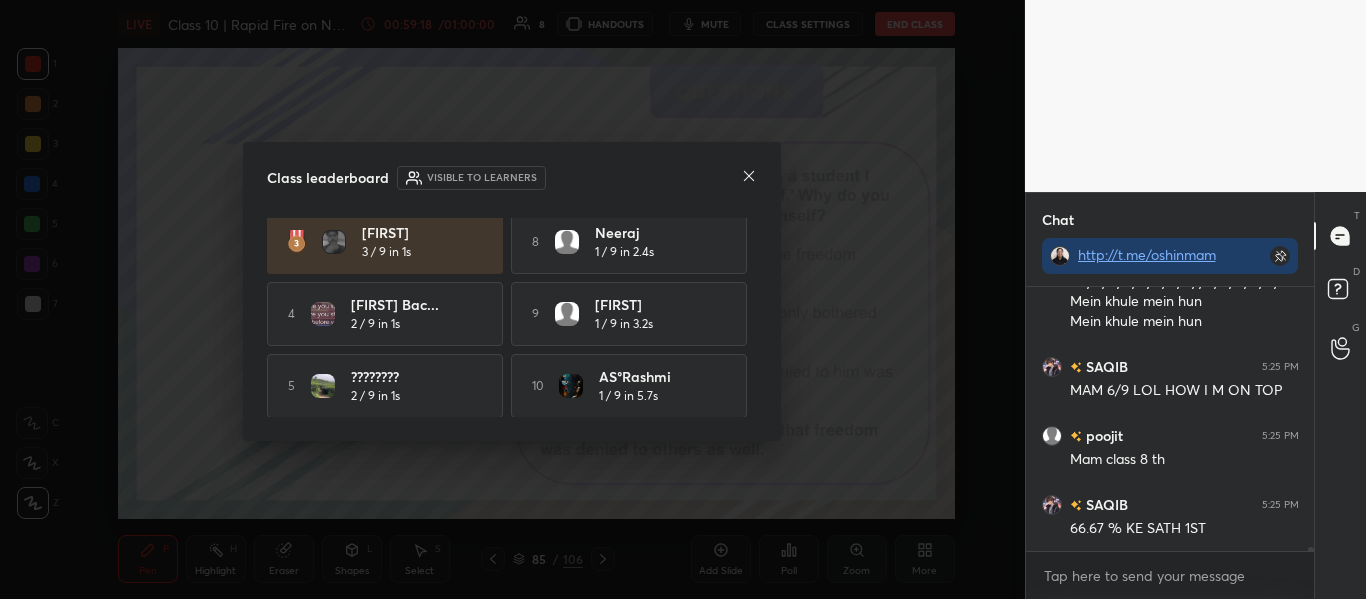 click 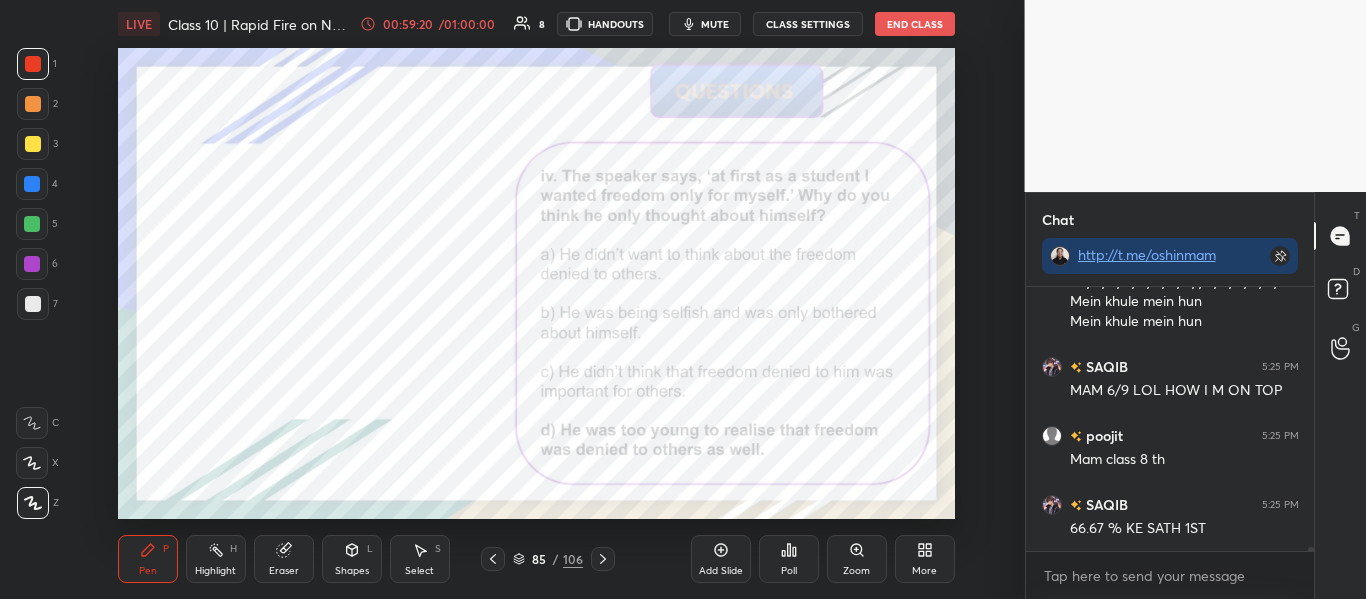 click on "85 / 106" at bounding box center [548, 559] 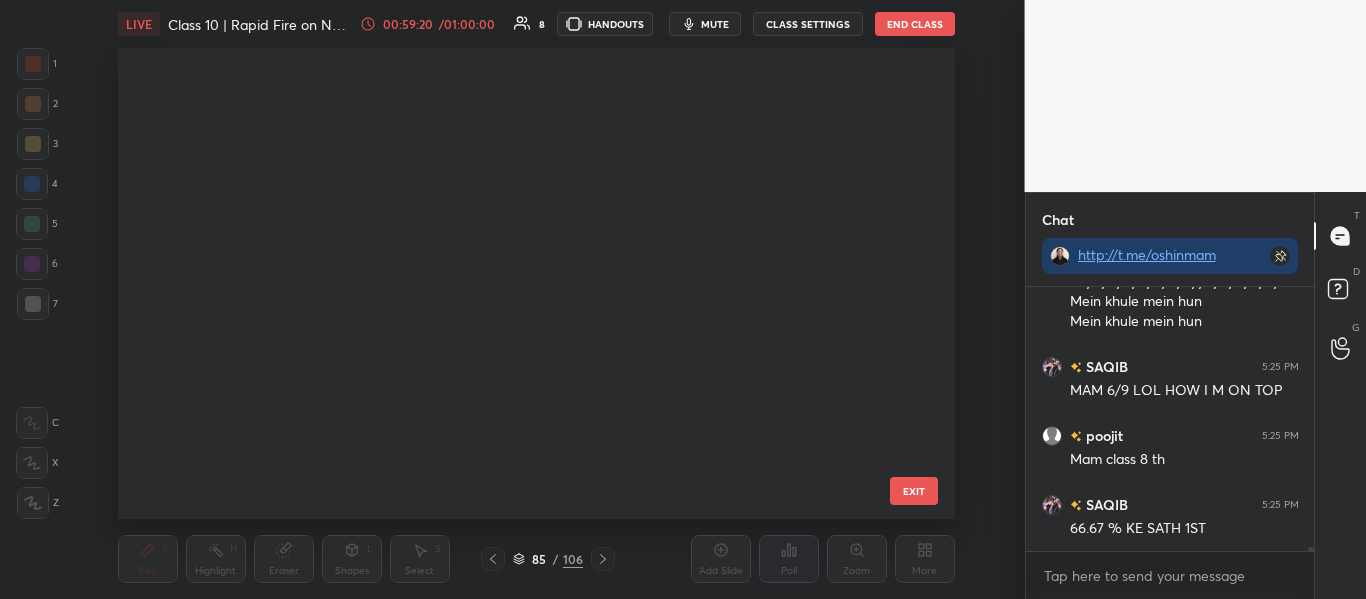 scroll, scrollTop: 3645, scrollLeft: 0, axis: vertical 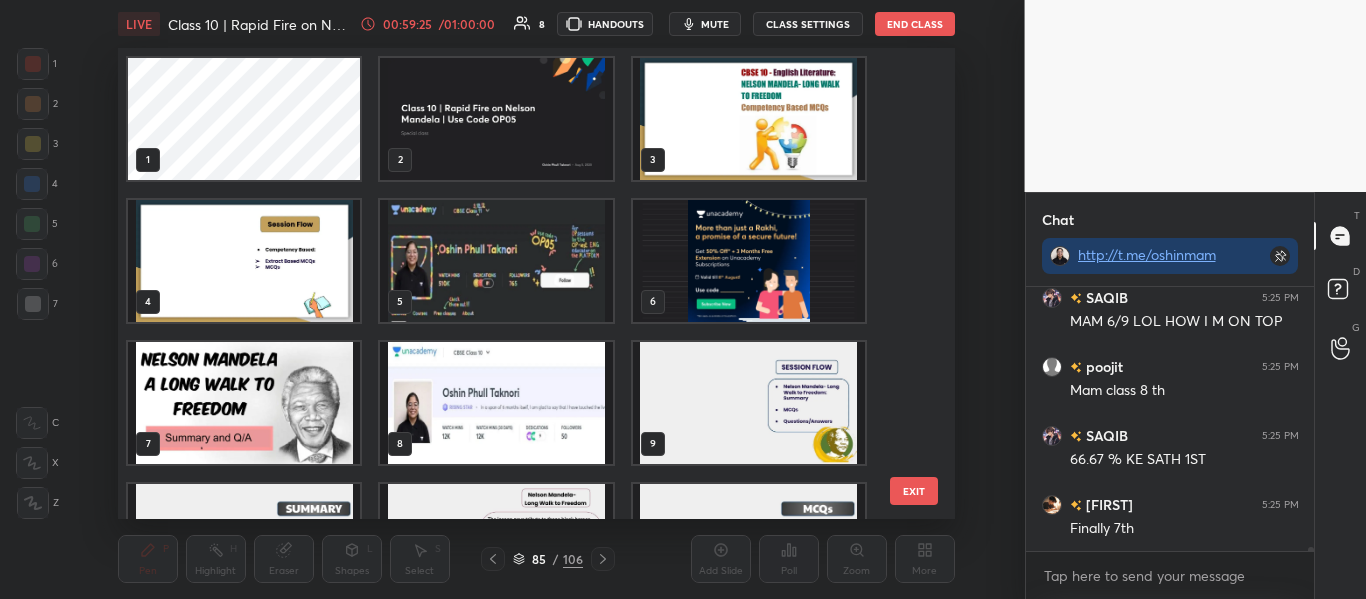 click at bounding box center (496, 261) 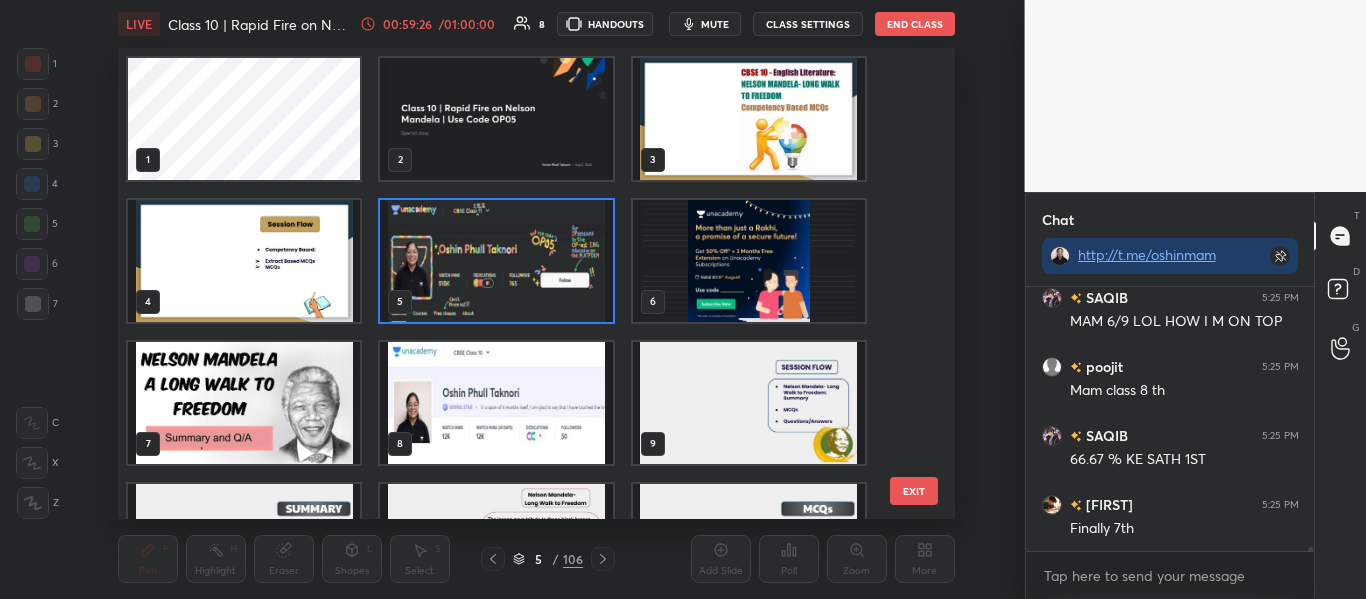 click at bounding box center (496, 261) 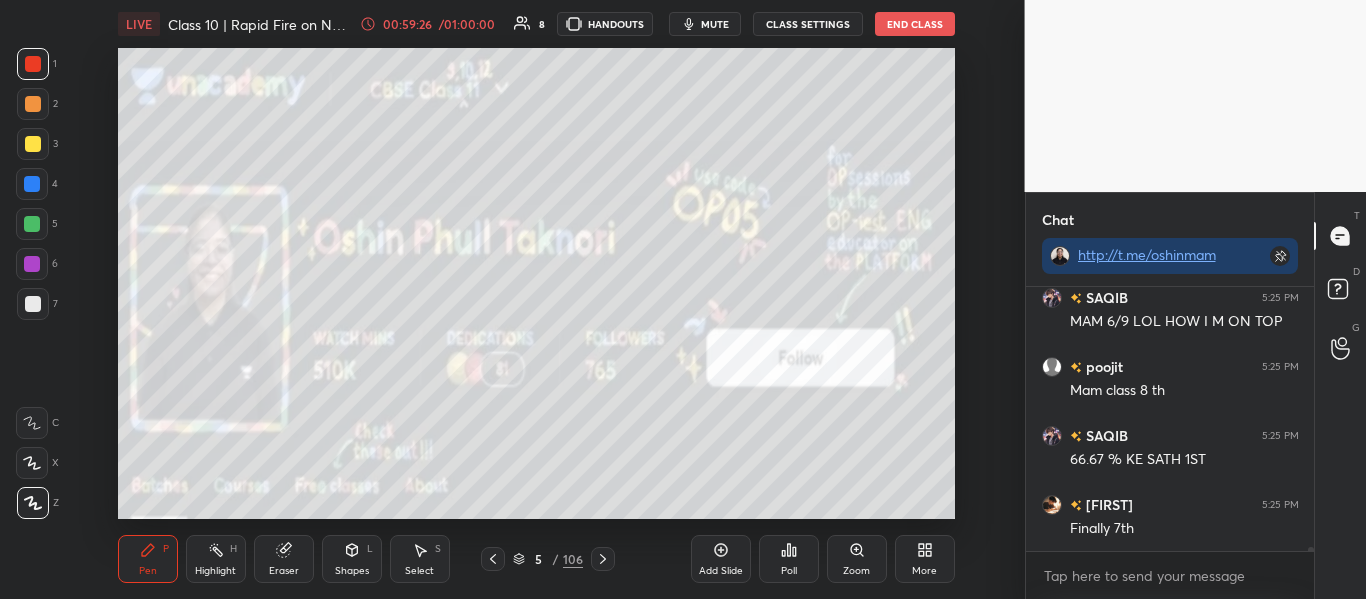 click at bounding box center [496, 261] 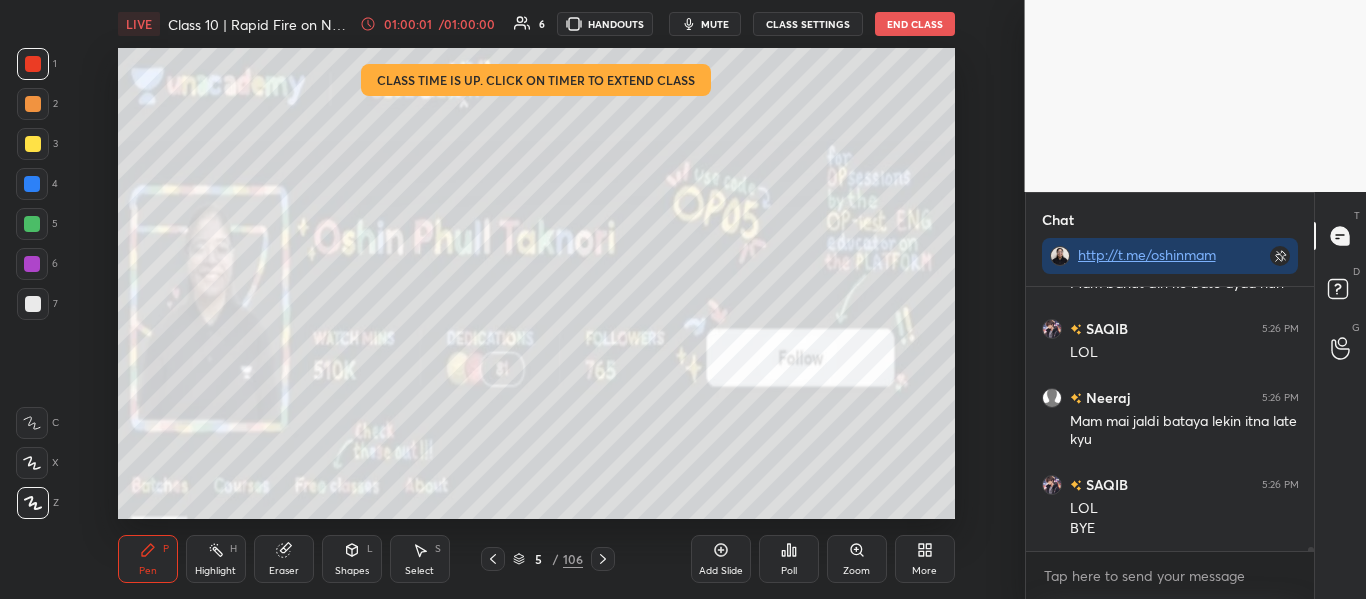 scroll, scrollTop: 19347, scrollLeft: 0, axis: vertical 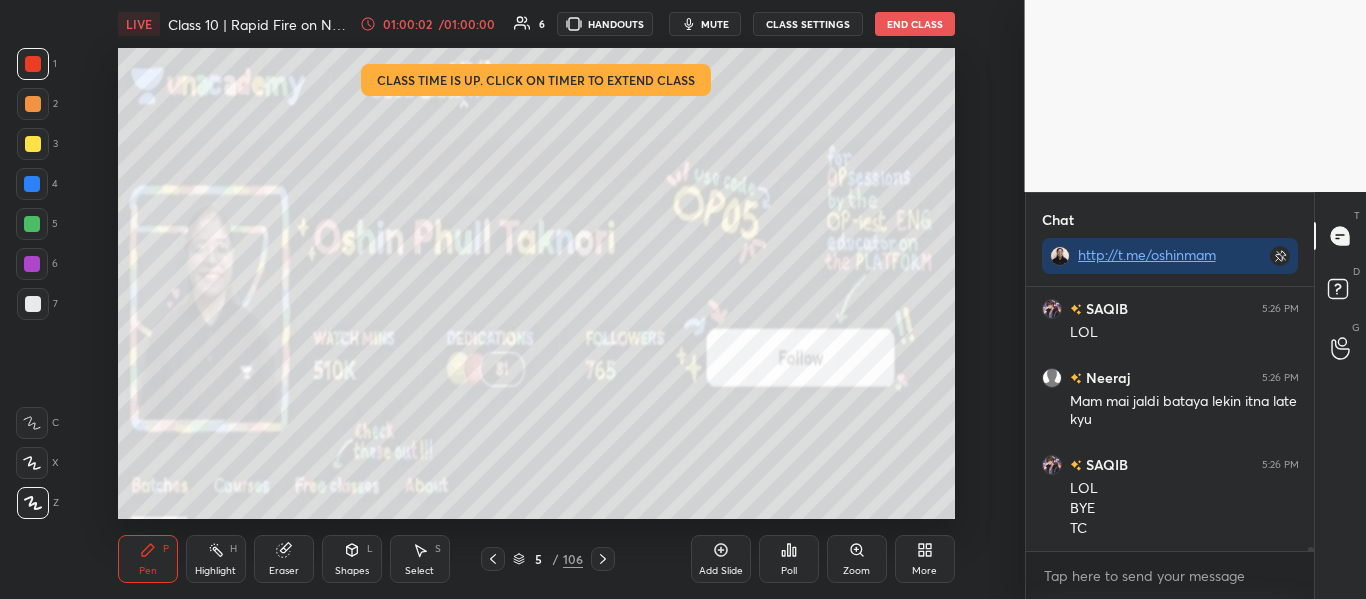 click on "End Class" at bounding box center (915, 24) 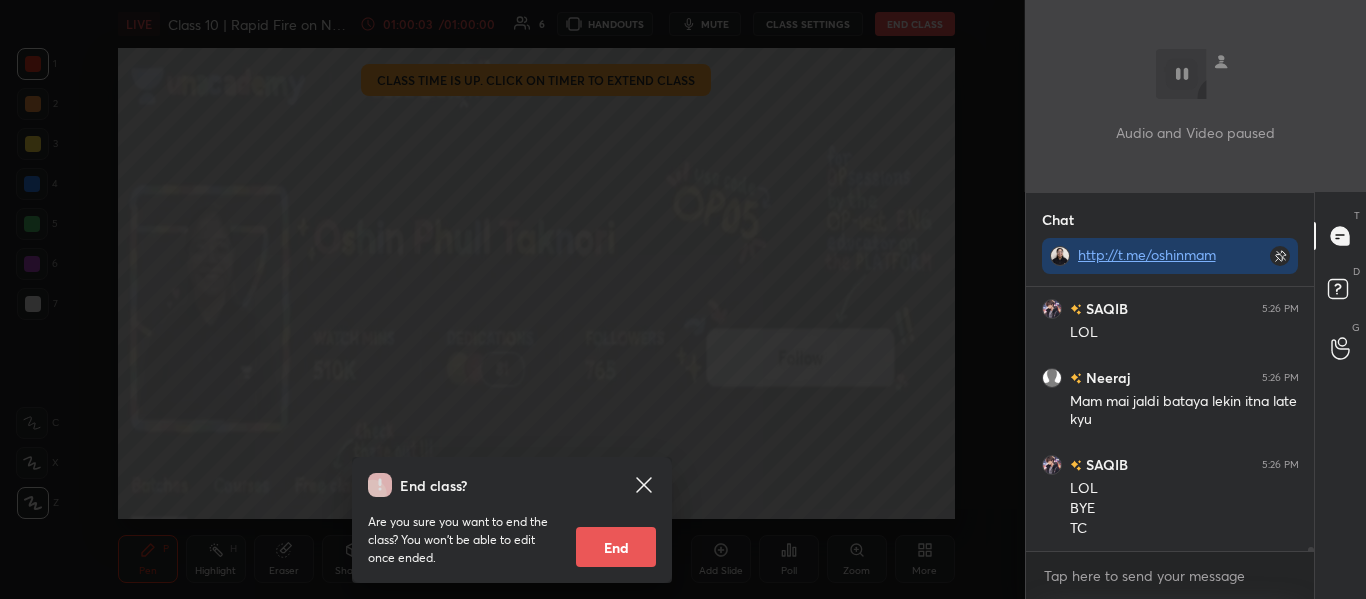 scroll, scrollTop: 19367, scrollLeft: 0, axis: vertical 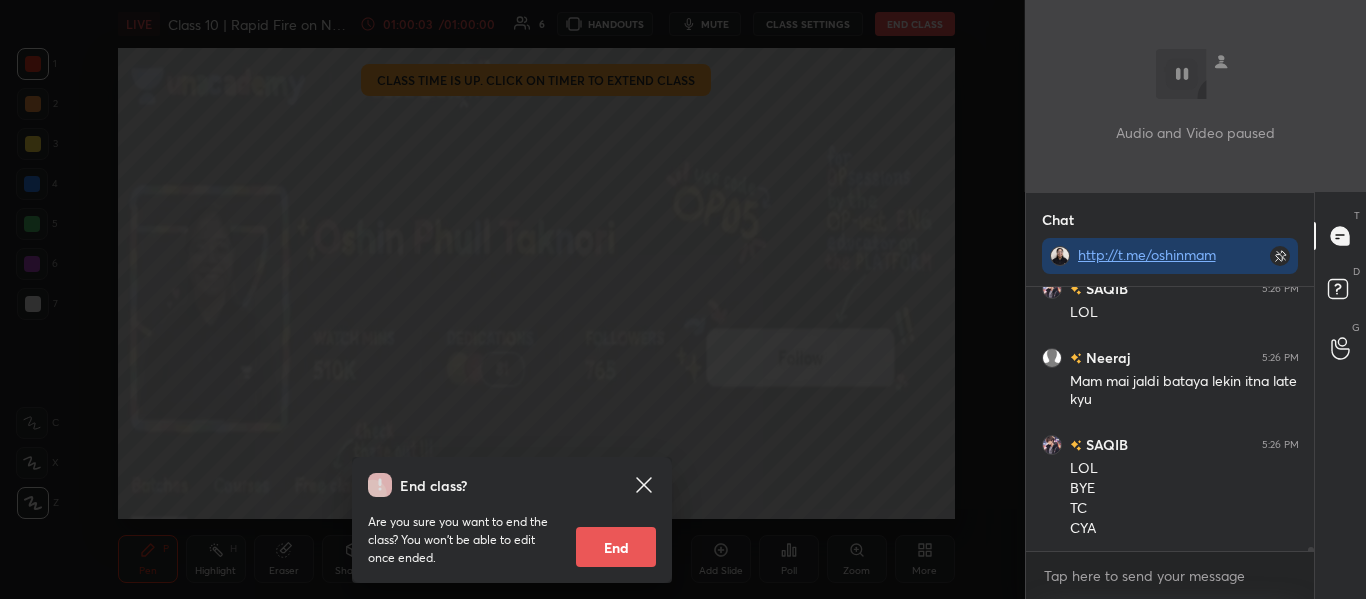 click on "End" at bounding box center (616, 547) 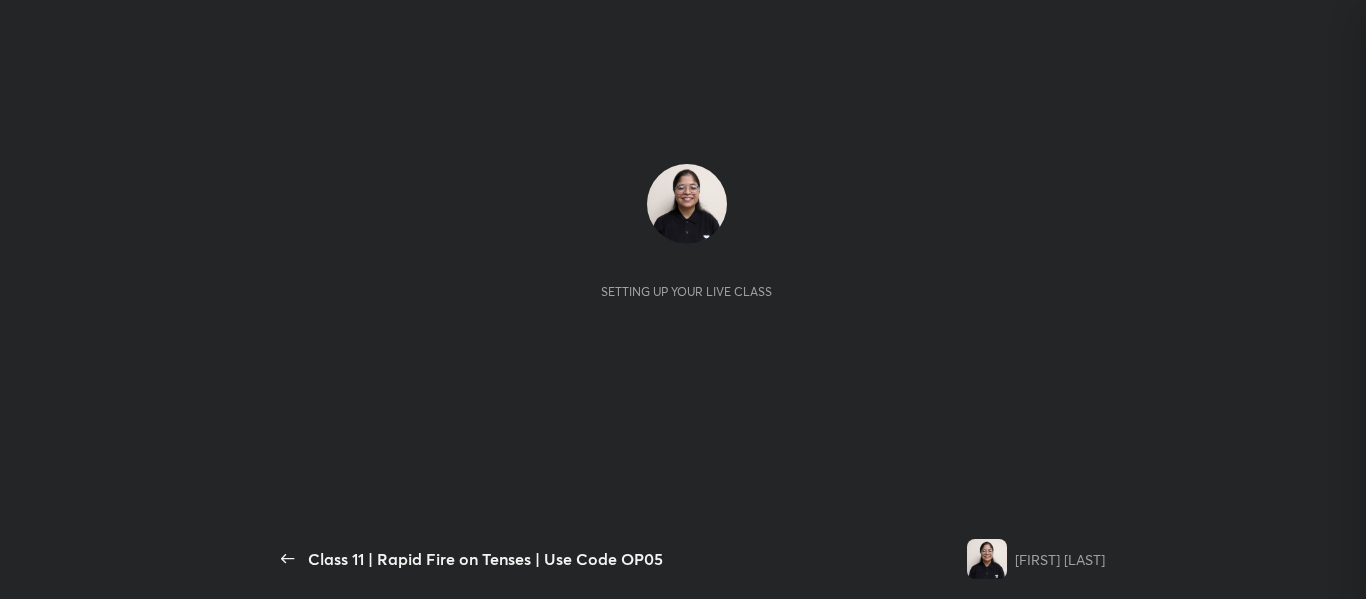 scroll, scrollTop: 0, scrollLeft: 0, axis: both 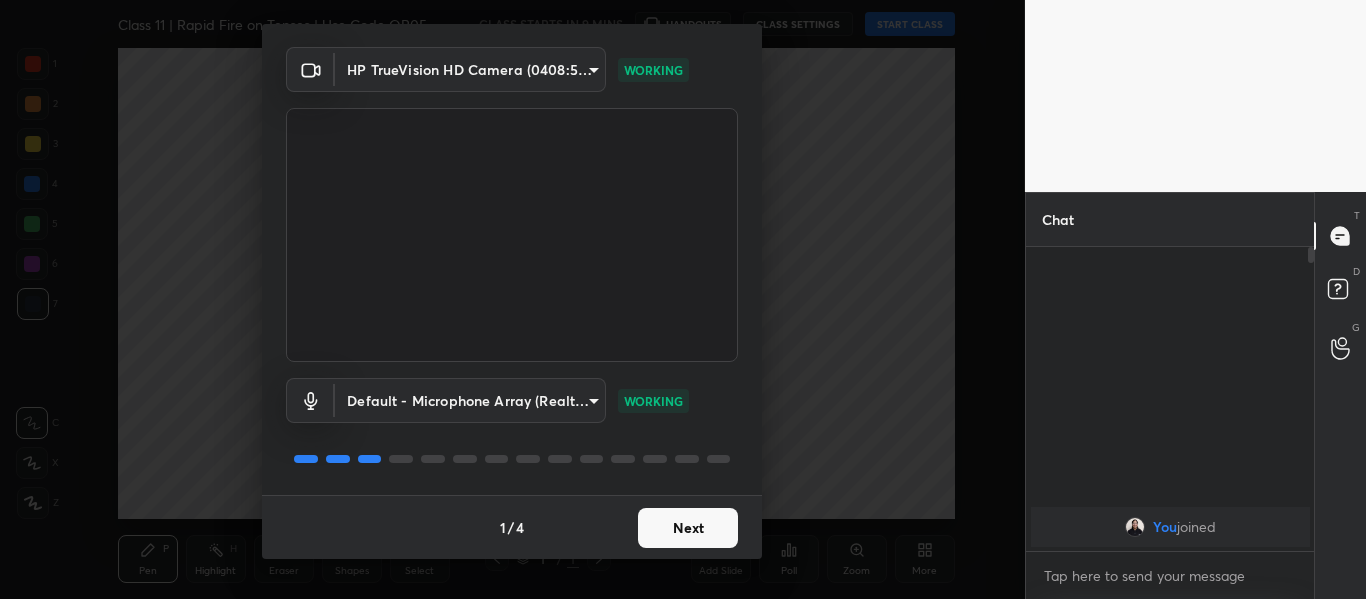 click on "Next" at bounding box center (688, 528) 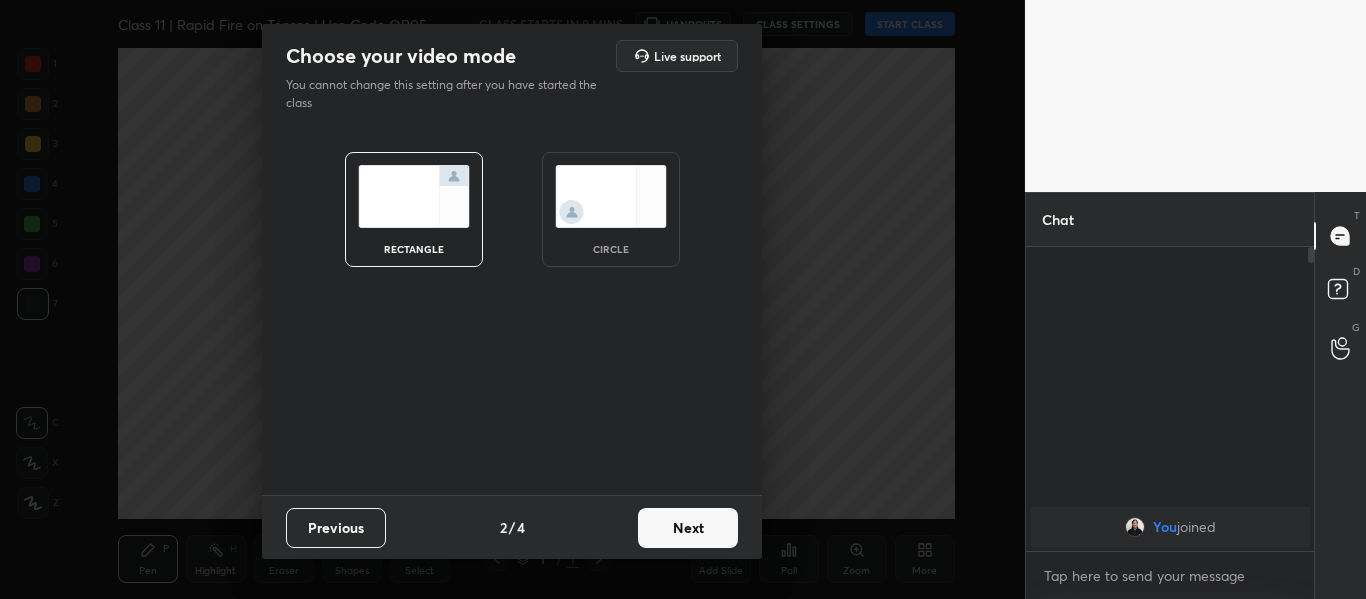 scroll, scrollTop: 0, scrollLeft: 0, axis: both 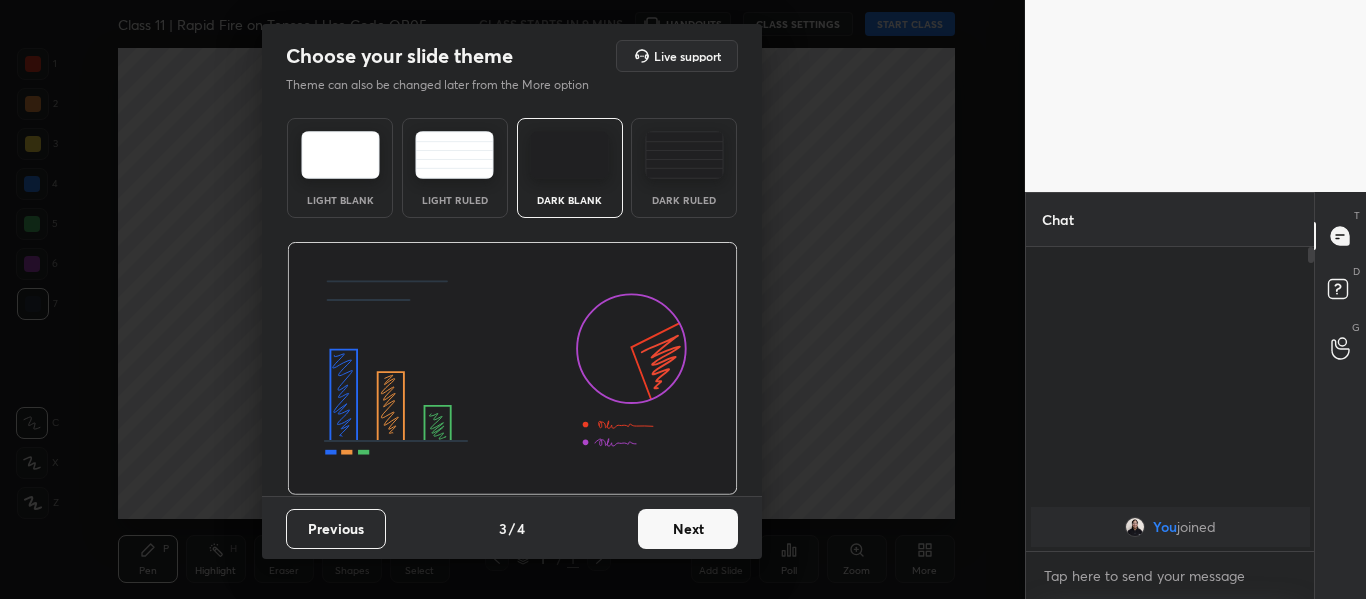 click at bounding box center (684, 155) 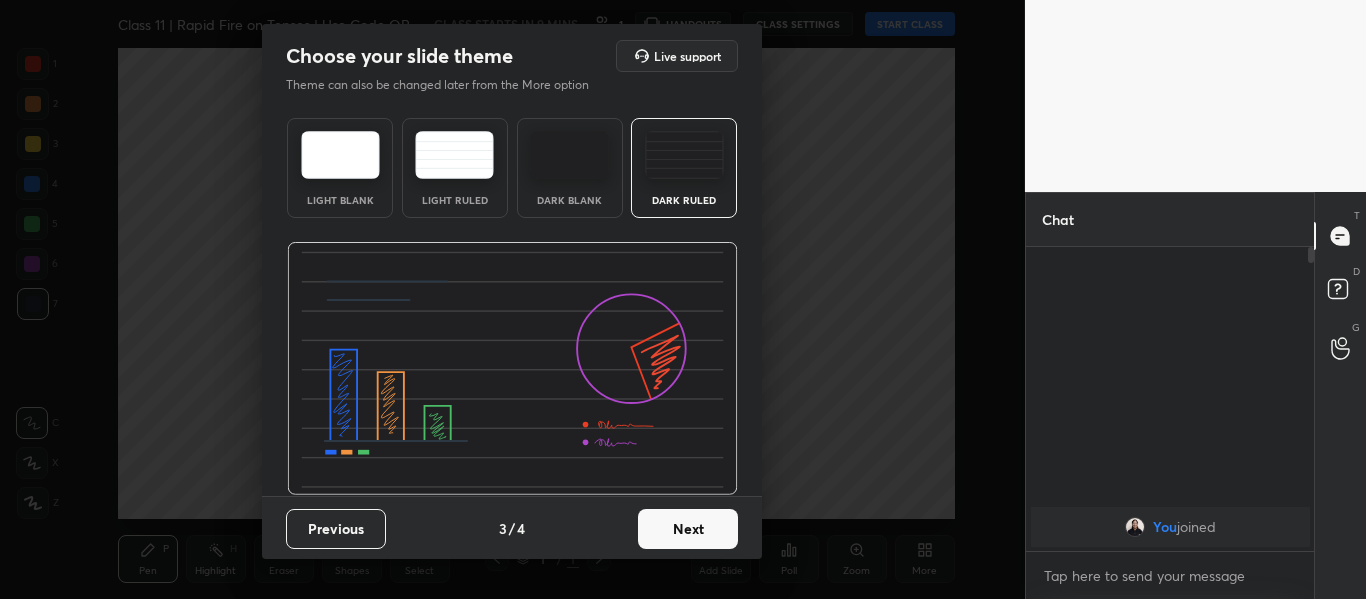 click on "Next" at bounding box center (688, 529) 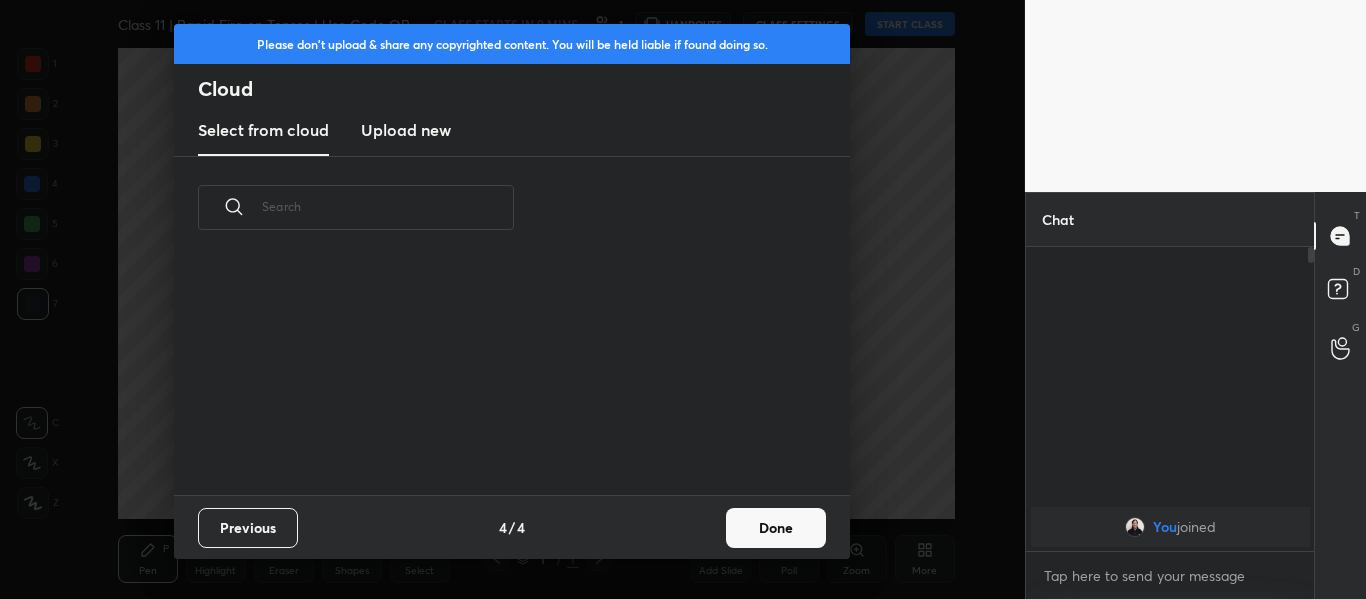 scroll, scrollTop: 7, scrollLeft: 11, axis: both 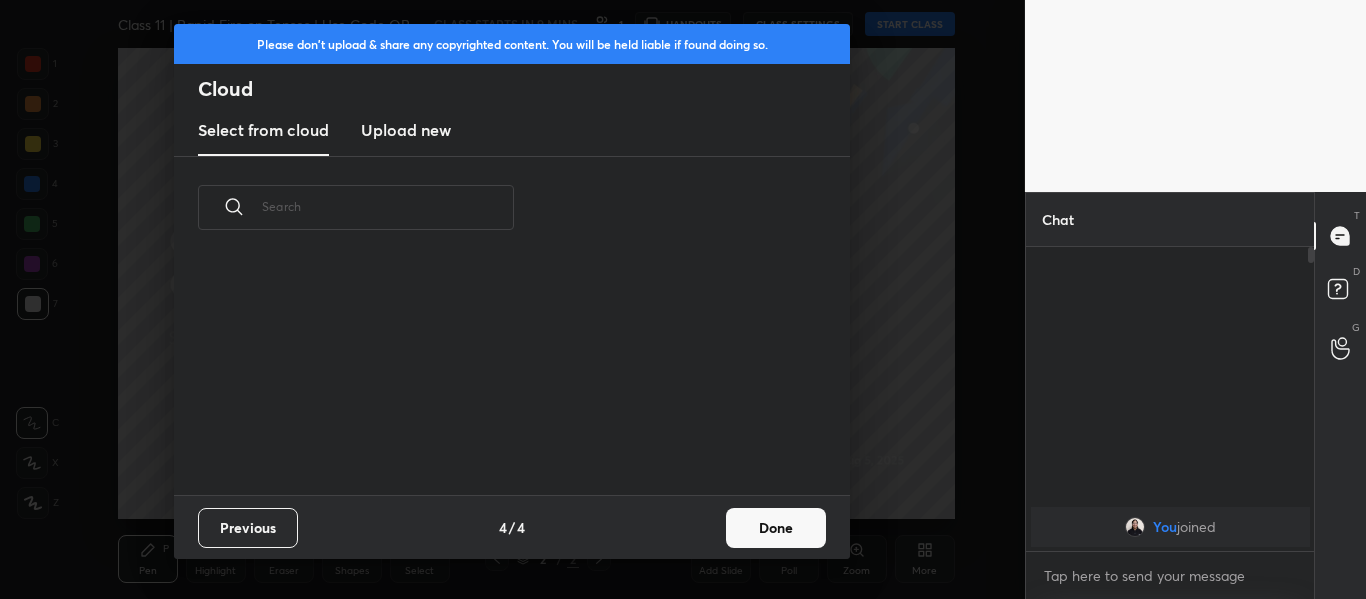 click on "Upload new" at bounding box center [406, 130] 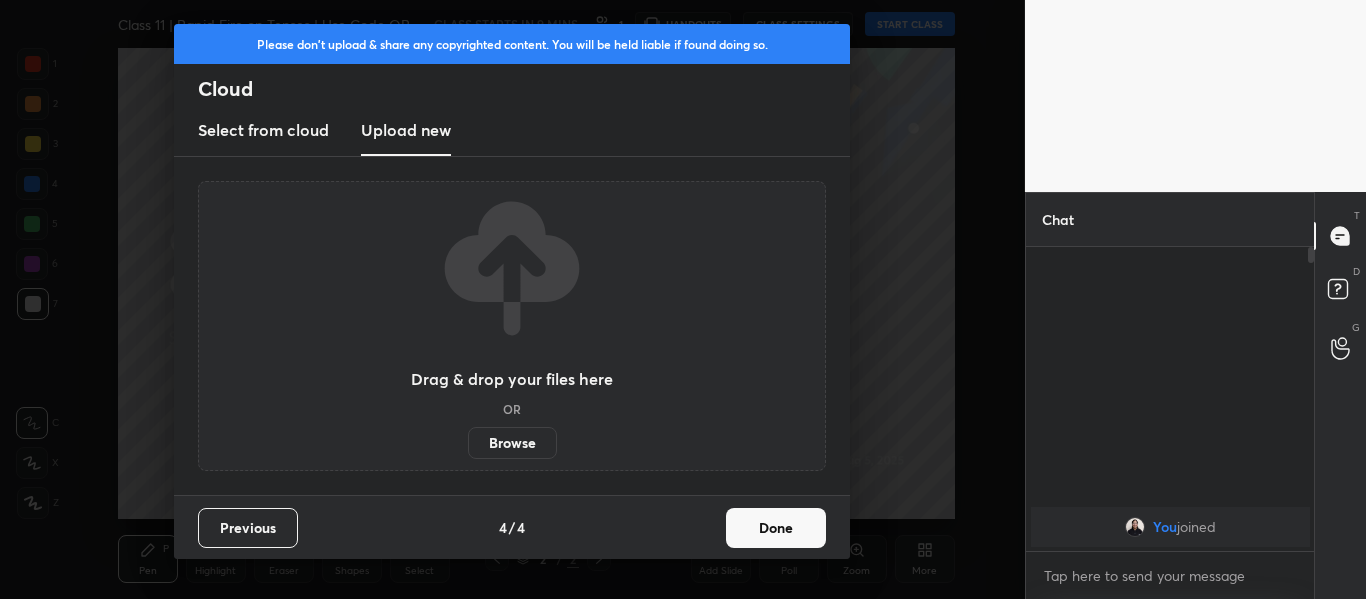 click on "Browse" at bounding box center [512, 443] 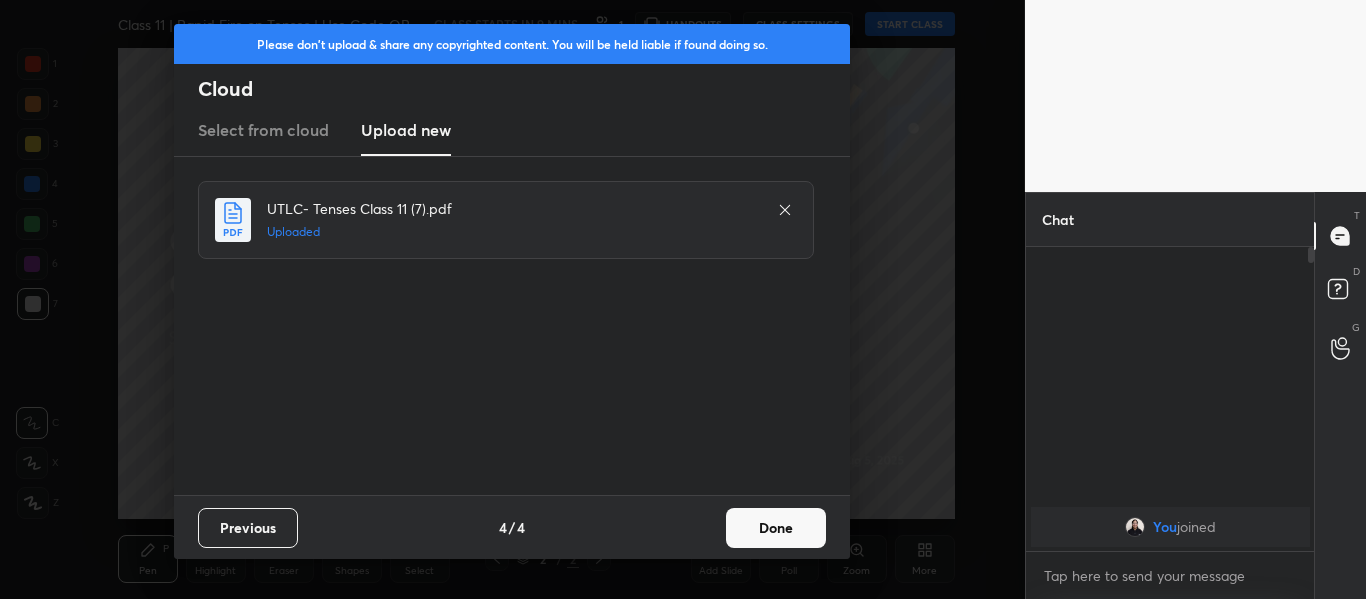 click on "Done" at bounding box center [776, 528] 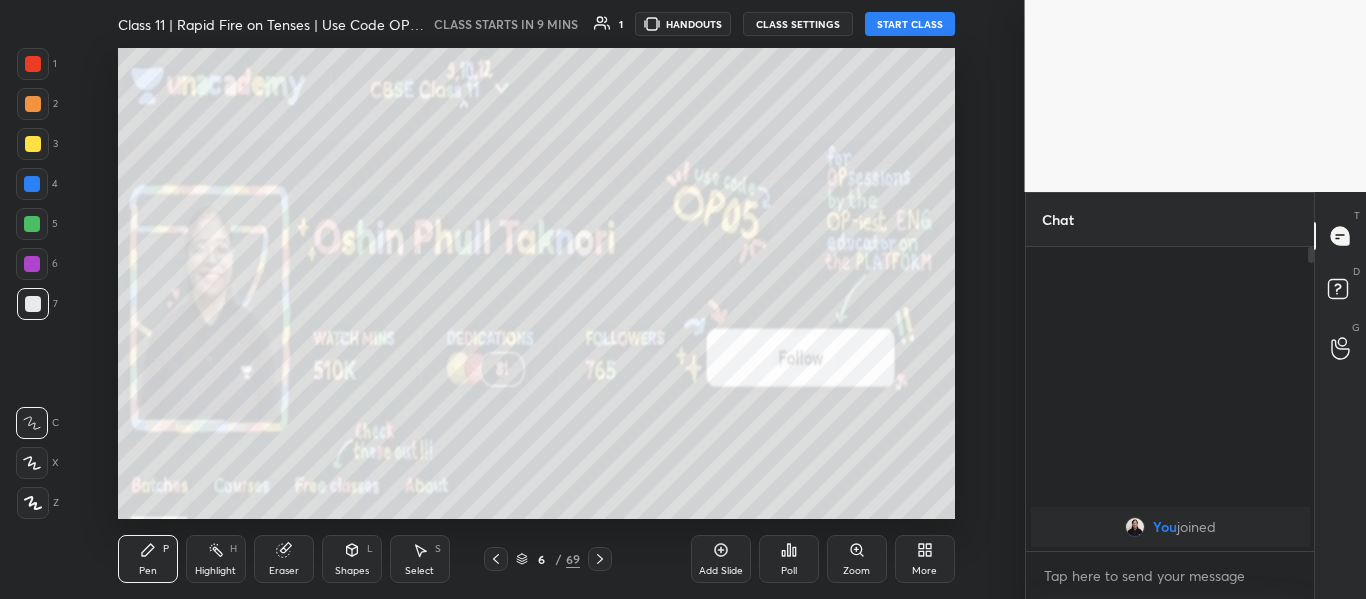click on "More" at bounding box center [925, 559] 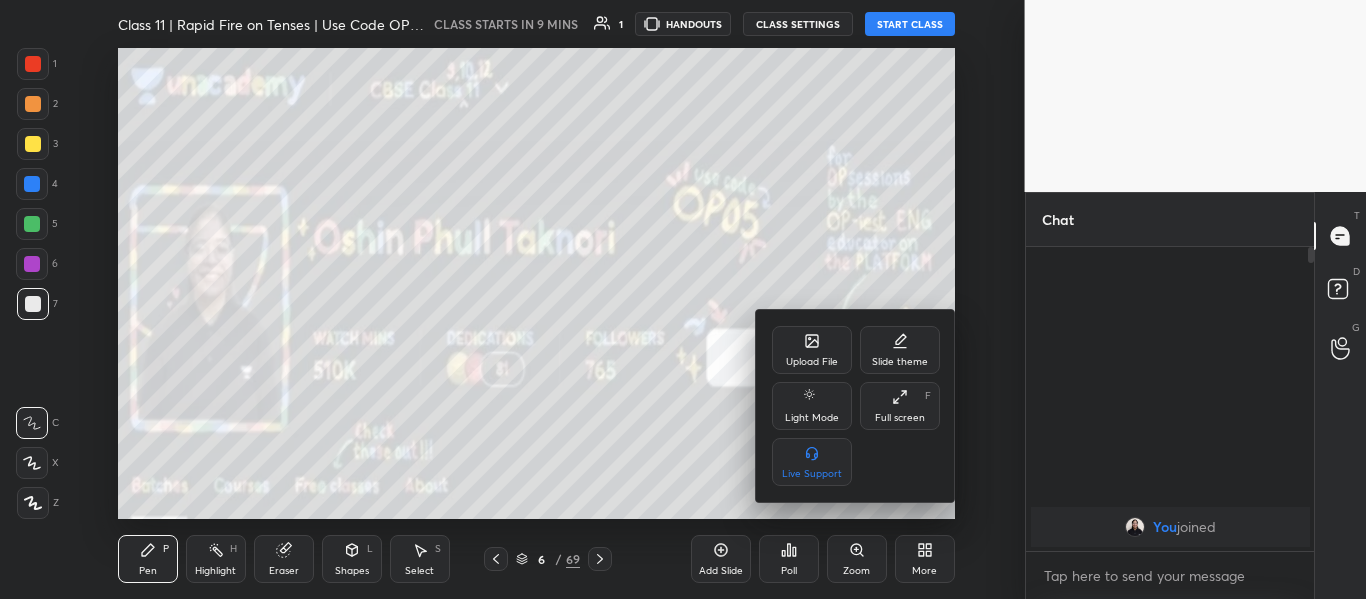 click 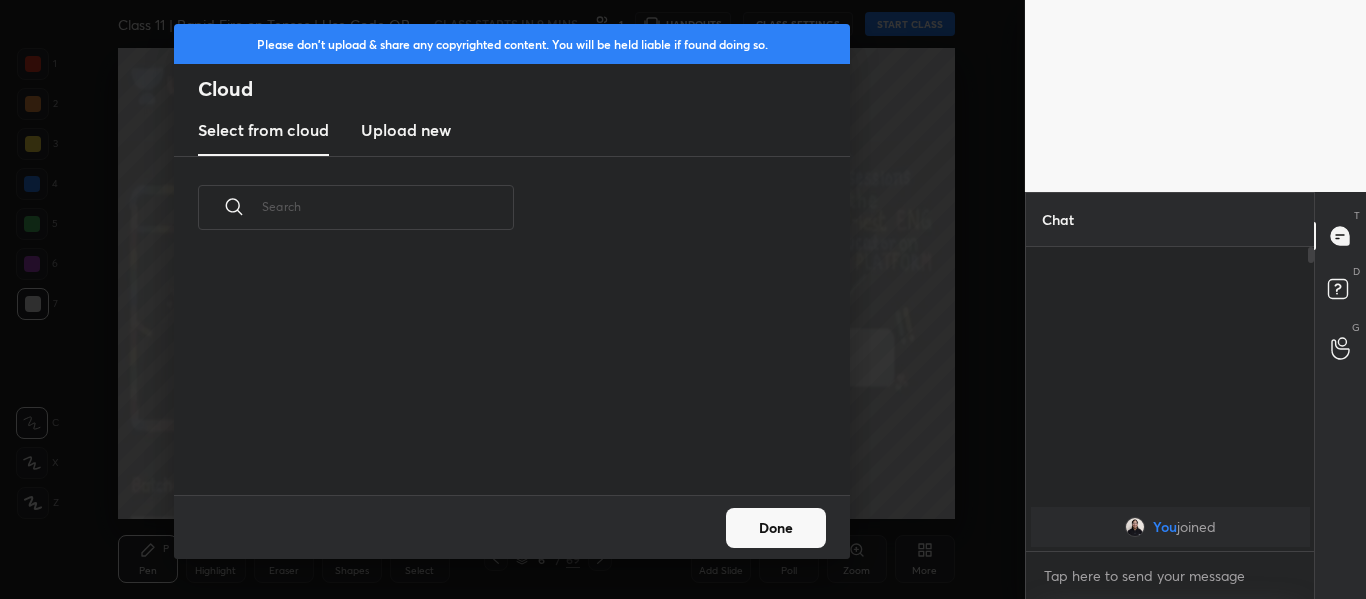 scroll, scrollTop: 7, scrollLeft: 11, axis: both 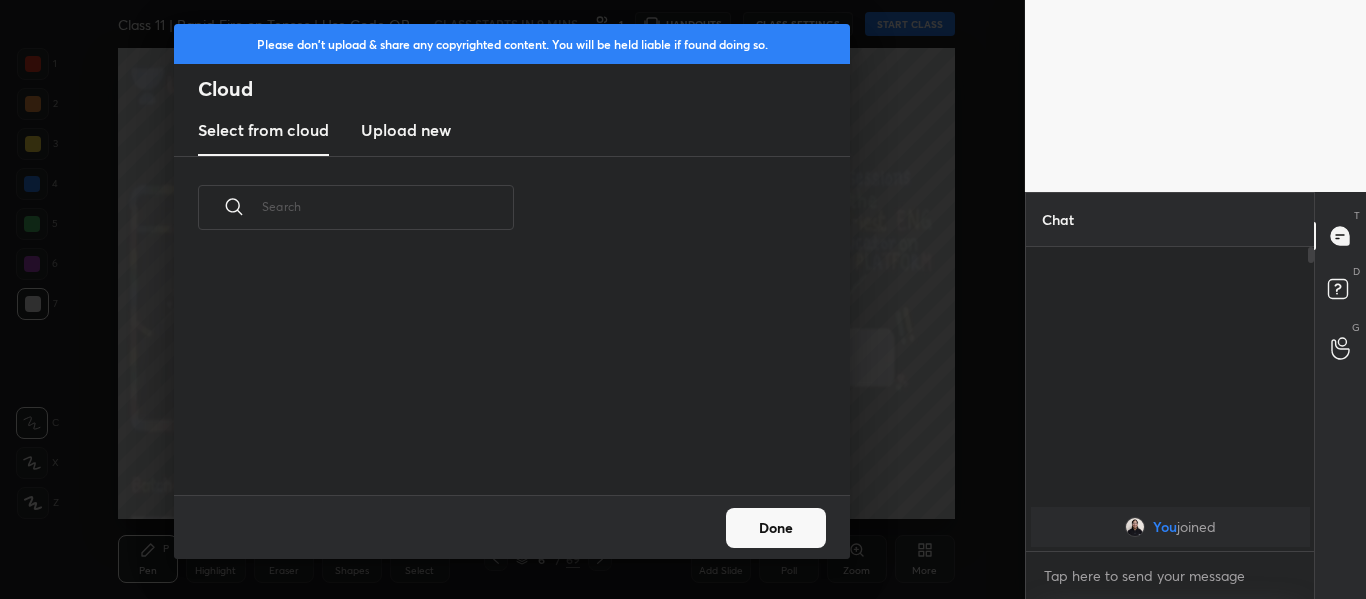 click on "Upload new" at bounding box center (406, 130) 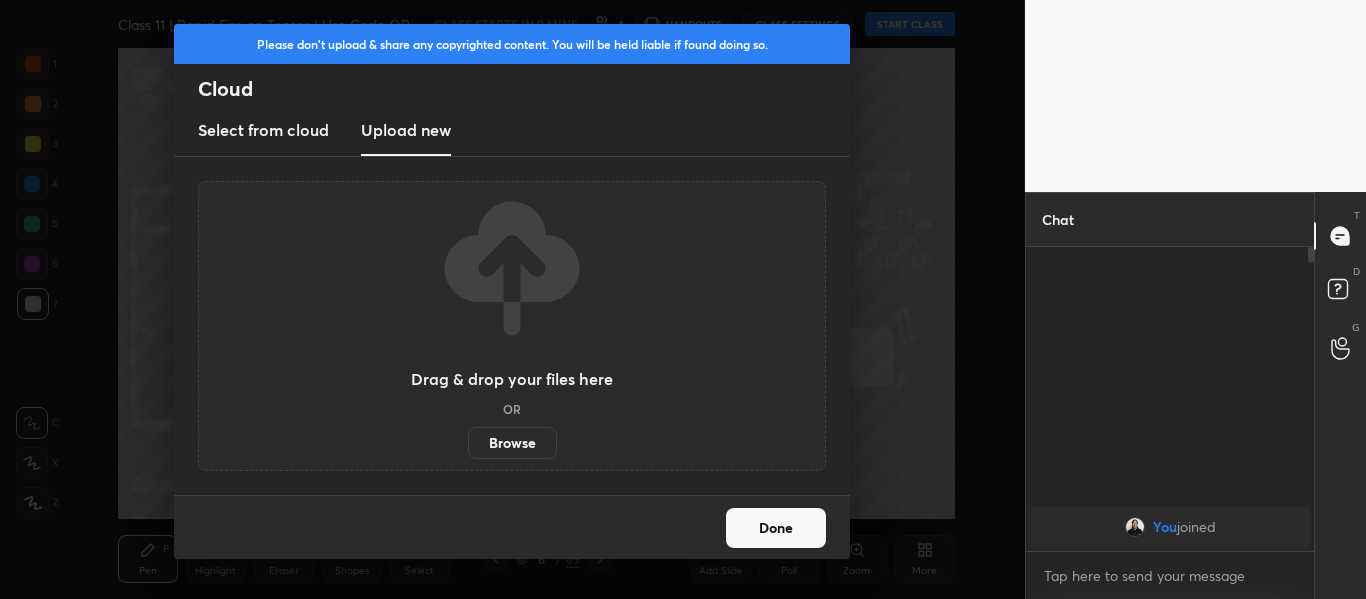 click on "Browse" at bounding box center [512, 443] 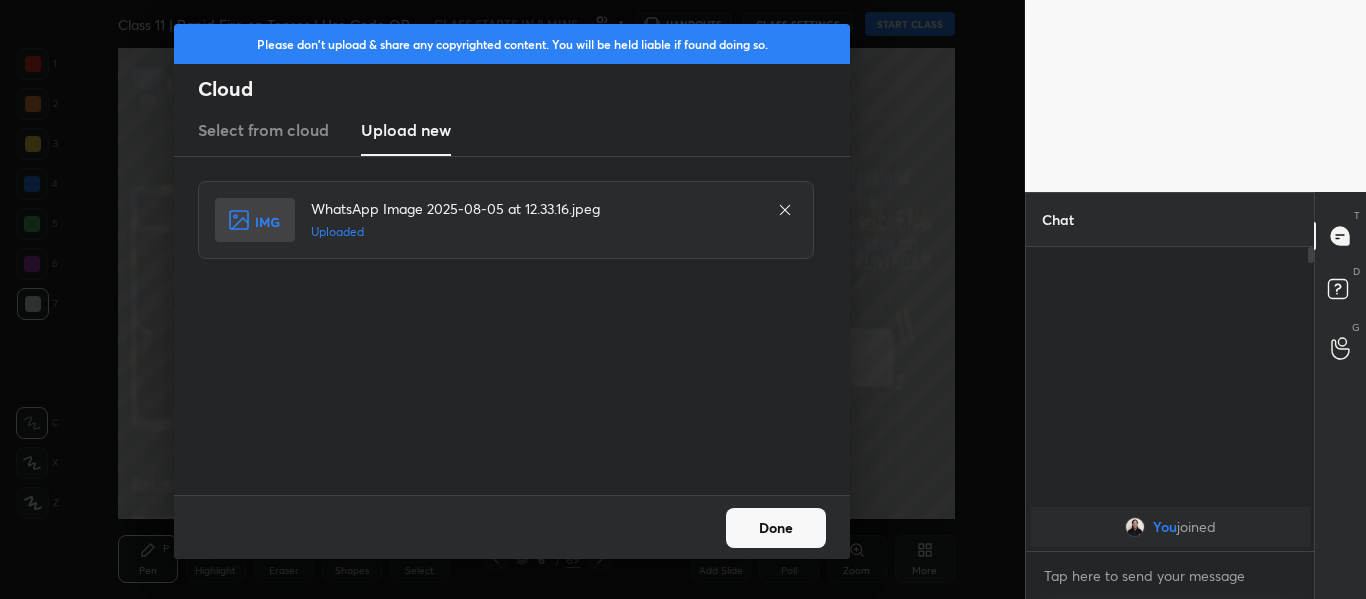 click on "Done" at bounding box center [776, 528] 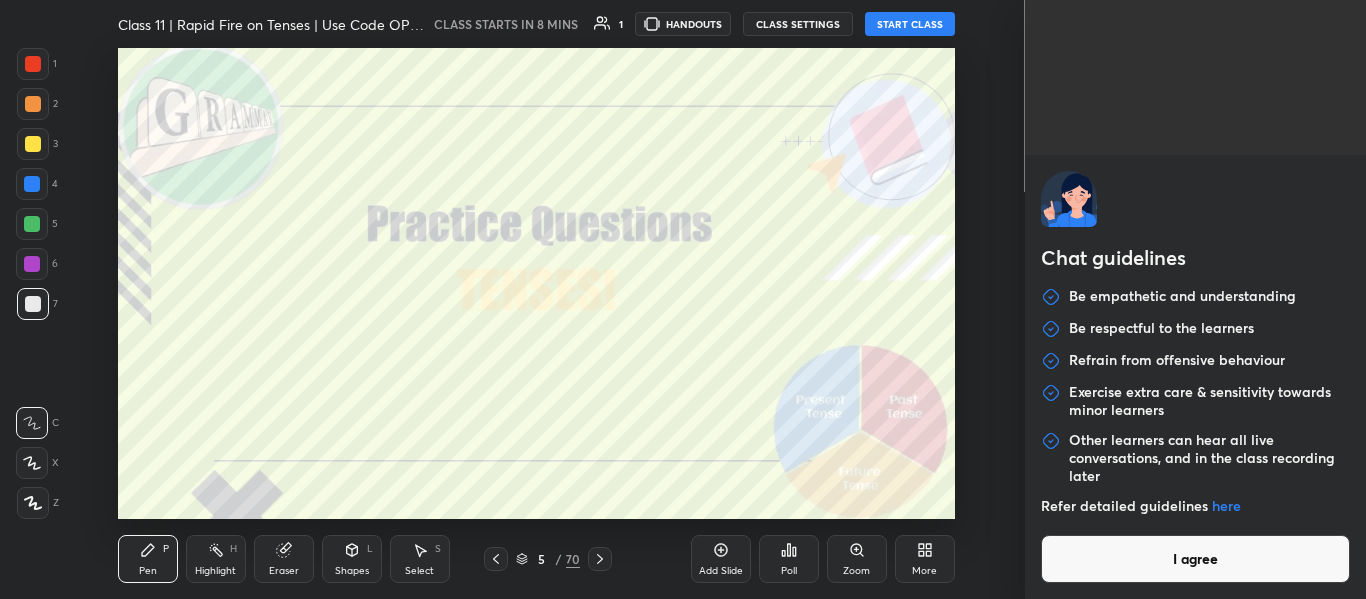 click on "1 2 3 4 5 6 7 C X Z C X Z E E Erase all   H H Class 11 | Rapid Fire on Tenses | Use Code OP05 CLASS STARTS IN 8 MINS 1 HANDOUTS CLASS SETTINGS START CLASS Setting up your live class Back Class 11 | Rapid Fire on Tenses | Use Code OP05 Oshin Phull Taknori Pen P Highlight H Eraser Shapes L Select S 5 / 70 Add Slide Poll Zoom More Chat You  joined 1 NEW MESSAGE Enable hand raising Enable raise hand to speak to learners. Once enabled, chat will be turned off temporarily. Enable x   introducing Raise a hand with a doubt Now learners can raise their hand along with a doubt  How it works? Doubts asked by learners will show up here Raise hand disabled You have disabled Raise hand currently. Enable it to invite learners to speak Enable Can't raise hand Looks like educator just invited you to speak. Please wait before you can raise your hand again. Got it T Messages (T) D Doubts (D) G Raise Hand (G) Report an issue Reason for reporting Buffering Chat not working Audio - Video sync issue Educator video quality low ​" at bounding box center (683, 299) 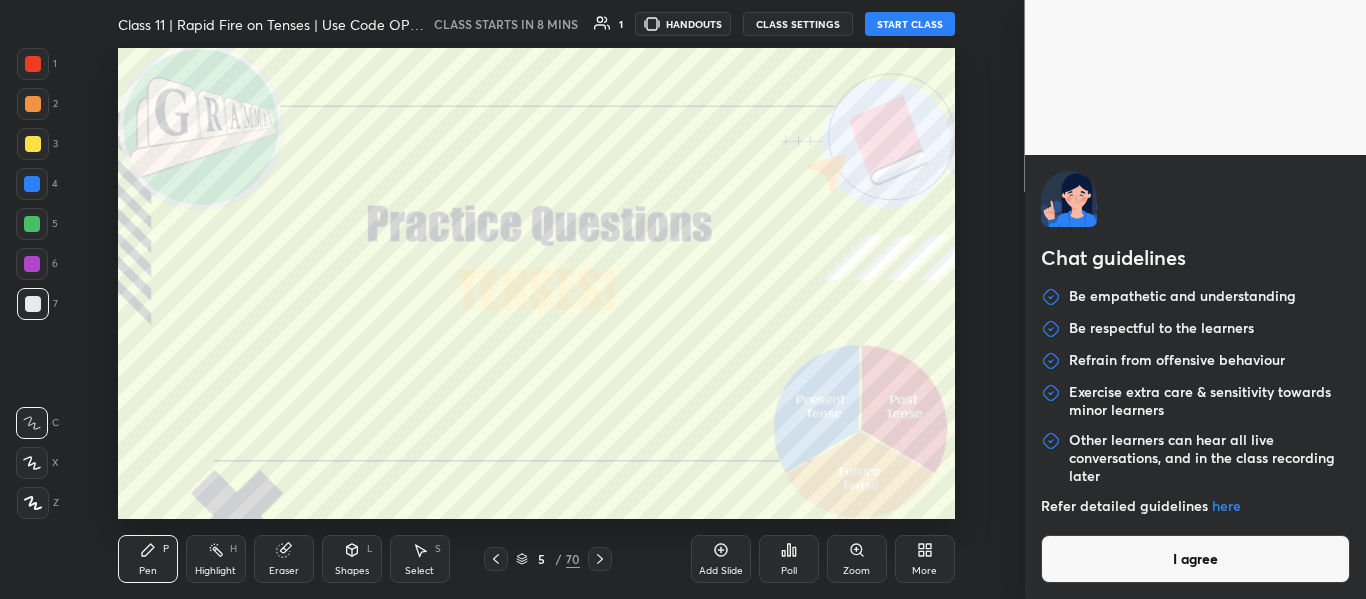 type on "x" 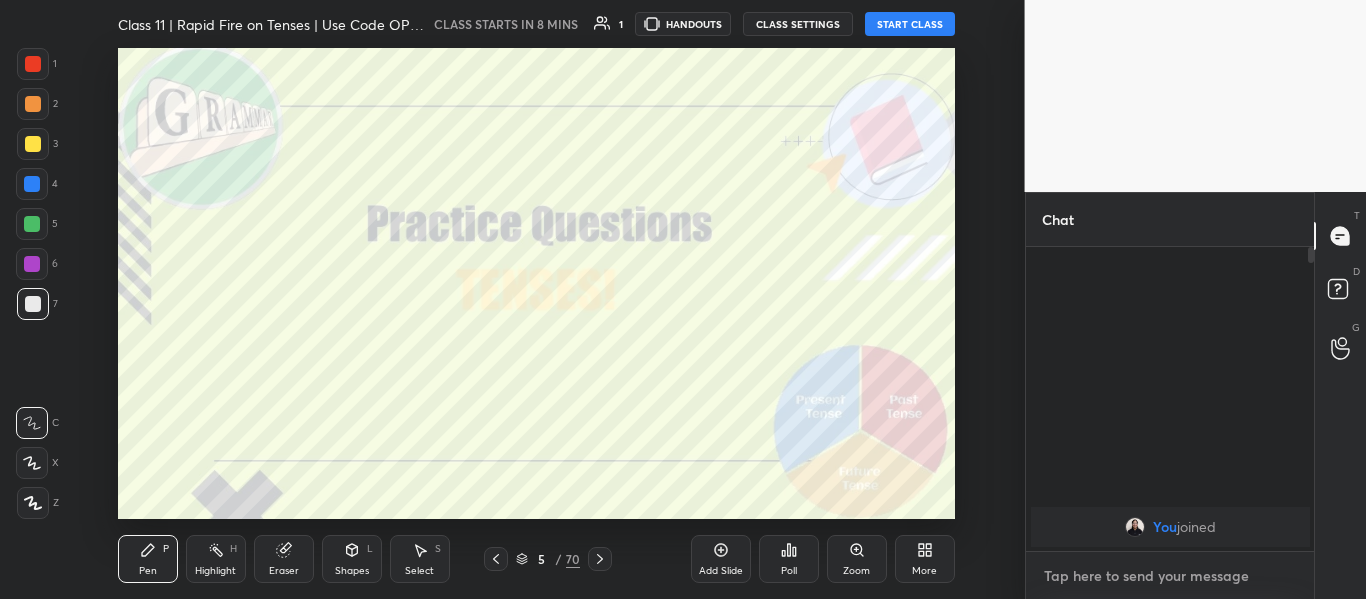 paste on "http://t.me/oshinmam" 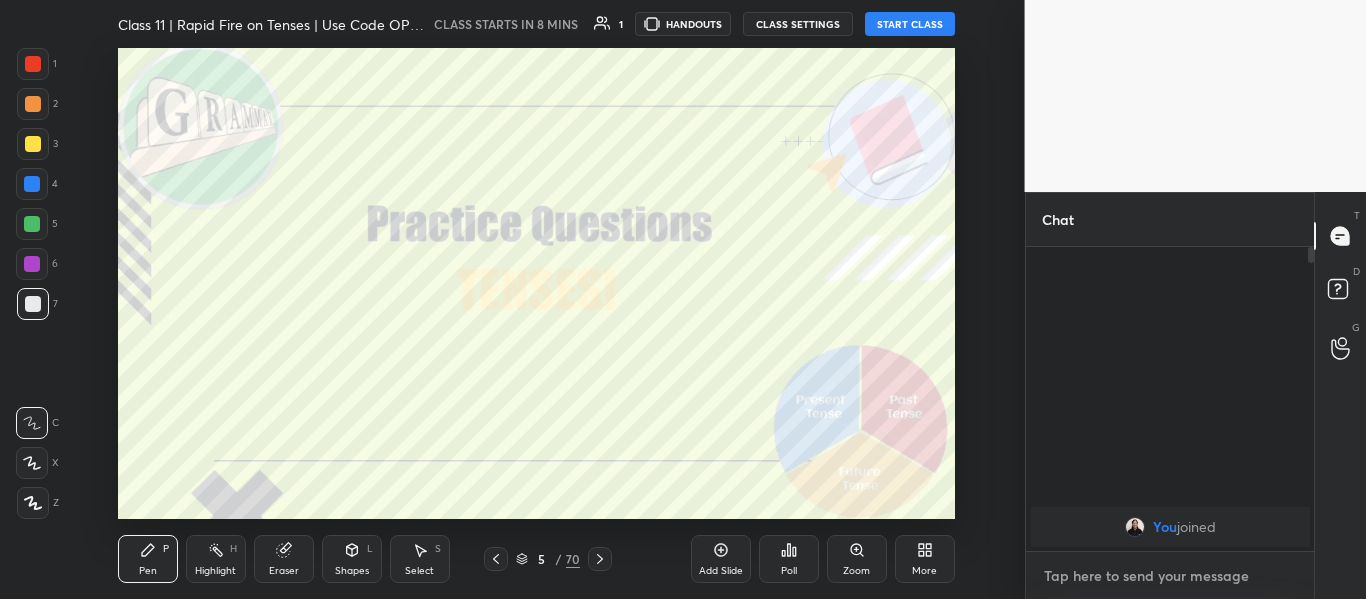 type on "http://t.me/oshinmam" 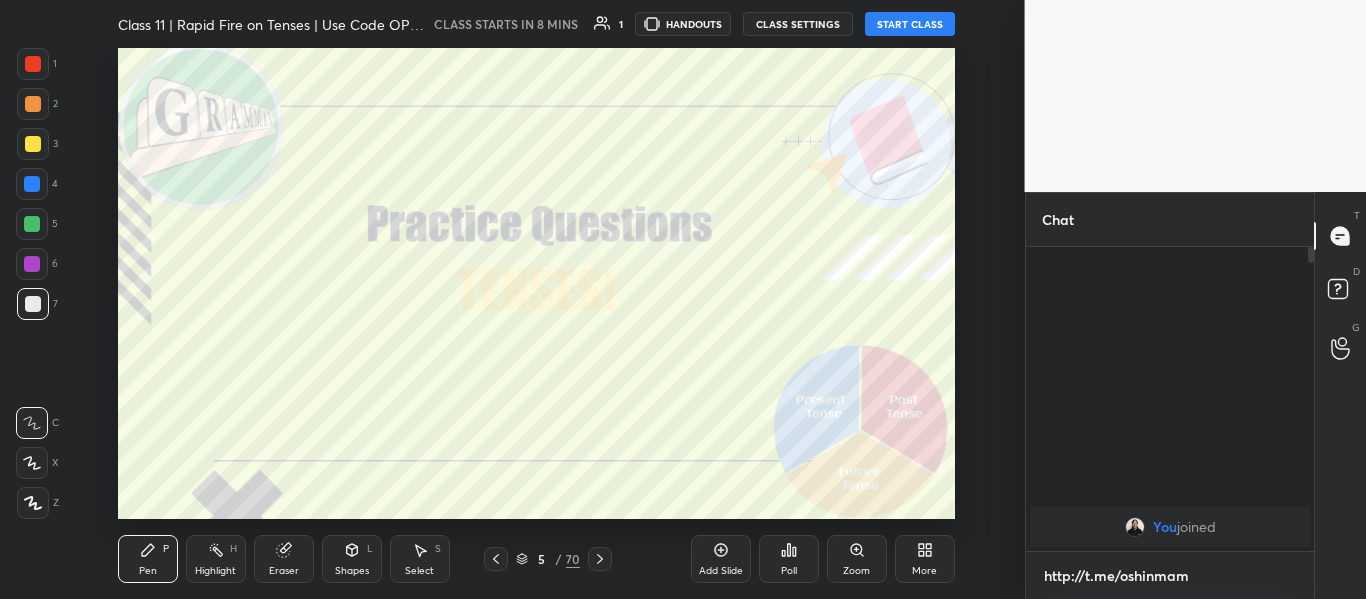 scroll, scrollTop: 292, scrollLeft: 282, axis: both 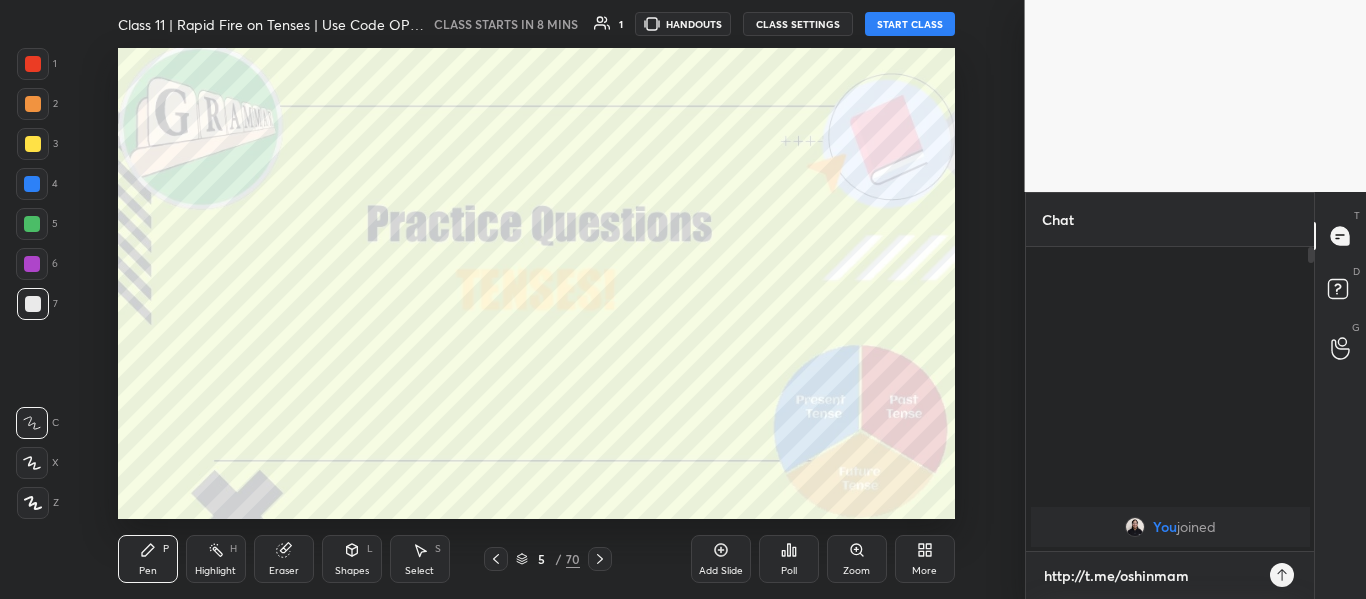 type 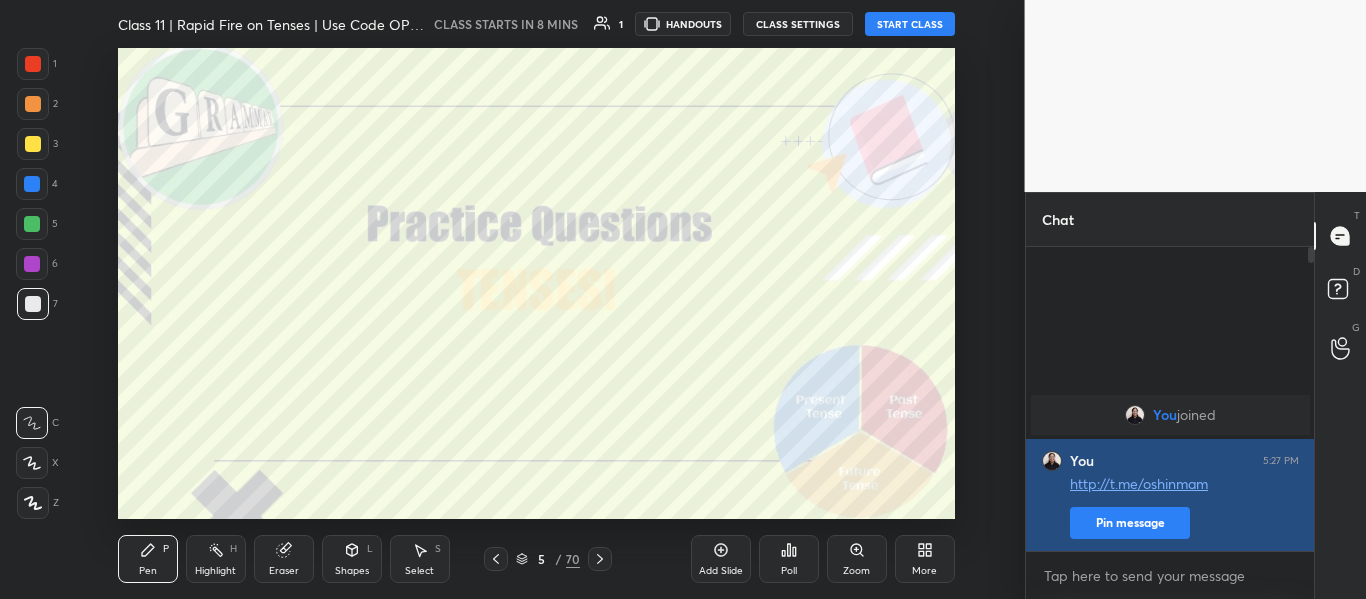 click on "Pin message" at bounding box center (1130, 523) 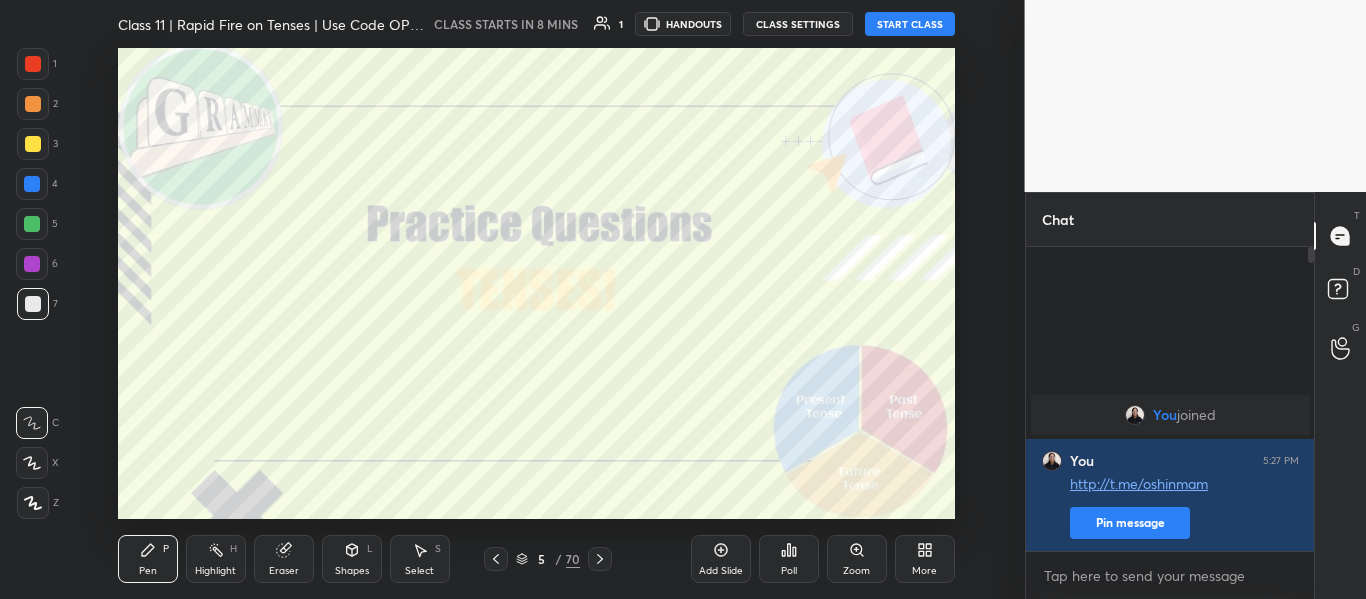scroll, scrollTop: 91, scrollLeft: 282, axis: both 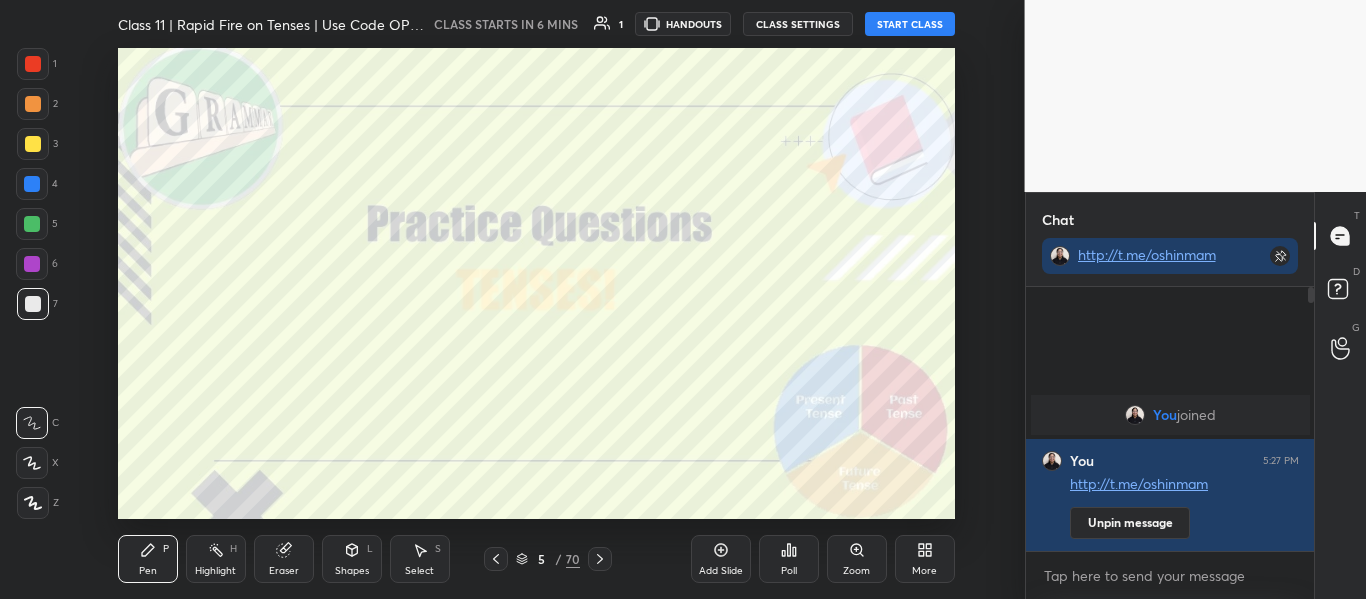 click on "START CLASS" at bounding box center [910, 24] 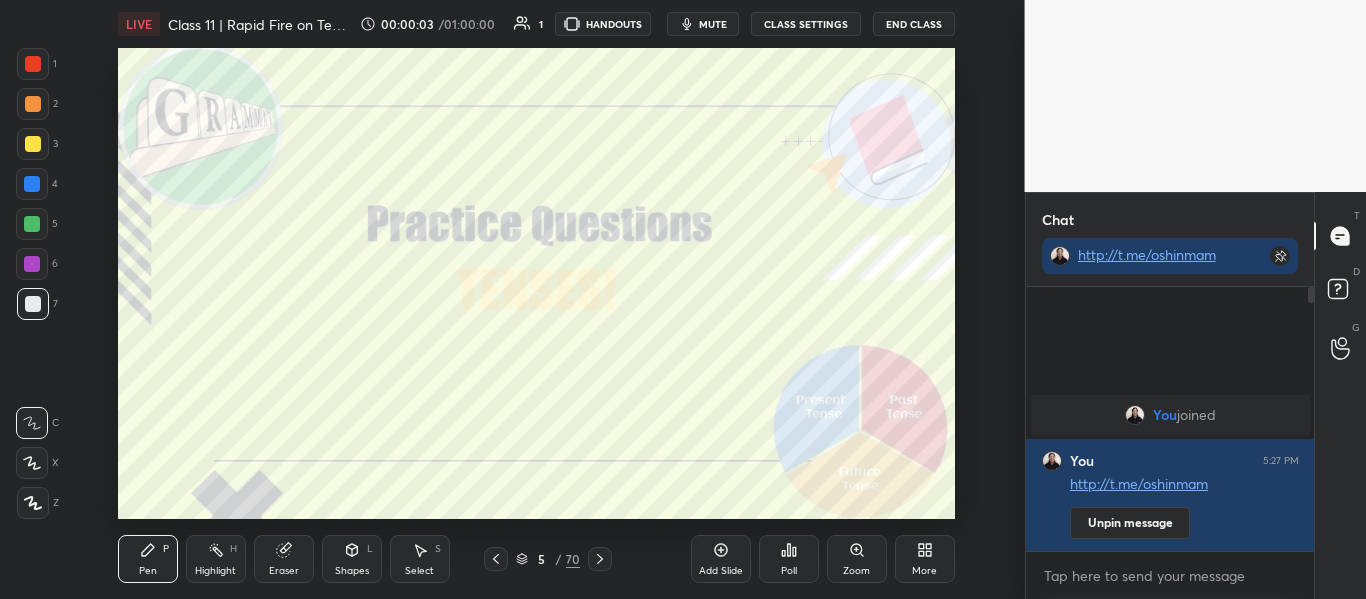 click at bounding box center (33, 64) 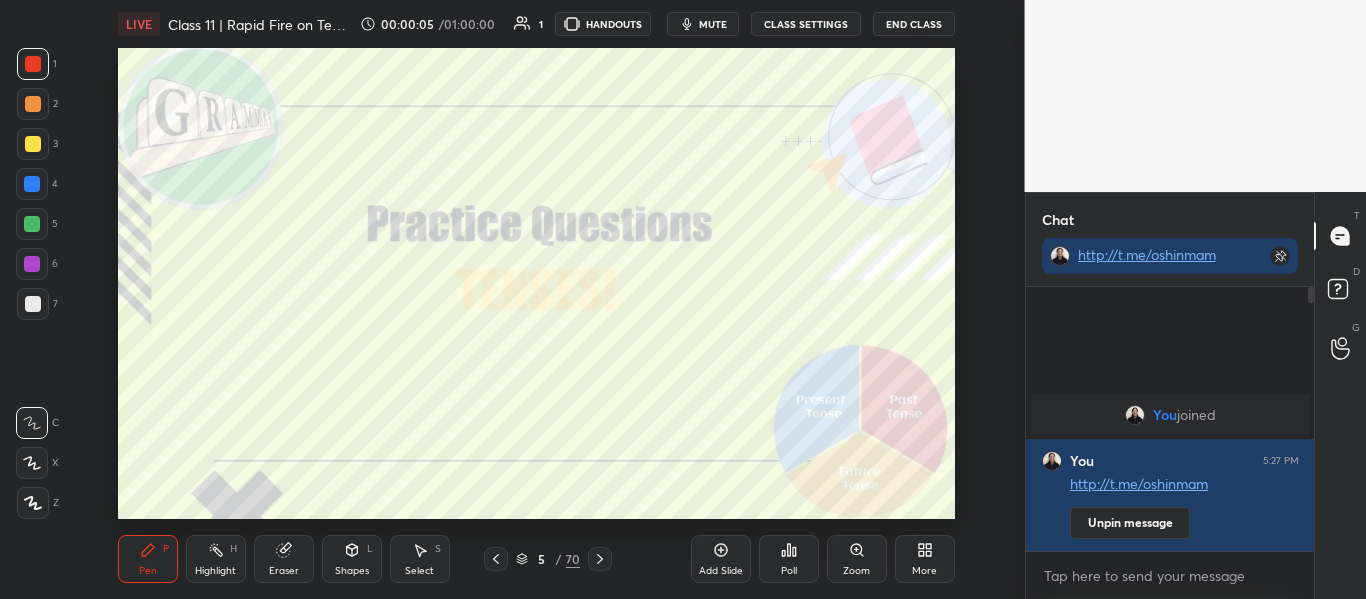 click at bounding box center [33, 503] 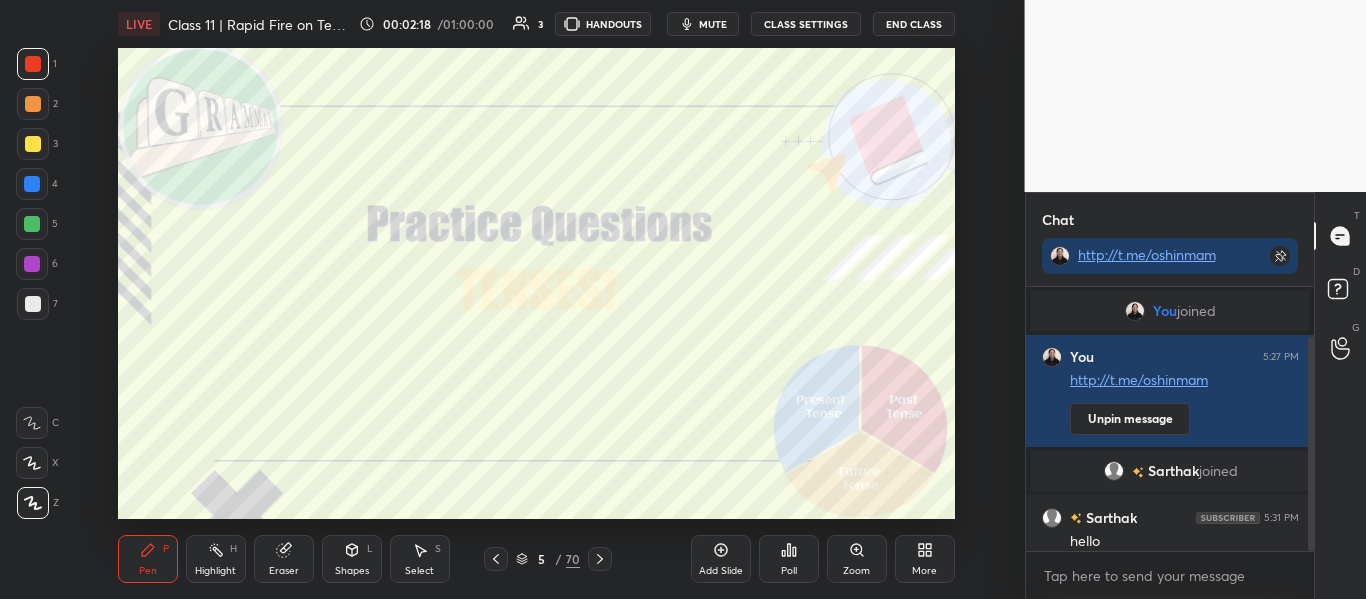 scroll, scrollTop: 61, scrollLeft: 0, axis: vertical 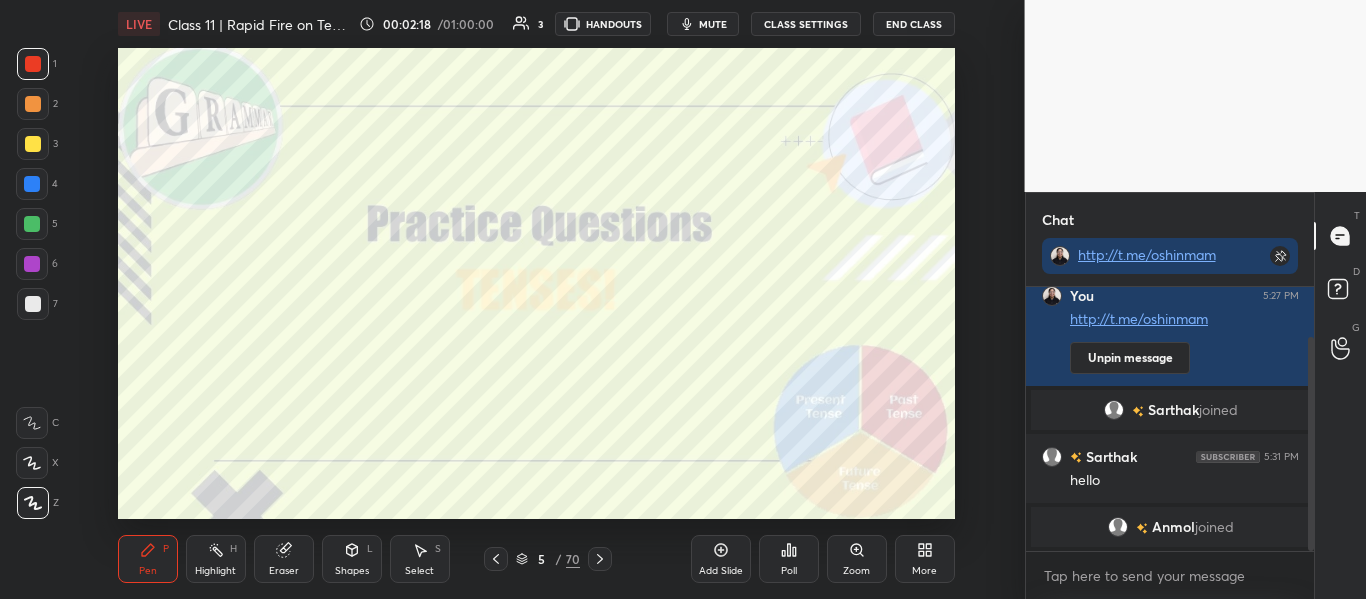 drag, startPoint x: 1308, startPoint y: 455, endPoint x: 1294, endPoint y: 620, distance: 165.59288 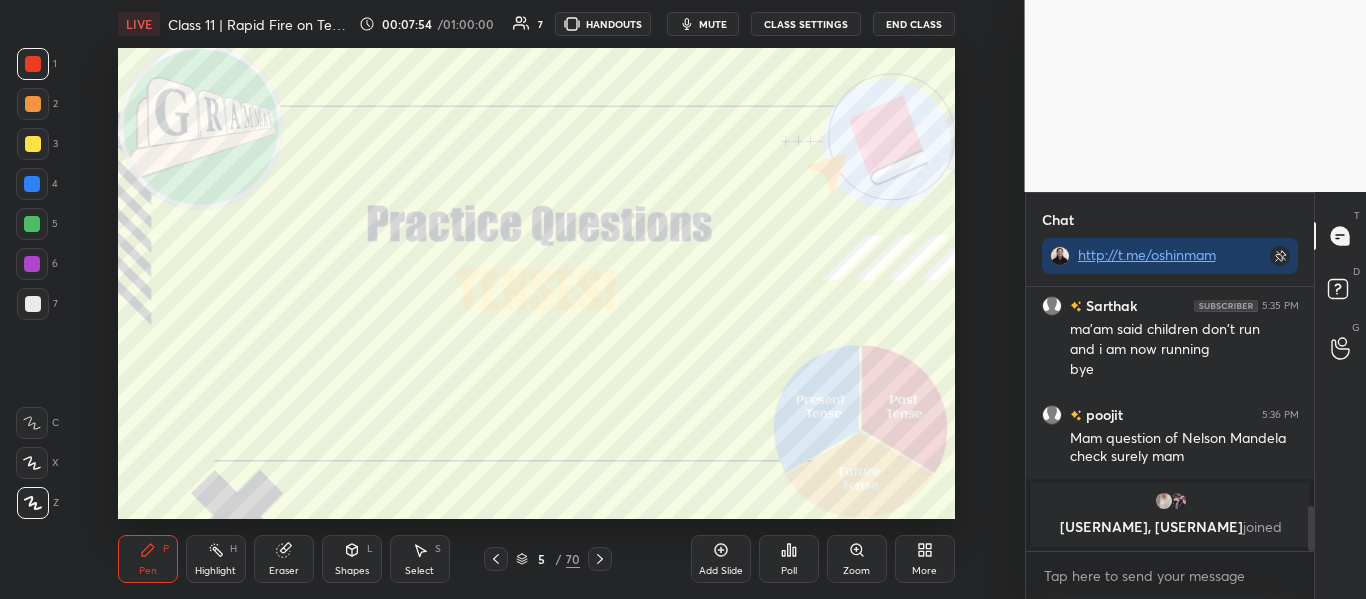 scroll, scrollTop: 1345, scrollLeft: 0, axis: vertical 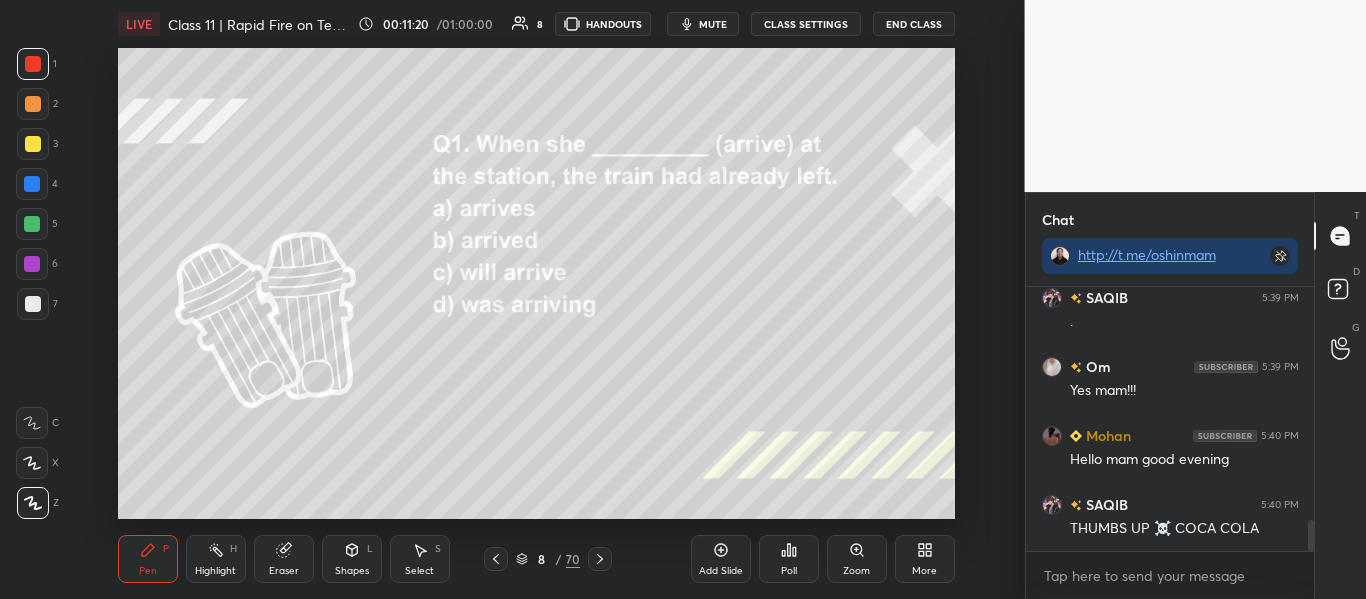 click on "Poll" at bounding box center (789, 559) 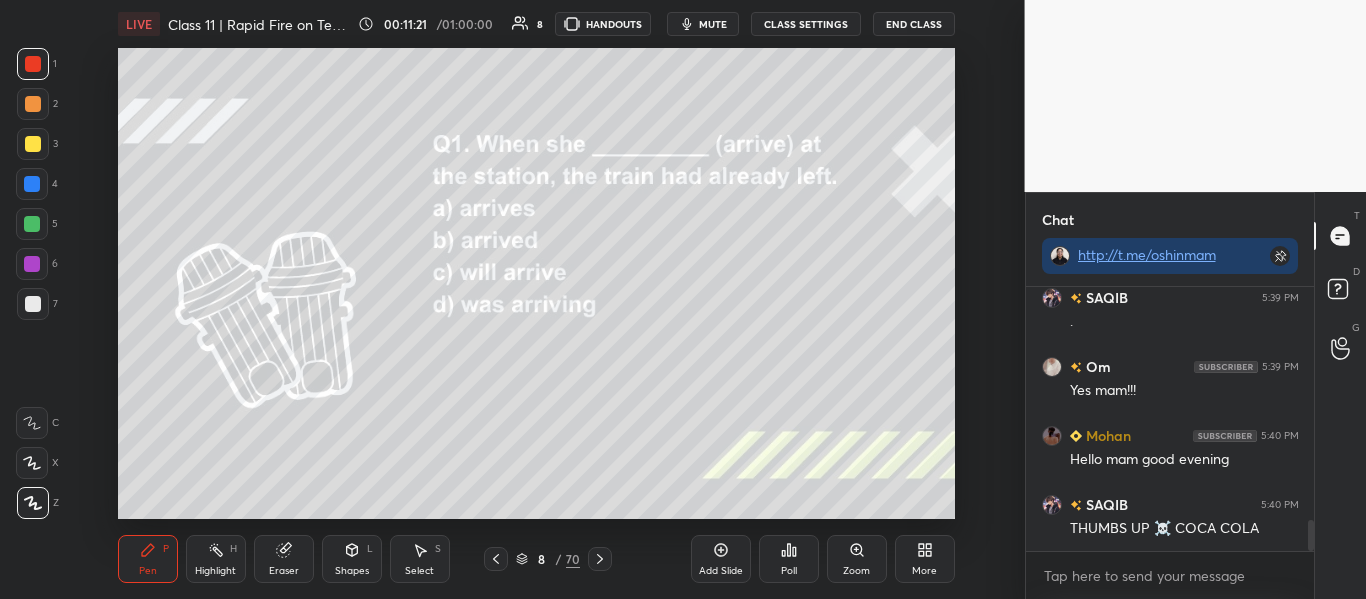click on "Poll" at bounding box center [789, 559] 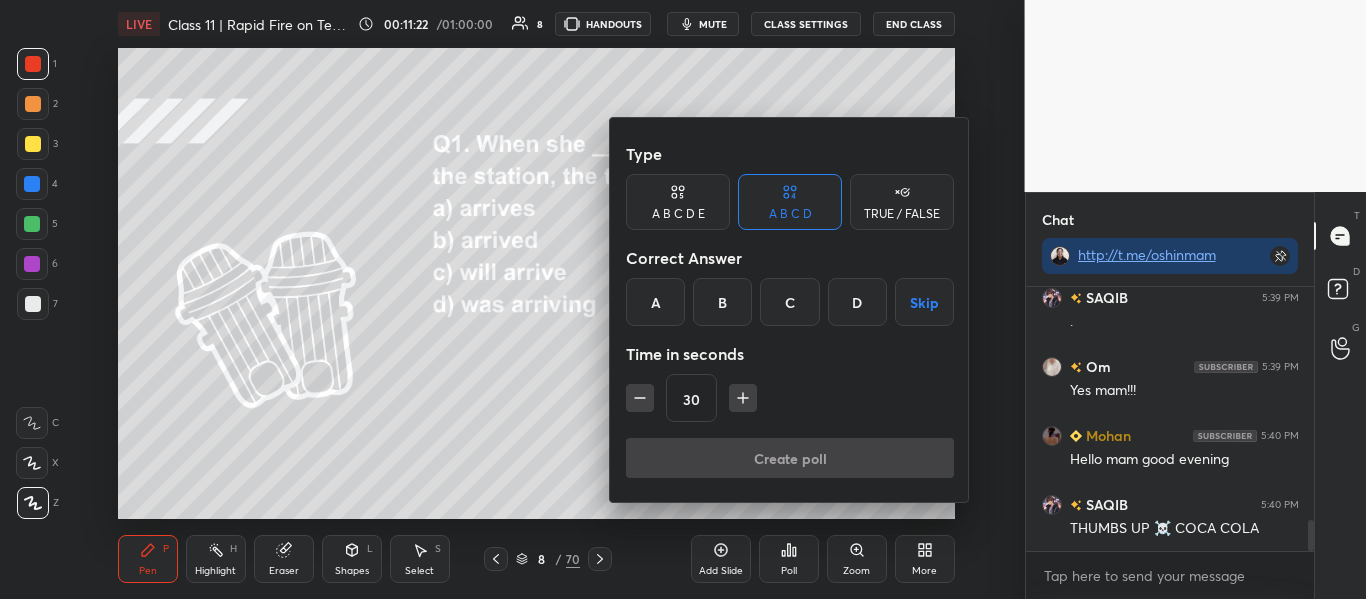click on "B" at bounding box center (722, 302) 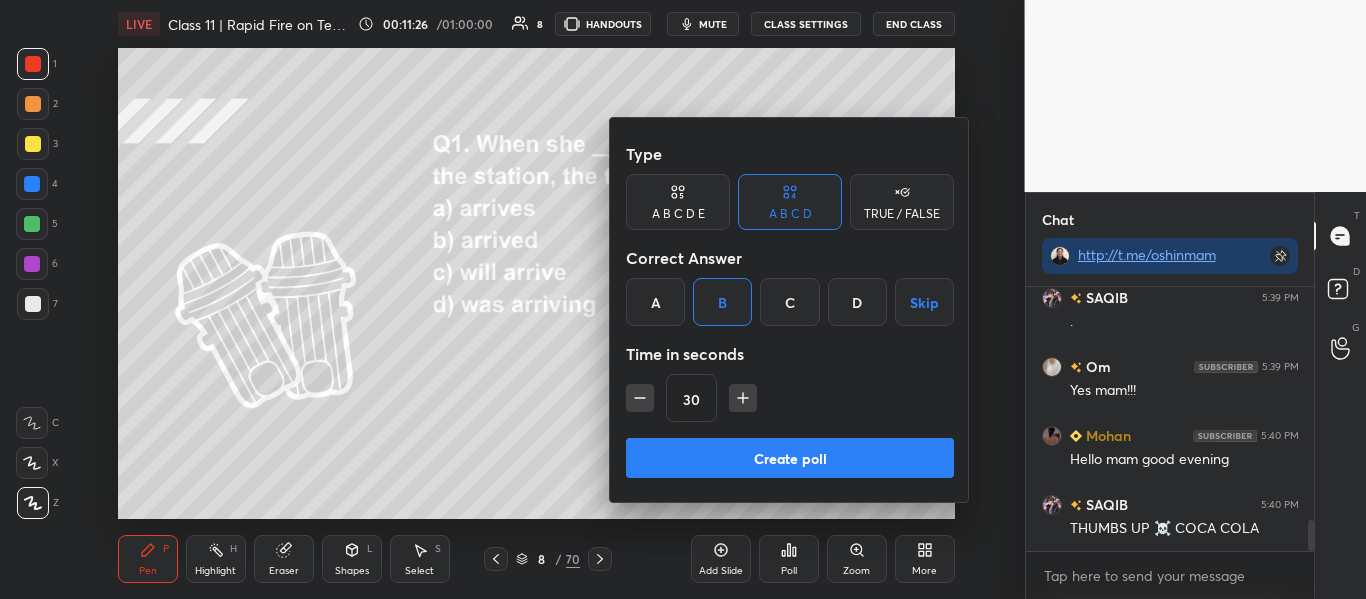 click on "Create poll" at bounding box center (790, 458) 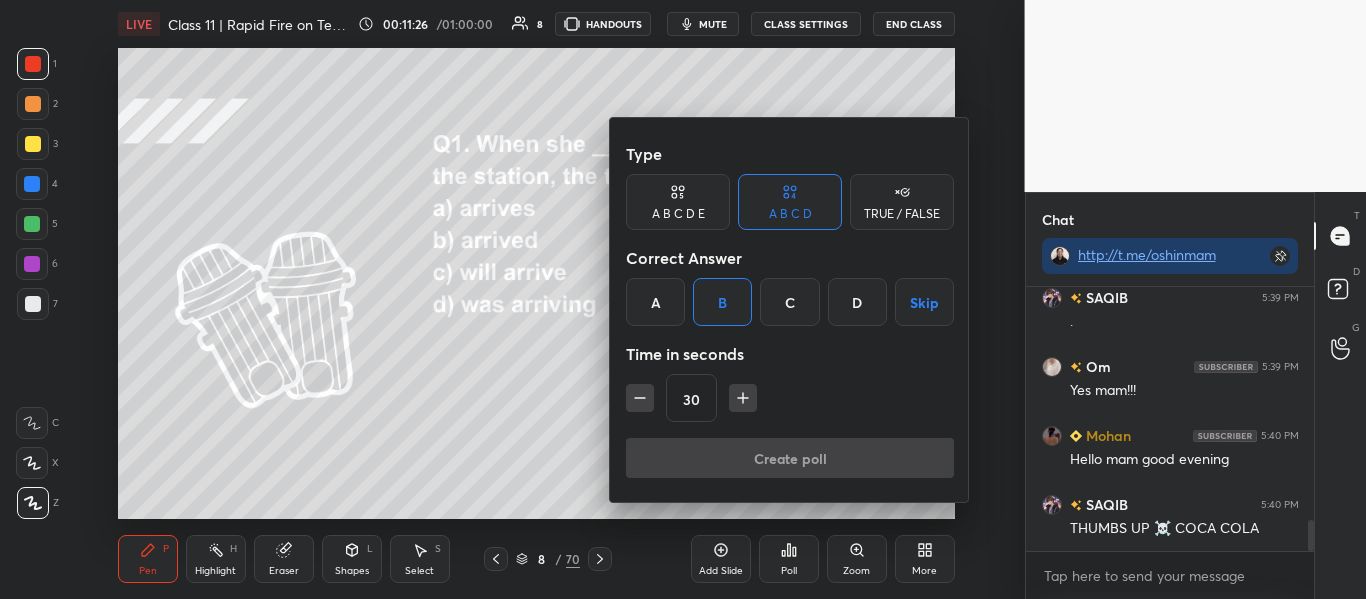 scroll, scrollTop: 216, scrollLeft: 282, axis: both 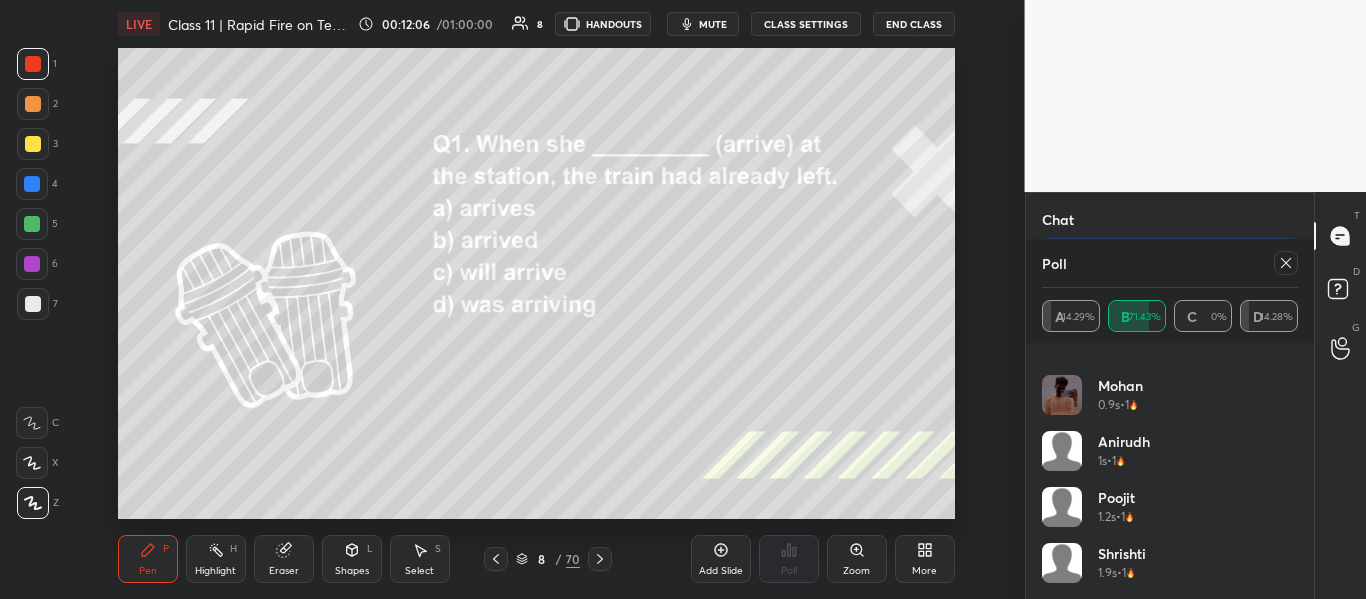 click 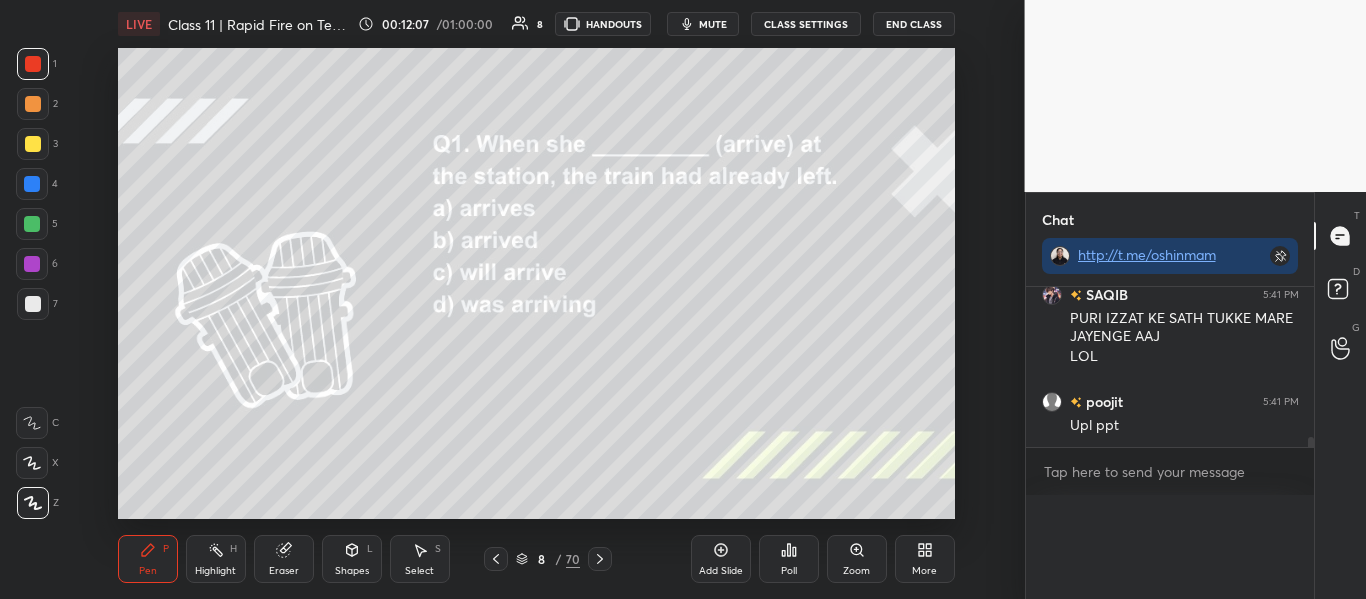 scroll, scrollTop: 0, scrollLeft: 0, axis: both 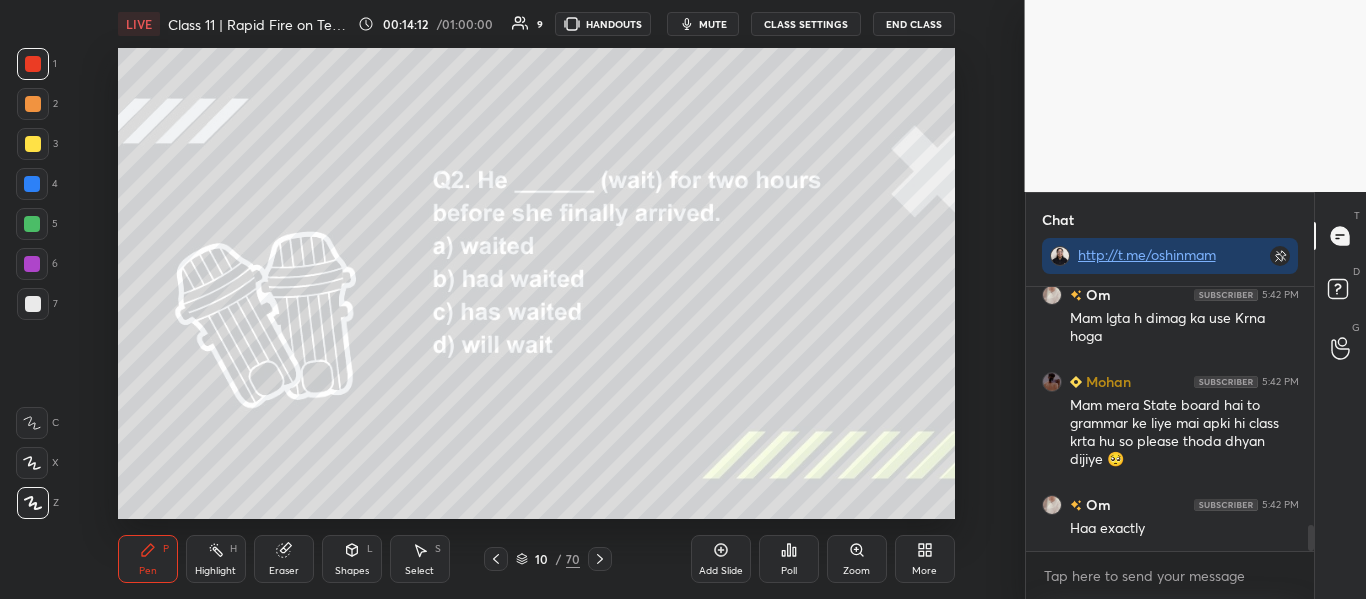click on "Poll" at bounding box center (789, 559) 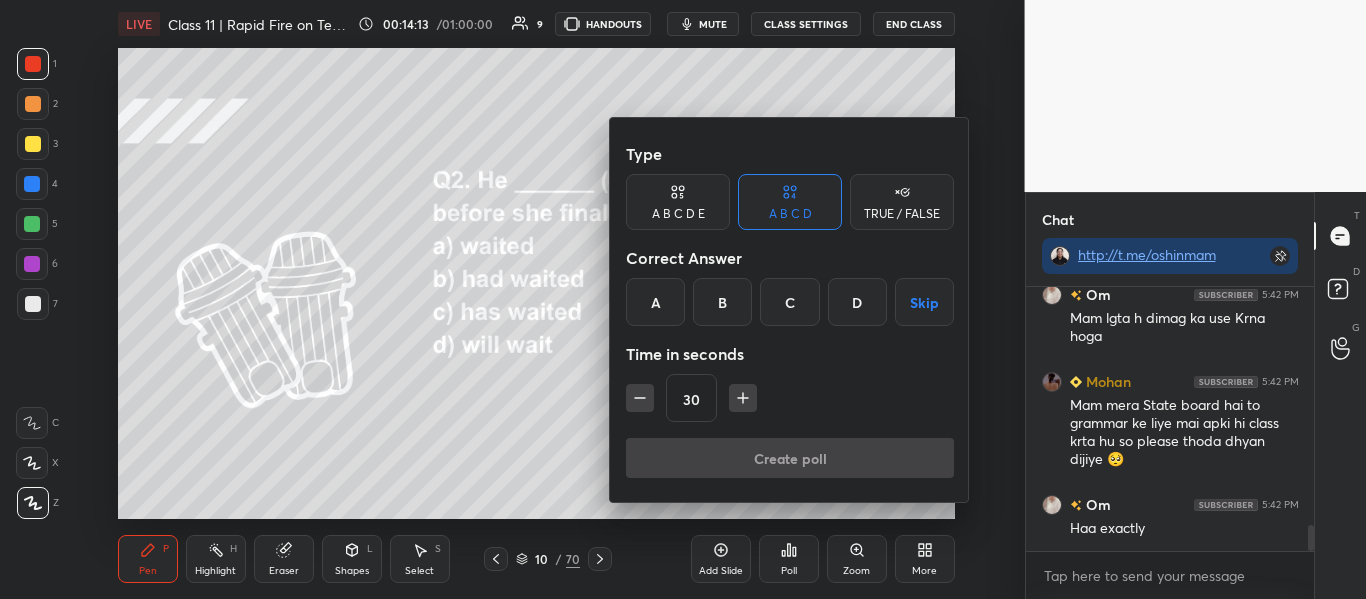 click on "B" at bounding box center [722, 302] 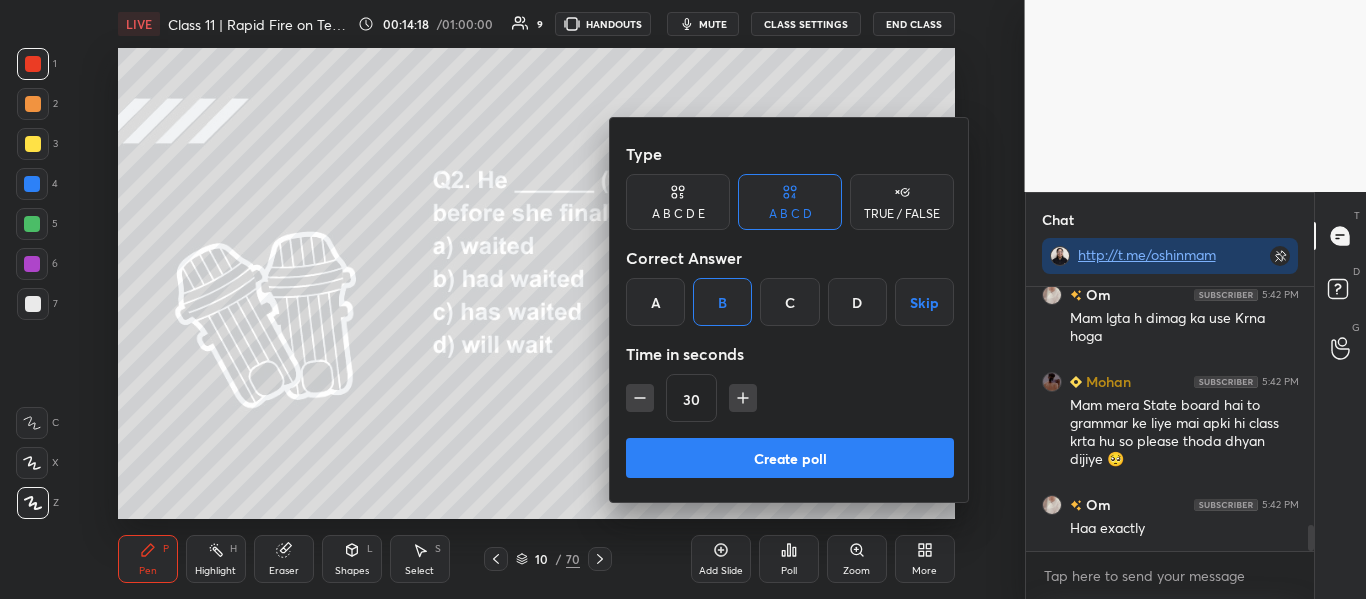 click on "Create poll" at bounding box center (790, 458) 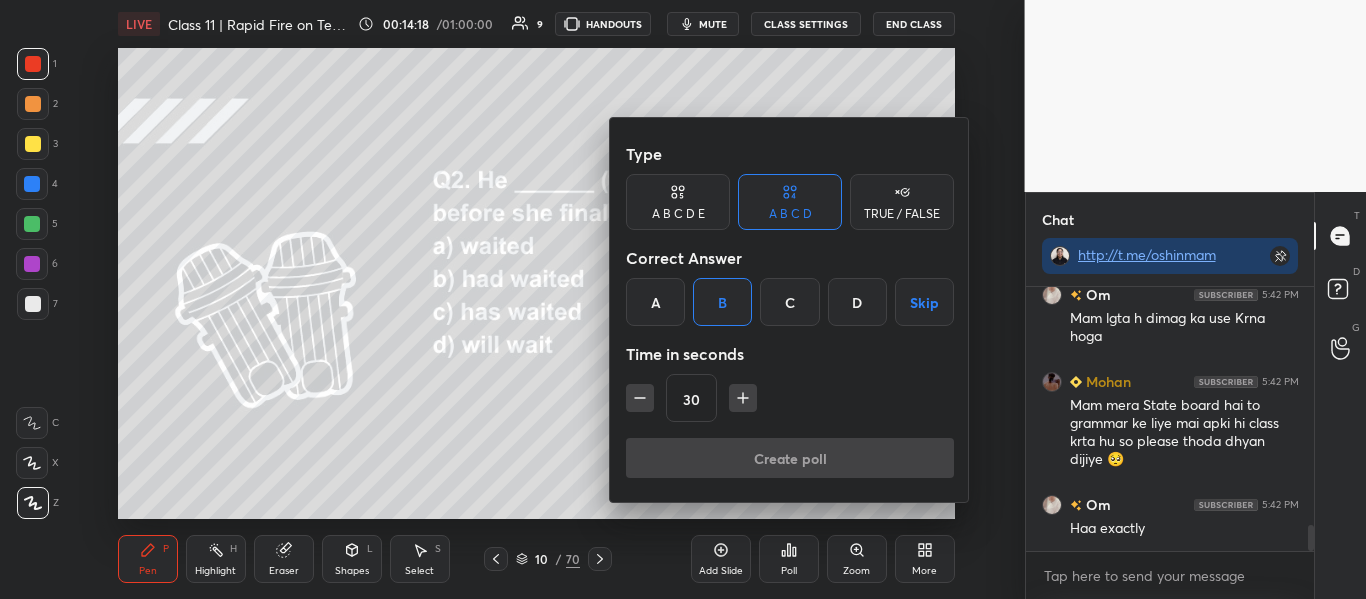 scroll, scrollTop: 216, scrollLeft: 282, axis: both 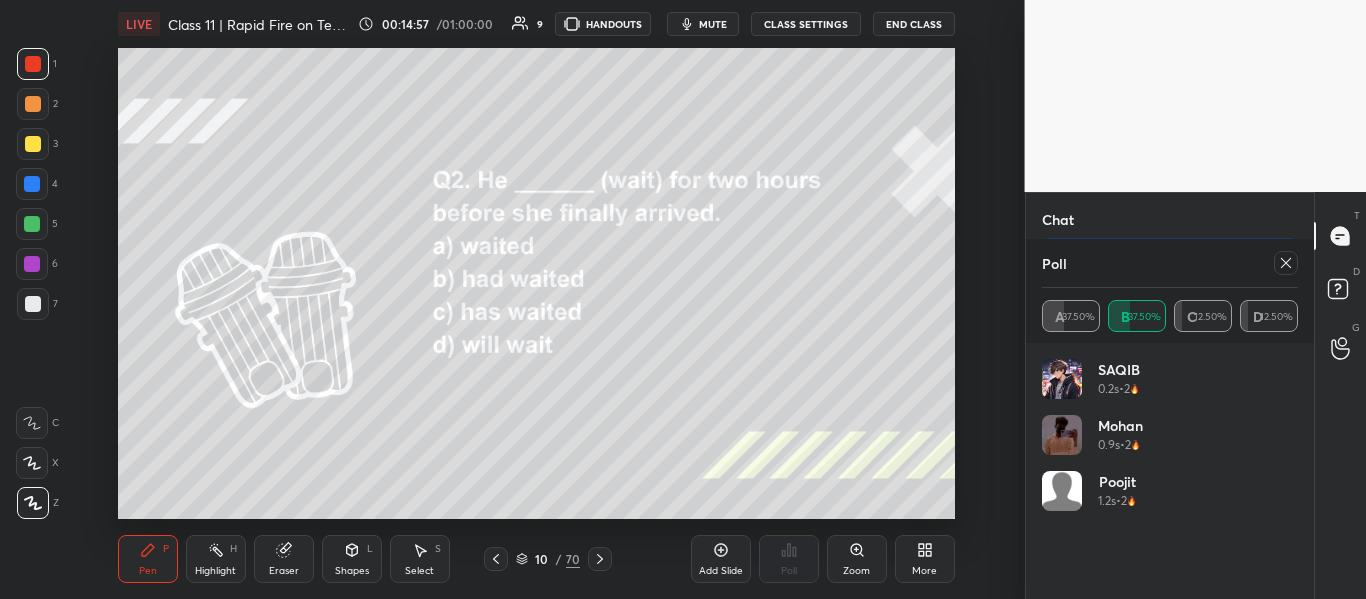click 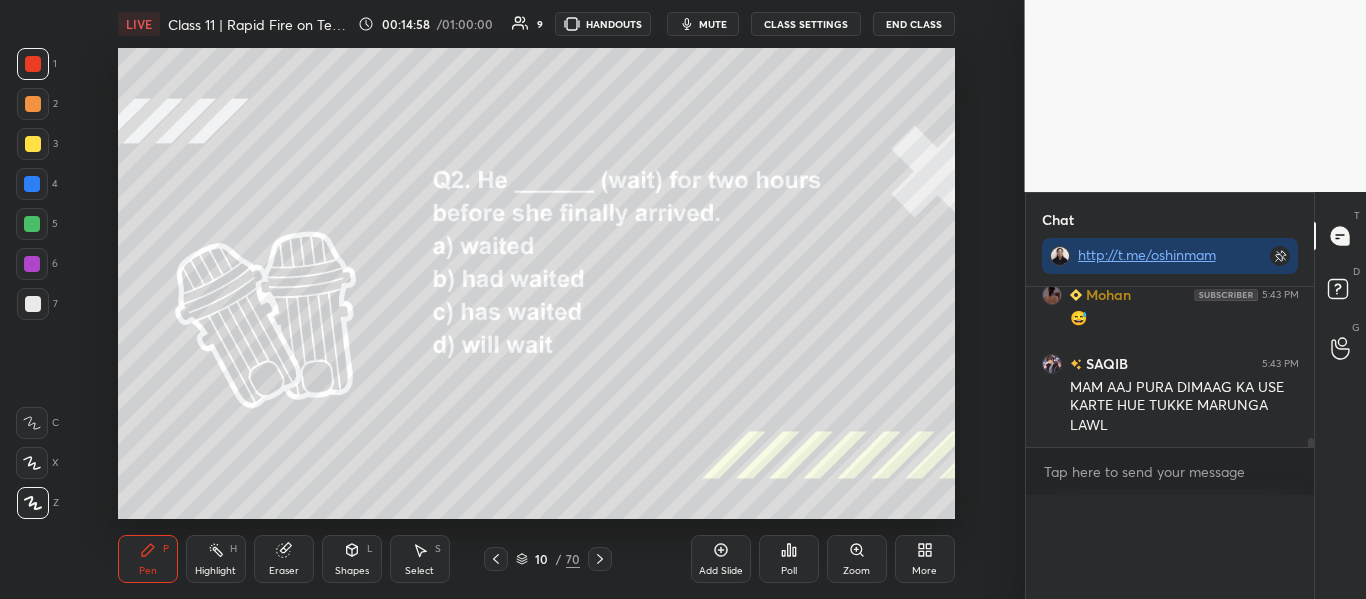 scroll, scrollTop: 0, scrollLeft: 0, axis: both 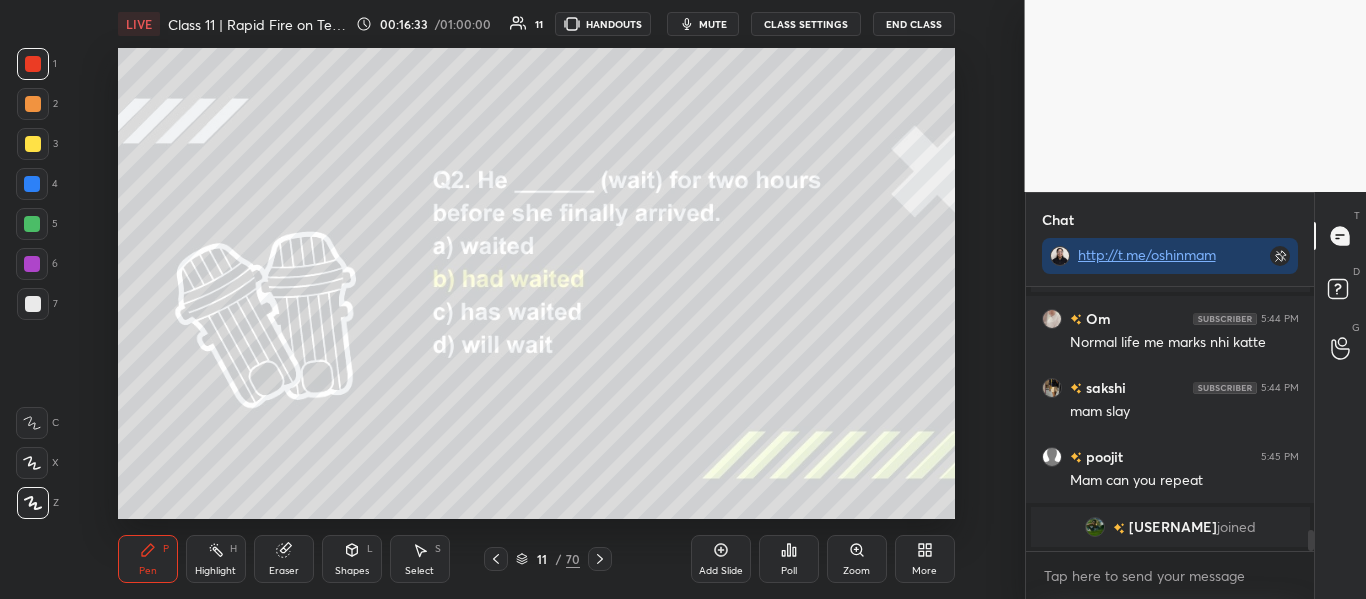 click 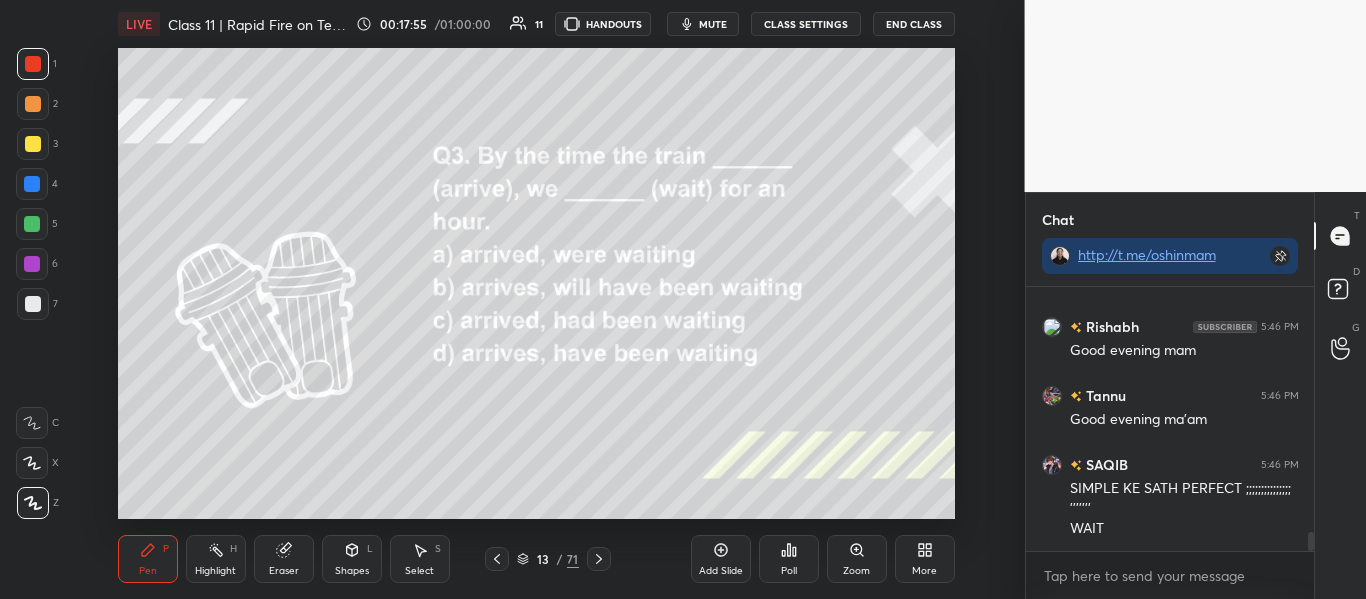 scroll, scrollTop: 3471, scrollLeft: 0, axis: vertical 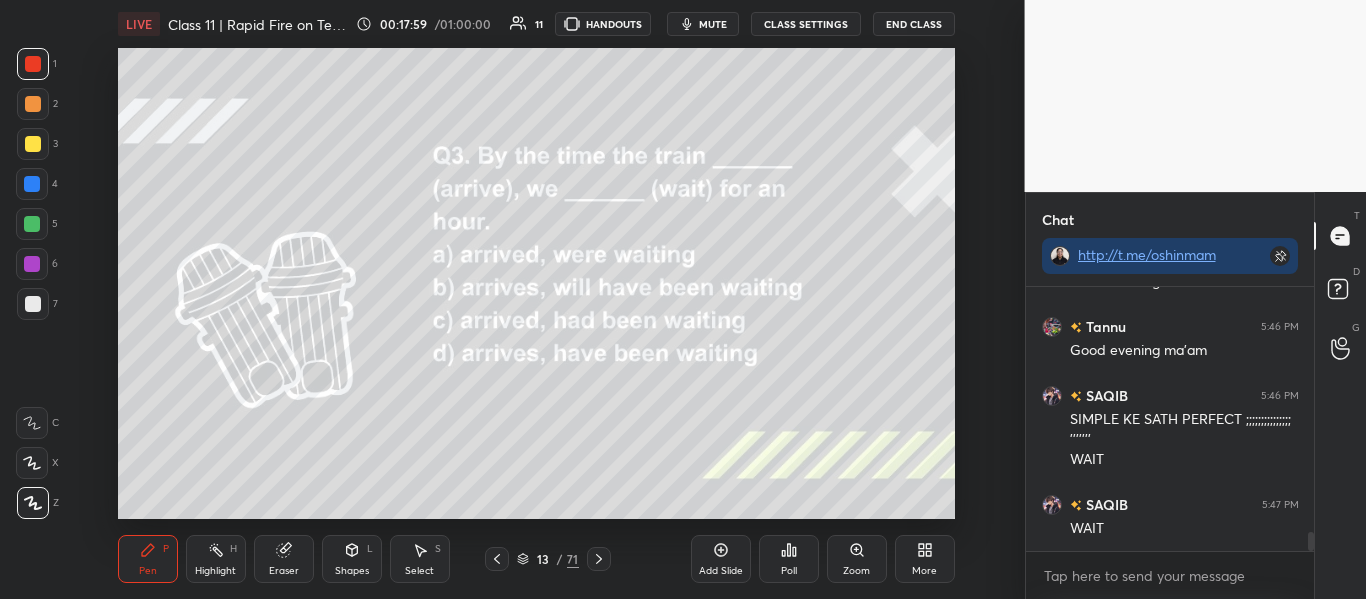 click 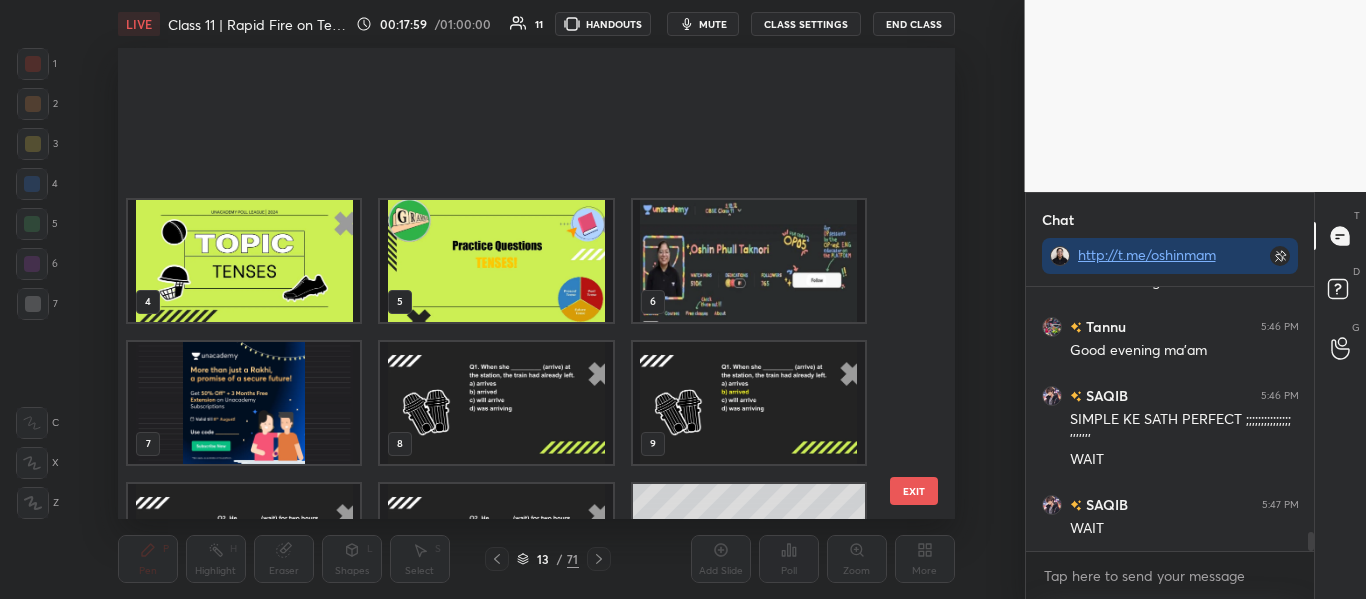 scroll, scrollTop: 239, scrollLeft: 0, axis: vertical 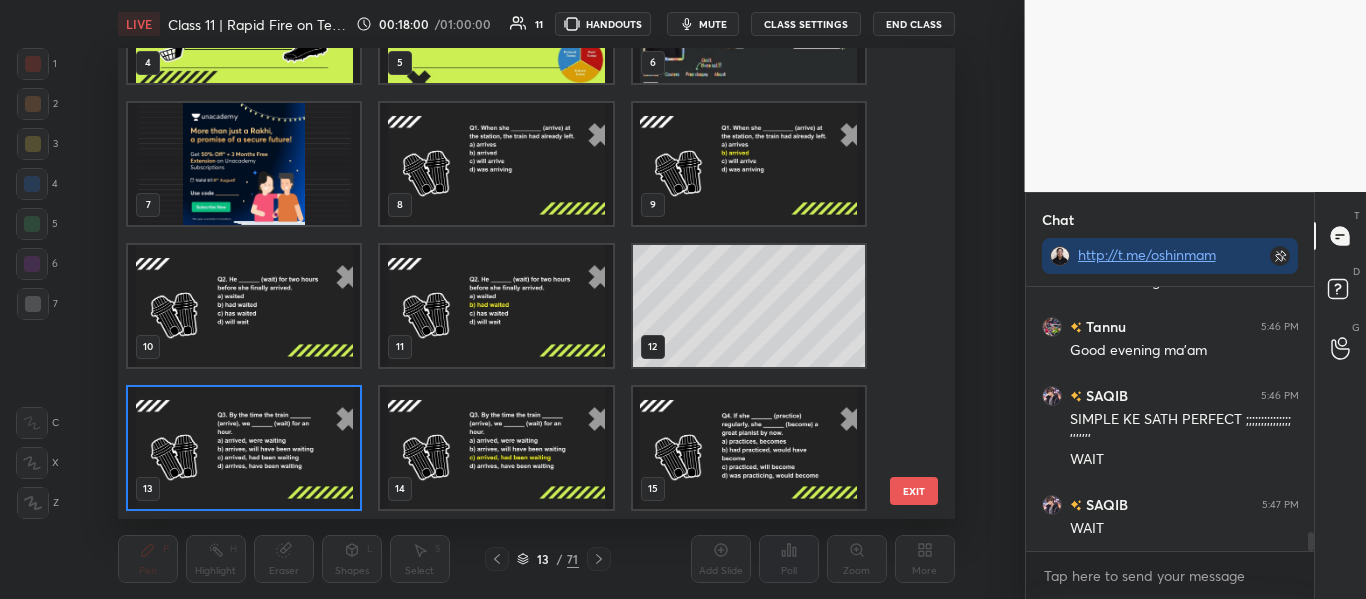 click at bounding box center [244, 448] 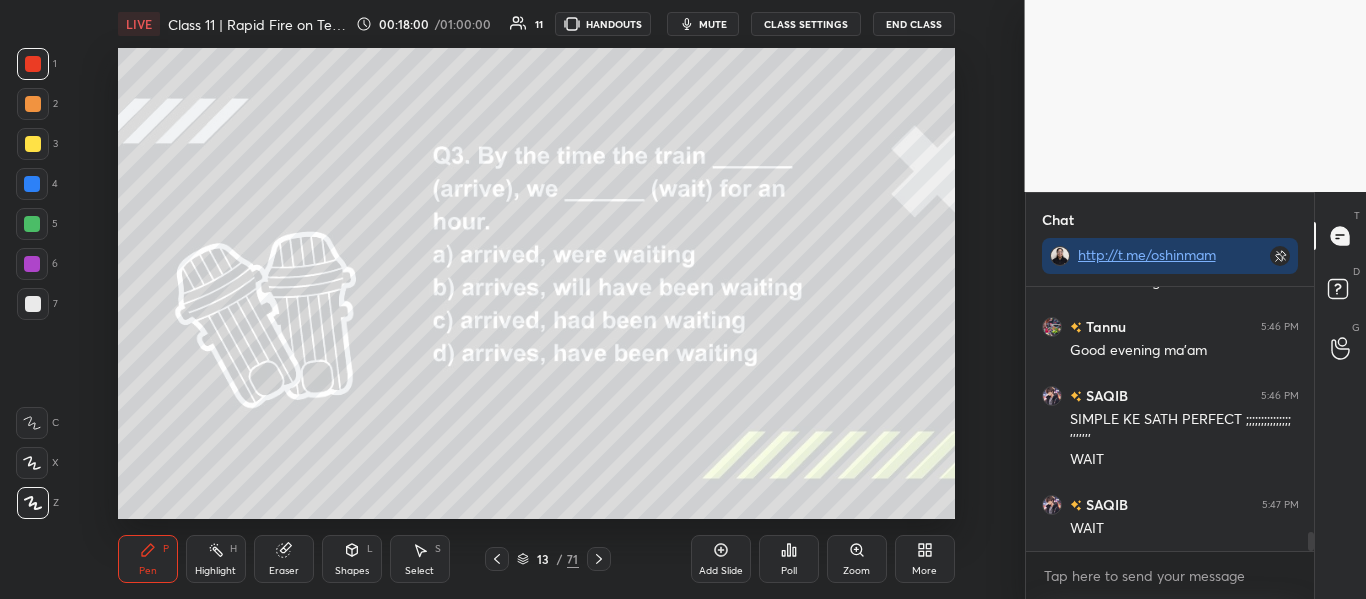 click at bounding box center (244, 448) 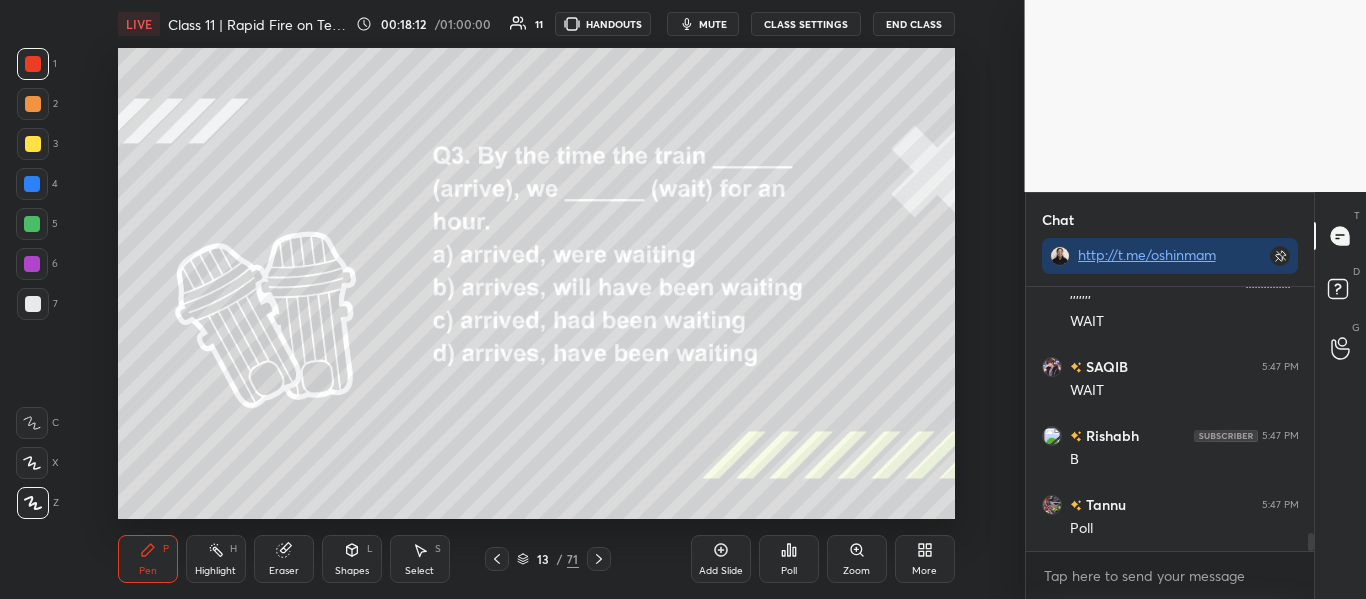 scroll, scrollTop: 3678, scrollLeft: 0, axis: vertical 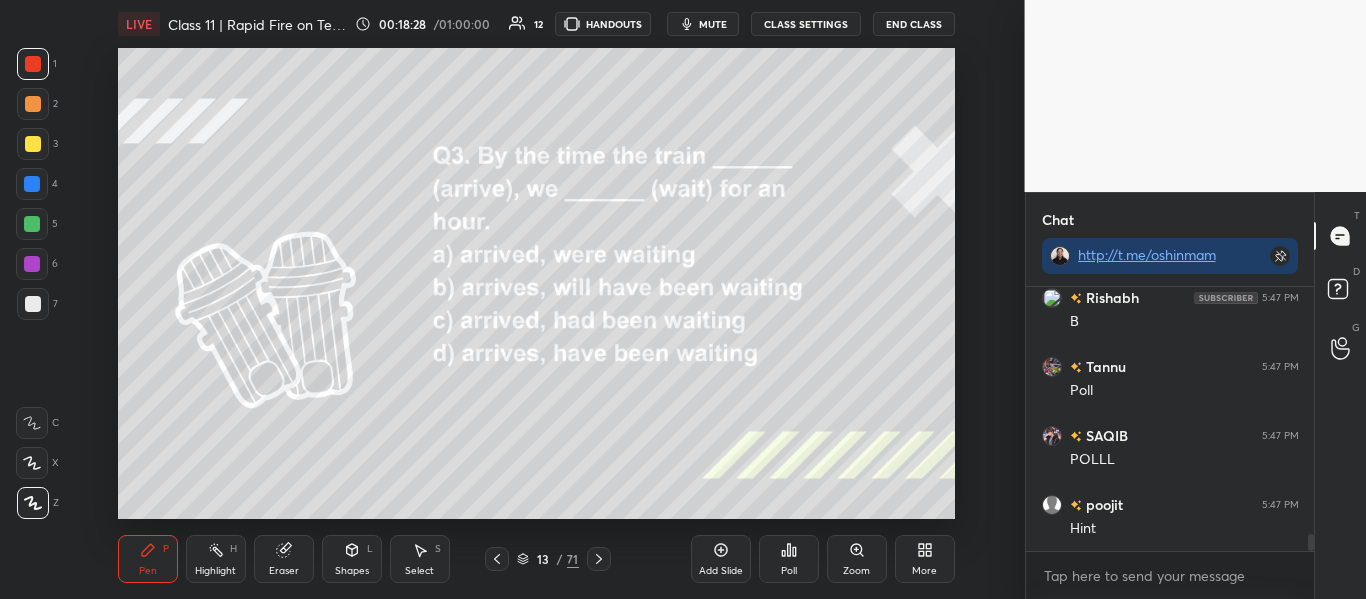 click on "Poll" at bounding box center [789, 559] 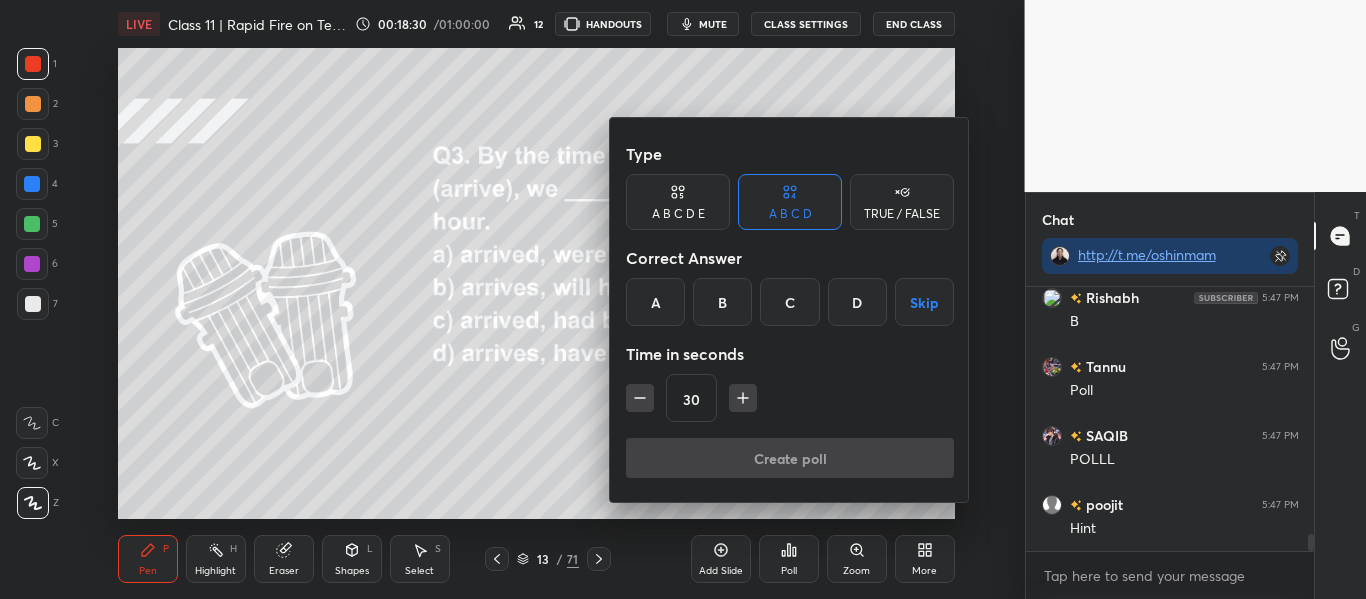click on "C" at bounding box center (789, 302) 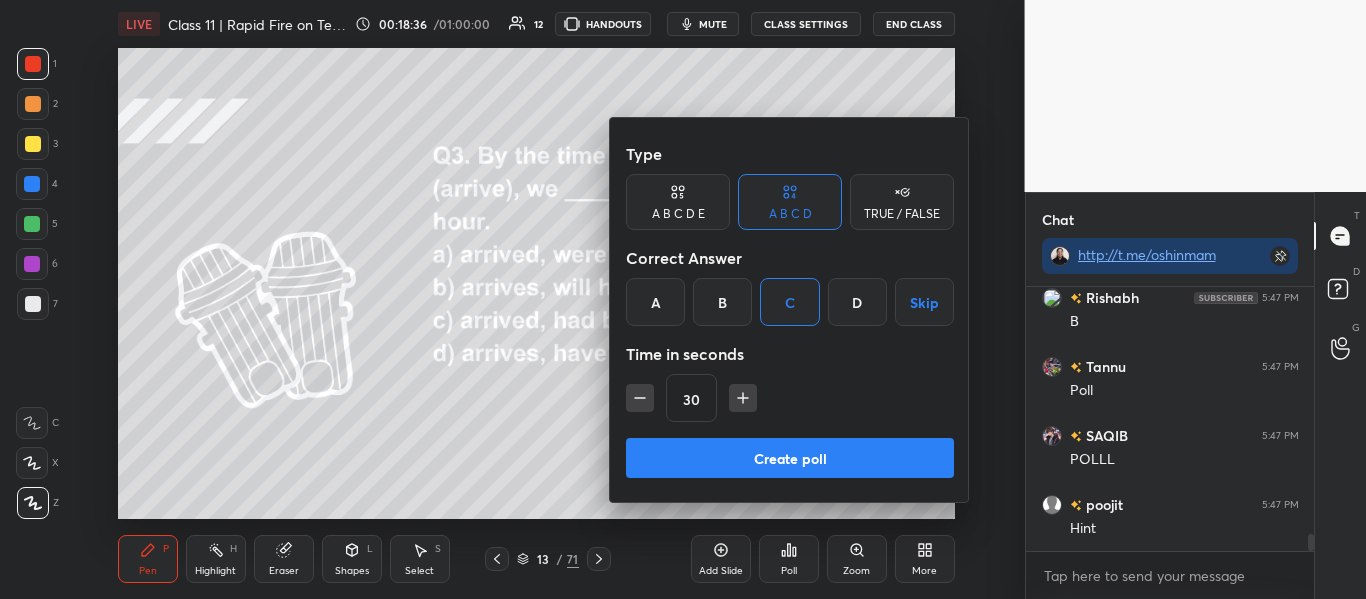 click on "Create poll" at bounding box center (790, 458) 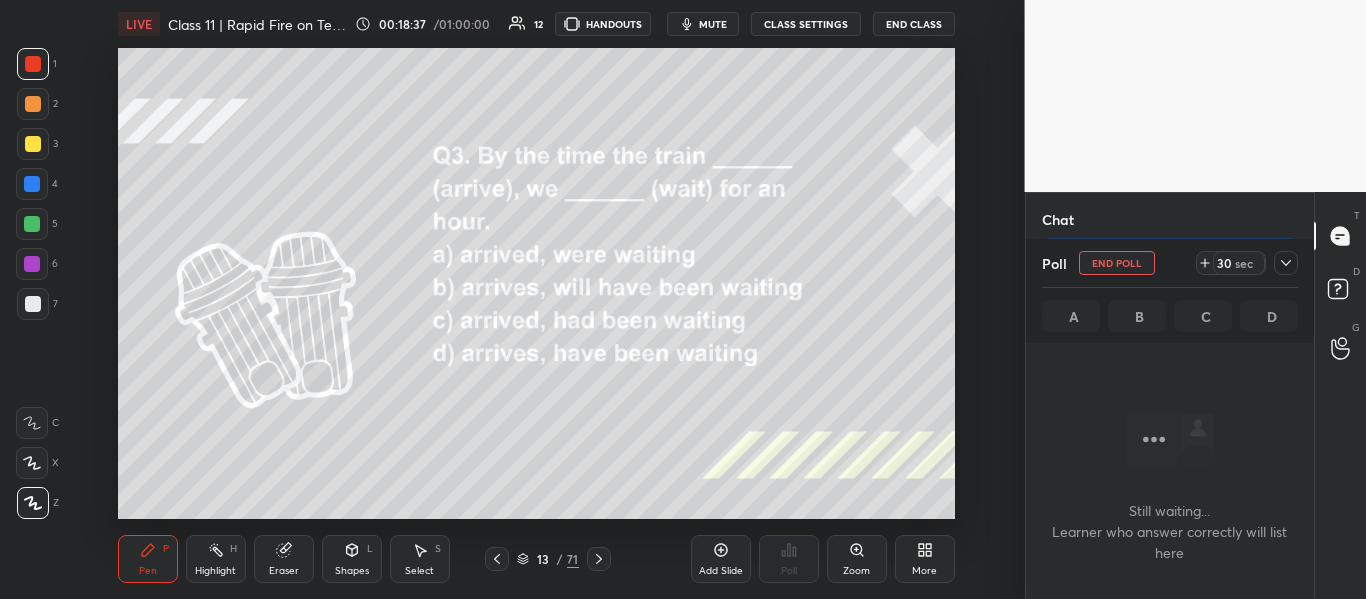 scroll, scrollTop: 160, scrollLeft: 282, axis: both 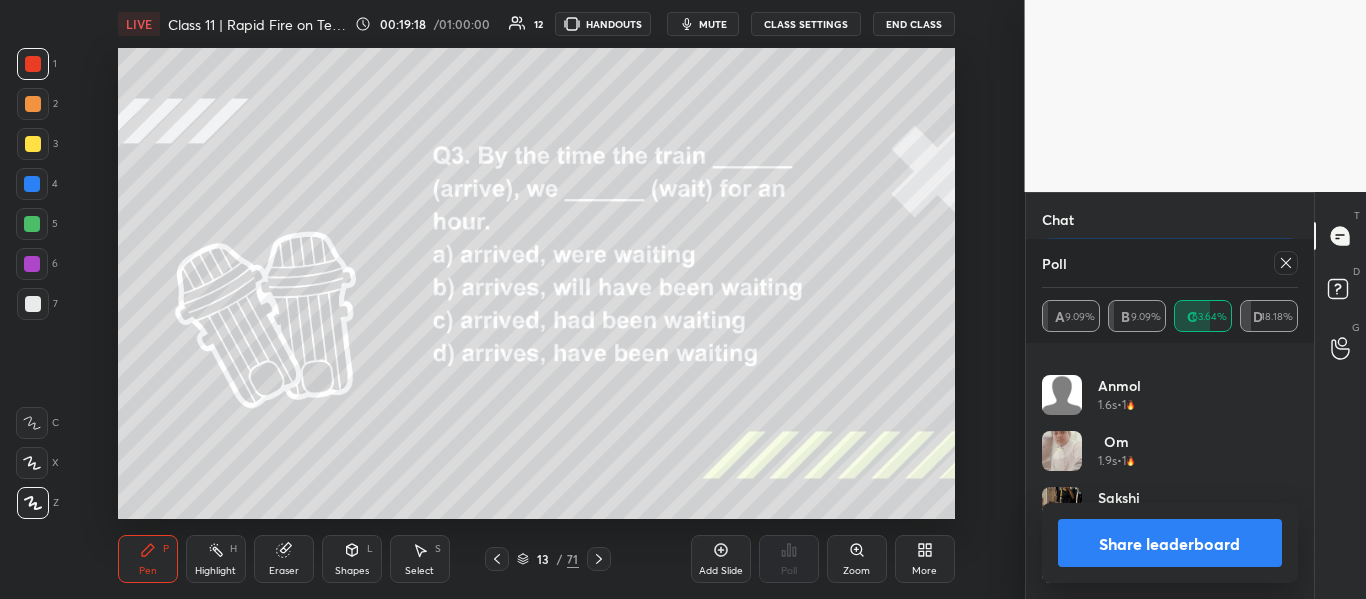 click on "Share leaderboard" at bounding box center (1170, 543) 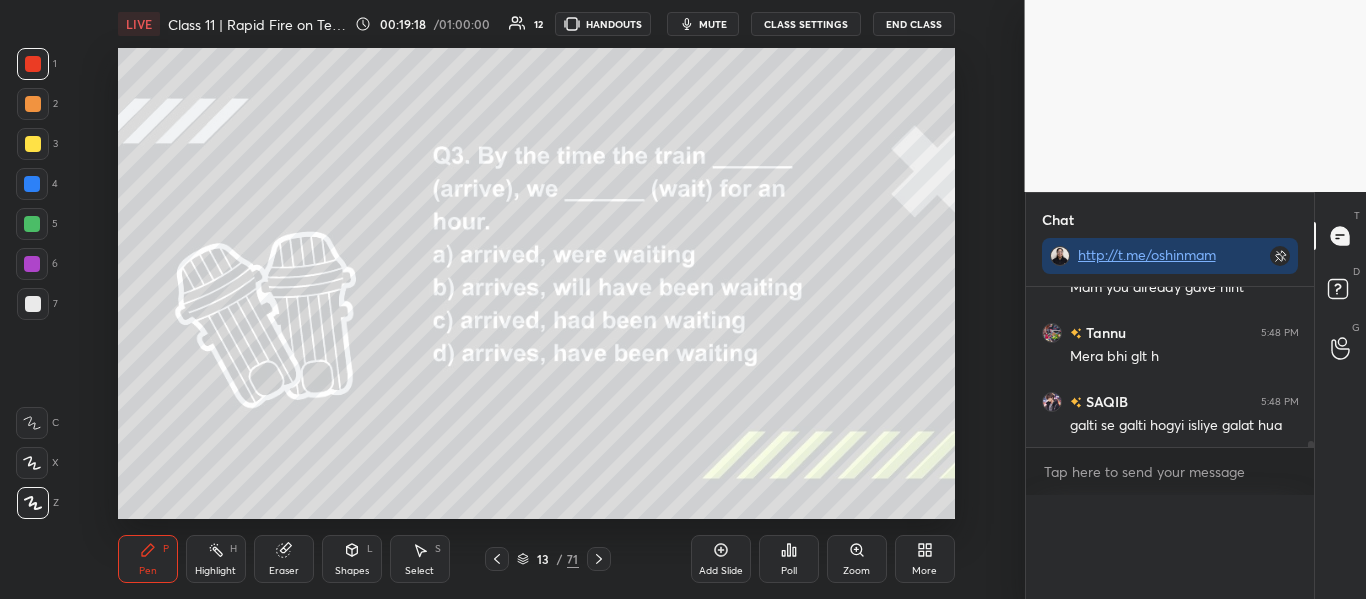 scroll, scrollTop: 0, scrollLeft: 0, axis: both 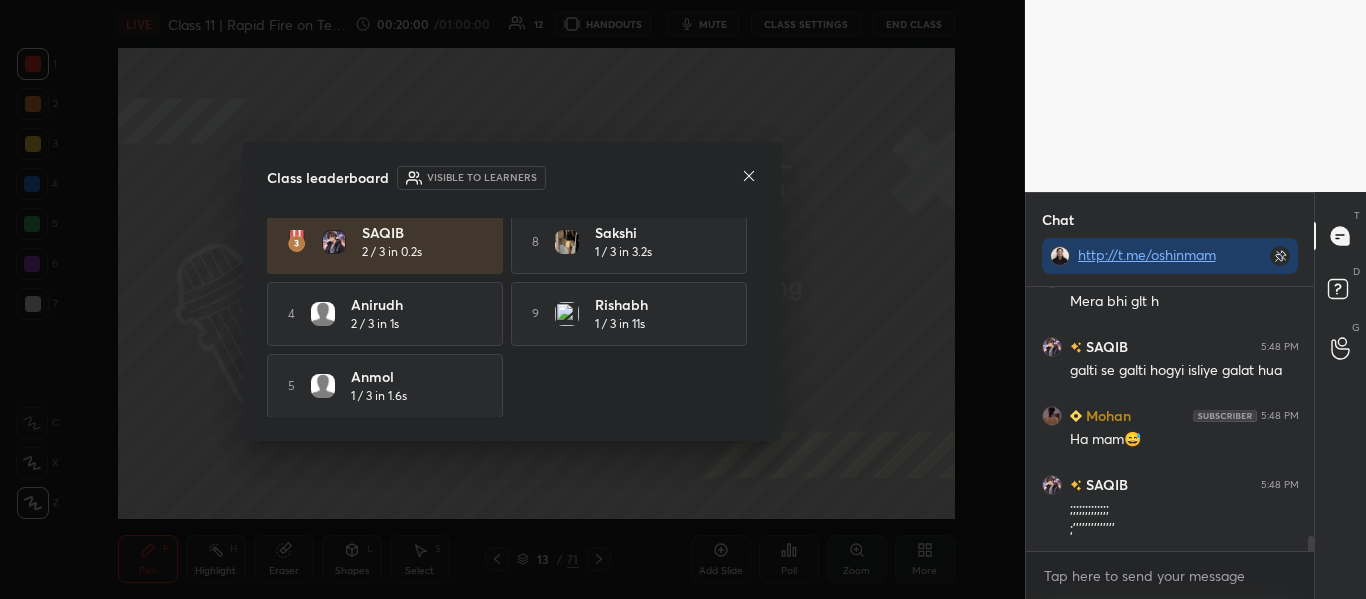 click at bounding box center (749, 177) 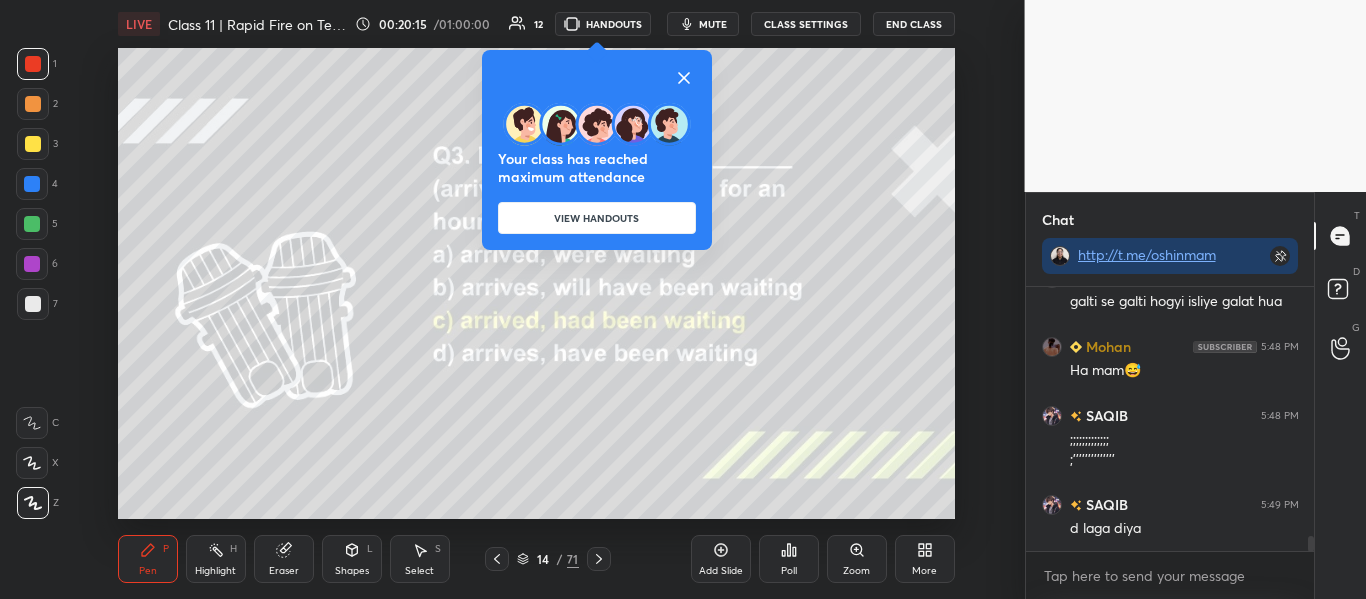 scroll, scrollTop: 4428, scrollLeft: 0, axis: vertical 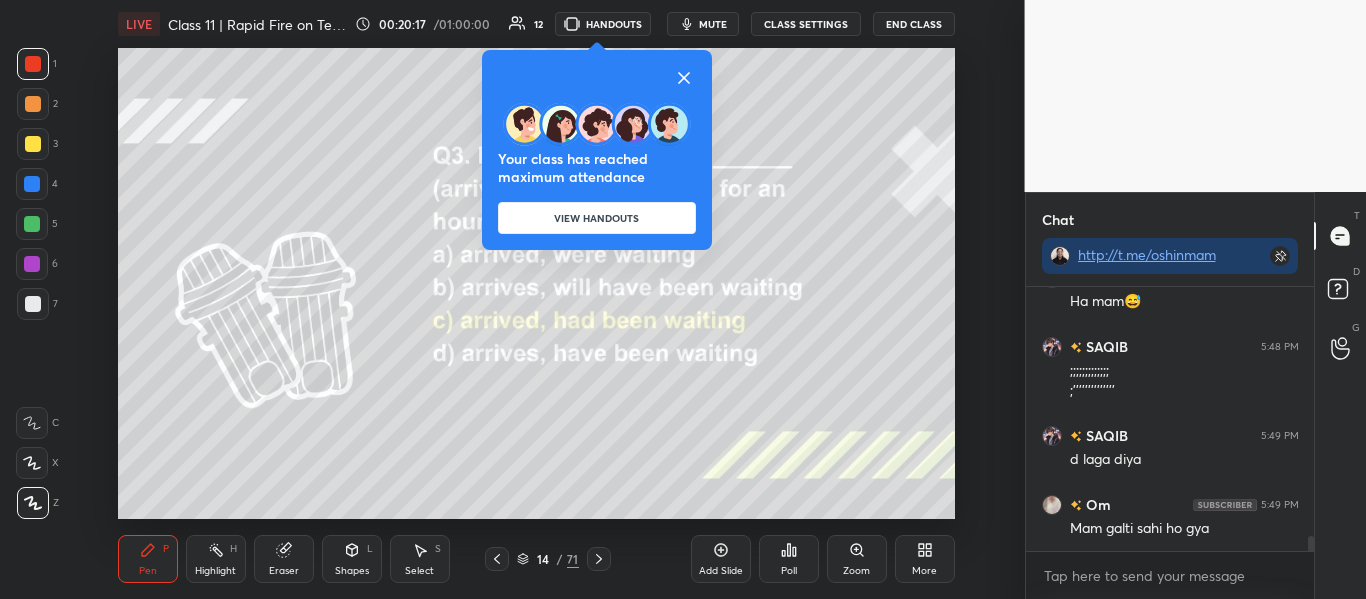 click 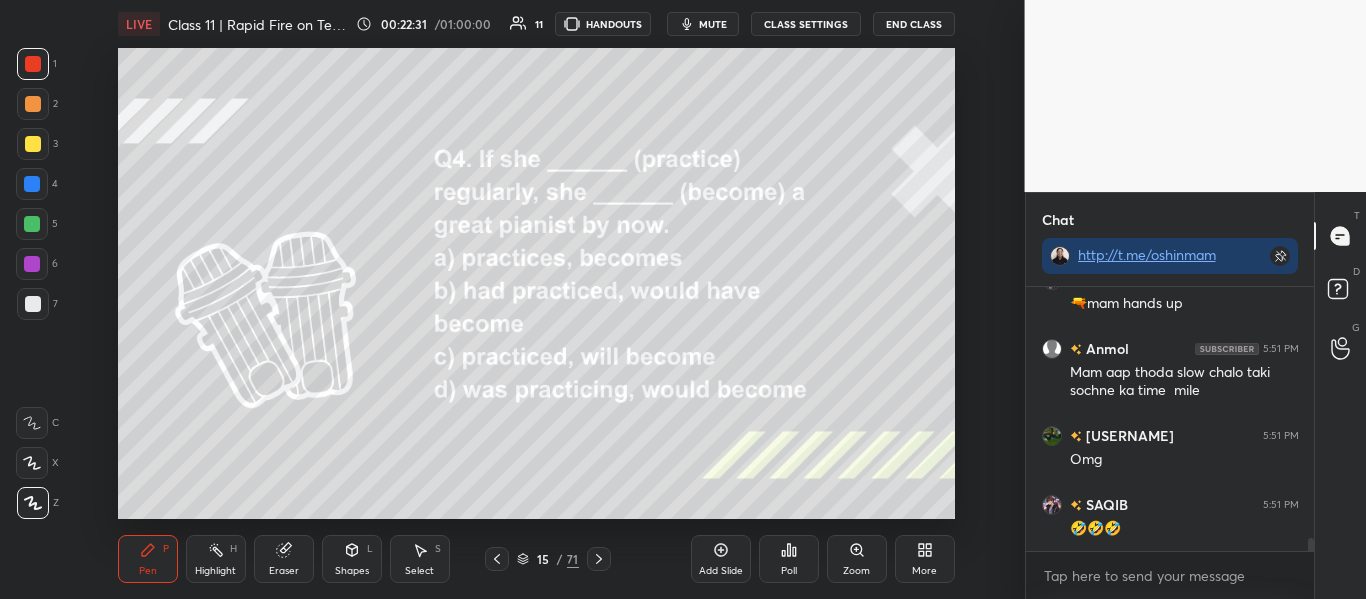 scroll, scrollTop: 5036, scrollLeft: 0, axis: vertical 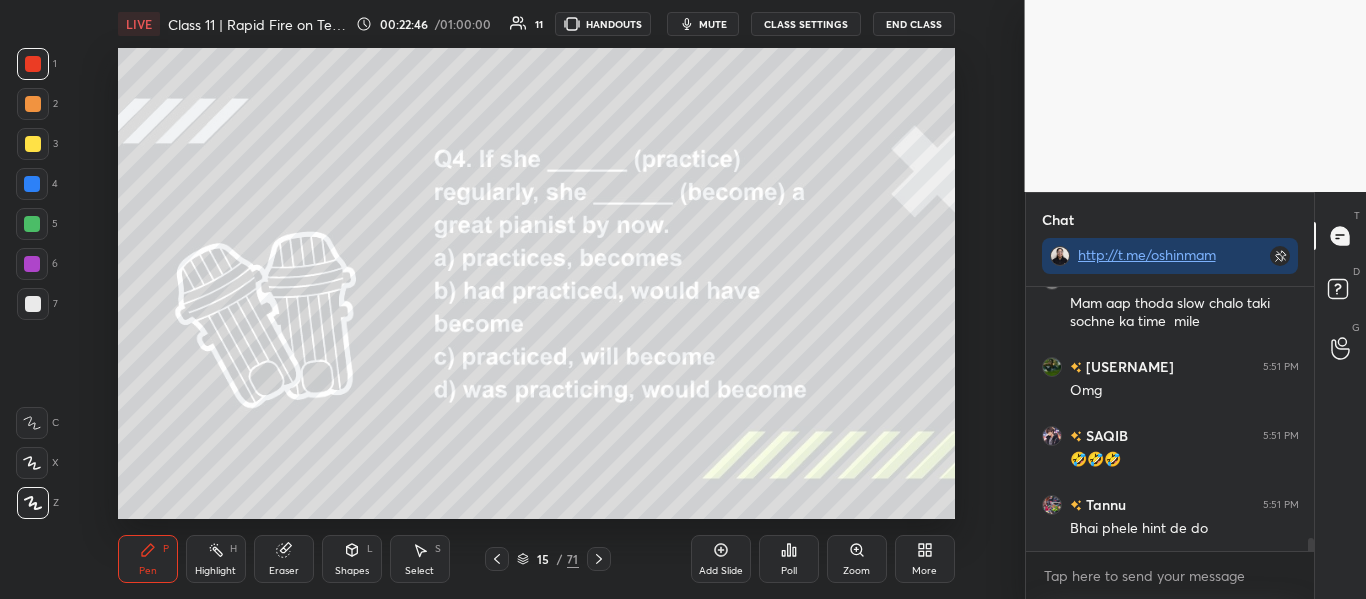 click 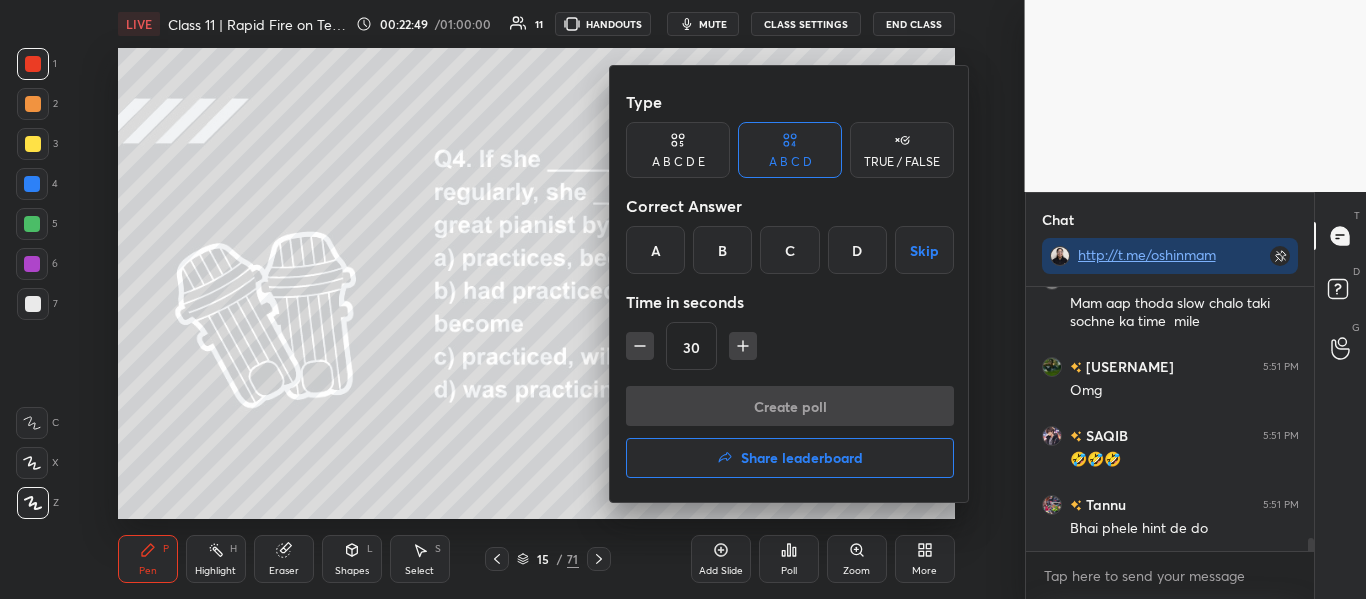 scroll, scrollTop: 5084, scrollLeft: 0, axis: vertical 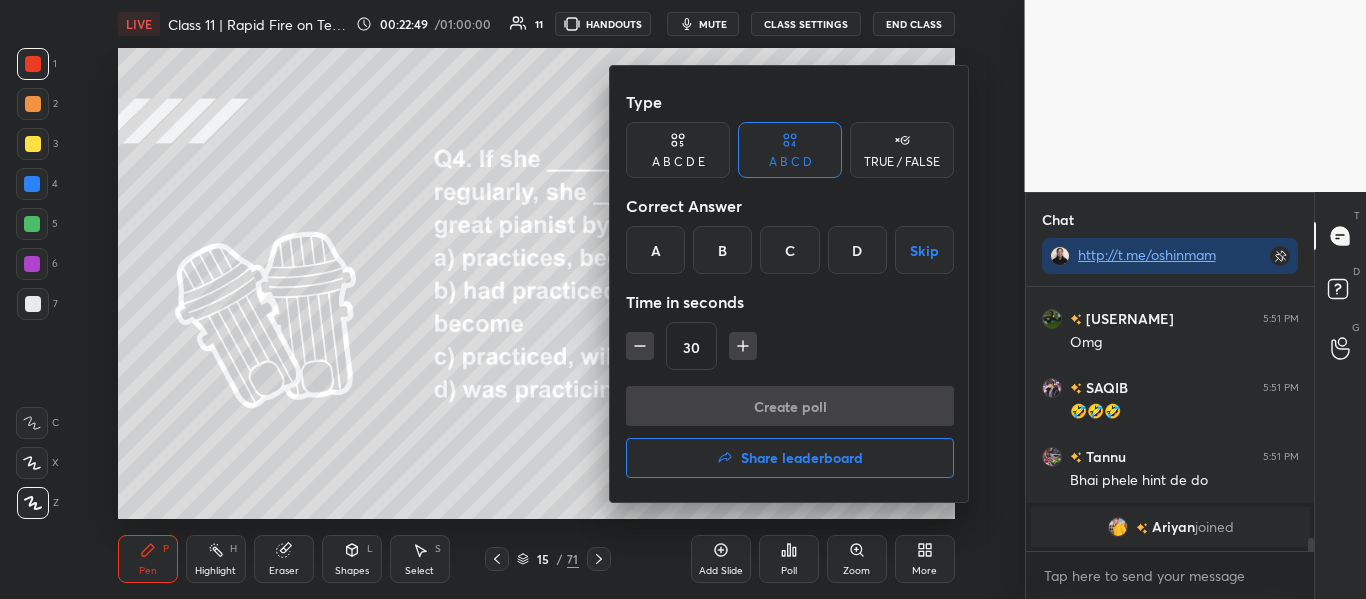 click on "B" at bounding box center (722, 250) 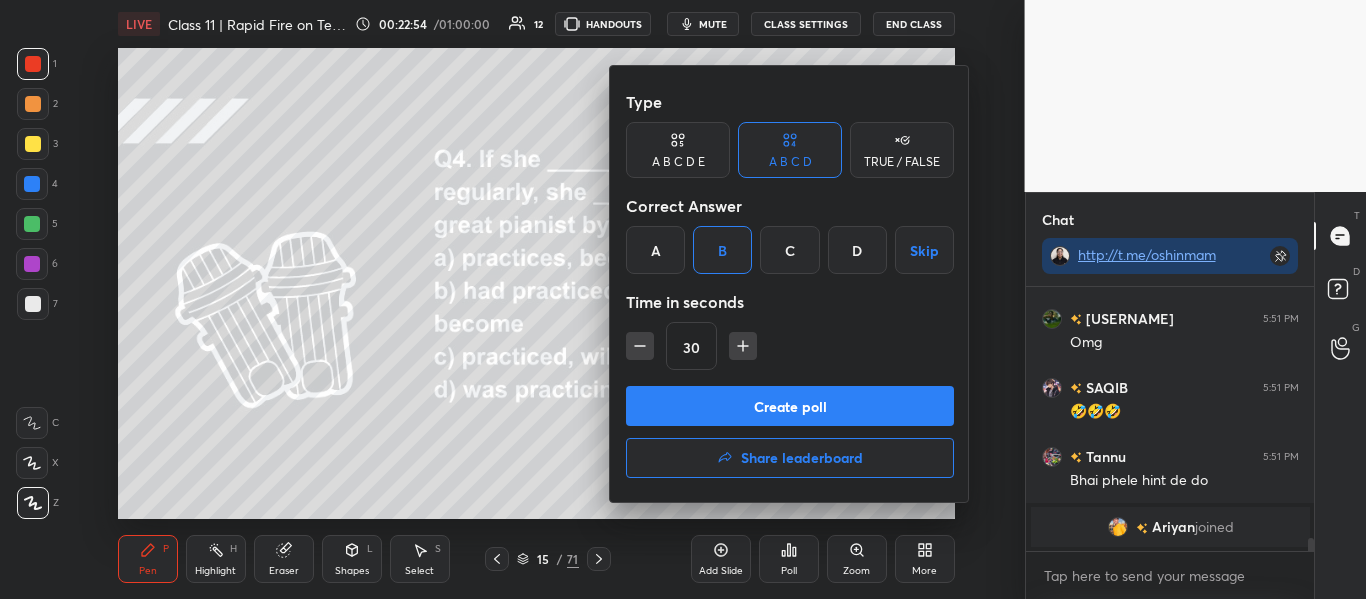 click on "Create poll" at bounding box center [790, 406] 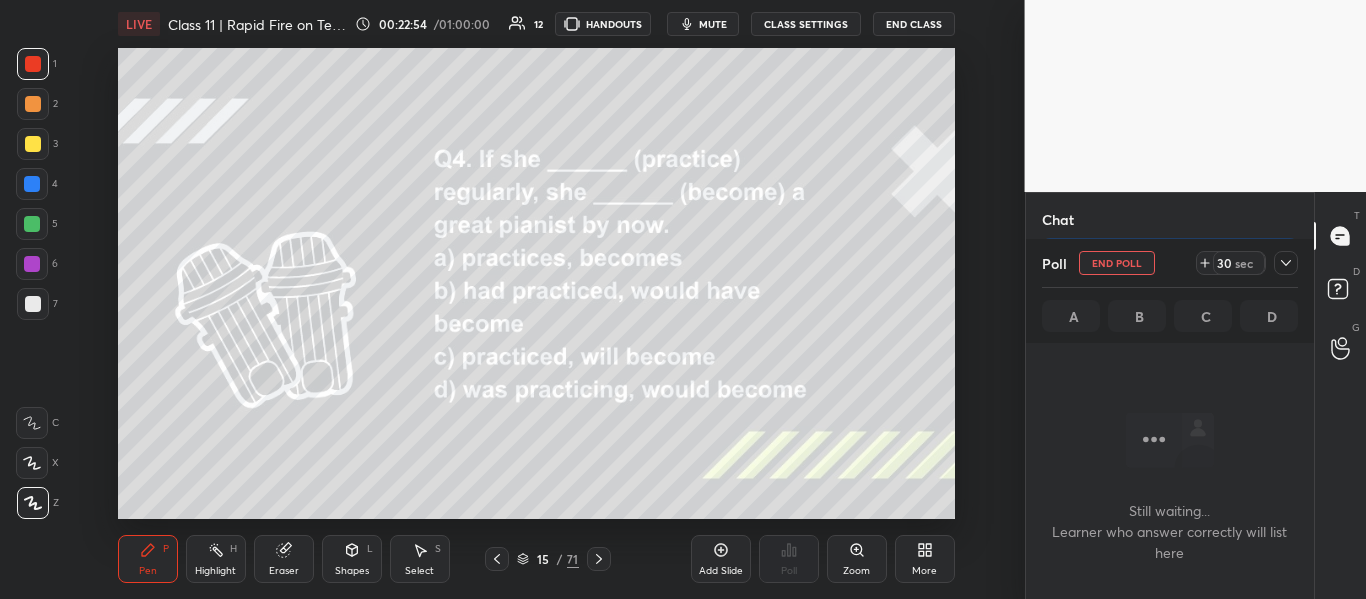 scroll, scrollTop: 164, scrollLeft: 282, axis: both 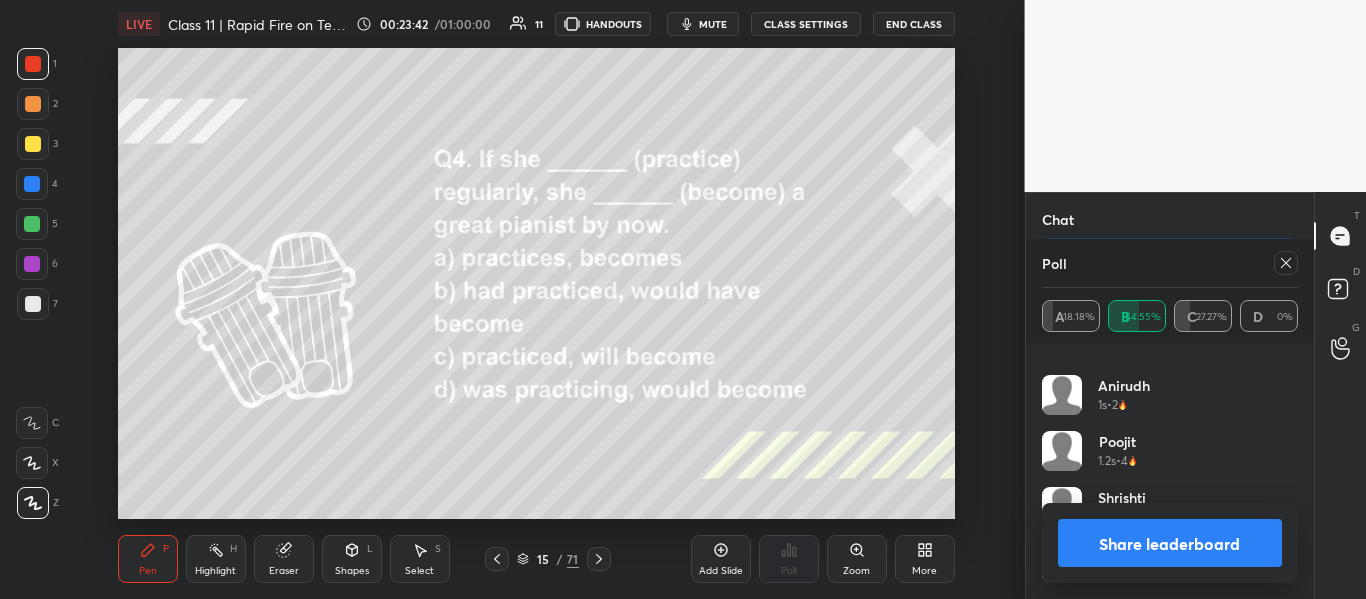 click 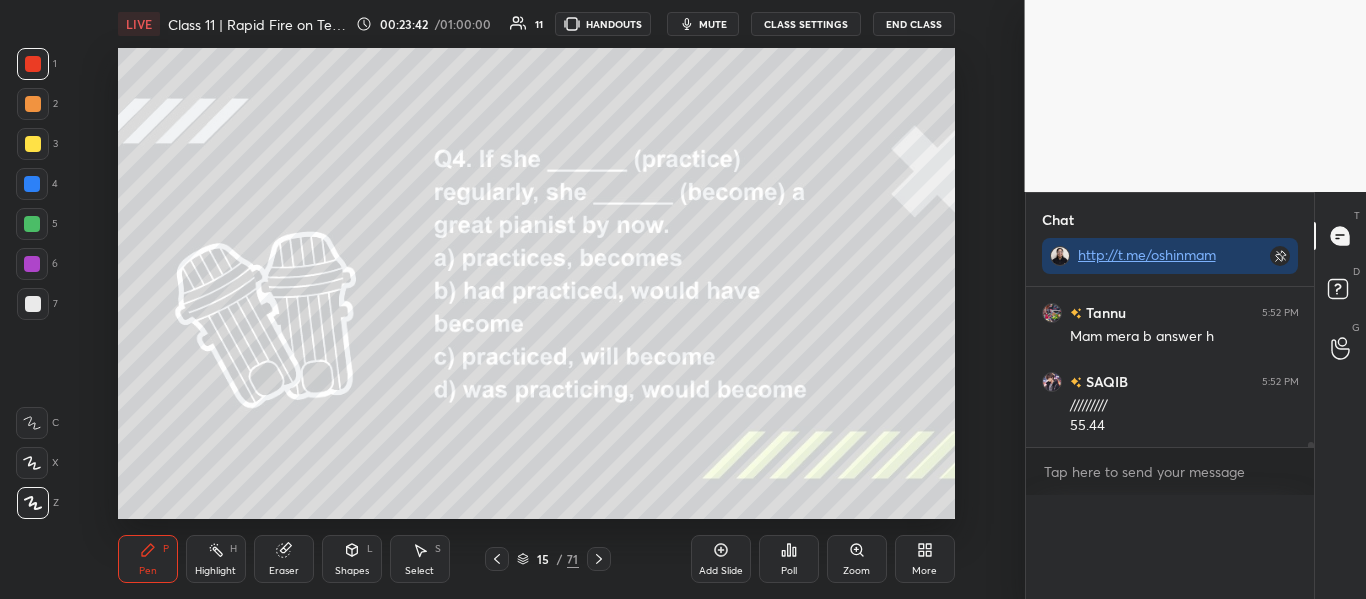 scroll, scrollTop: 0, scrollLeft: 0, axis: both 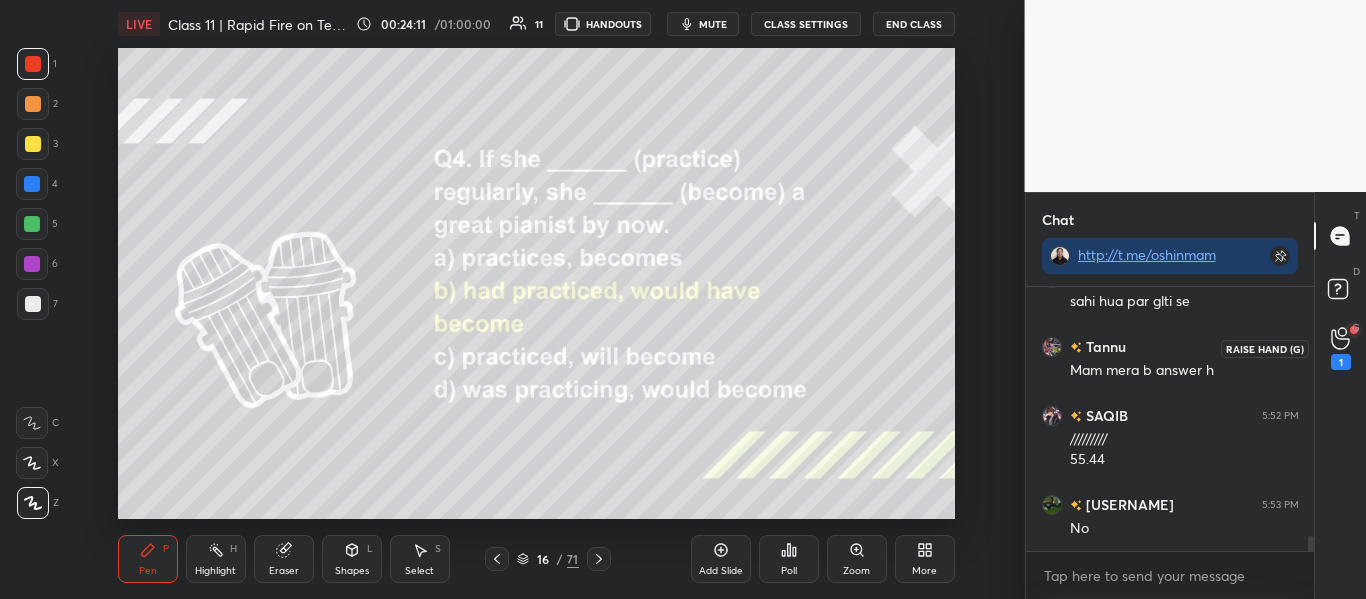 click on "1" at bounding box center [1341, 362] 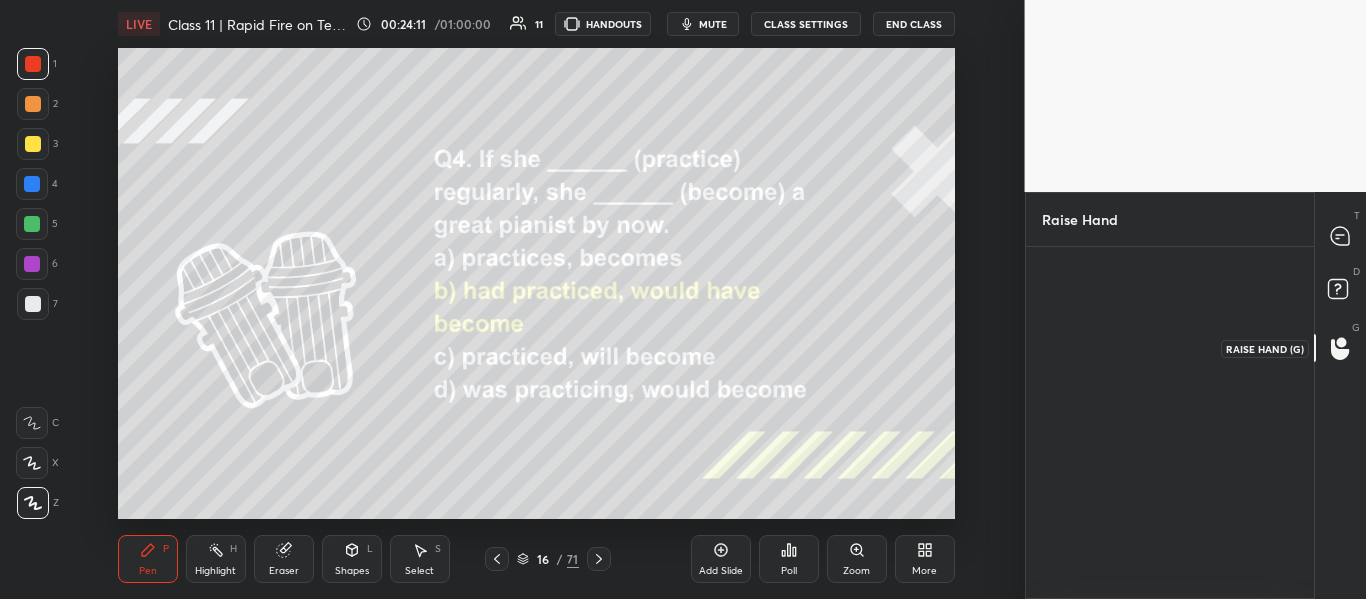 scroll, scrollTop: 346, scrollLeft: 282, axis: both 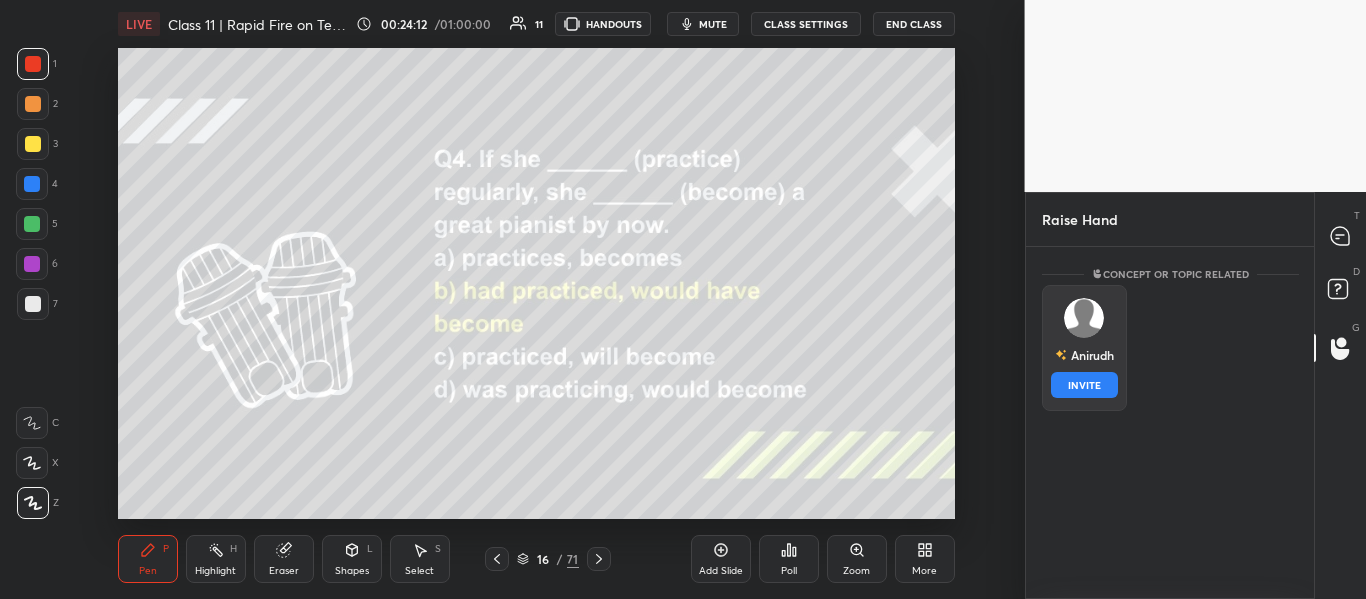click on "[PERSON] INVITE" at bounding box center [1084, 348] 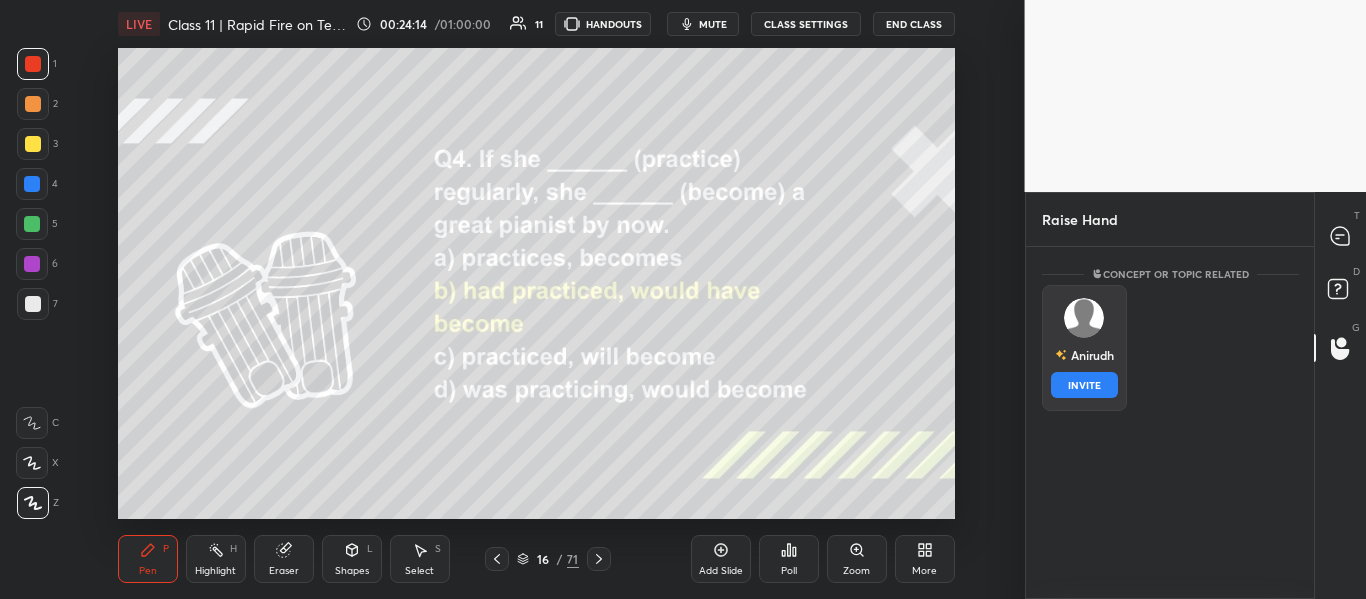 click on "INVITE" at bounding box center (1084, 385) 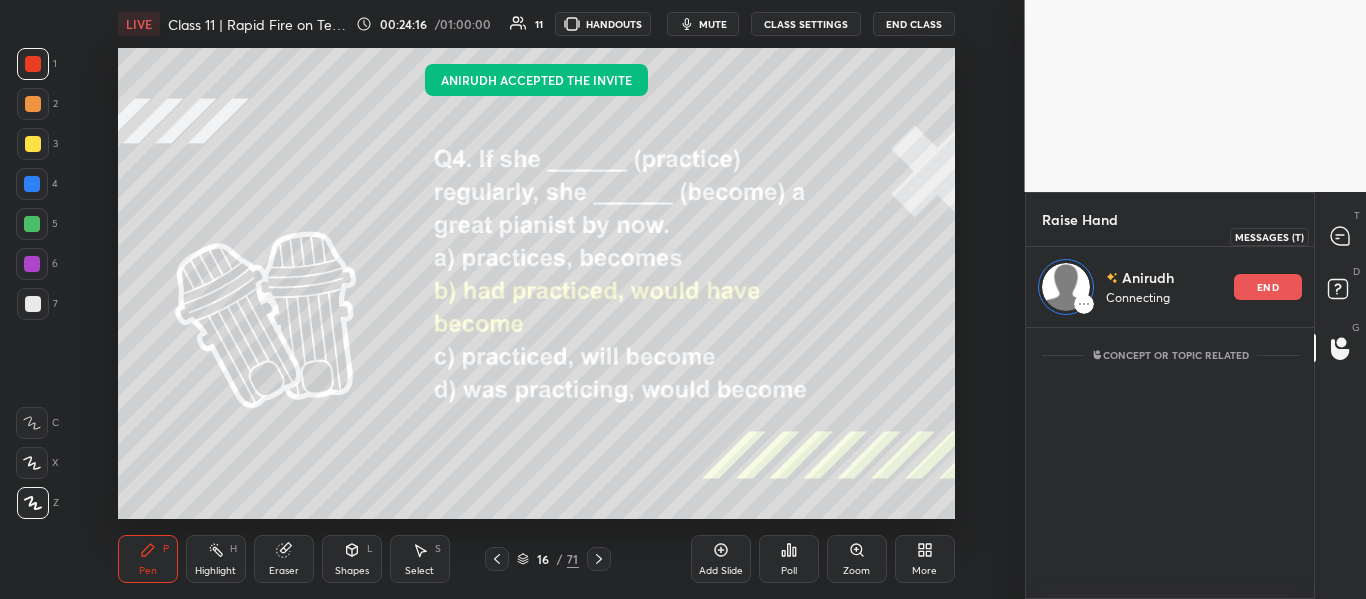 click at bounding box center [1341, 236] 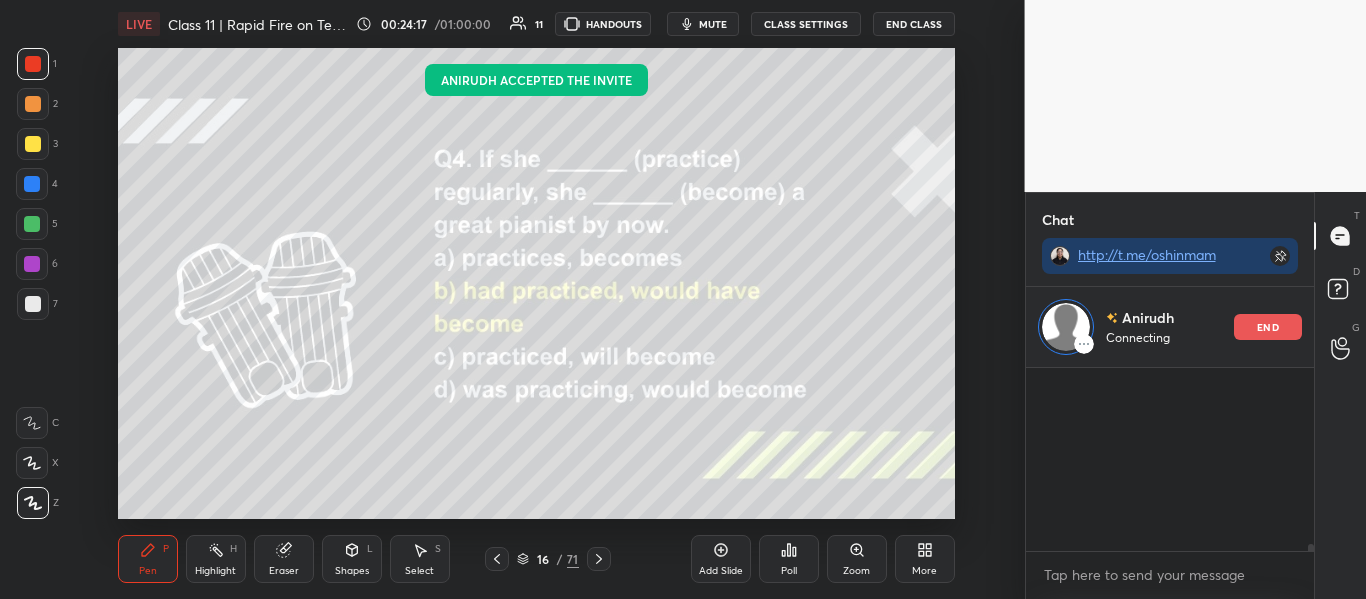 scroll, scrollTop: 11, scrollLeft: 282, axis: both 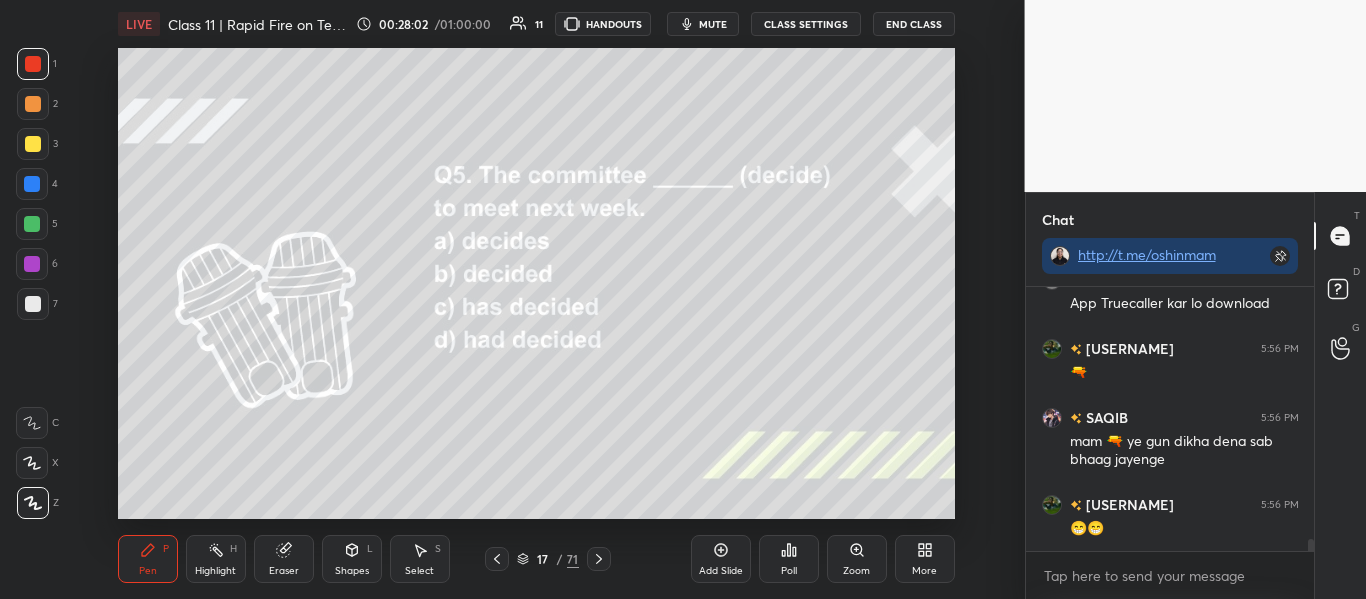 click on "Poll" at bounding box center (789, 571) 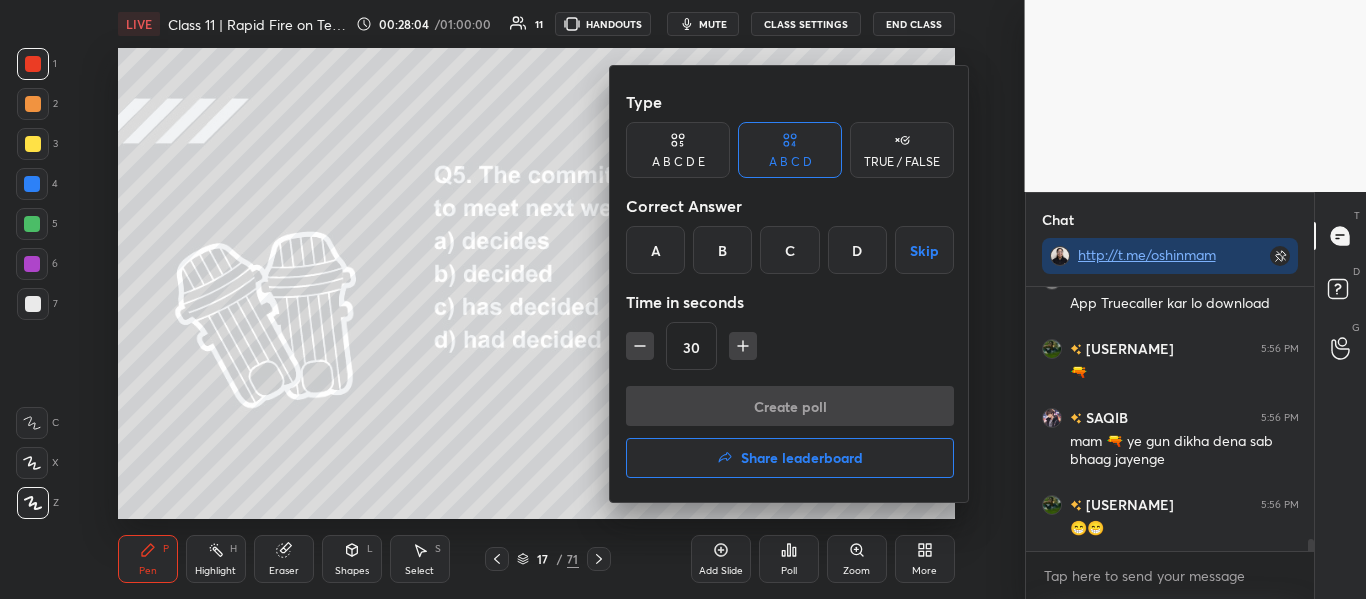 click on "C" at bounding box center (789, 250) 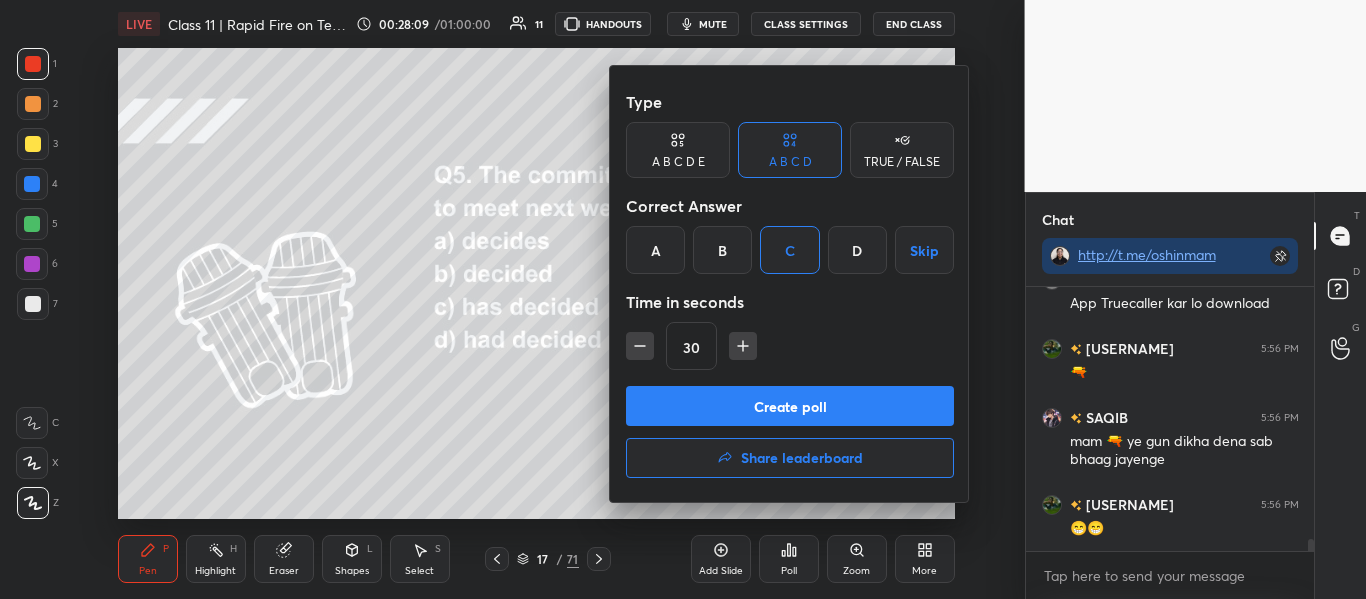 click on "Create poll" at bounding box center (790, 406) 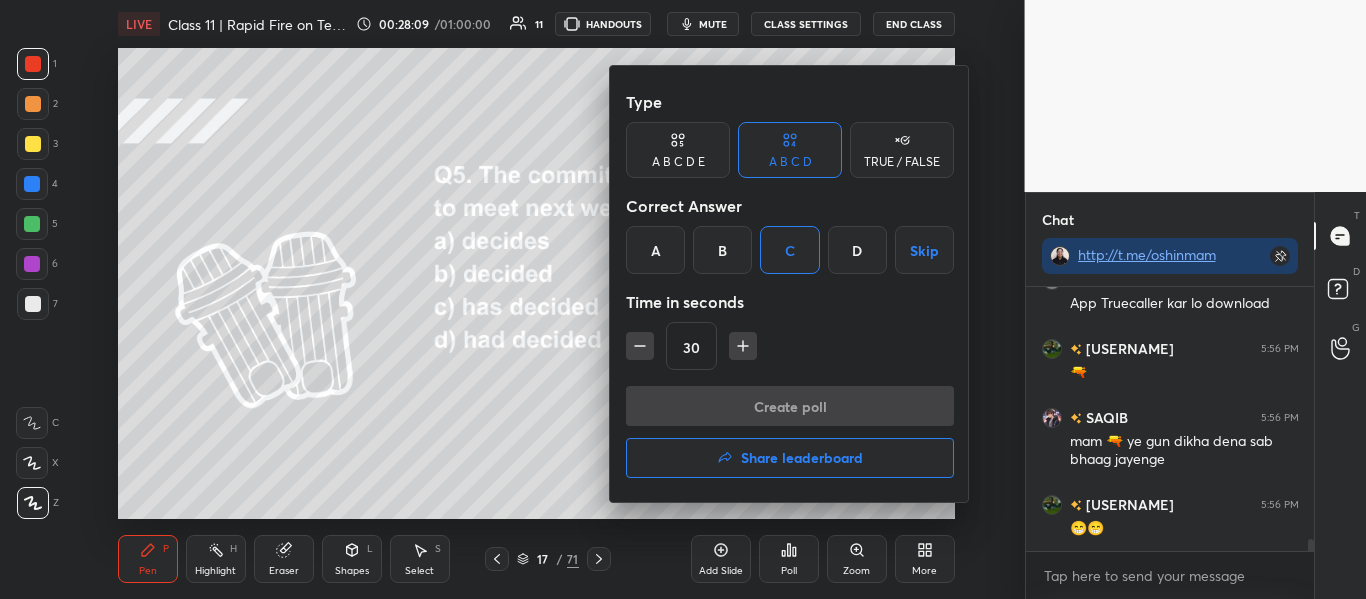 scroll, scrollTop: 216, scrollLeft: 282, axis: both 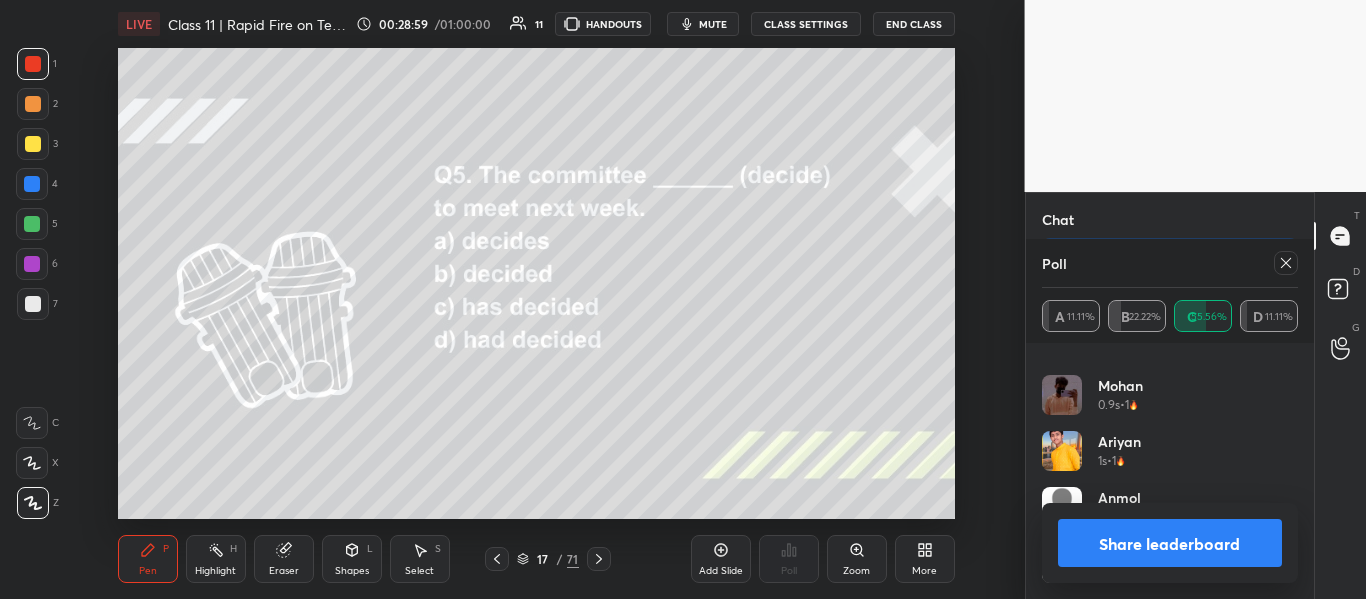 click on "Share leaderboard" at bounding box center [1170, 543] 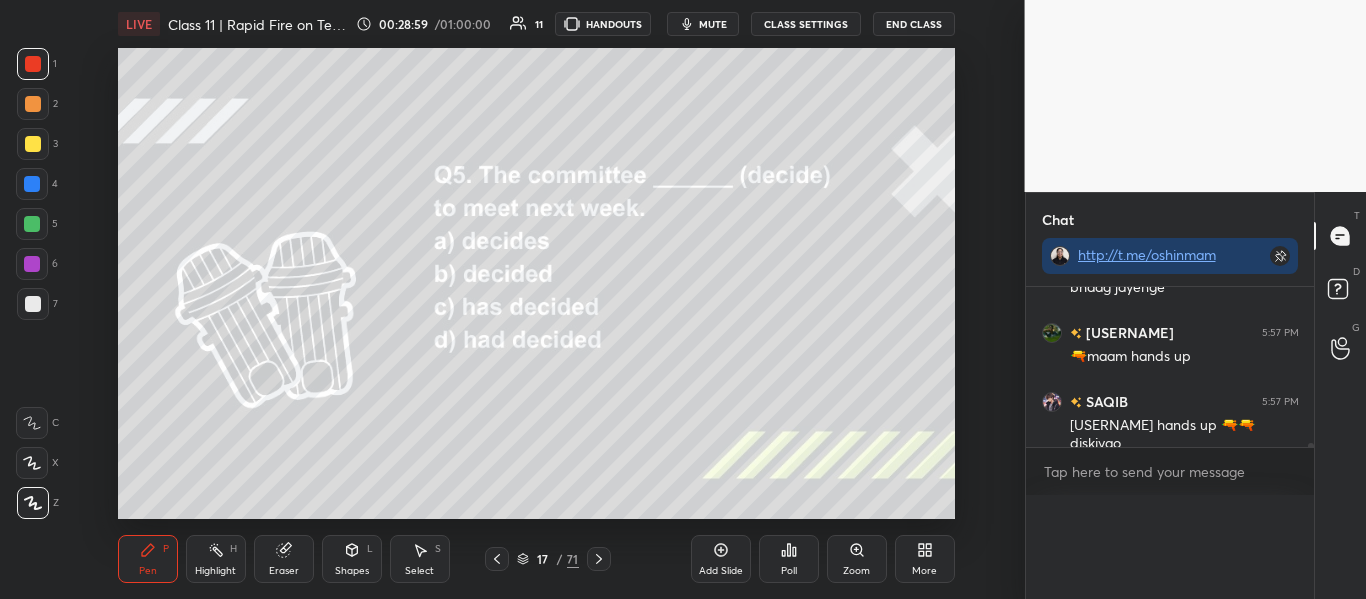 scroll, scrollTop: 0, scrollLeft: 0, axis: both 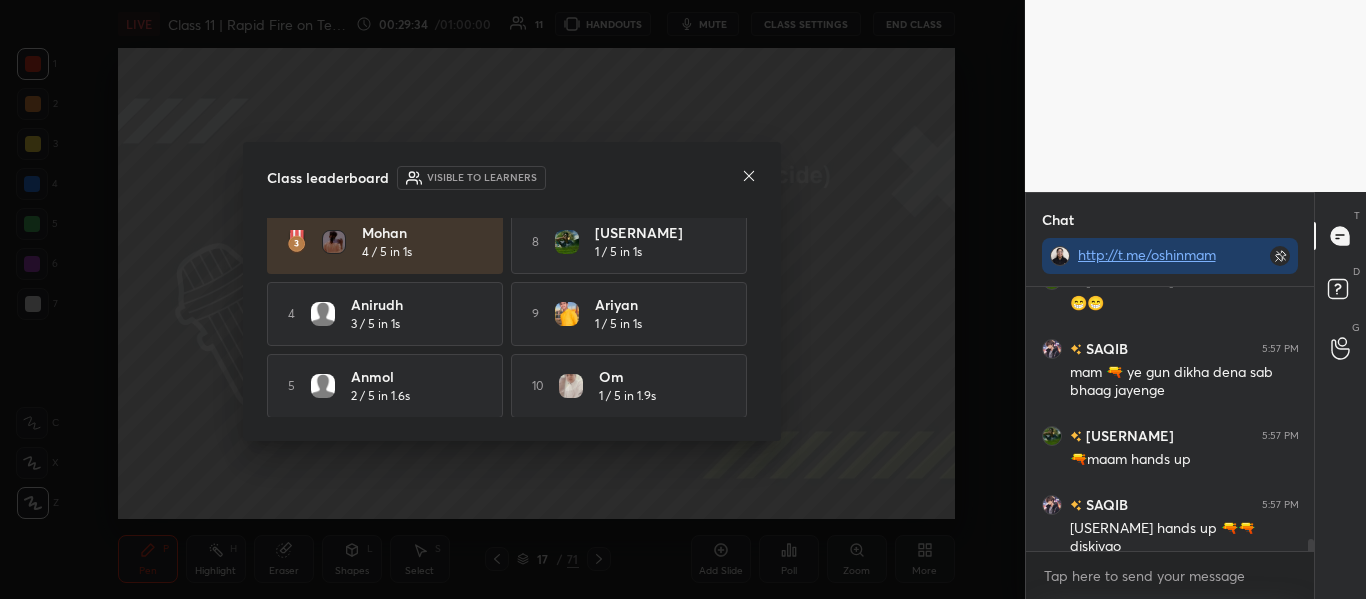 click 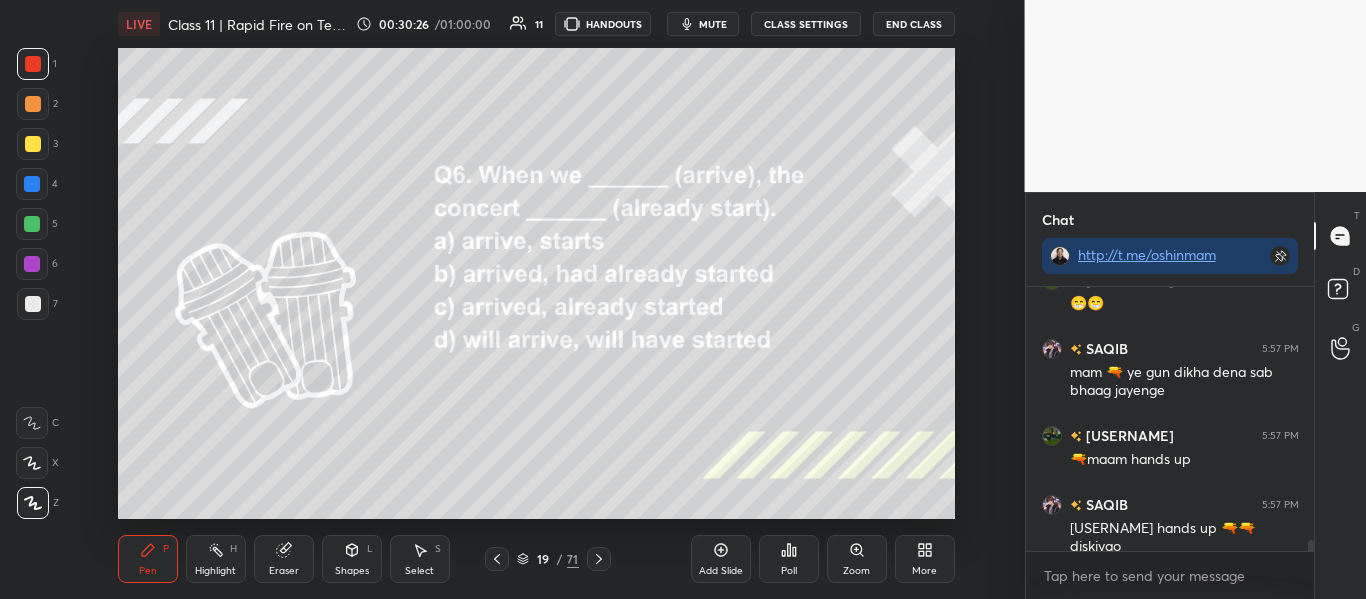 scroll, scrollTop: 5859, scrollLeft: 0, axis: vertical 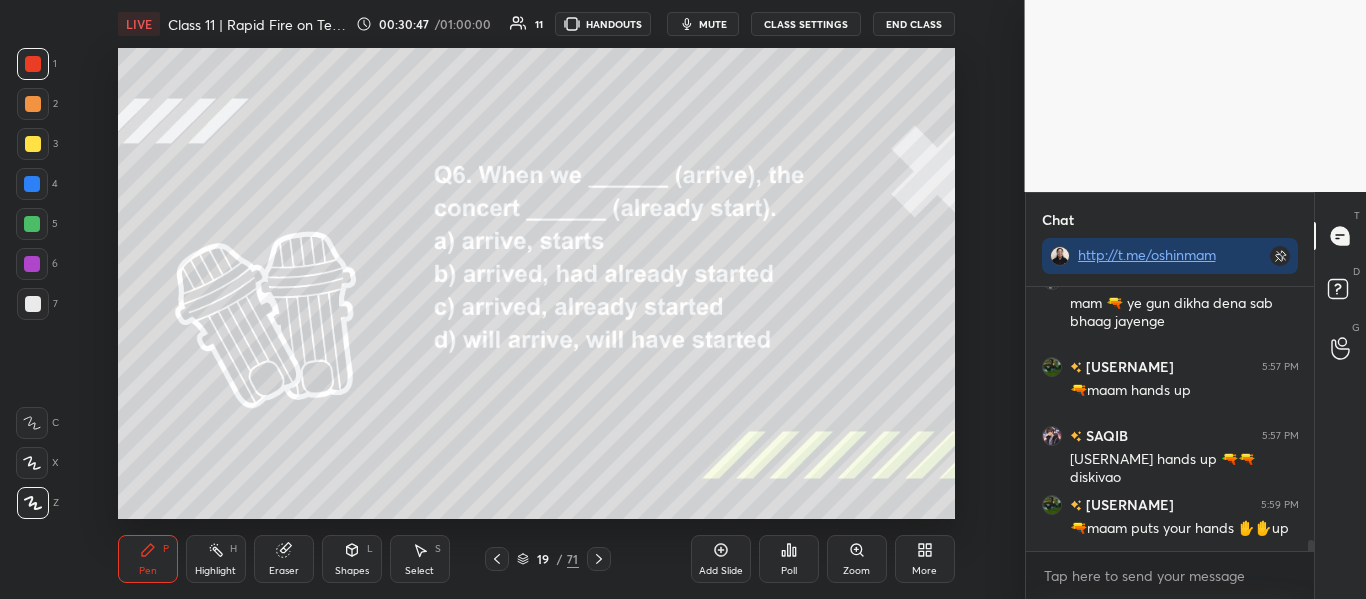 click on "Poll" at bounding box center [789, 559] 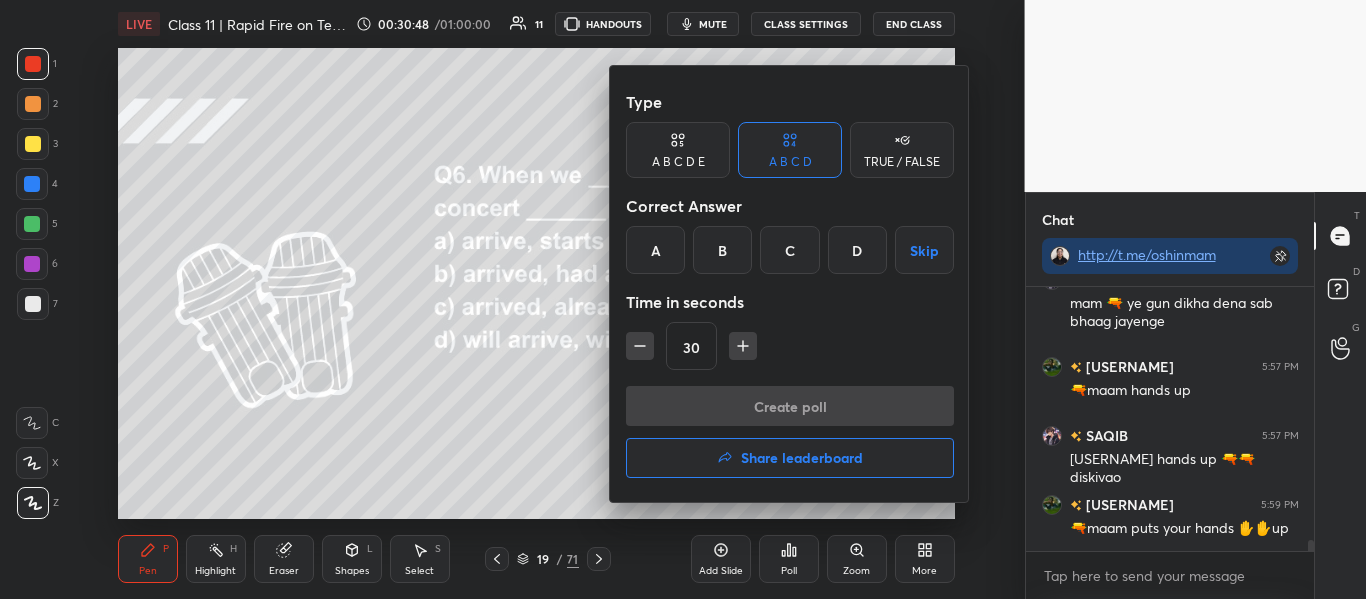 click on "B" at bounding box center (722, 250) 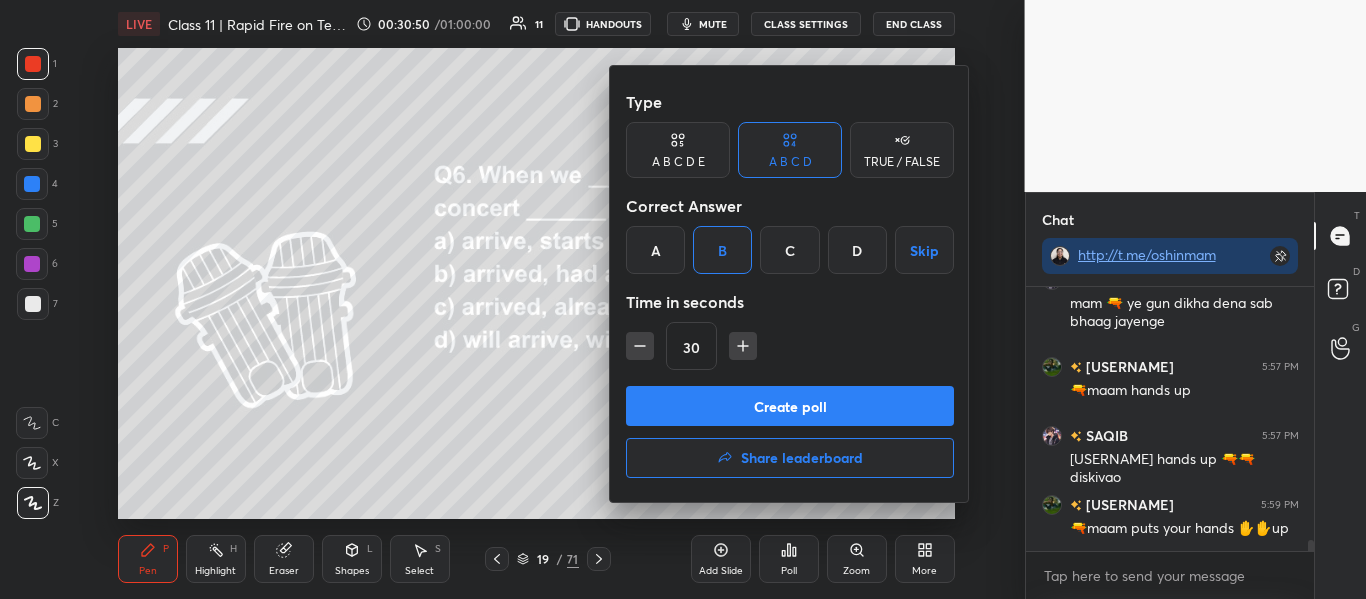 click on "Create poll" at bounding box center [790, 406] 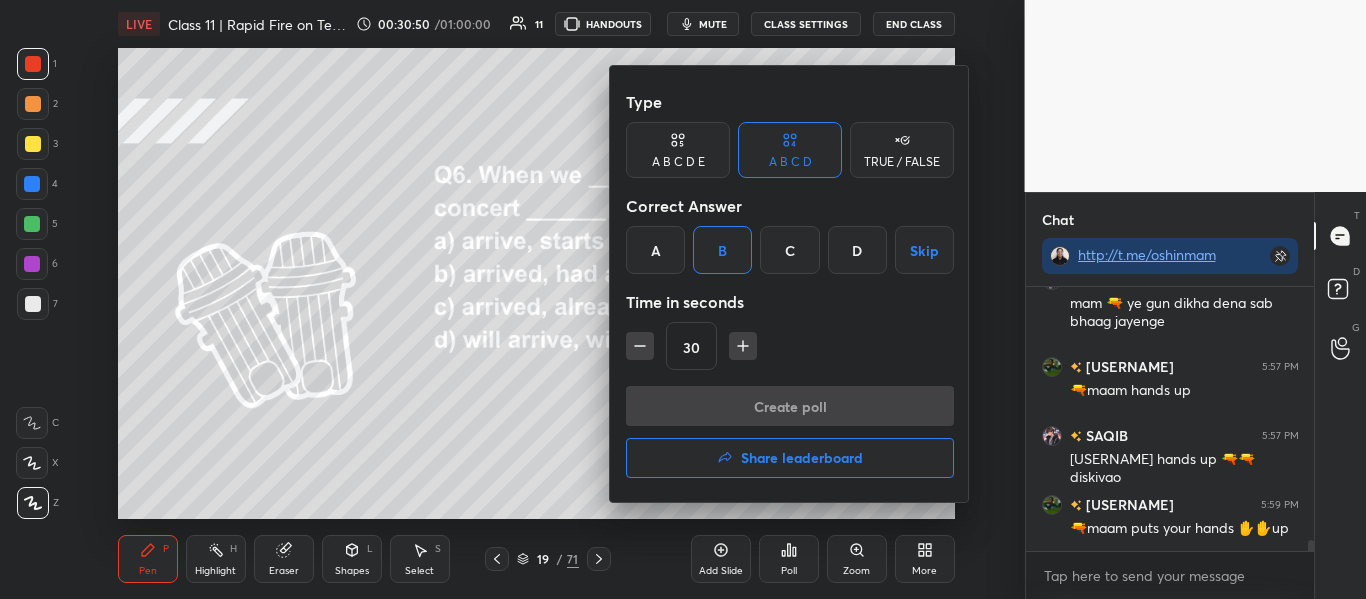 scroll, scrollTop: 216, scrollLeft: 282, axis: both 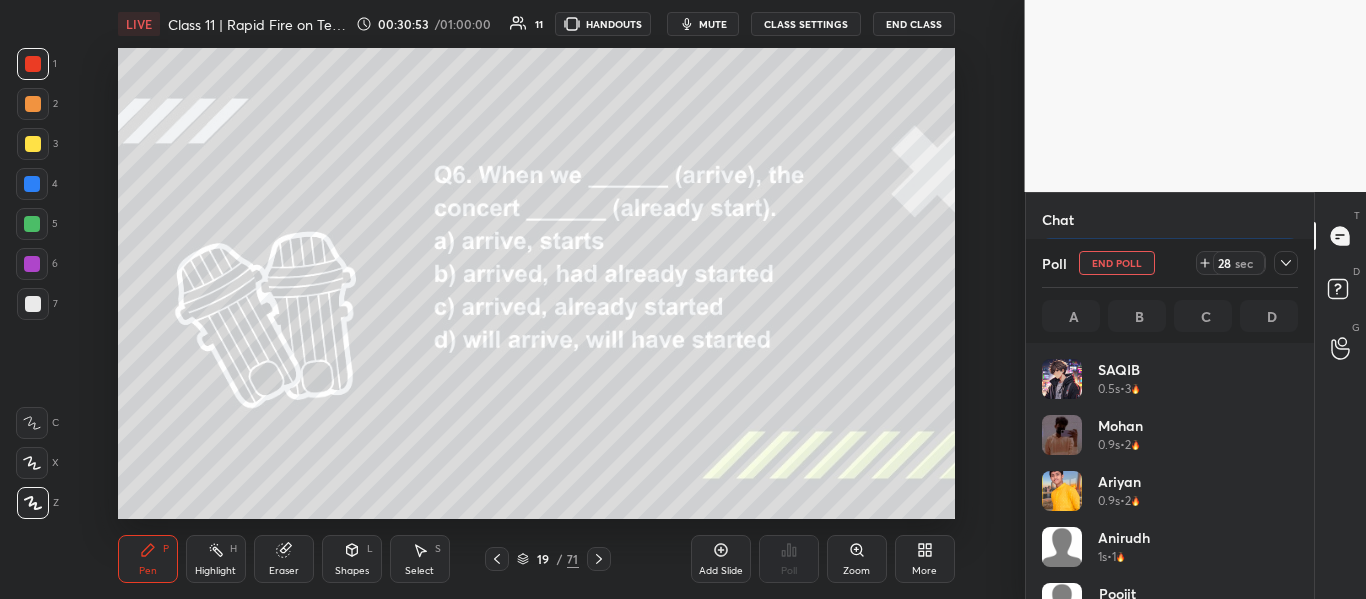 click on "mute" at bounding box center (703, 24) 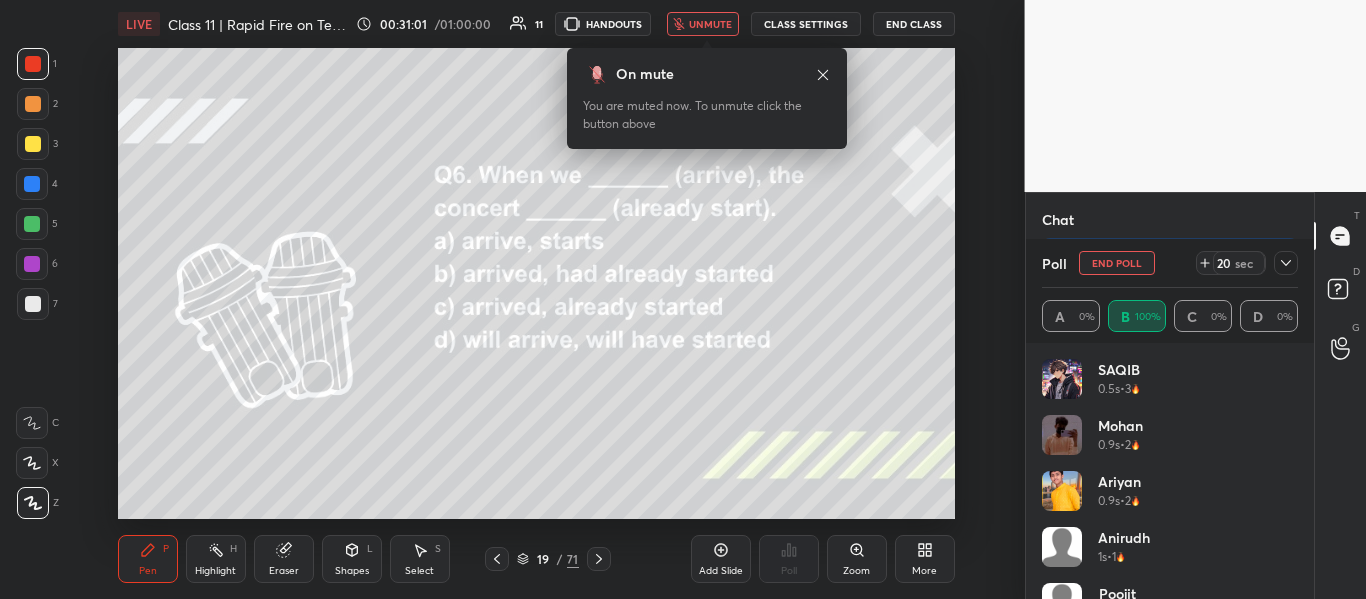 scroll, scrollTop: 6031, scrollLeft: 0, axis: vertical 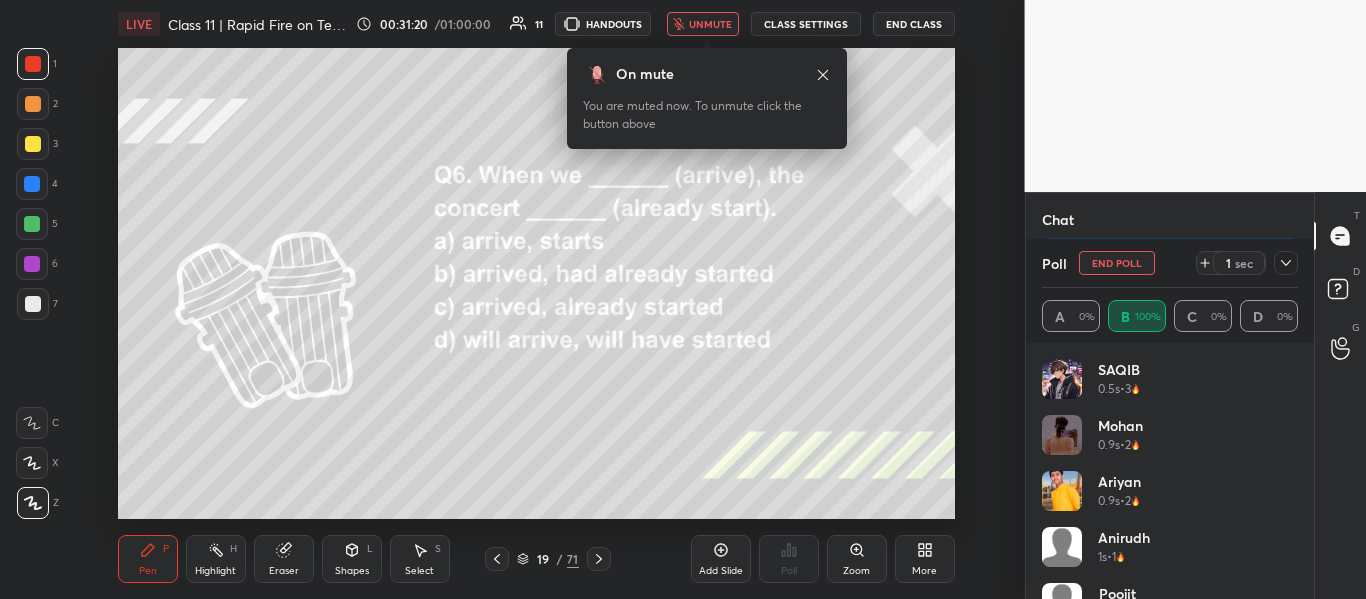 click on "unmute" at bounding box center [710, 24] 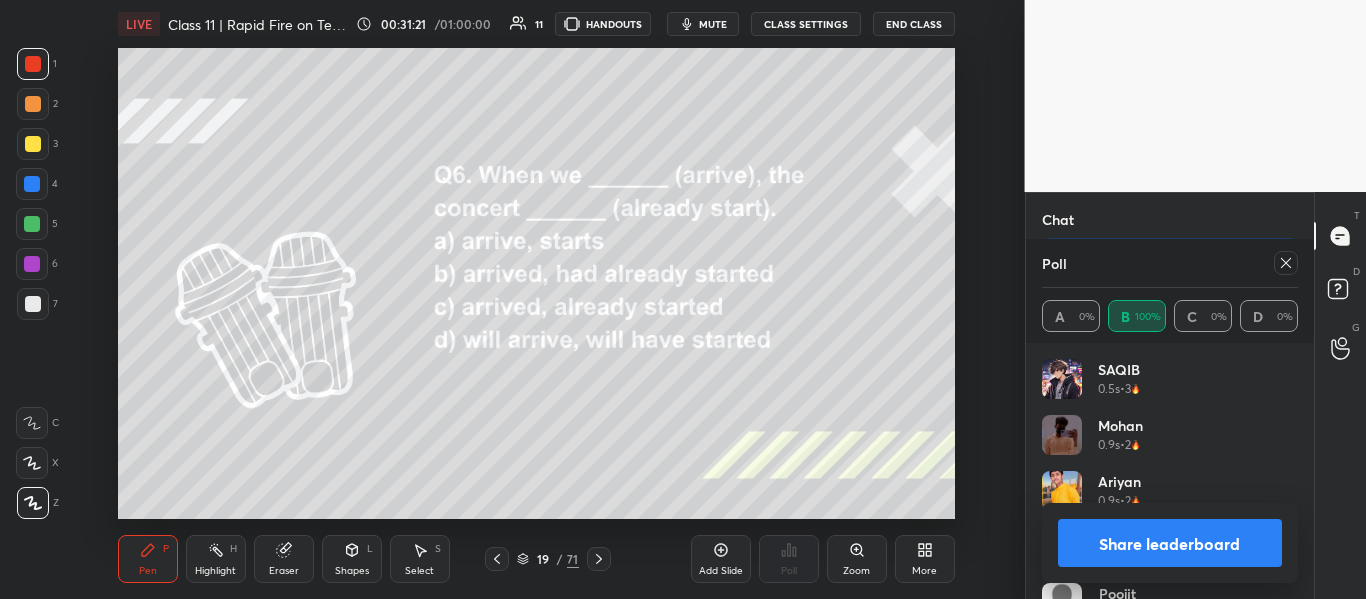 scroll, scrollTop: 6229, scrollLeft: 0, axis: vertical 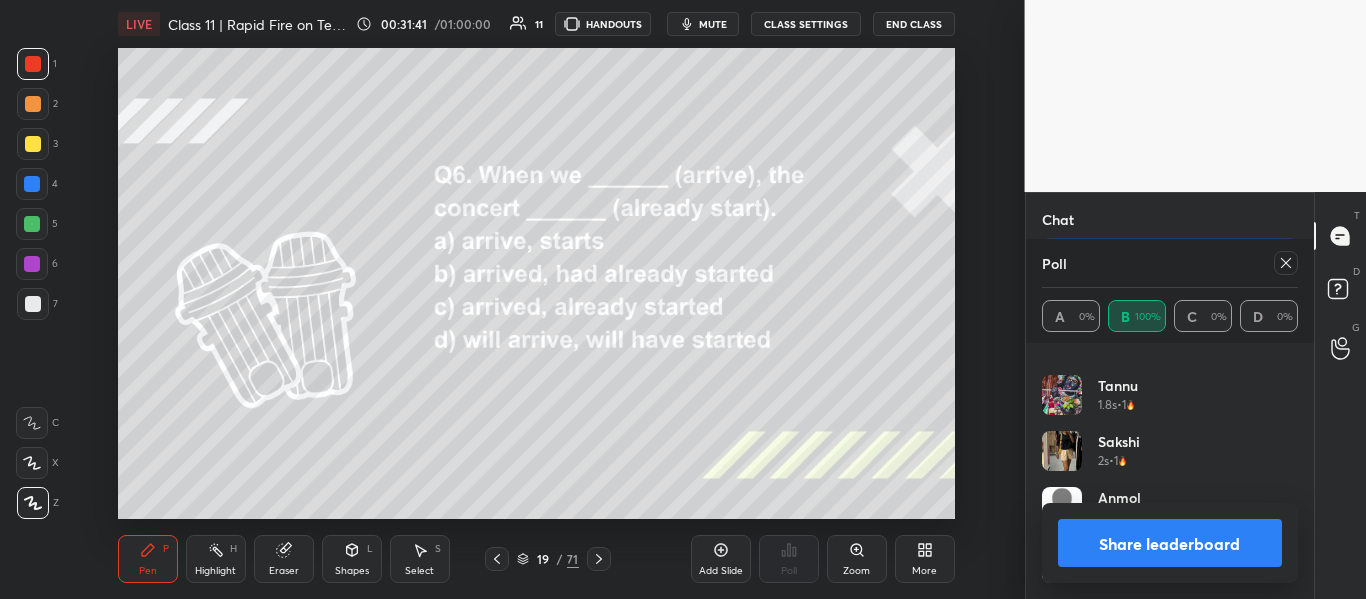 click 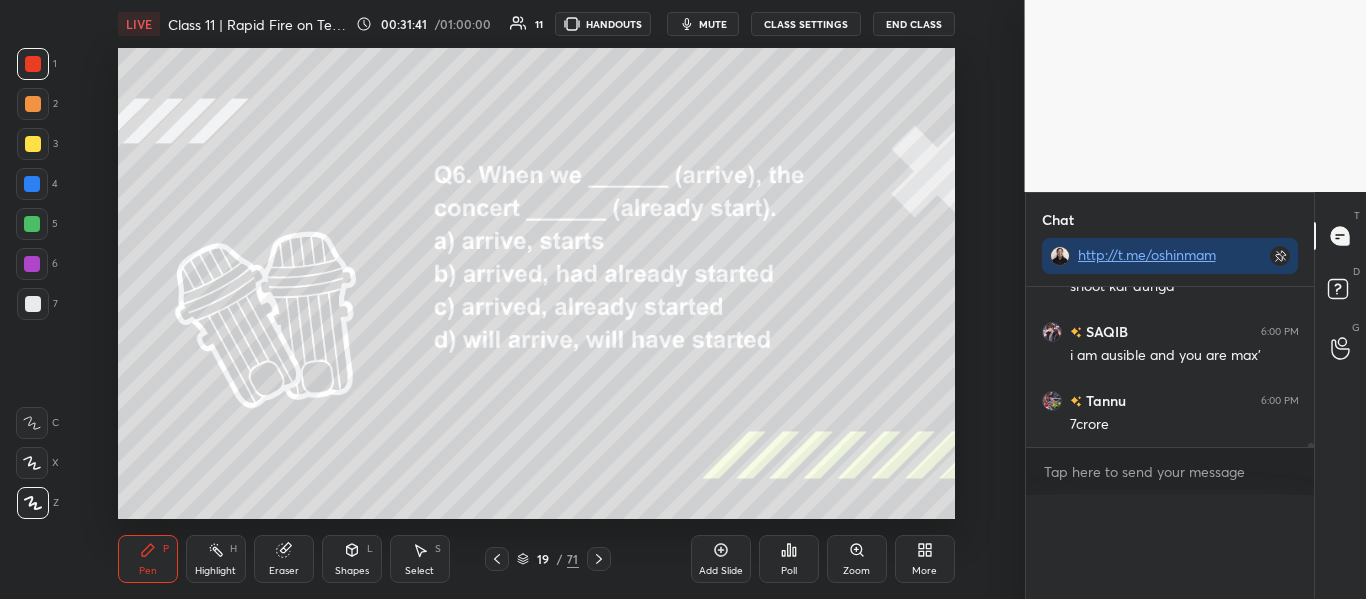 scroll, scrollTop: 0, scrollLeft: 0, axis: both 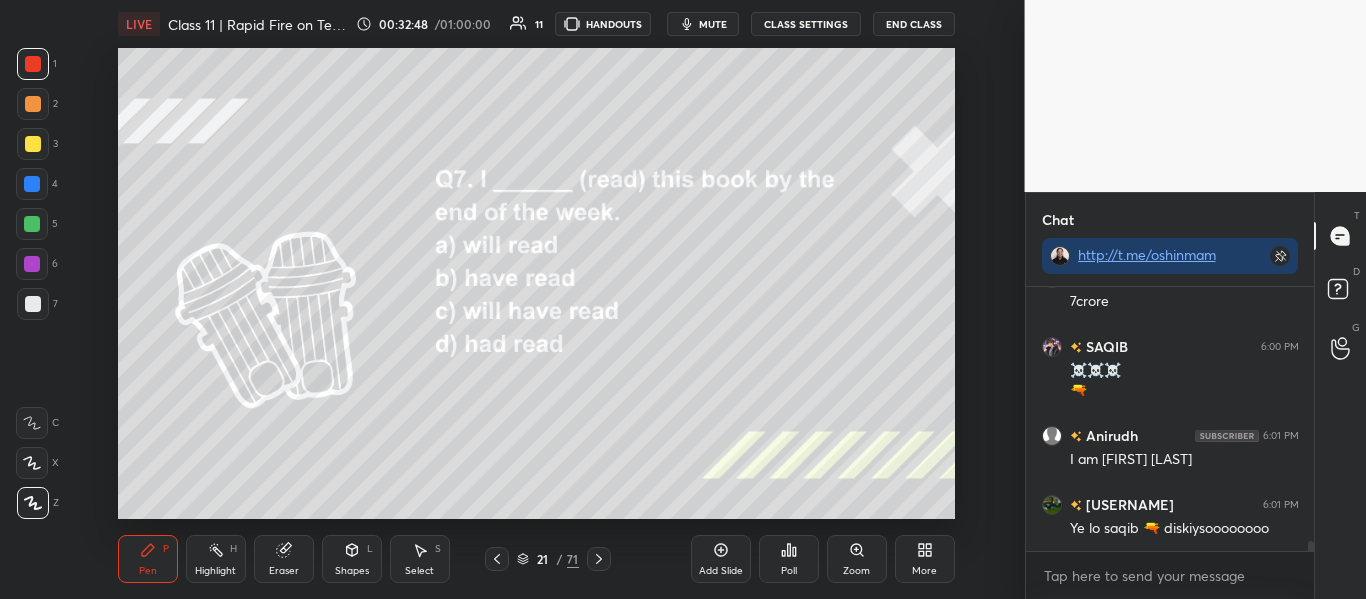 click on "Poll" at bounding box center [789, 571] 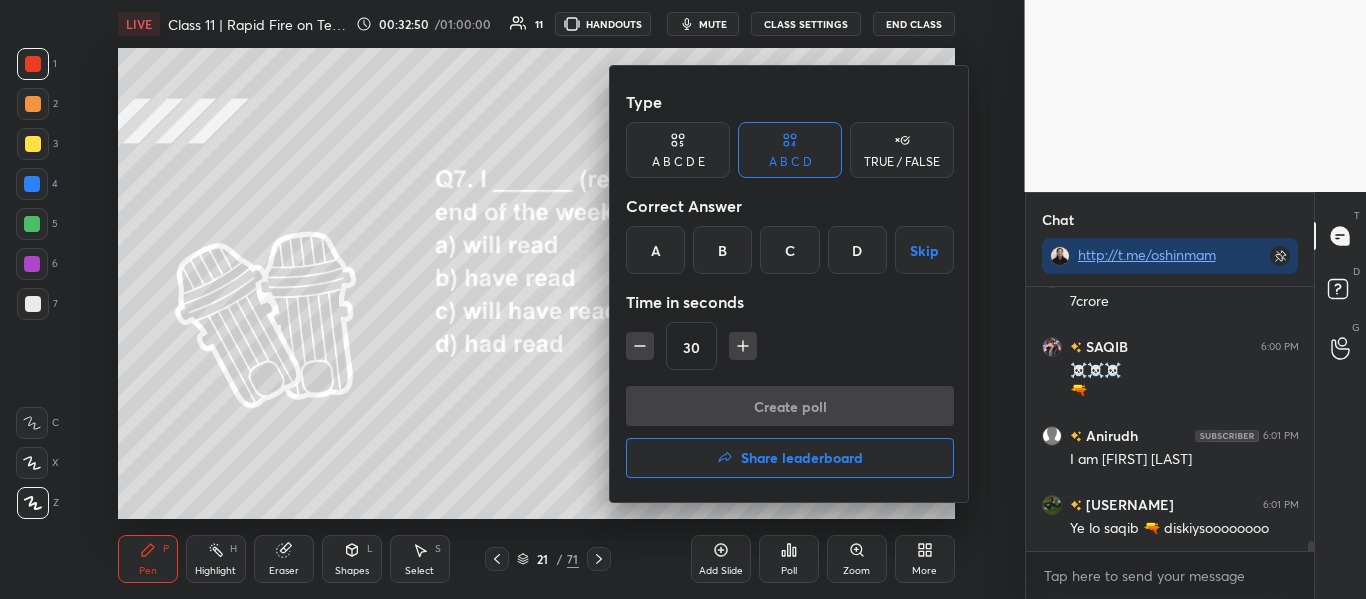 click on "C" at bounding box center [789, 250] 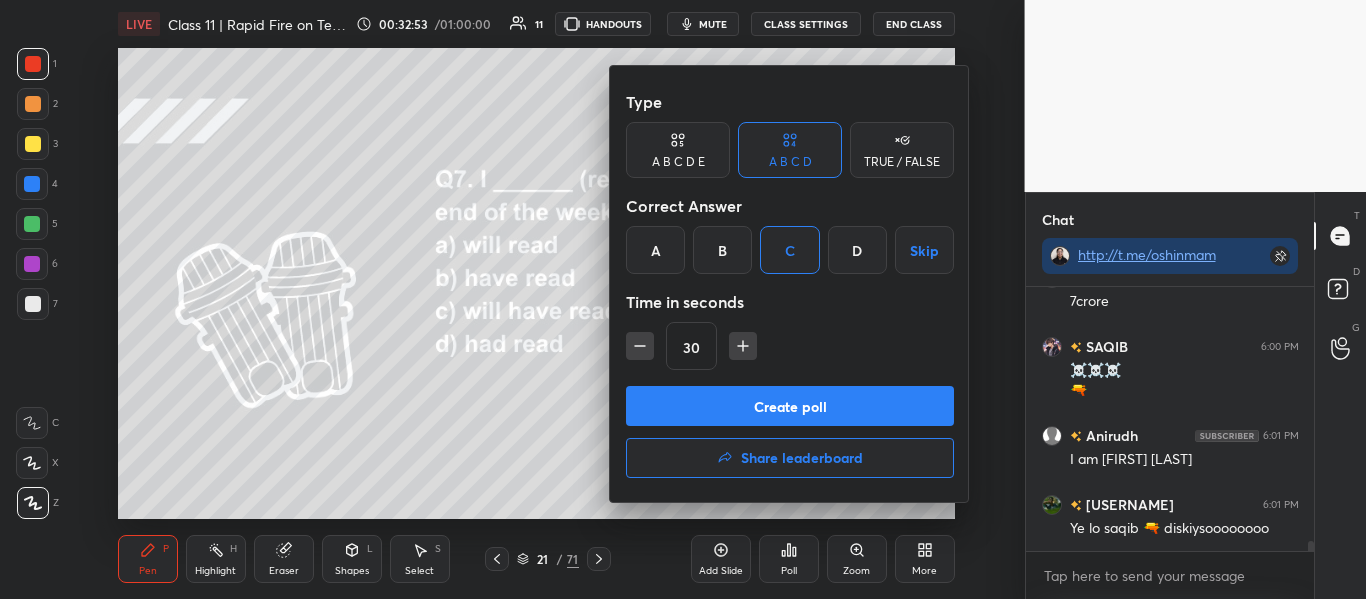 click on "Create poll" at bounding box center (790, 406) 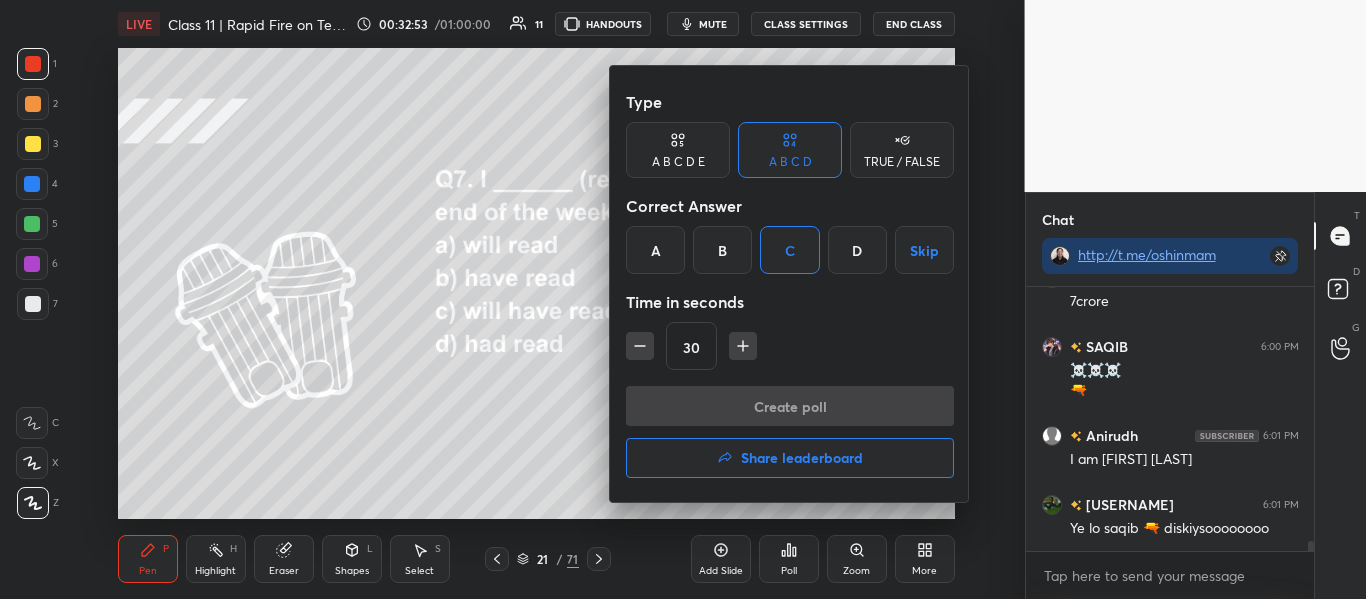scroll, scrollTop: 216, scrollLeft: 282, axis: both 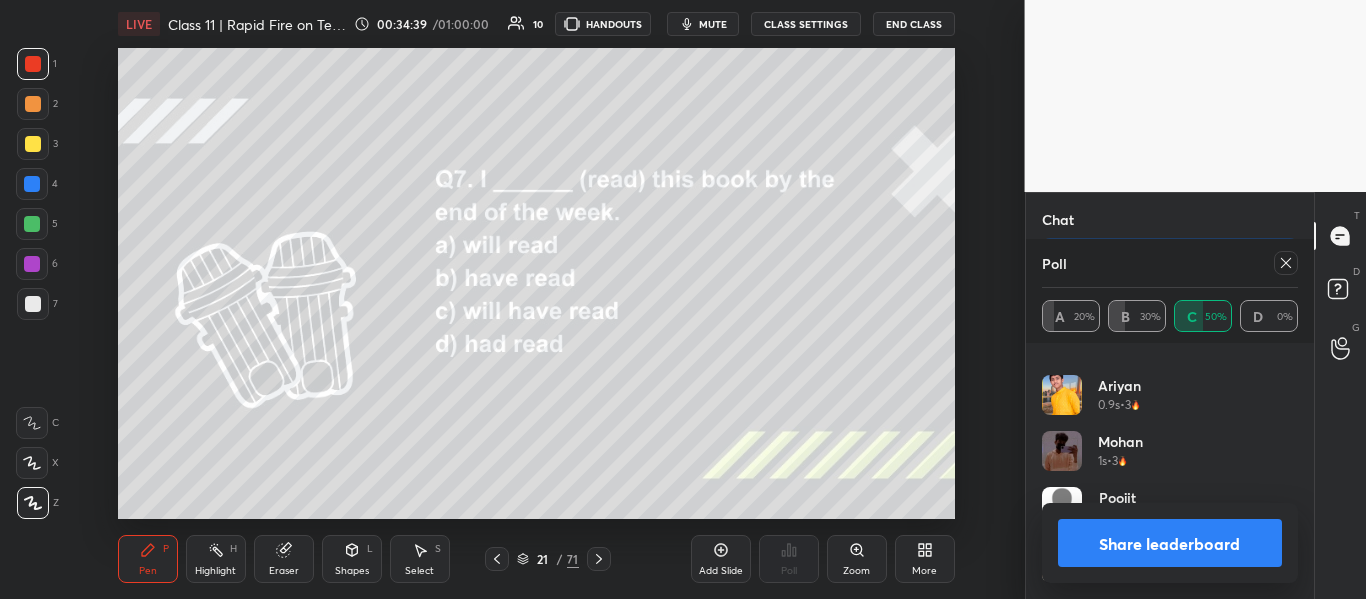 click on "Share leaderboard" at bounding box center [1170, 543] 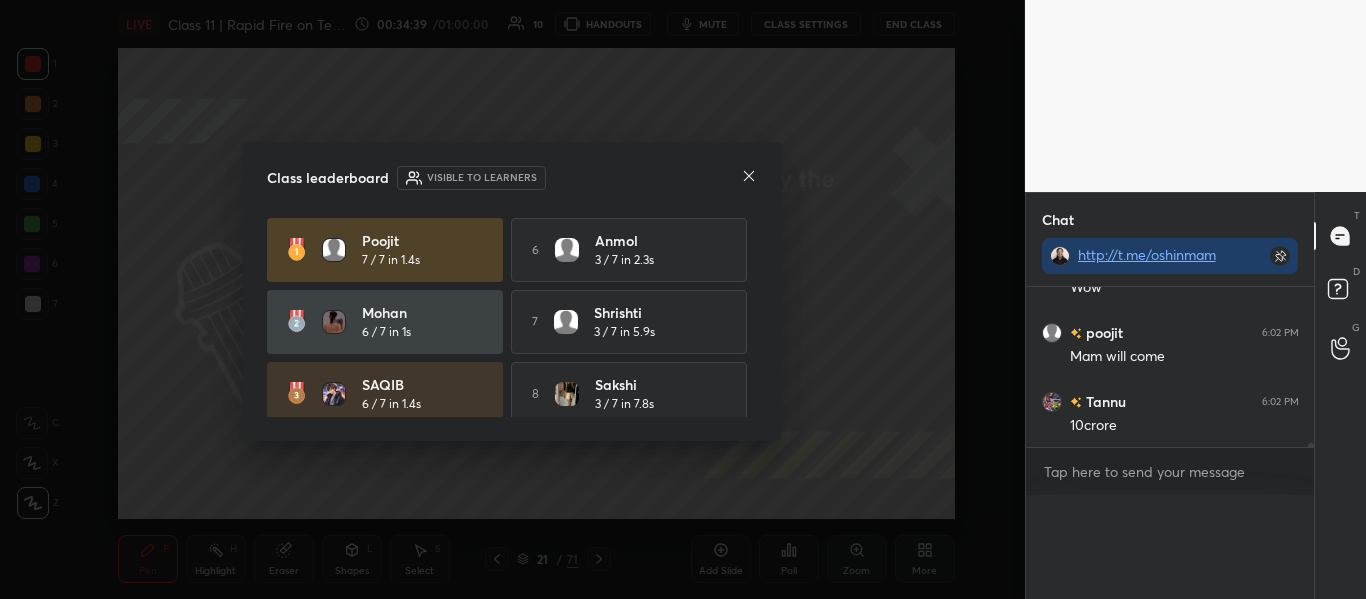 scroll, scrollTop: 0, scrollLeft: 0, axis: both 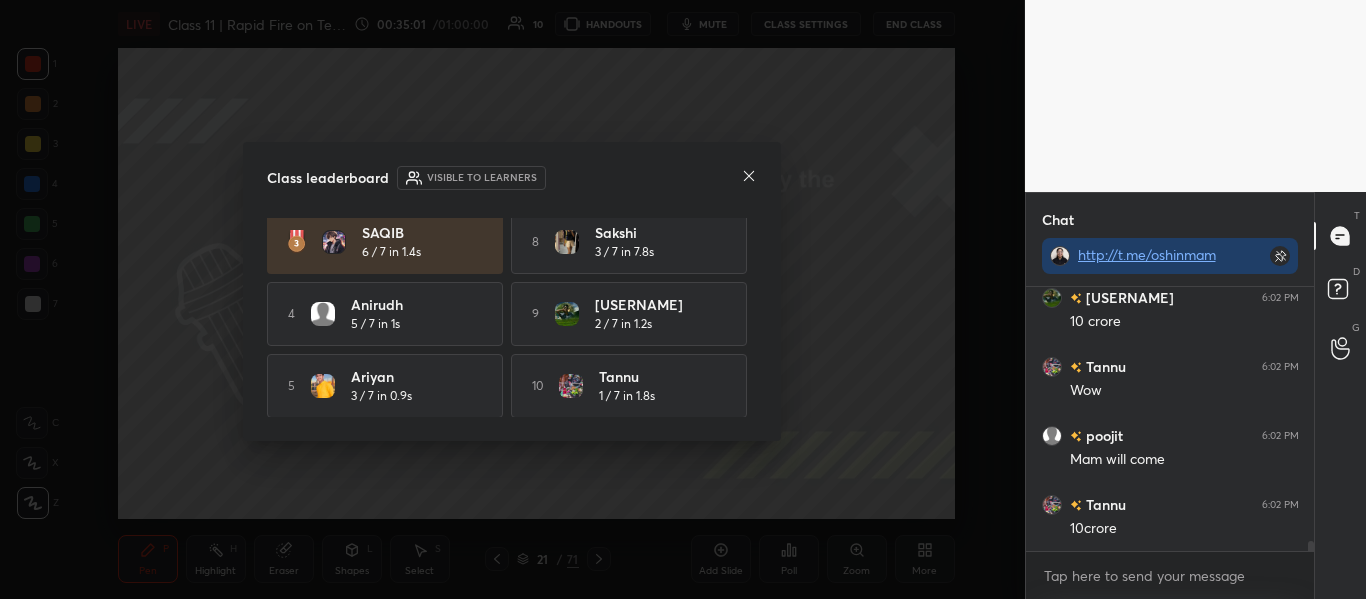 click 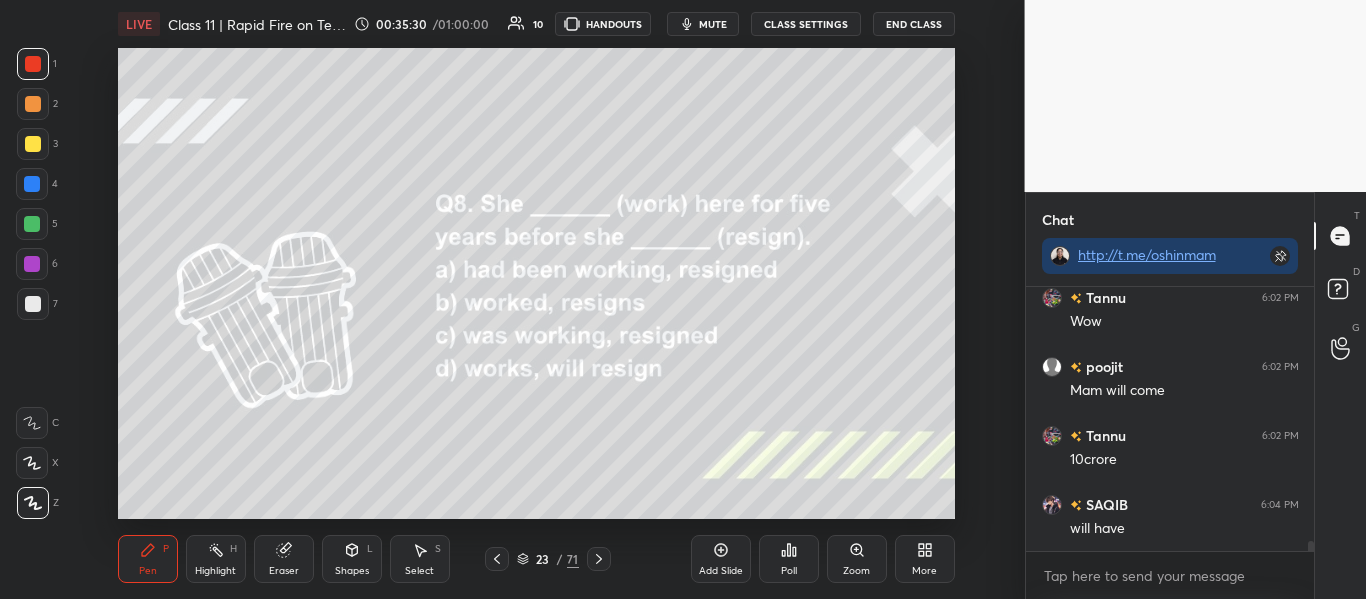 scroll, scrollTop: 6932, scrollLeft: 0, axis: vertical 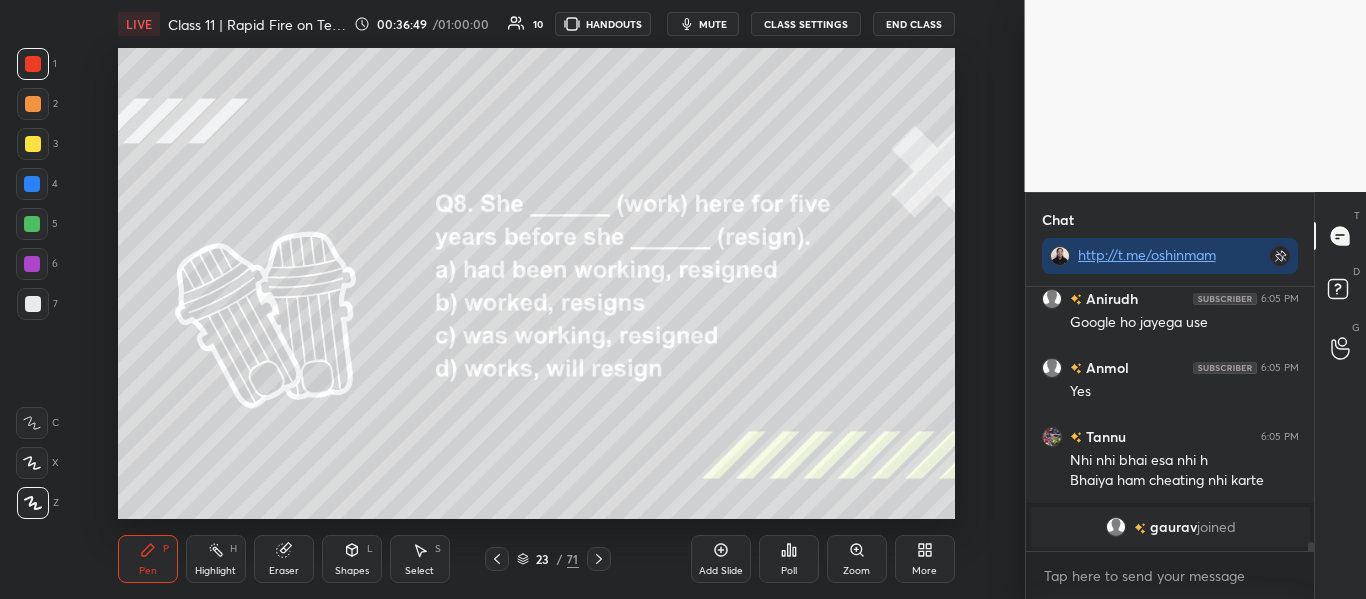click on "Poll" at bounding box center (789, 559) 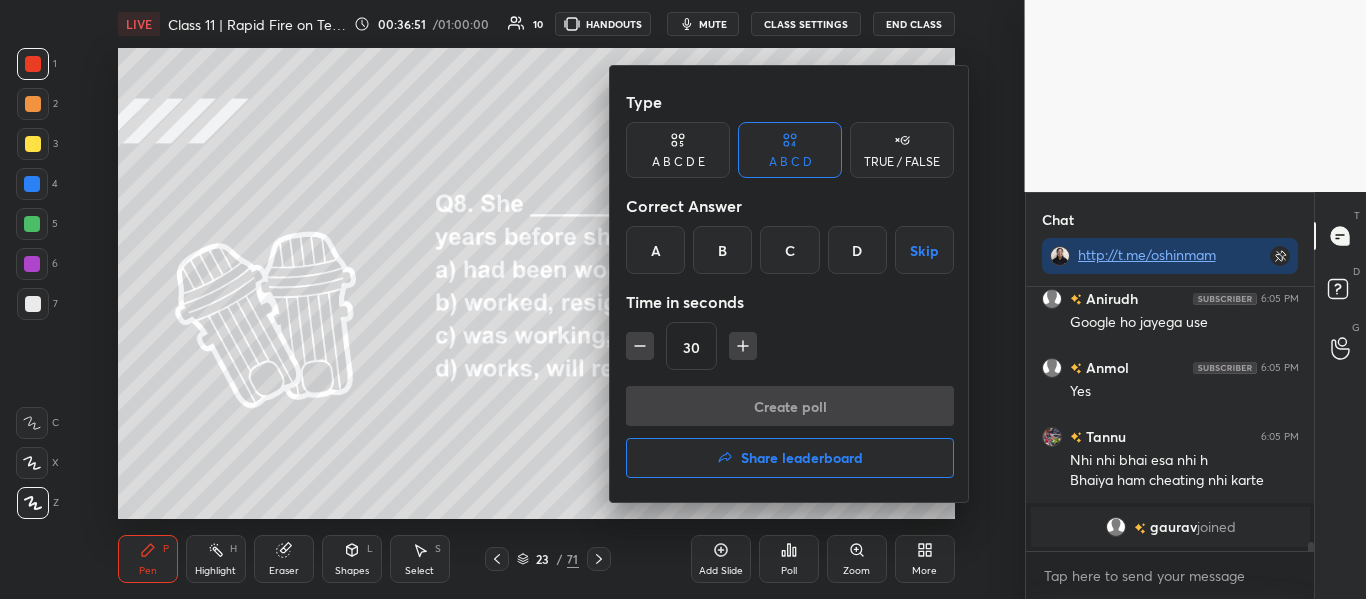 click on "A" at bounding box center (655, 250) 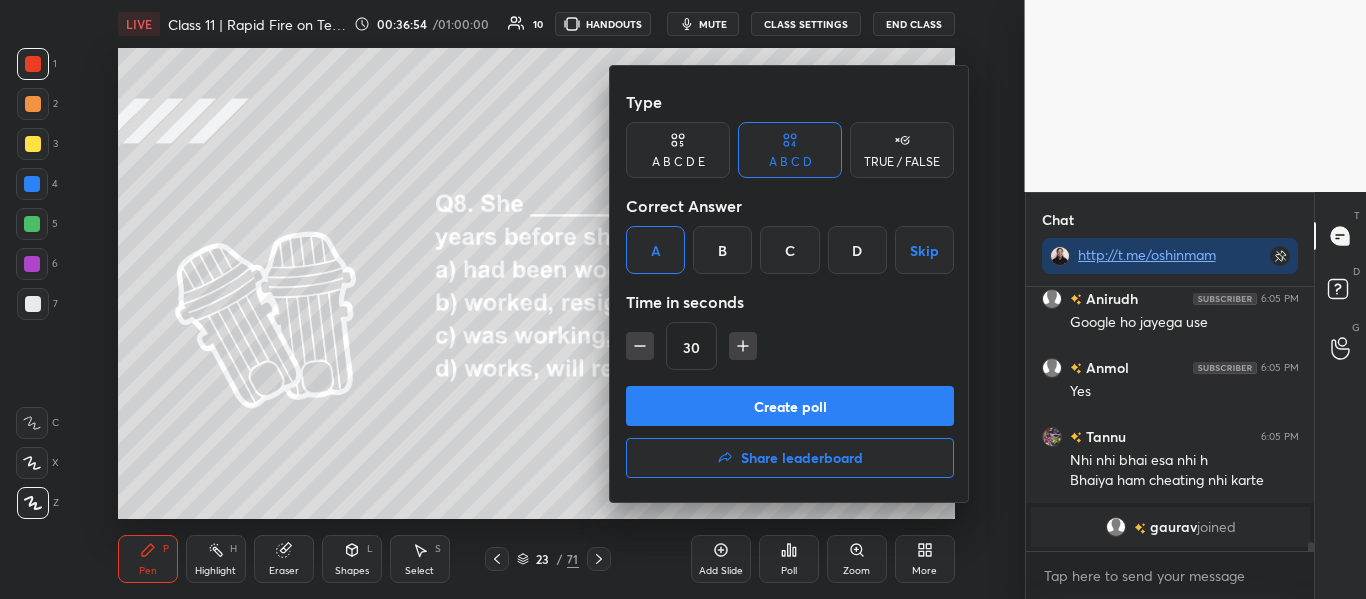 click on "Create poll" at bounding box center (790, 406) 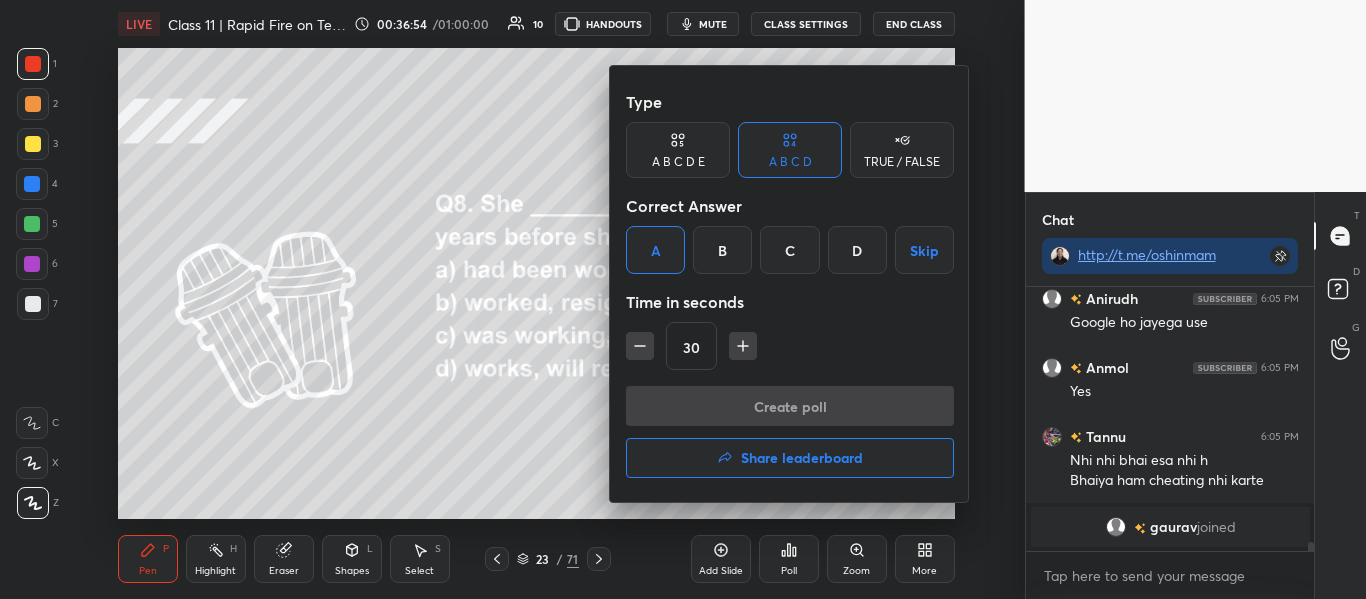 scroll, scrollTop: 216, scrollLeft: 282, axis: both 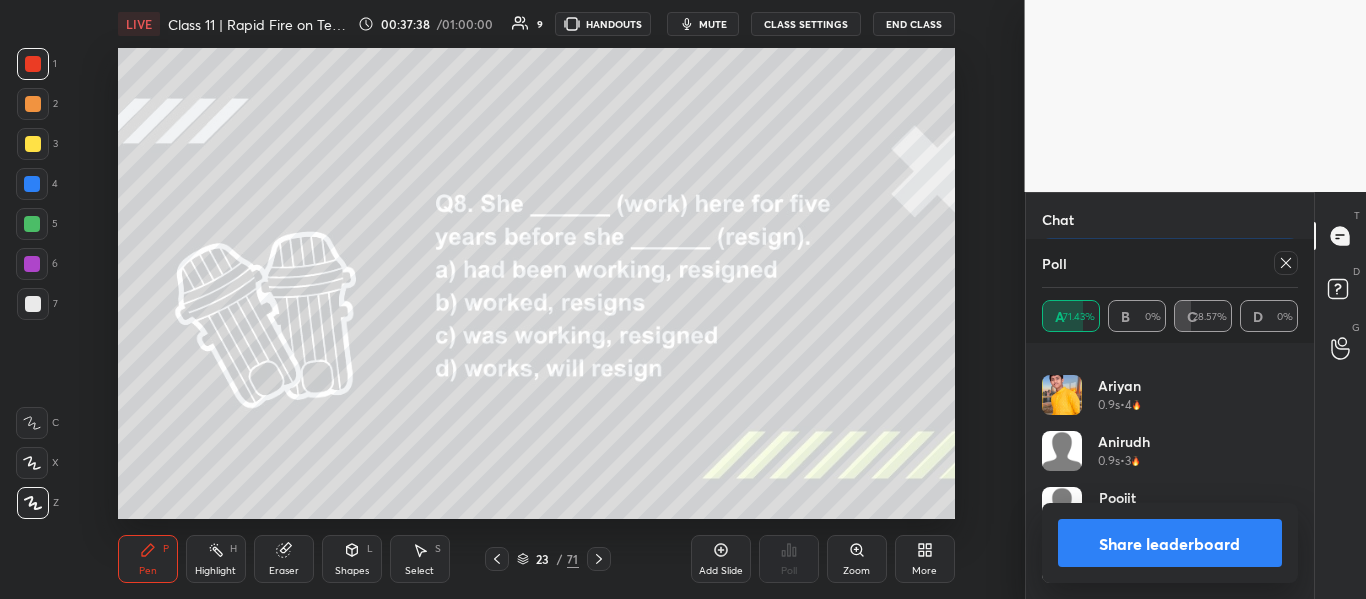 click at bounding box center [1286, 263] 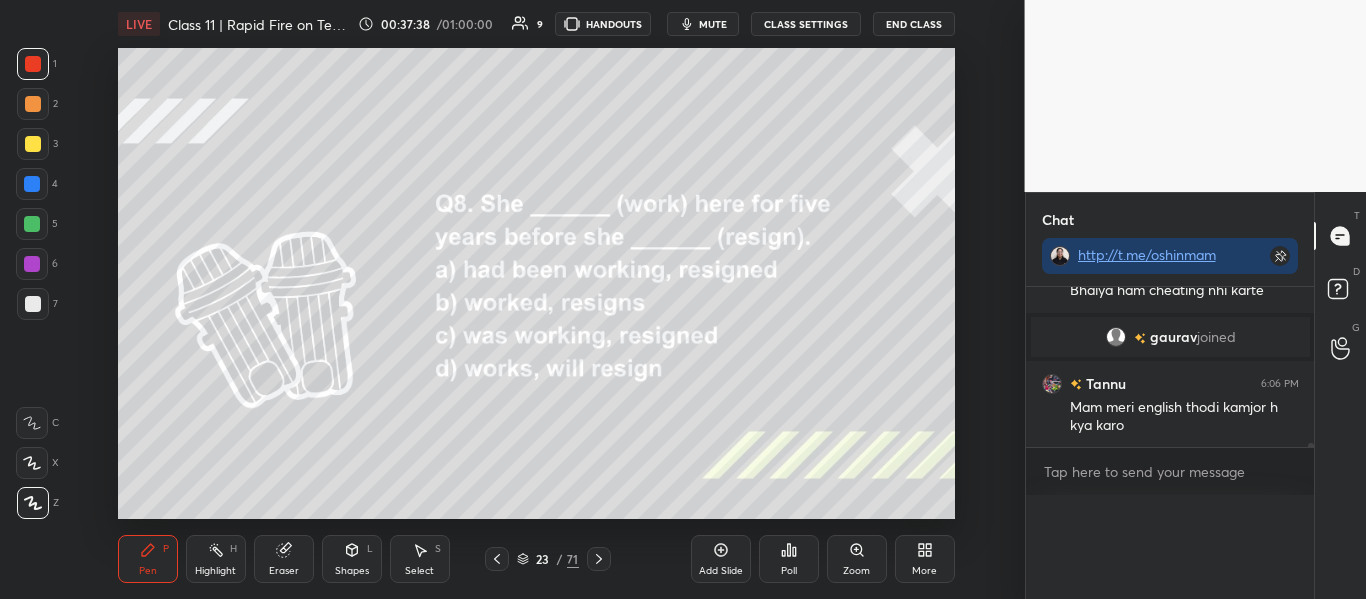 scroll, scrollTop: 0, scrollLeft: 0, axis: both 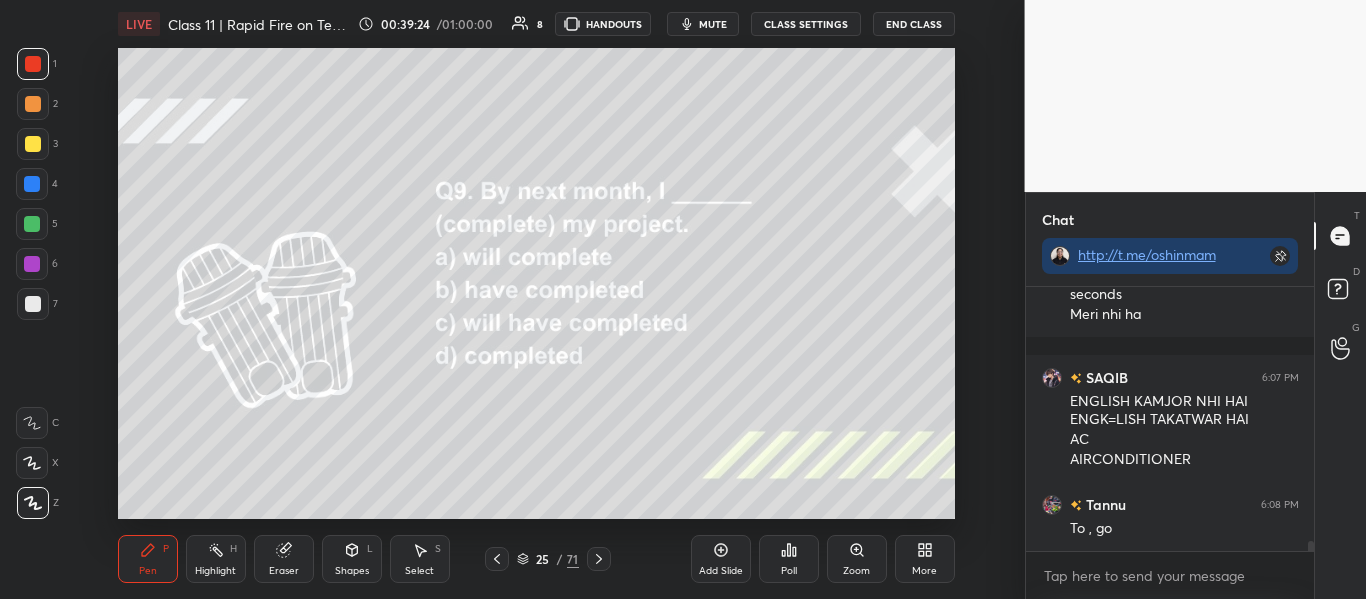 click 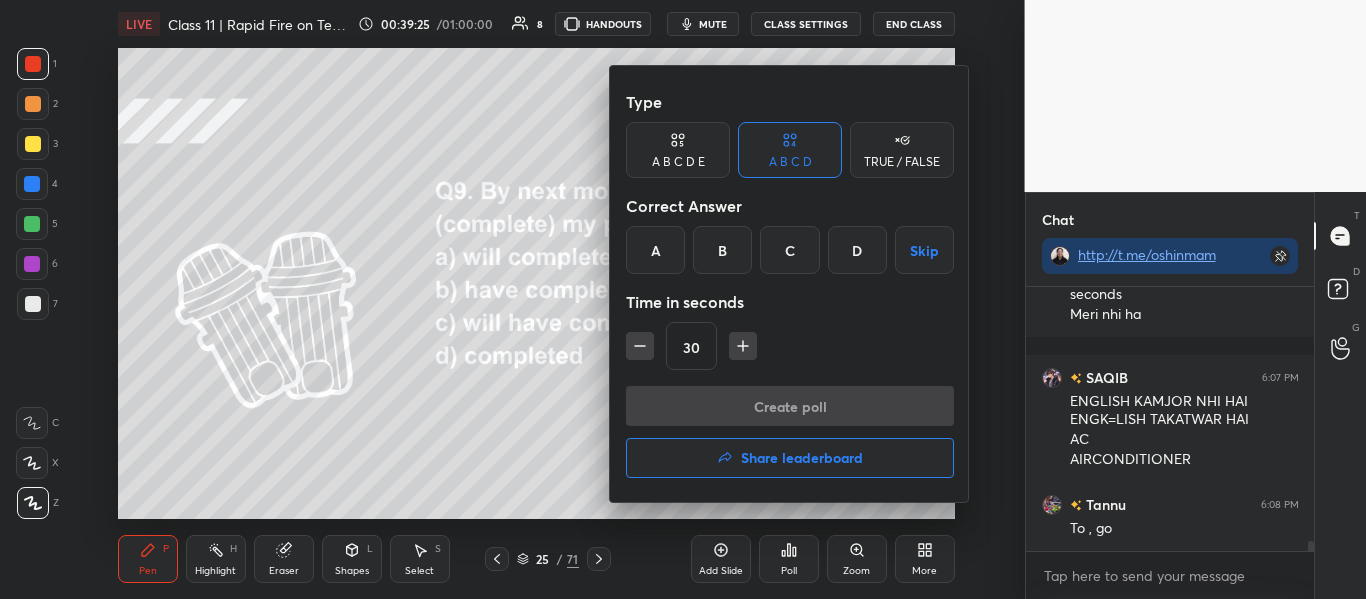click on "C" at bounding box center [789, 250] 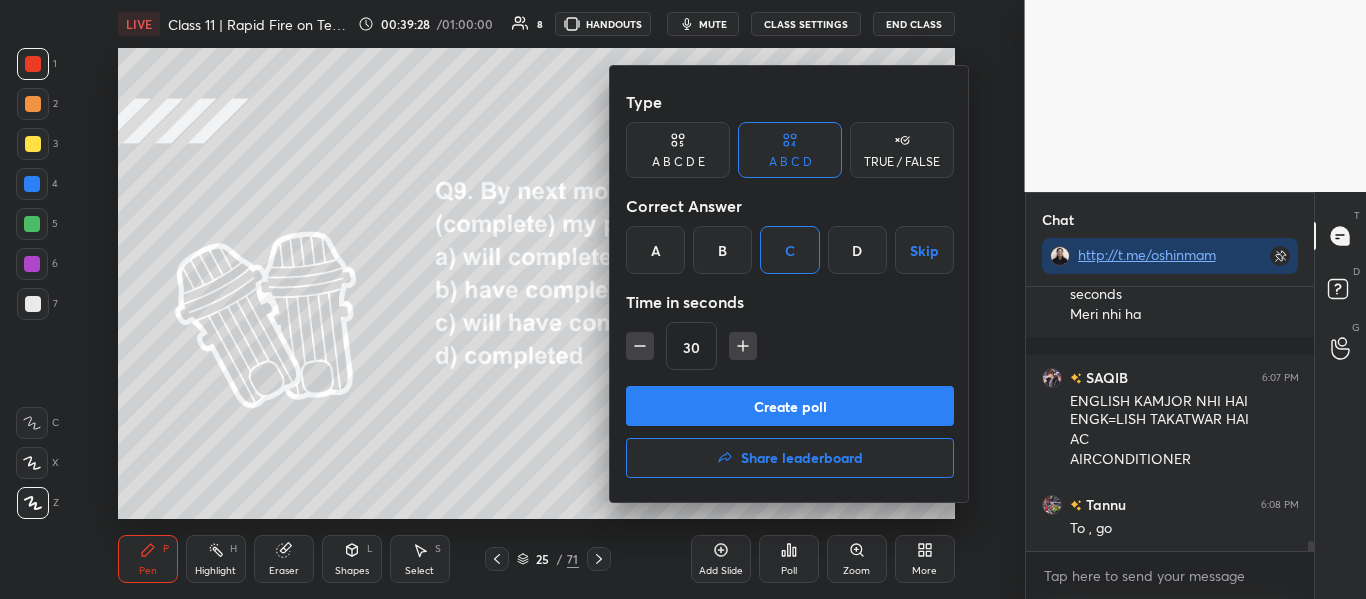 click on "Create poll" at bounding box center (790, 406) 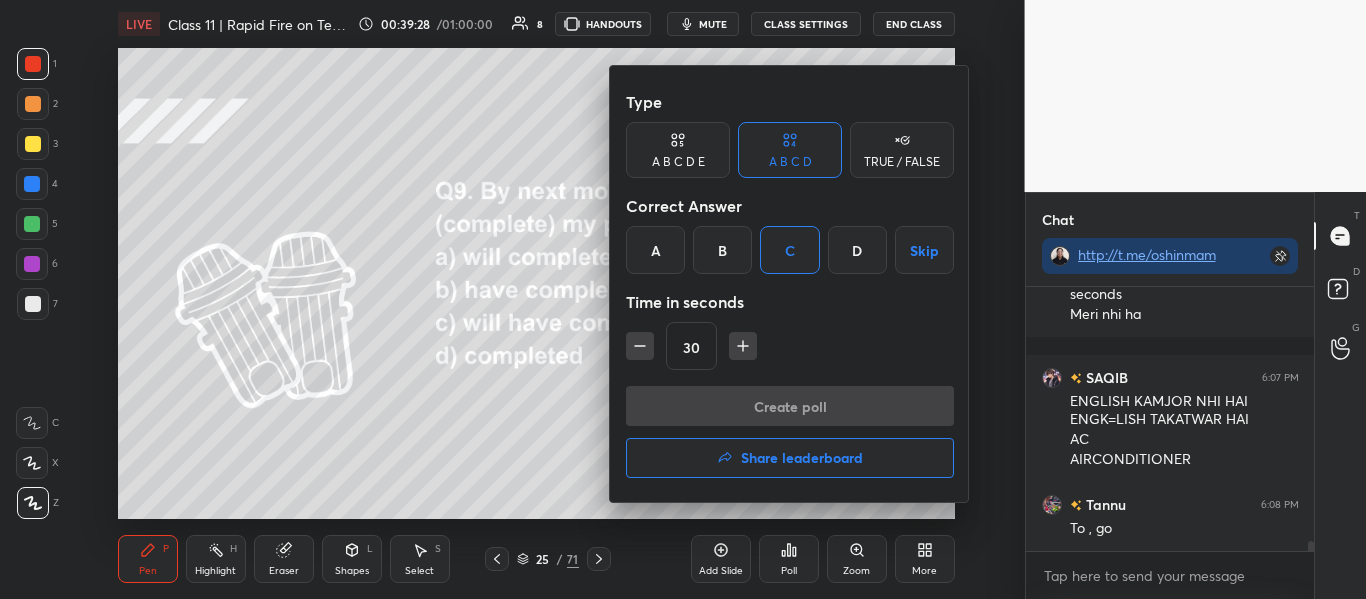 scroll, scrollTop: 216, scrollLeft: 282, axis: both 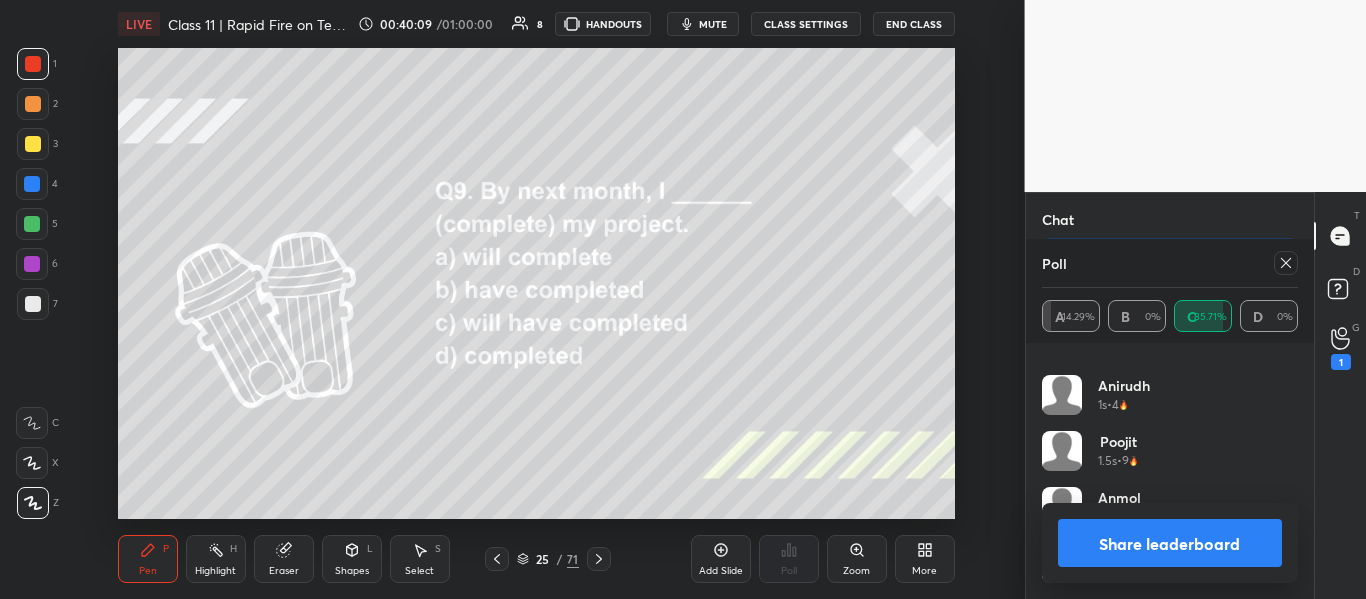 click 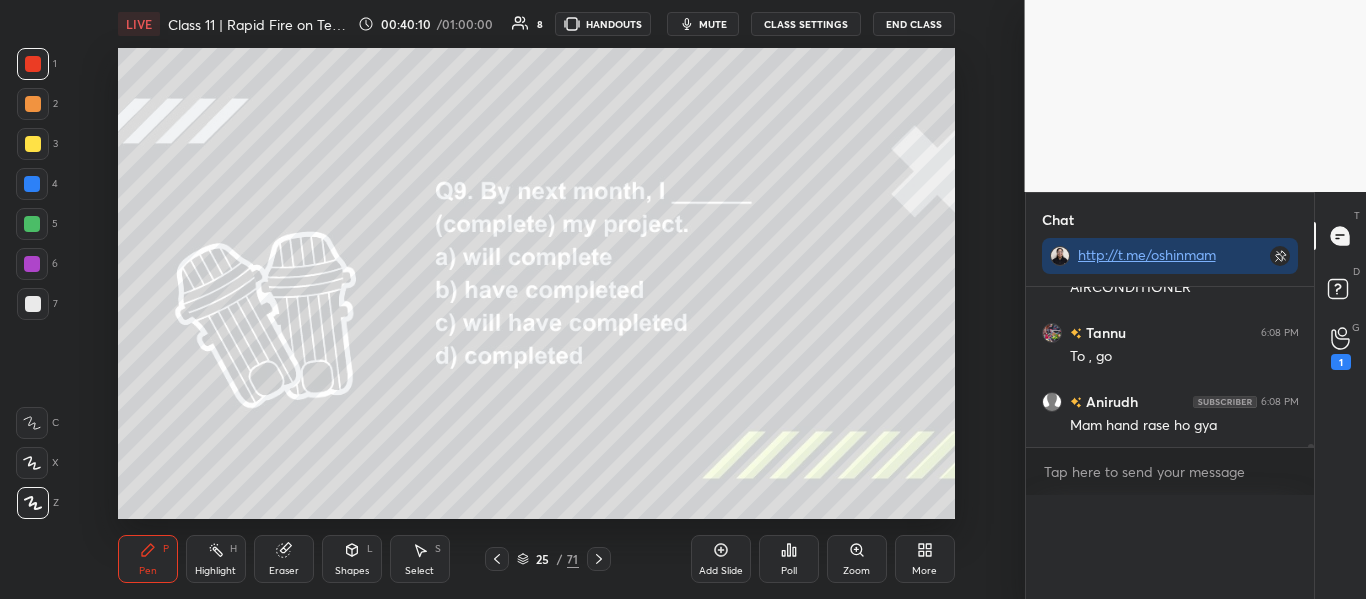 scroll, scrollTop: 0, scrollLeft: 0, axis: both 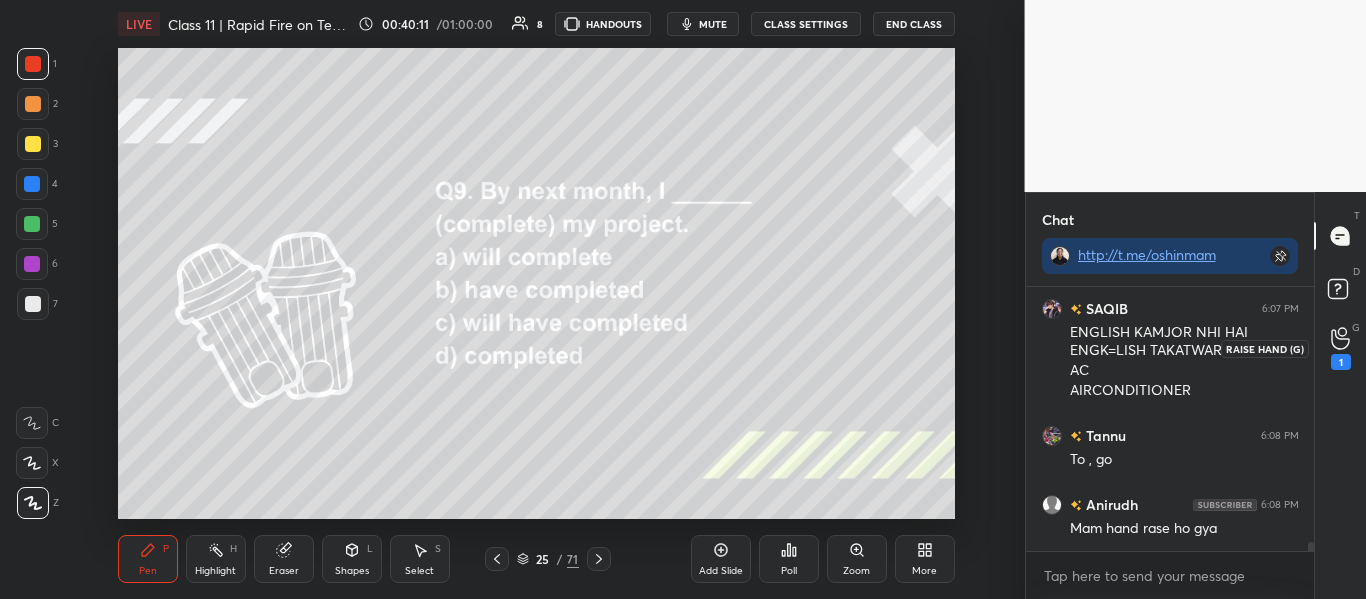 click on "1" at bounding box center (1341, 362) 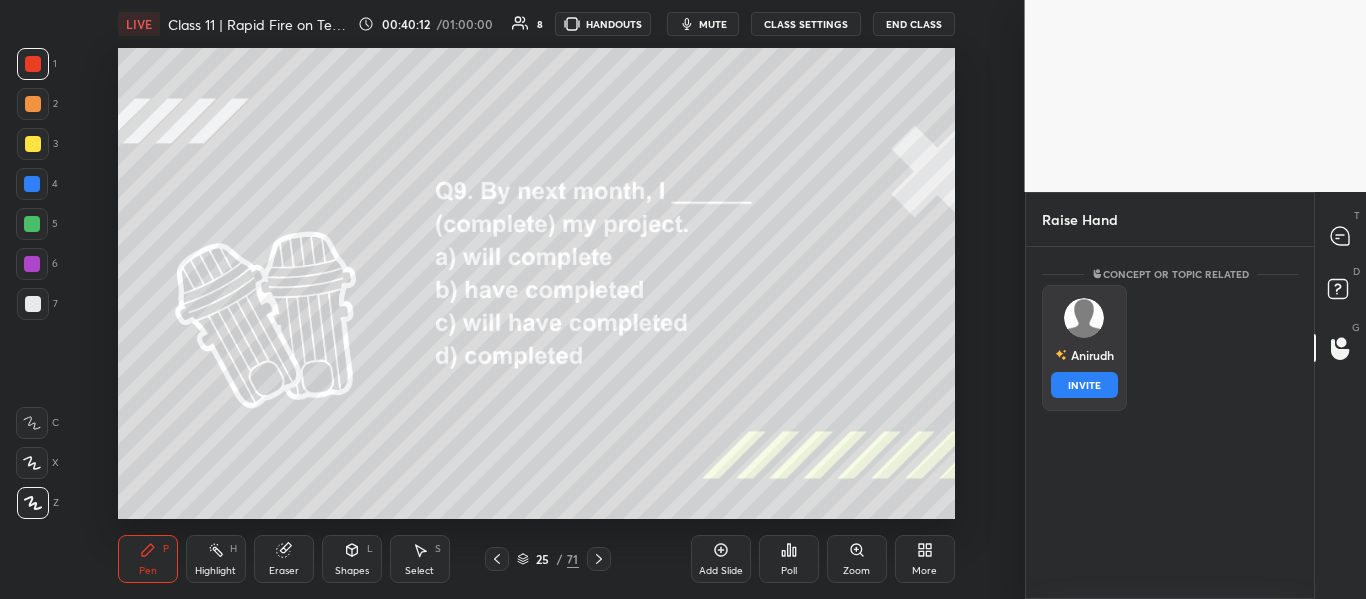 click on "[PERSON] INVITE" at bounding box center (1084, 348) 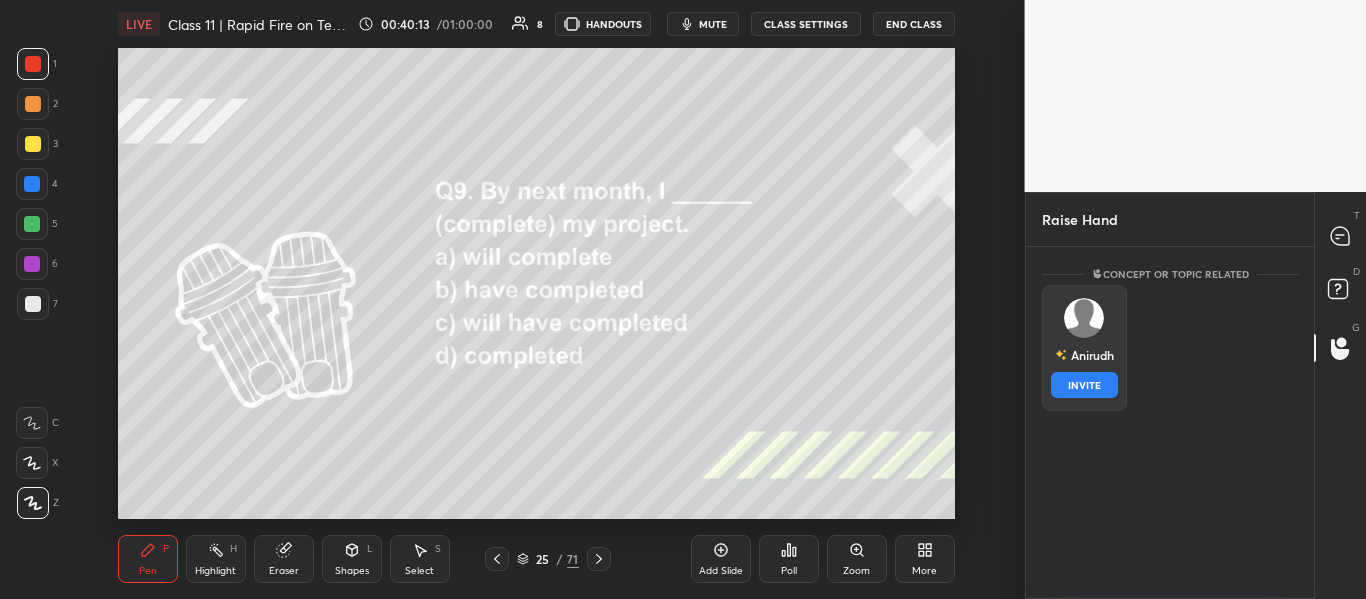 click on "[PERSON] INVITE" at bounding box center [1084, 348] 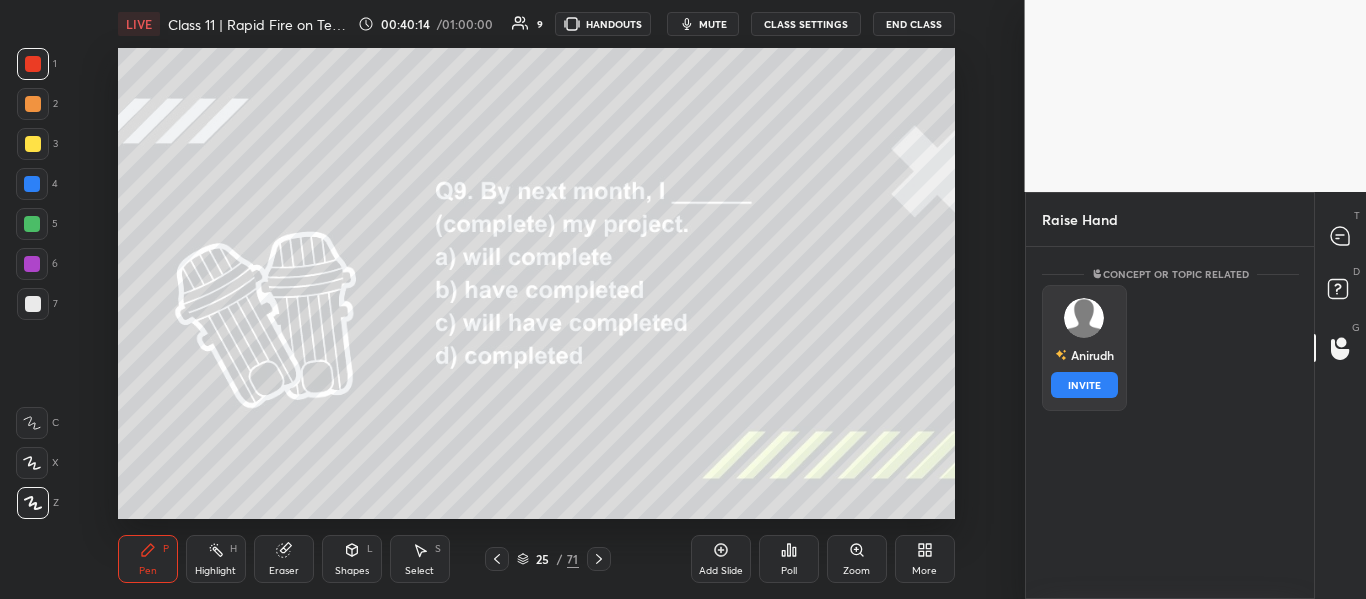 click on "INVITE" at bounding box center (1084, 385) 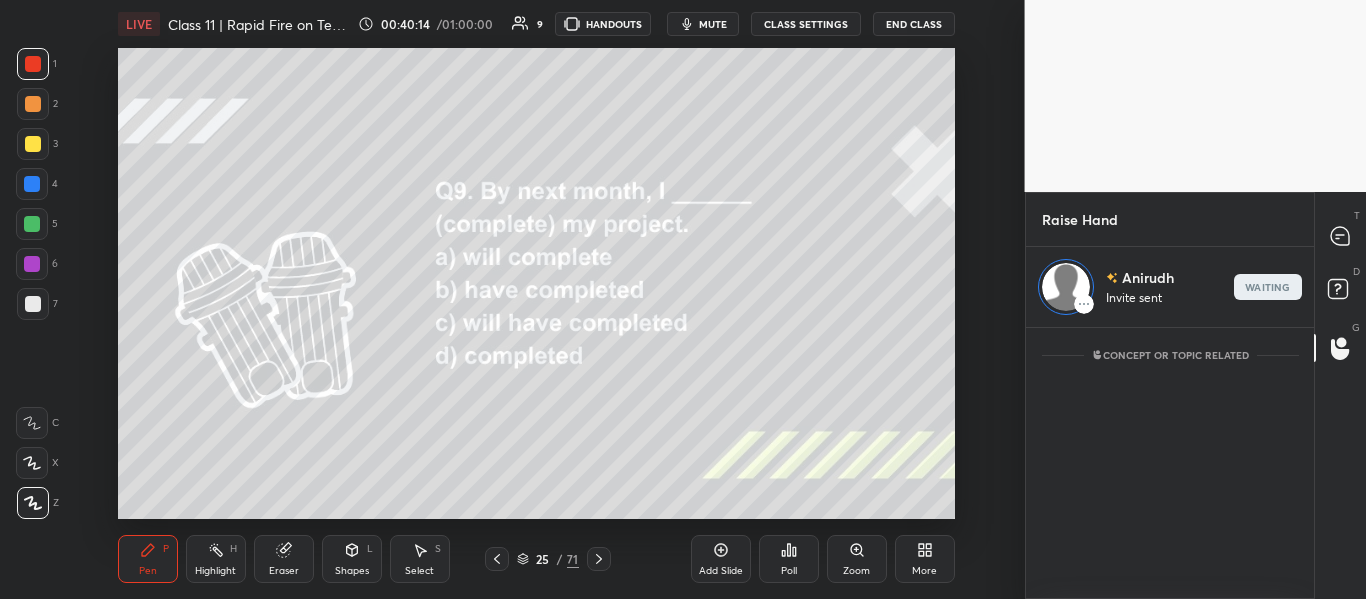 scroll, scrollTop: 265, scrollLeft: 282, axis: both 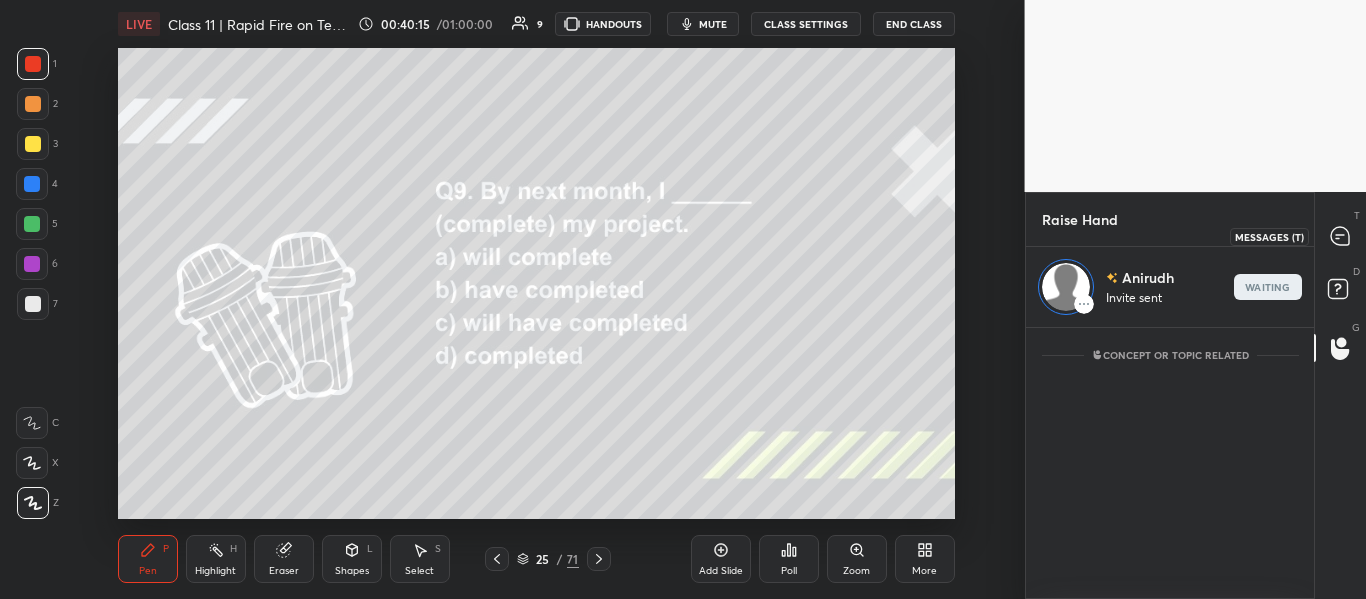 click at bounding box center [1341, 236] 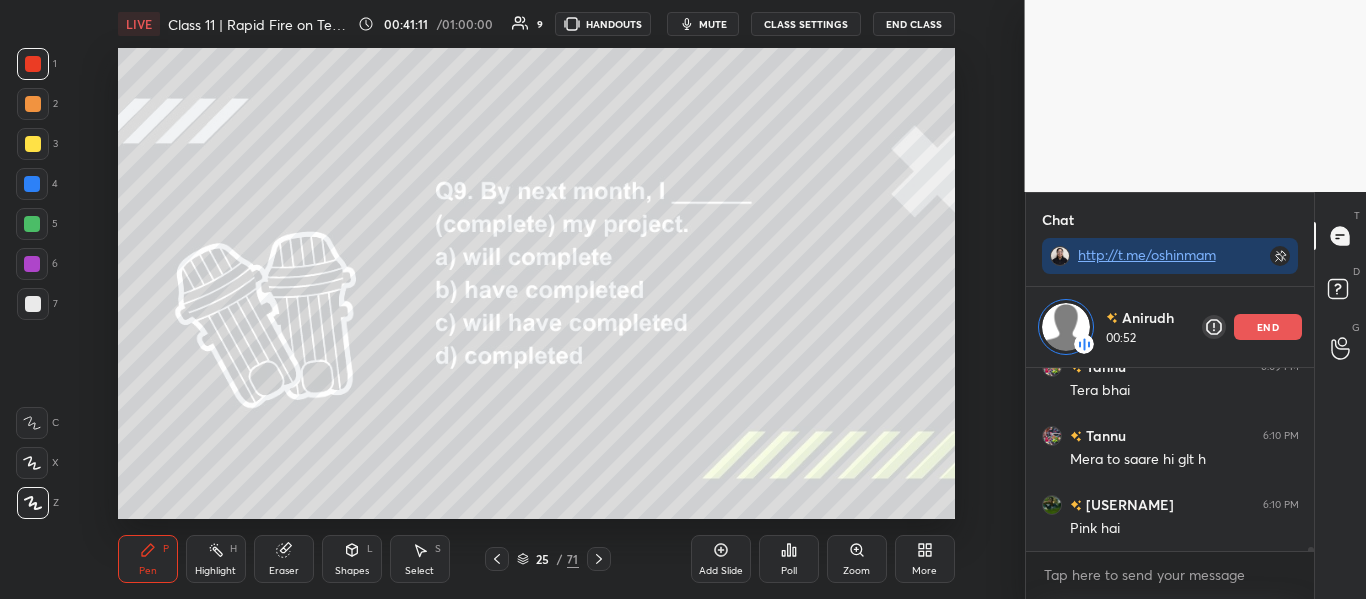 scroll, scrollTop: 7967, scrollLeft: 0, axis: vertical 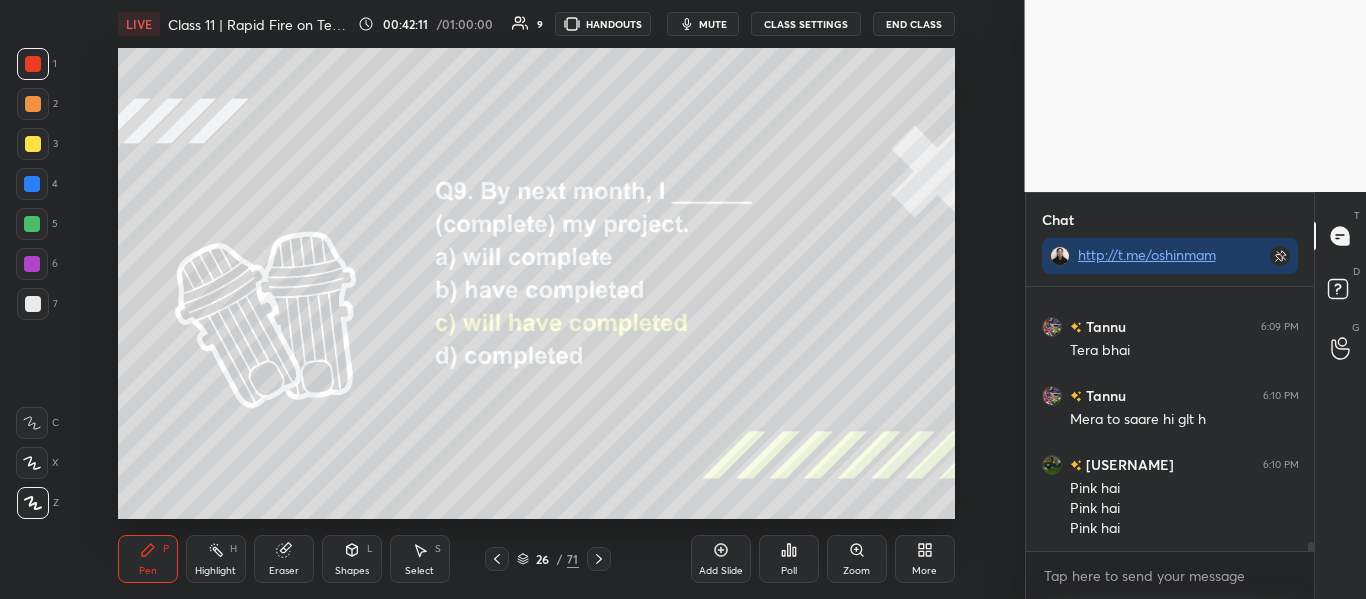 drag, startPoint x: 804, startPoint y: 589, endPoint x: 785, endPoint y: 563, distance: 32.202484 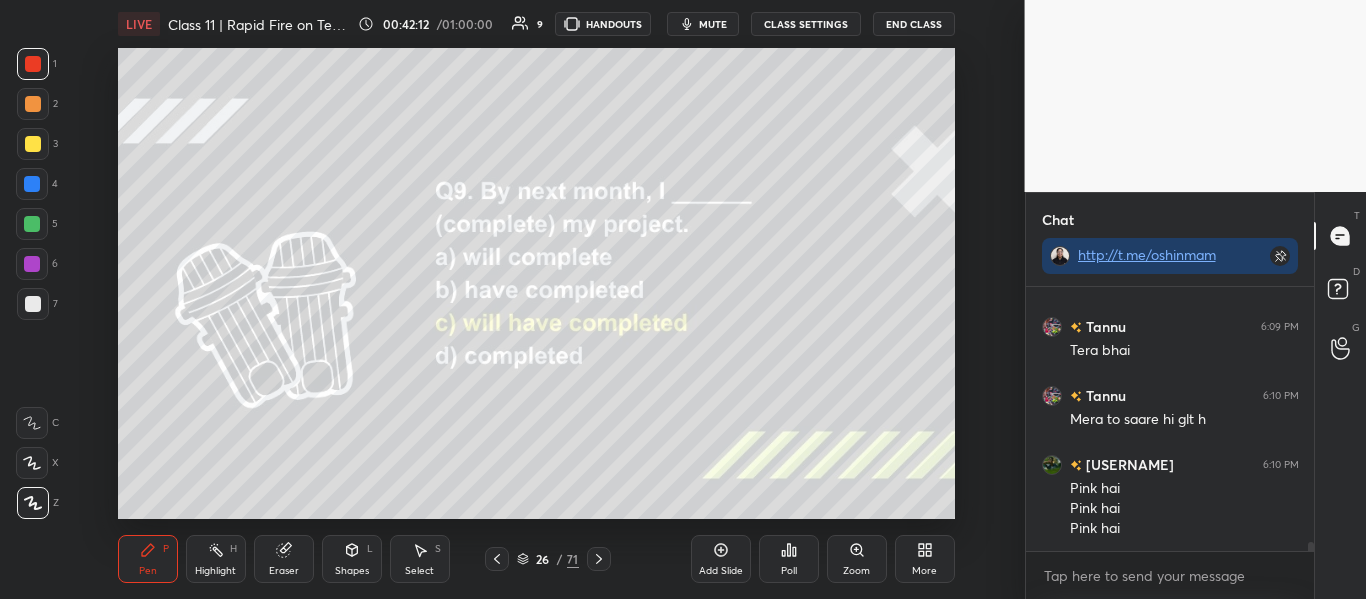 click on "Poll" at bounding box center [789, 559] 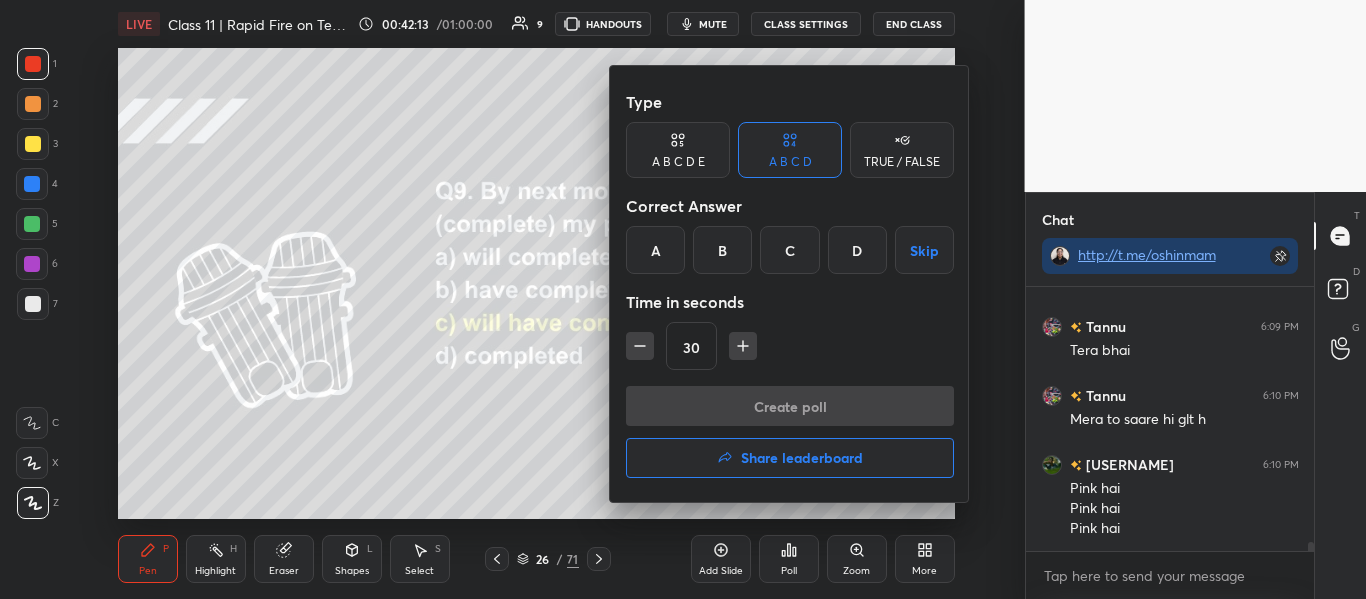 drag, startPoint x: 740, startPoint y: 436, endPoint x: 730, endPoint y: 450, distance: 17.20465 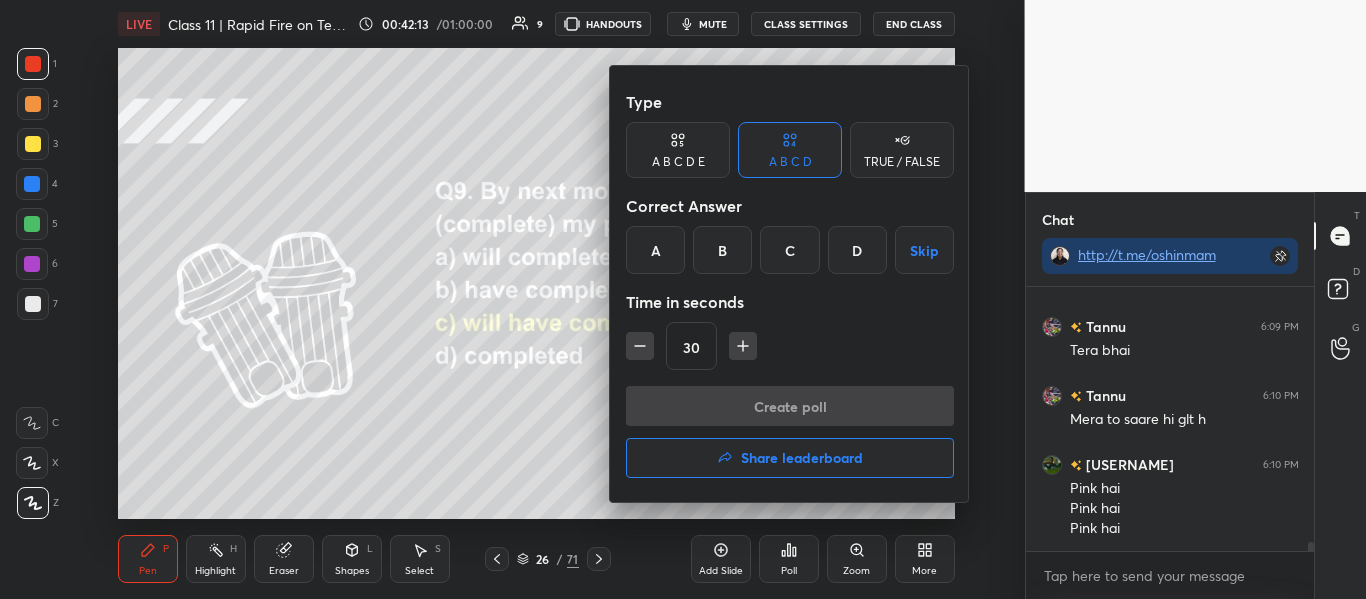 click on "Create poll Share leaderboard" at bounding box center (790, 436) 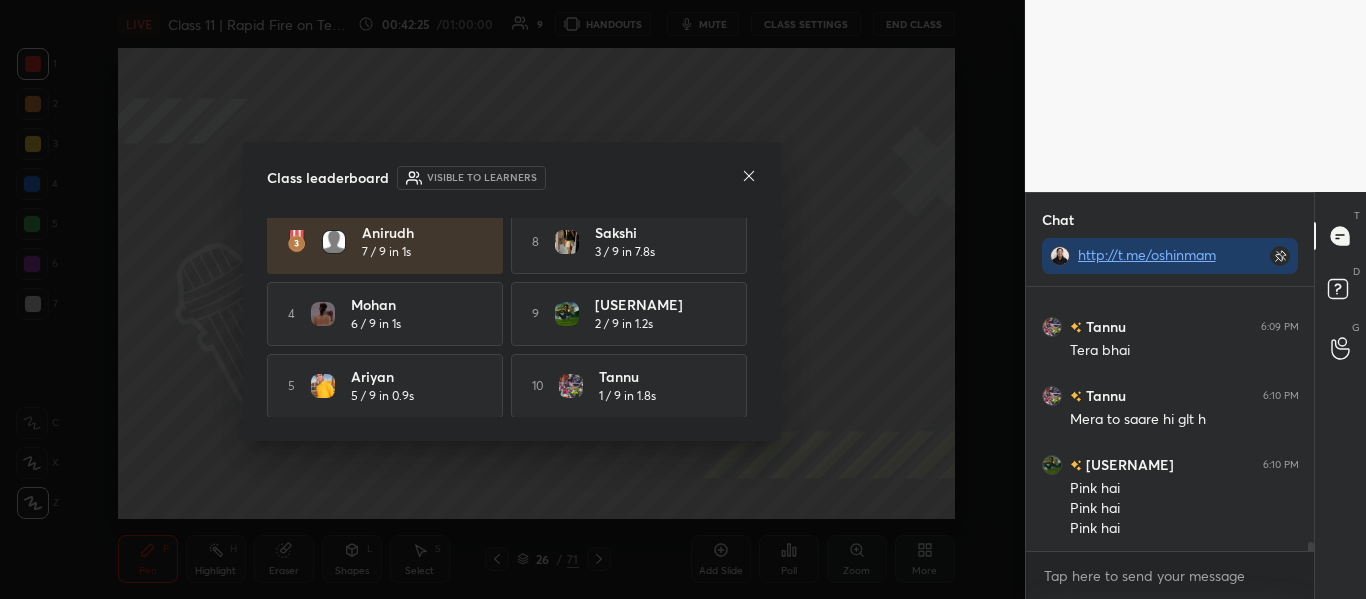 scroll, scrollTop: 0, scrollLeft: 0, axis: both 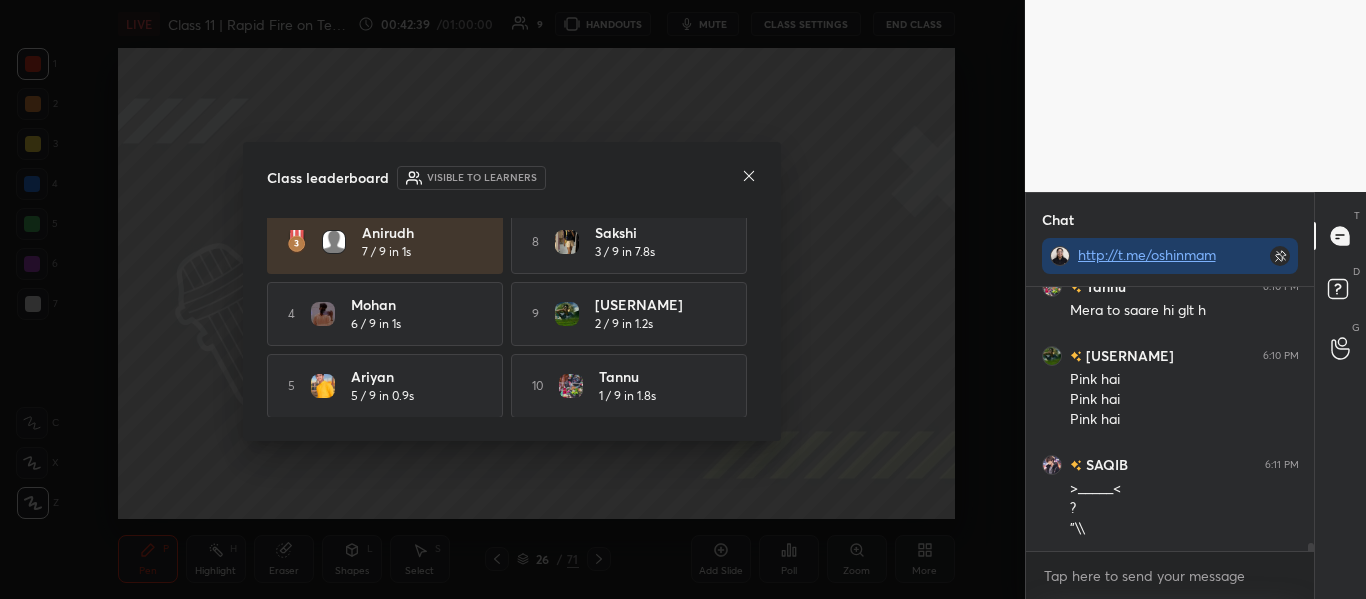 click 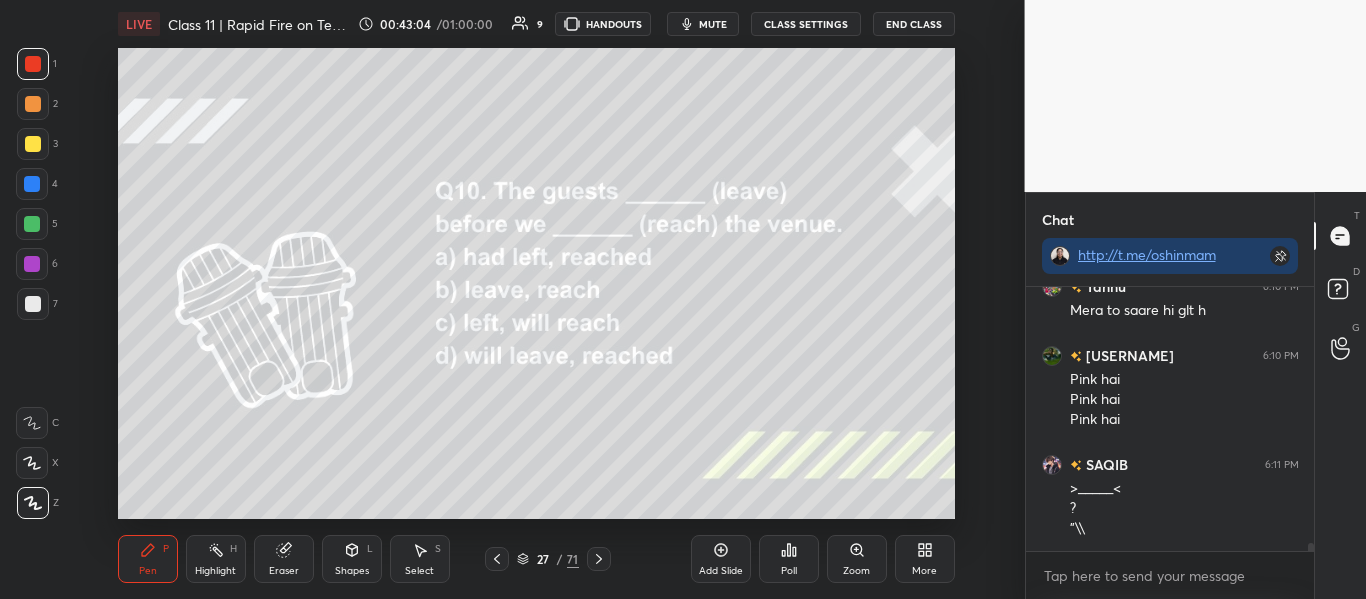 click on "Poll" at bounding box center (789, 559) 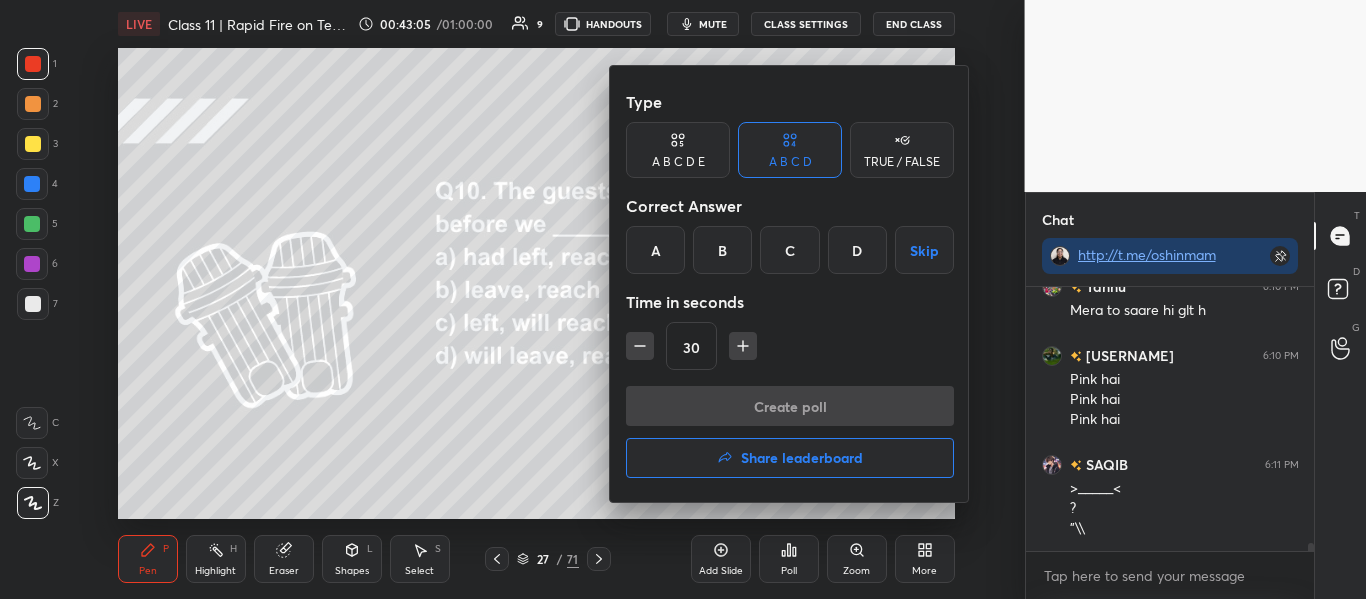 click on "A" at bounding box center (655, 250) 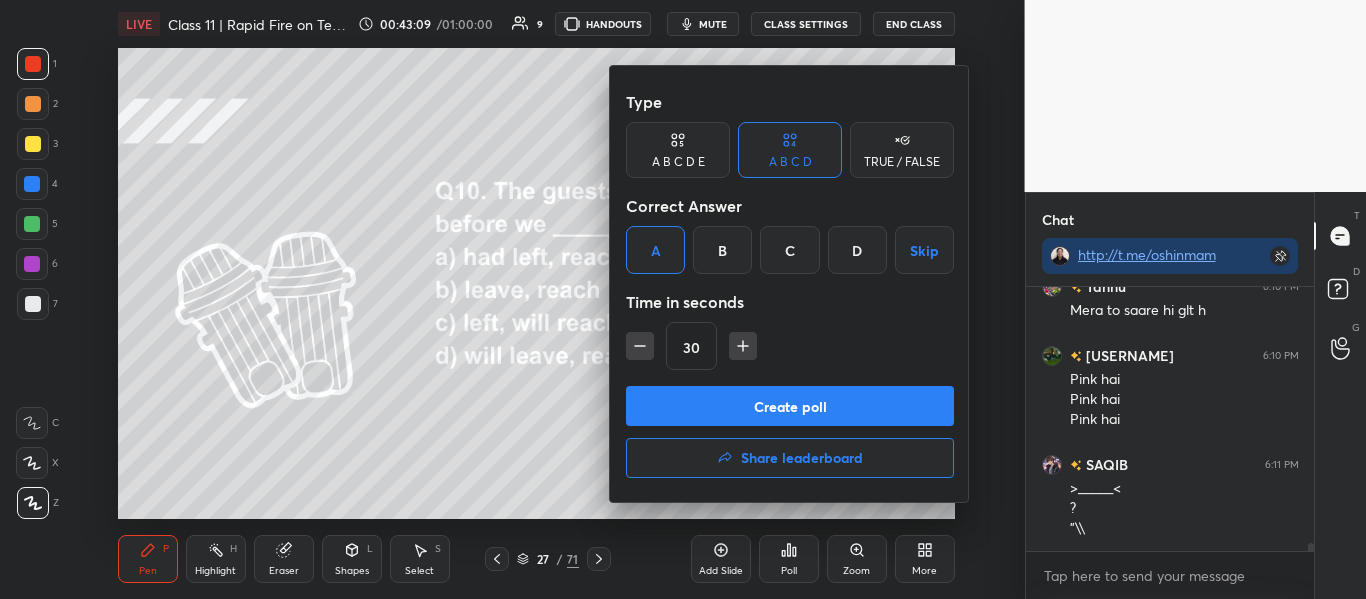 click on "Create poll" at bounding box center (790, 406) 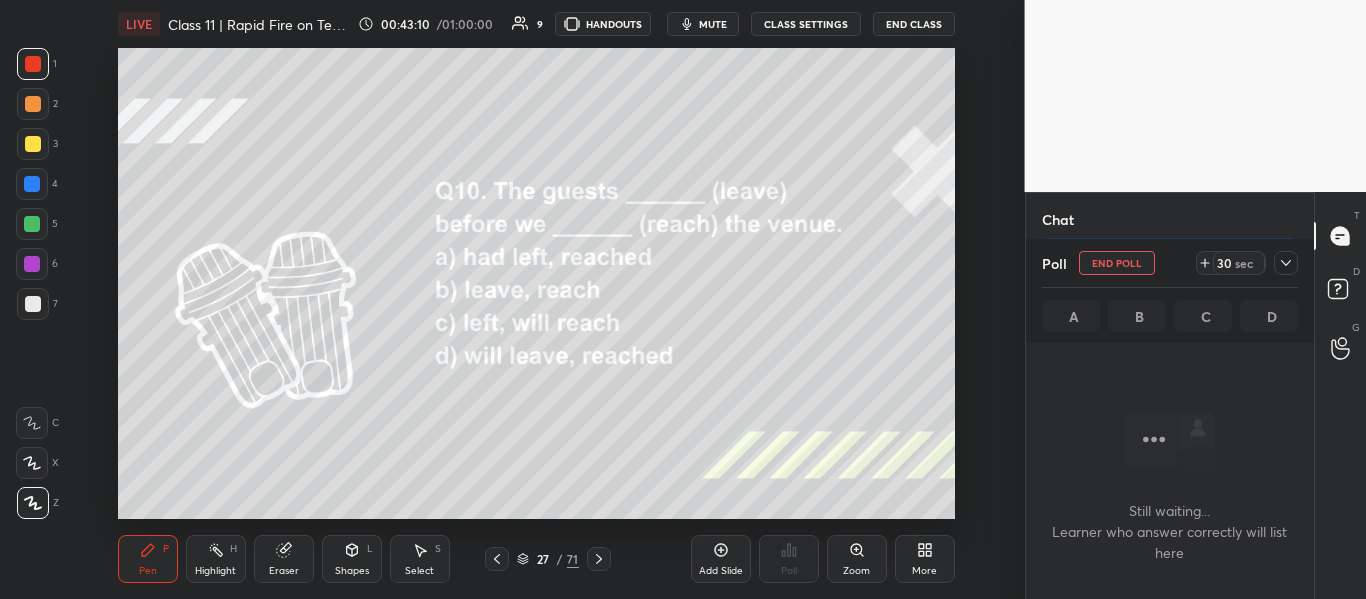 scroll, scrollTop: 160, scrollLeft: 282, axis: both 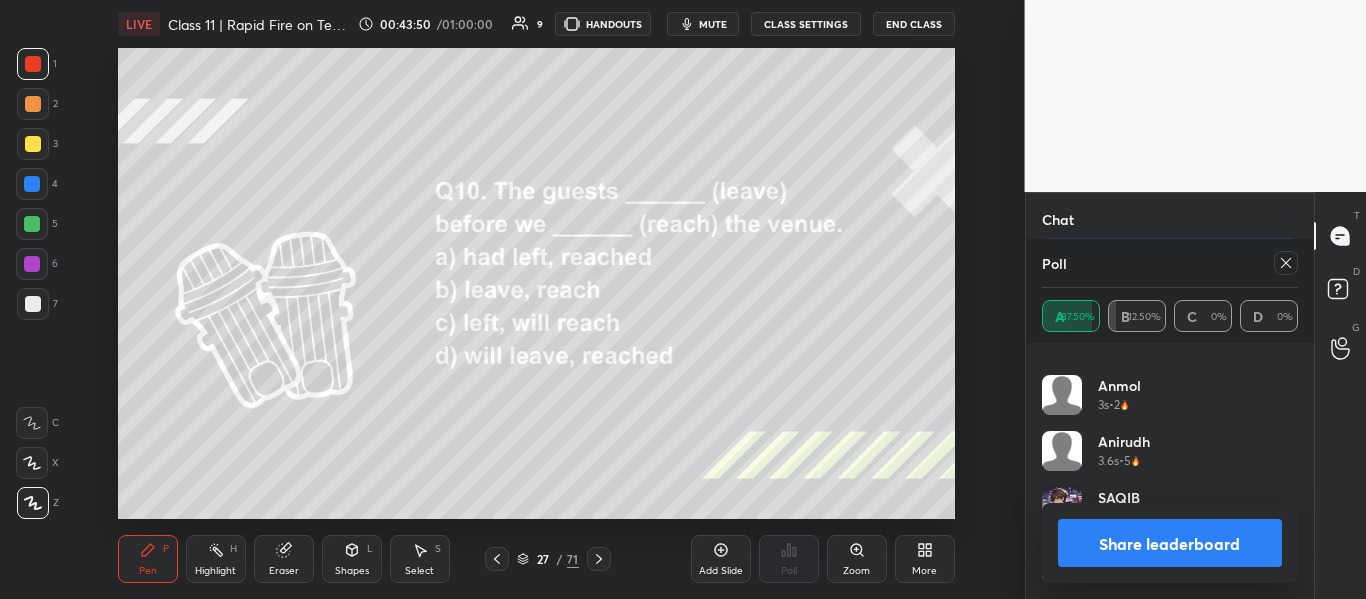 click at bounding box center (1286, 263) 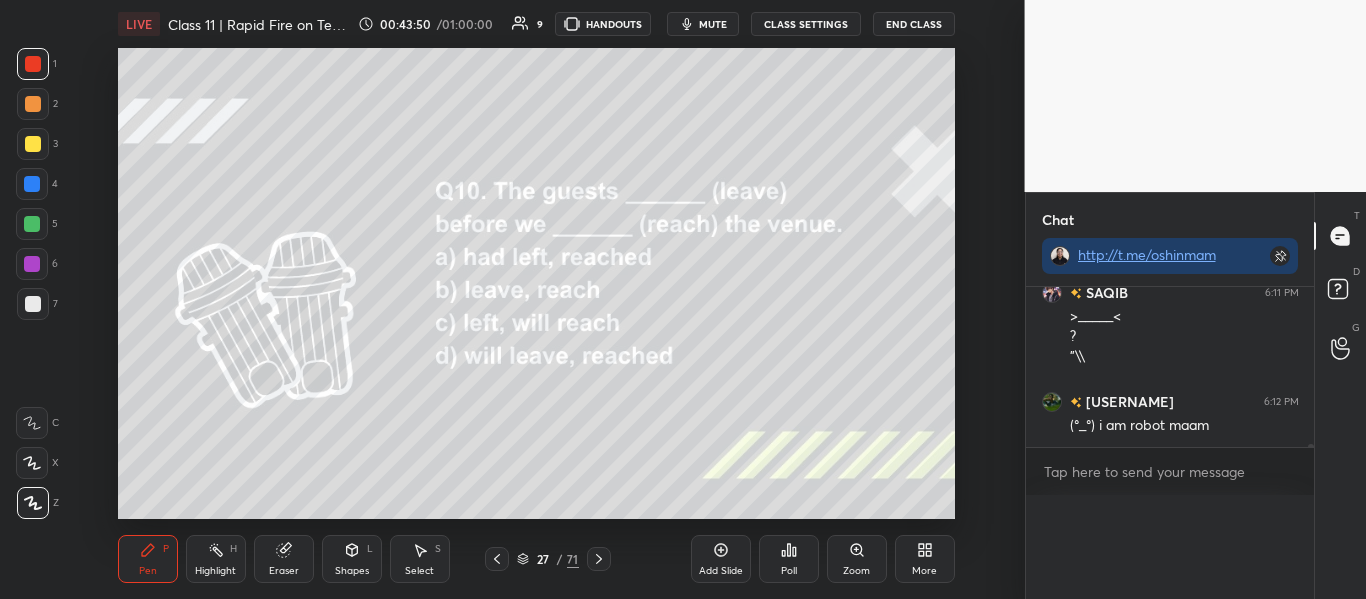 scroll, scrollTop: 0, scrollLeft: 0, axis: both 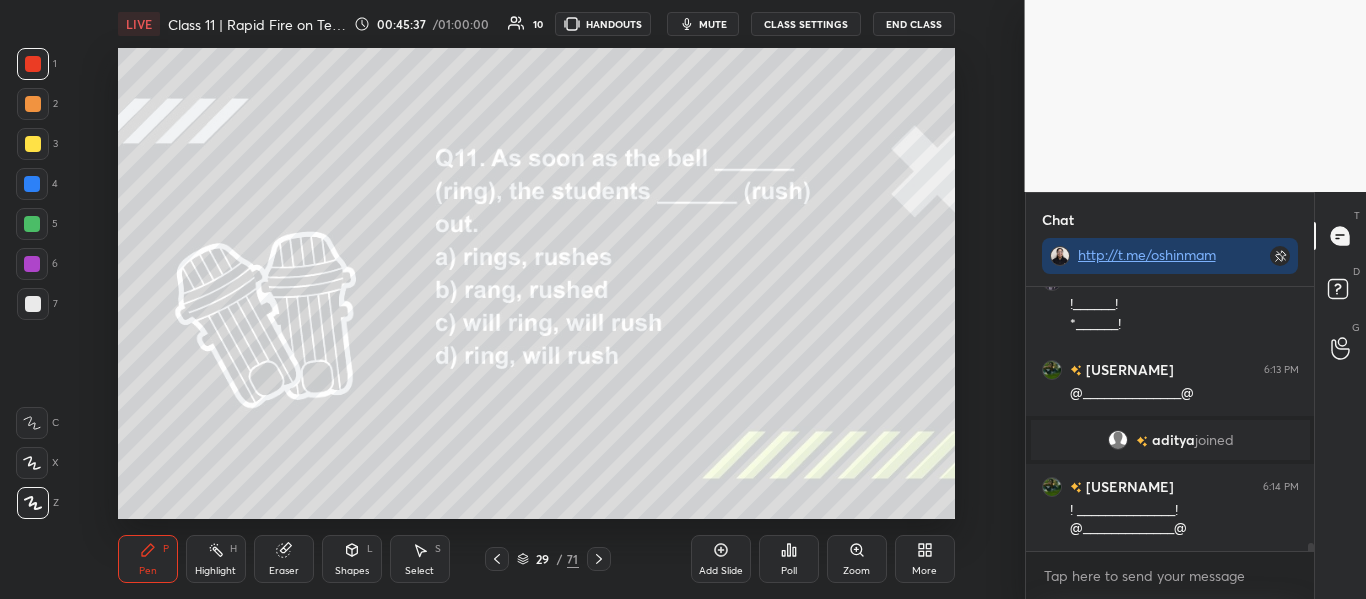 click on "Poll" at bounding box center (789, 559) 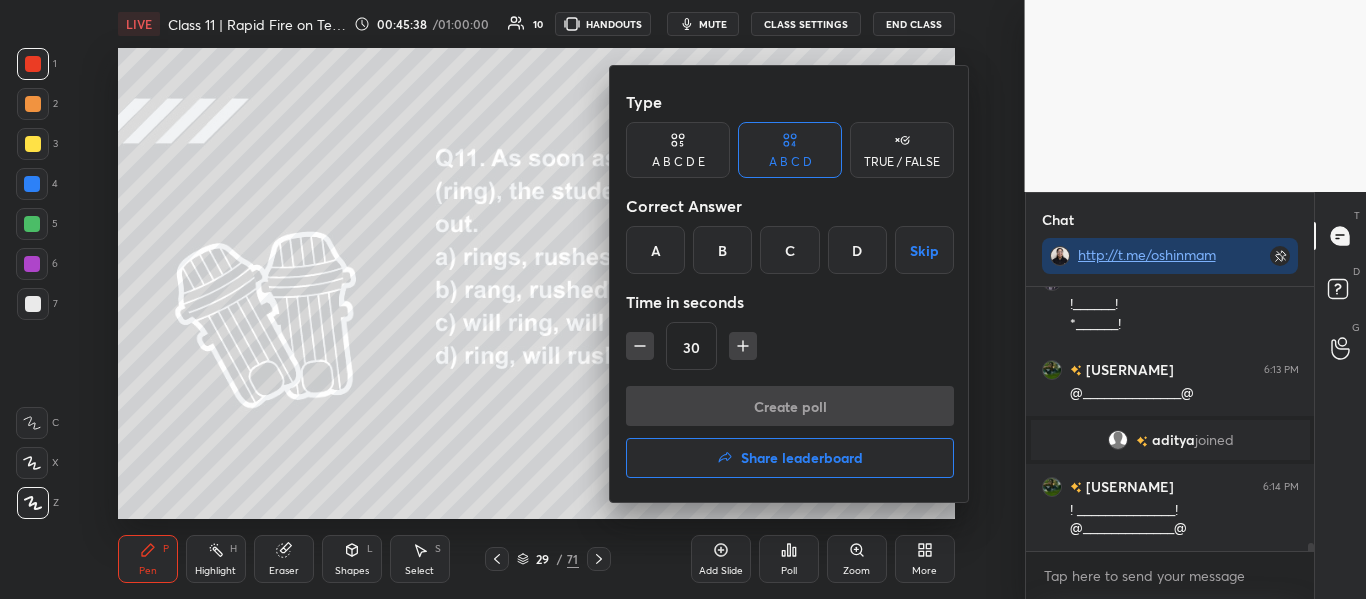 click on "B" at bounding box center [722, 250] 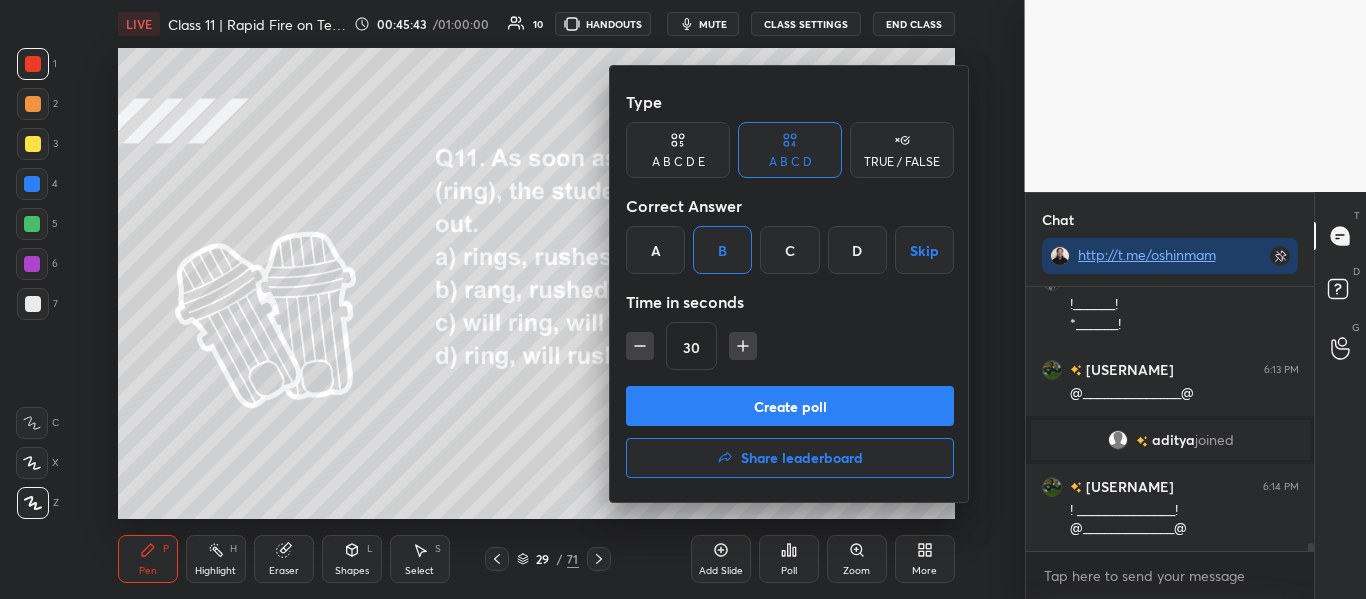 click on "Create poll" at bounding box center [790, 406] 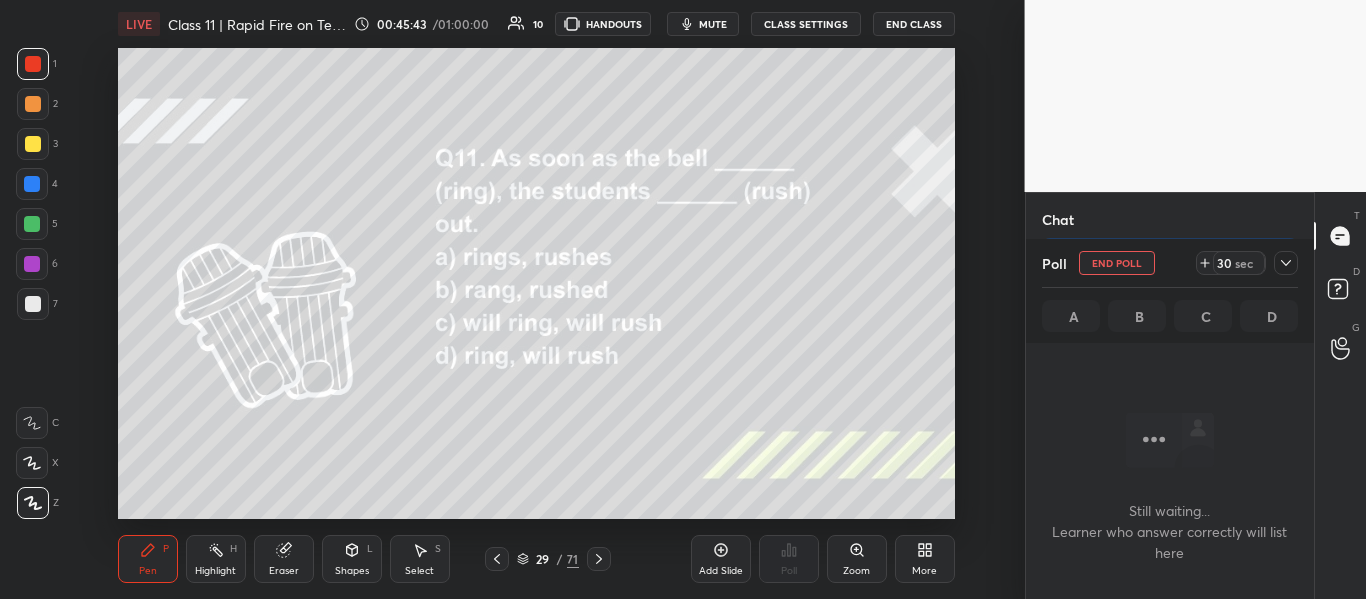 scroll, scrollTop: 160, scrollLeft: 282, axis: both 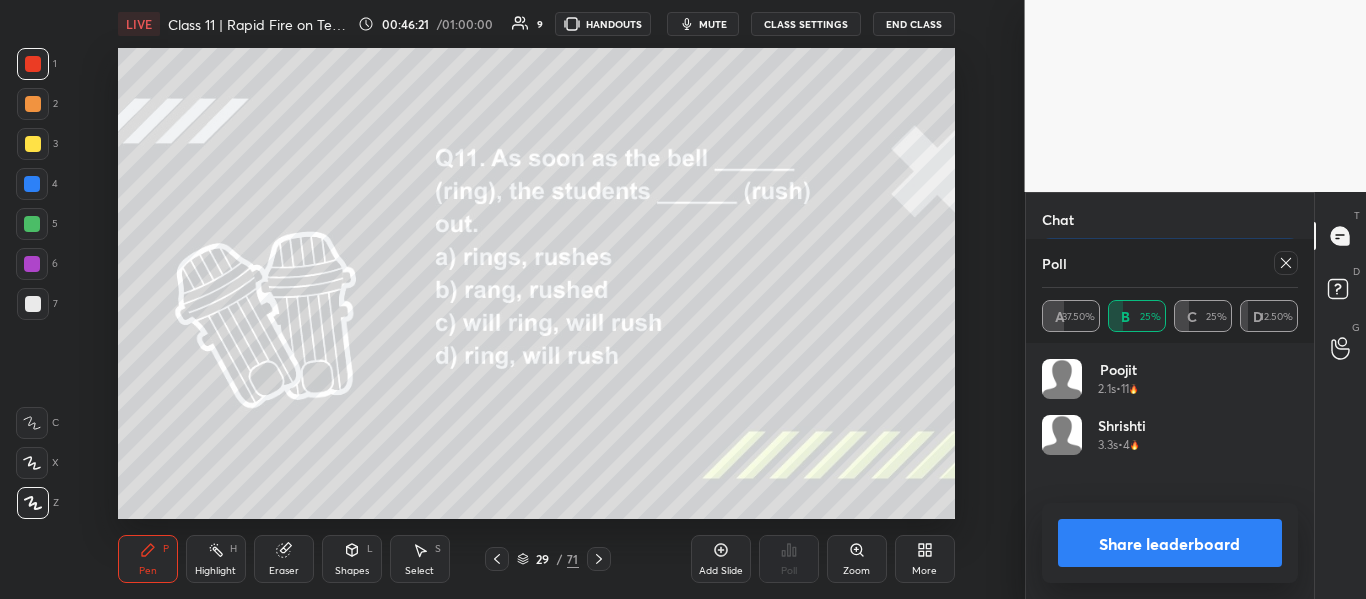click on "Share leaderboard" at bounding box center (1170, 543) 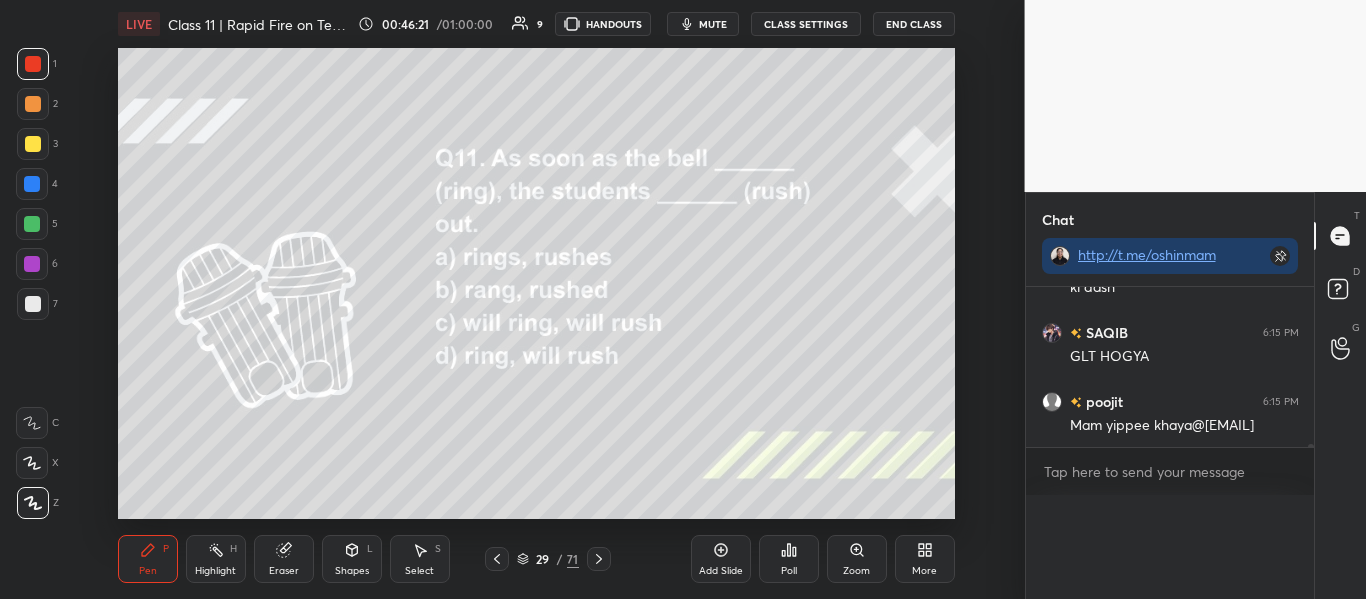 scroll, scrollTop: 0, scrollLeft: 0, axis: both 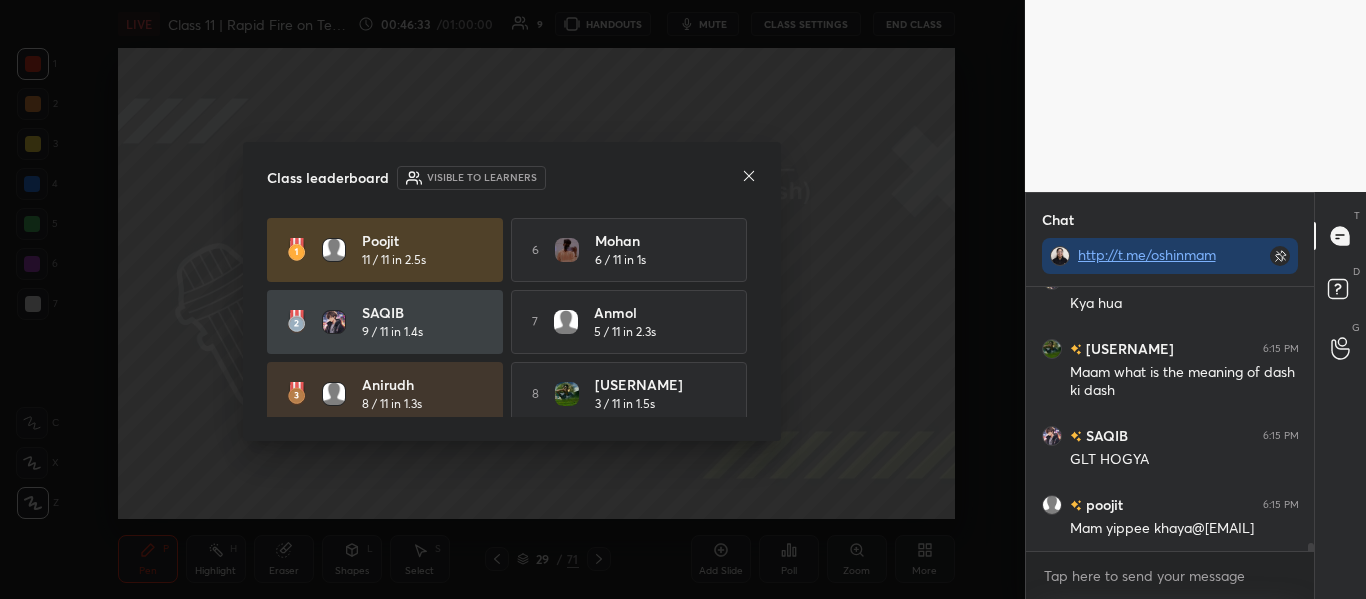 click on "Class leaderboard Visible to learners poojit 11 / 11 in 2.5s 6 Mohan 6 / 11 in 1s SAQIB 9 / 11 in 1.4s 7 Anmol 5 / 11 in 2.3s Anirudh 8 / 11 in 1.3s 8 Rishav 3 / 11 in 1.5s 4 Shrishti 7 / 11 in 4.1s 9 sakshi 3 / 11 in 7.8s 5 Ariyan 6 / 11 in 0.9s 10 Tannu 1 / 11 in 1.8s" at bounding box center [512, 292] 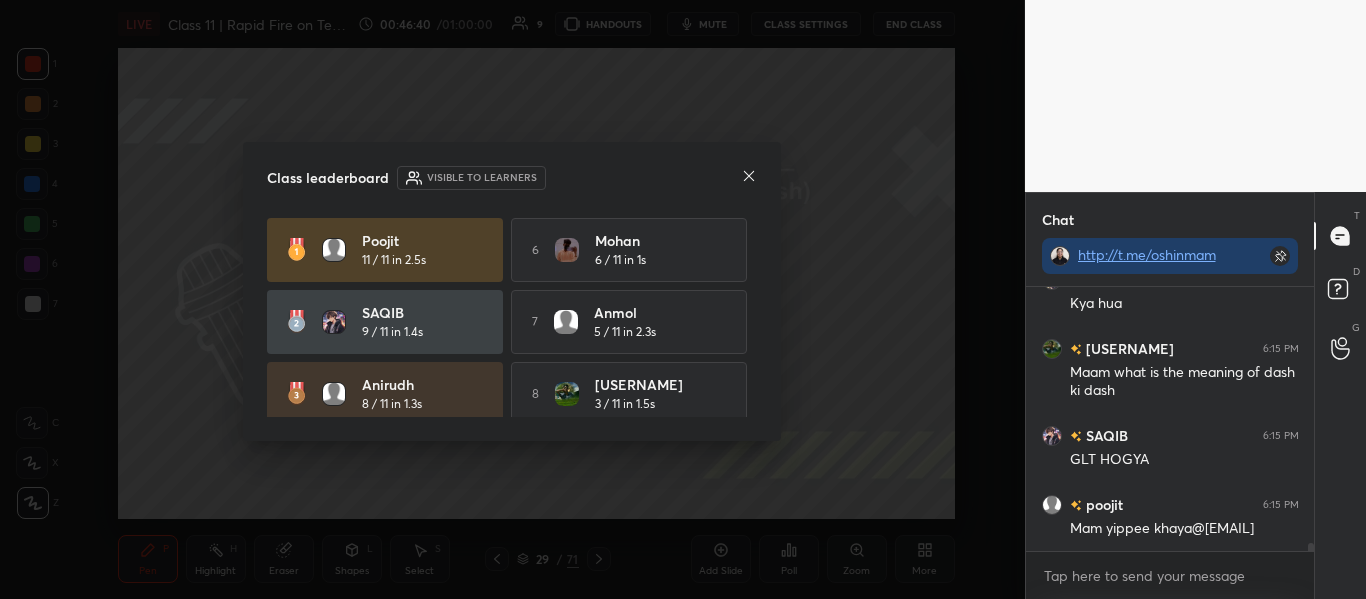 scroll, scrollTop: 8443, scrollLeft: 0, axis: vertical 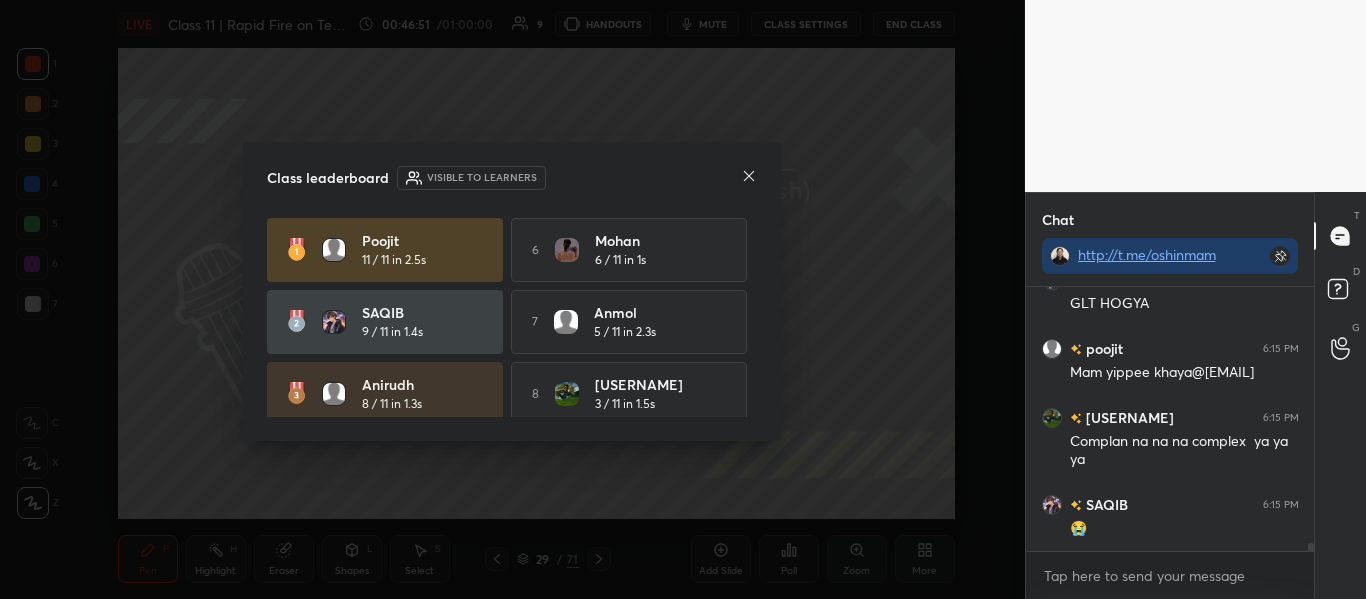 drag, startPoint x: 757, startPoint y: 295, endPoint x: 761, endPoint y: 326, distance: 31.257 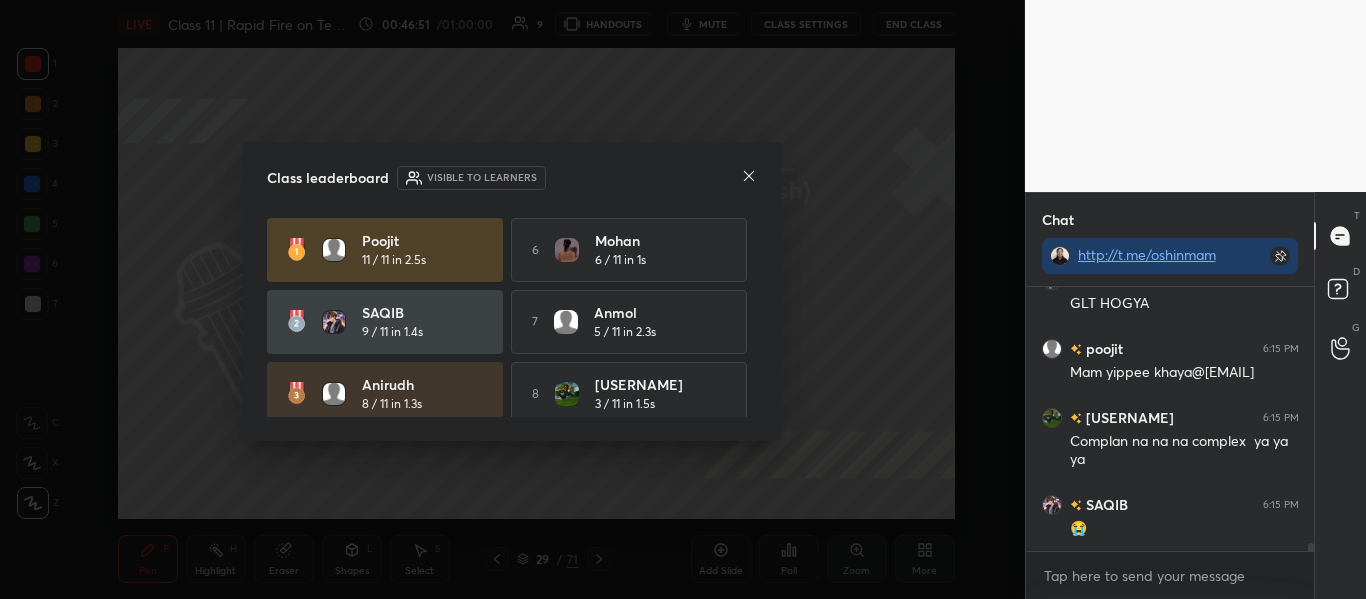click on "Class leaderboard Visible to learners poojit 11 / 11 in 2.5s 6 Mohan 6 / 11 in 1s SAQIB 9 / 11 in 1.4s 7 Anmol 5 / 11 in 2.3s Anirudh 8 / 11 in 1.3s 8 Rishav 3 / 11 in 1.5s 4 Shrishti 7 / 11 in 4.1s 9 sakshi 3 / 11 in 7.8s 5 Ariyan 6 / 11 in 0.9s 10 Tannu 1 / 11 in 1.8s" at bounding box center (512, 292) 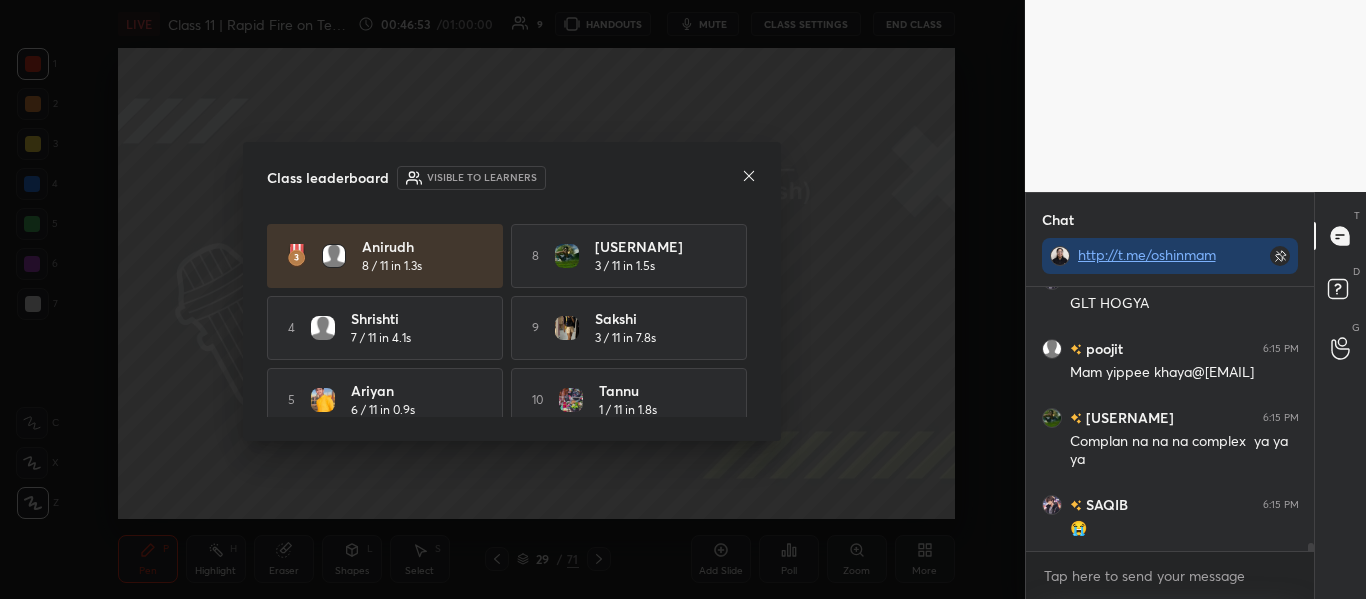 scroll, scrollTop: 158, scrollLeft: 0, axis: vertical 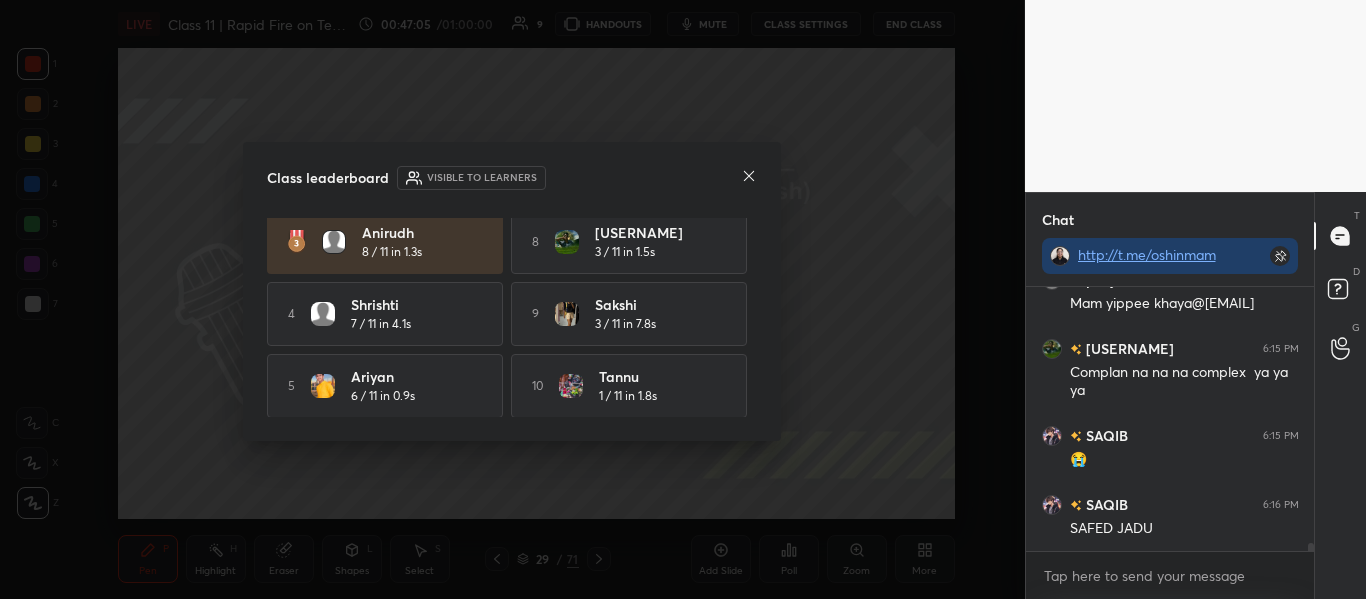 click 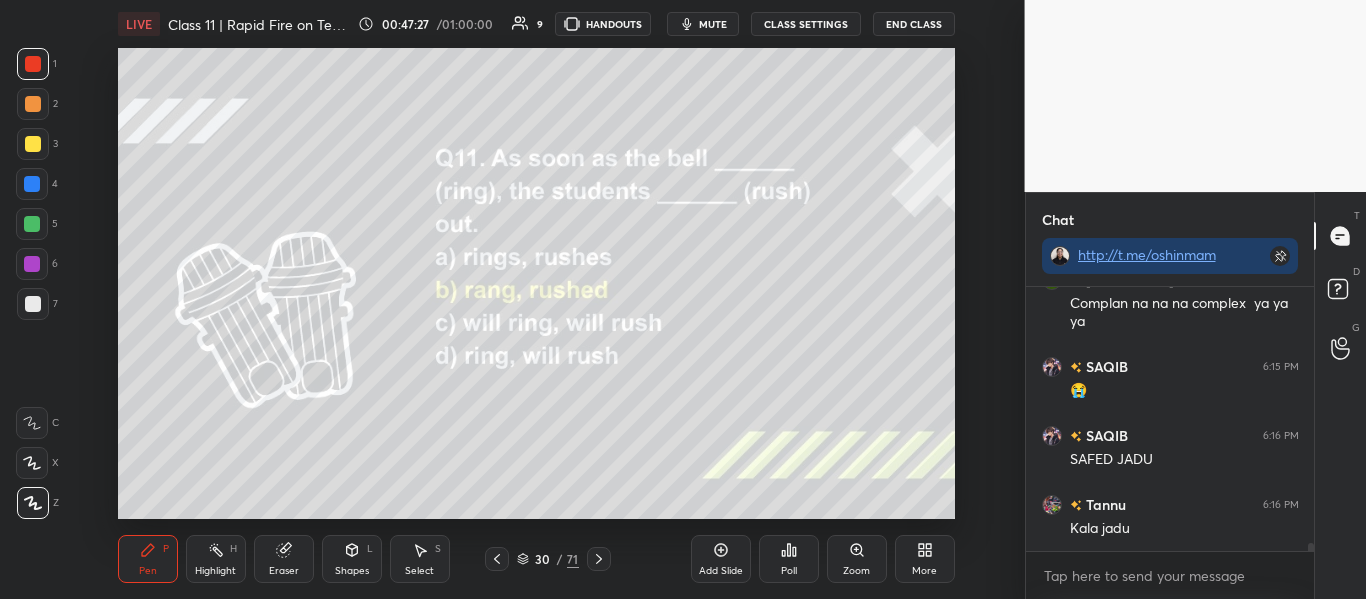 scroll, scrollTop: 8737, scrollLeft: 0, axis: vertical 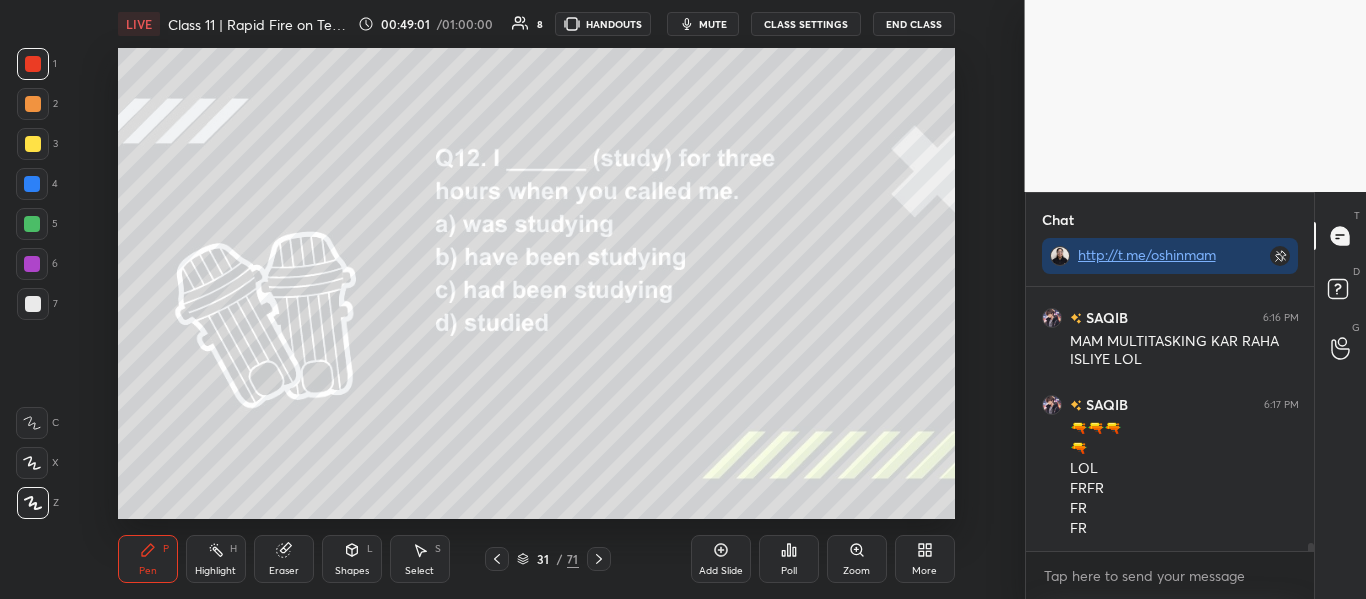 click on "Poll" at bounding box center [789, 559] 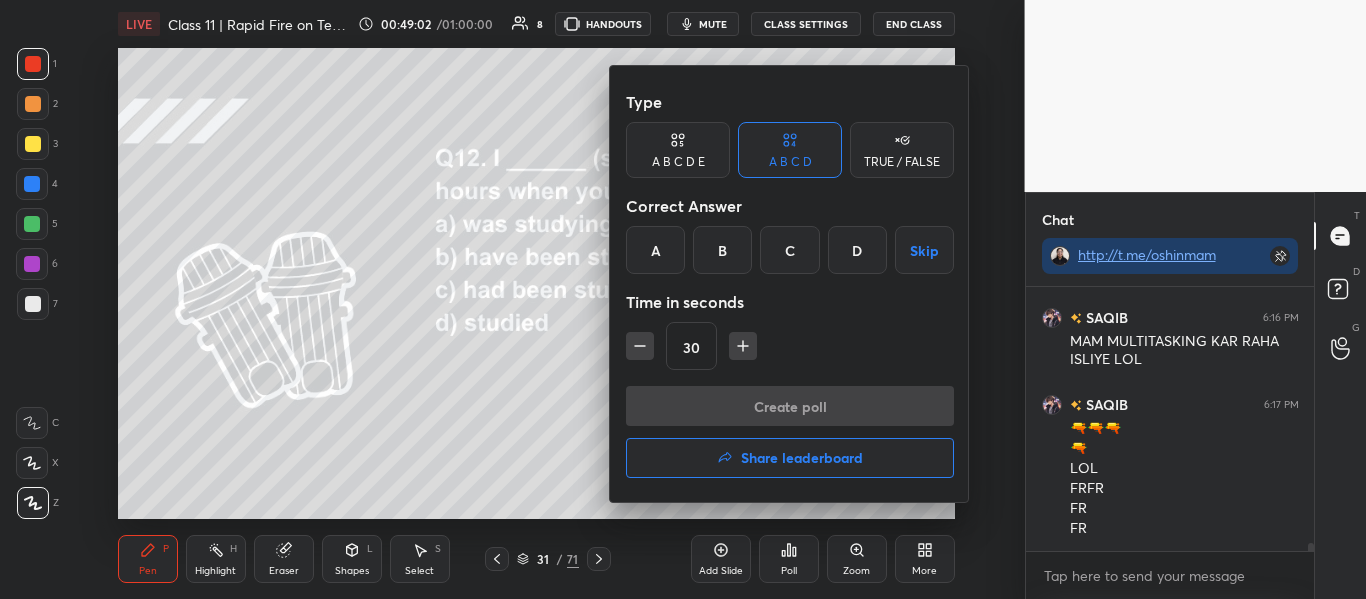 scroll, scrollTop: 8975, scrollLeft: 0, axis: vertical 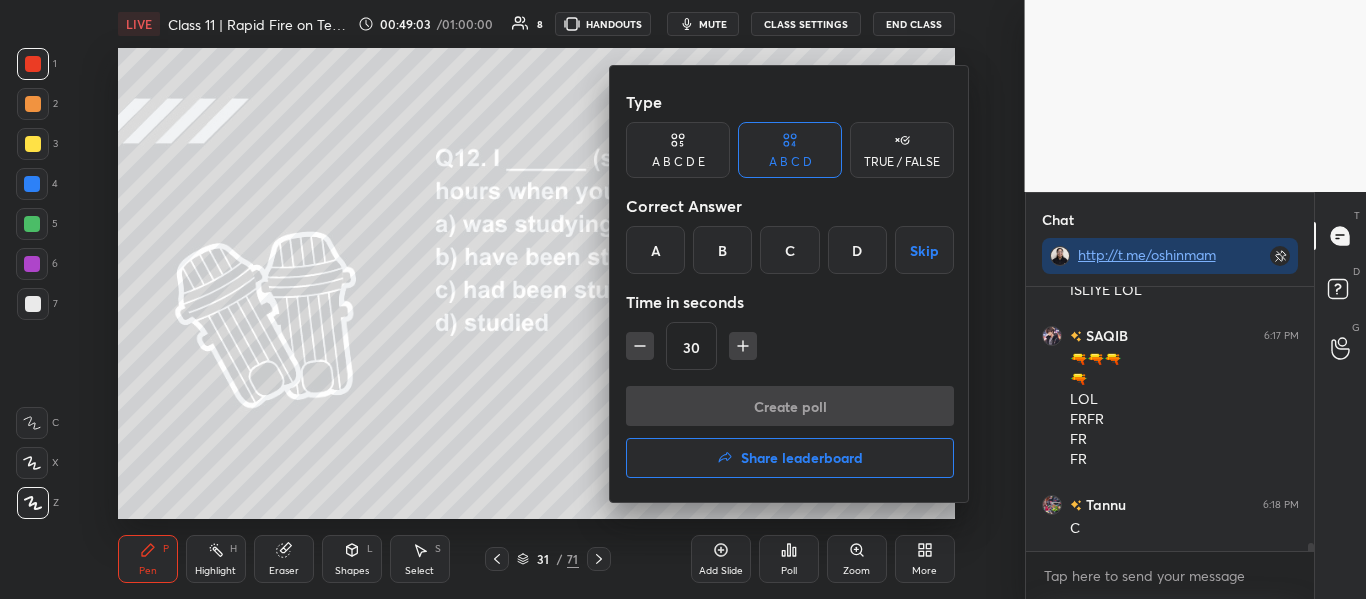 click on "C" at bounding box center (789, 250) 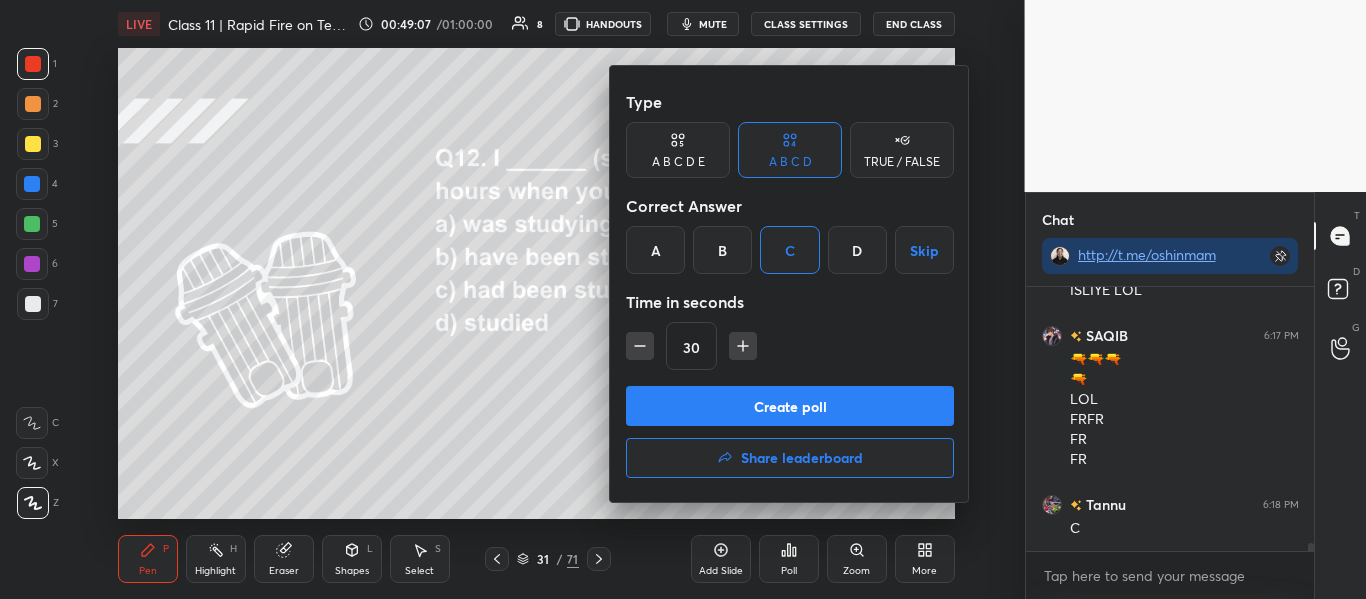 click on "Create poll" at bounding box center [790, 406] 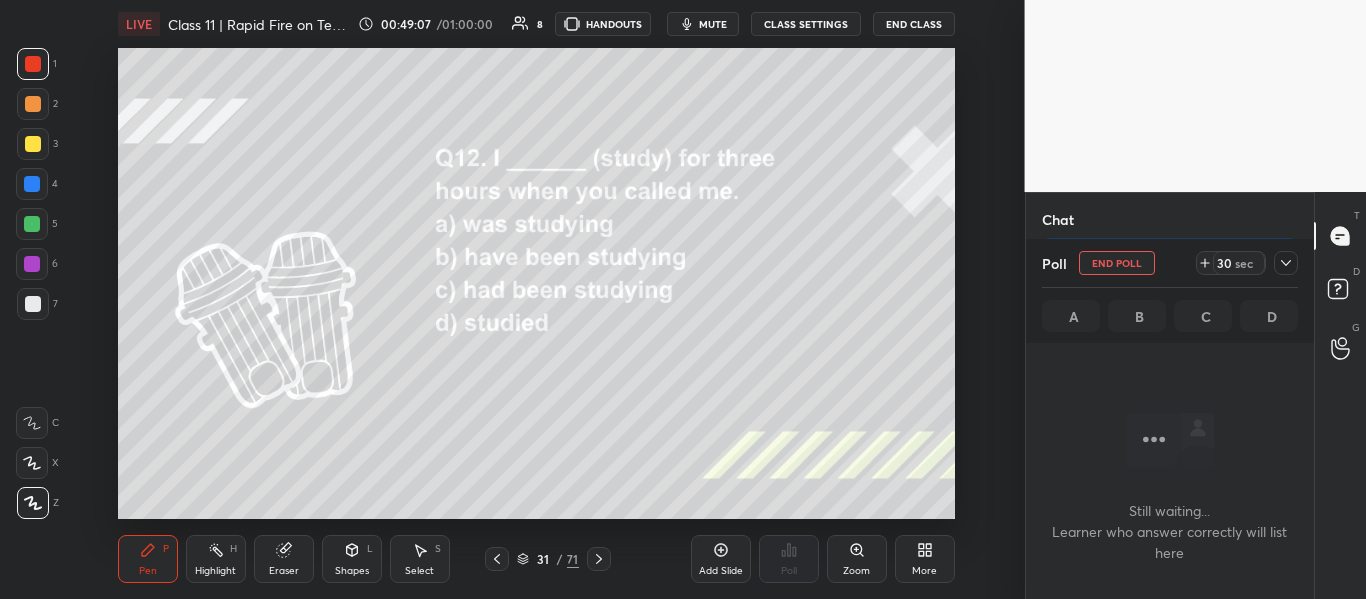 scroll, scrollTop: 216, scrollLeft: 282, axis: both 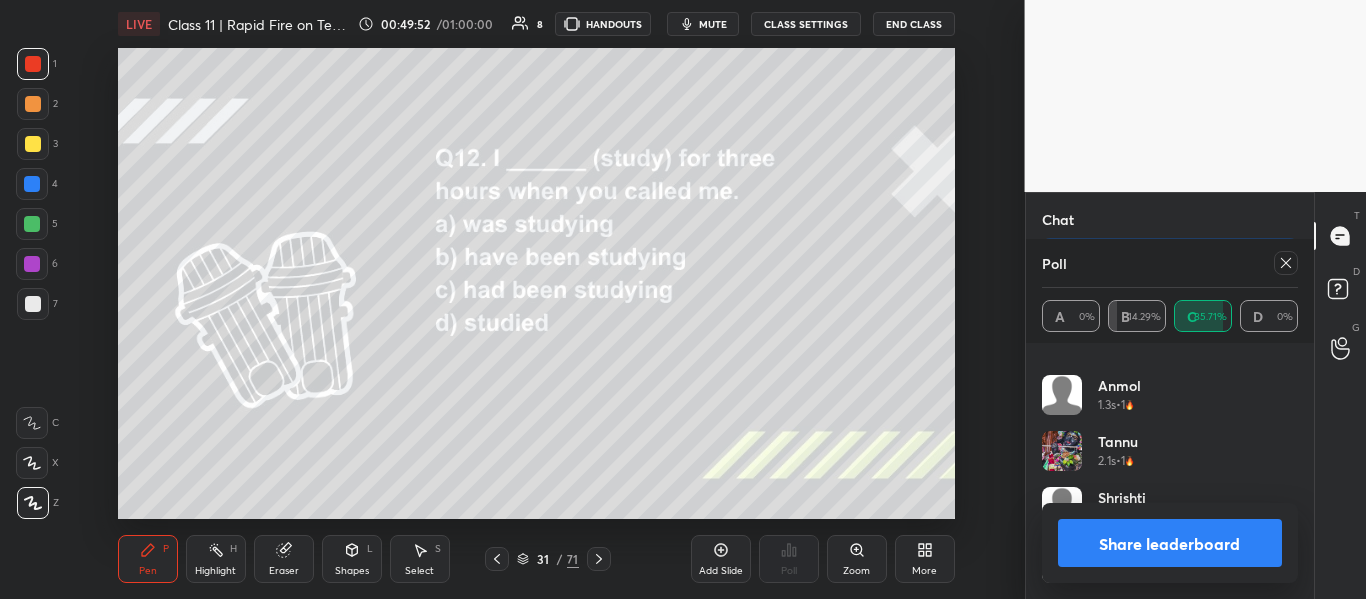 click at bounding box center (1286, 263) 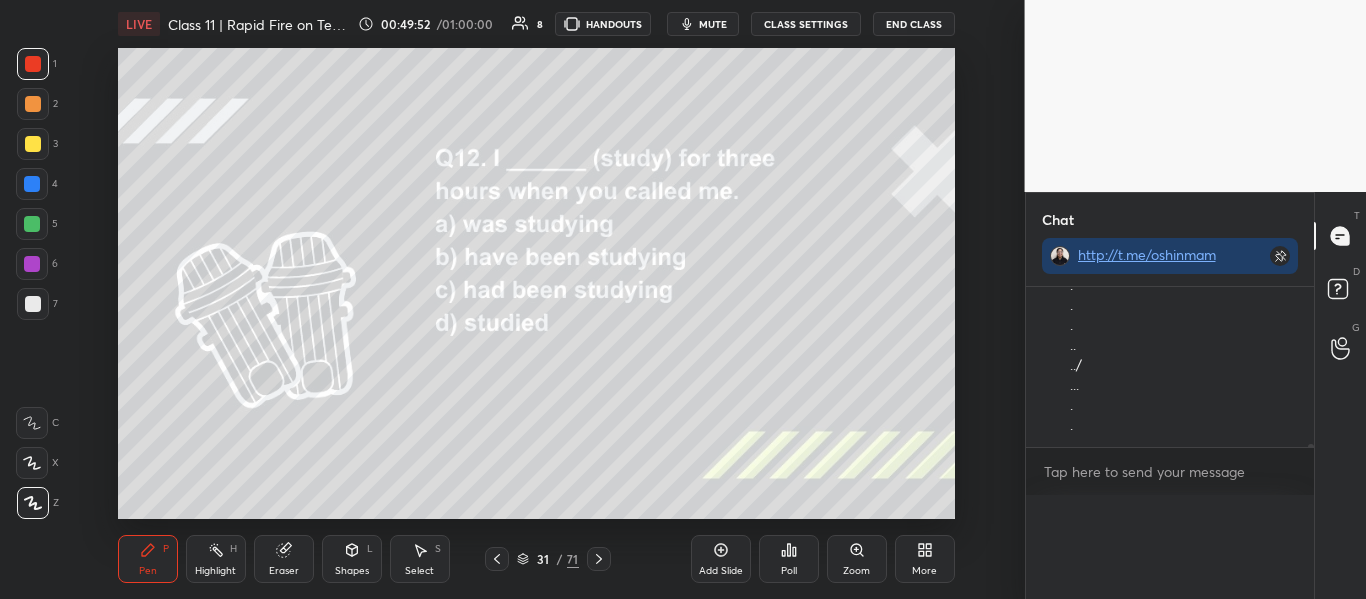 scroll, scrollTop: 0, scrollLeft: 0, axis: both 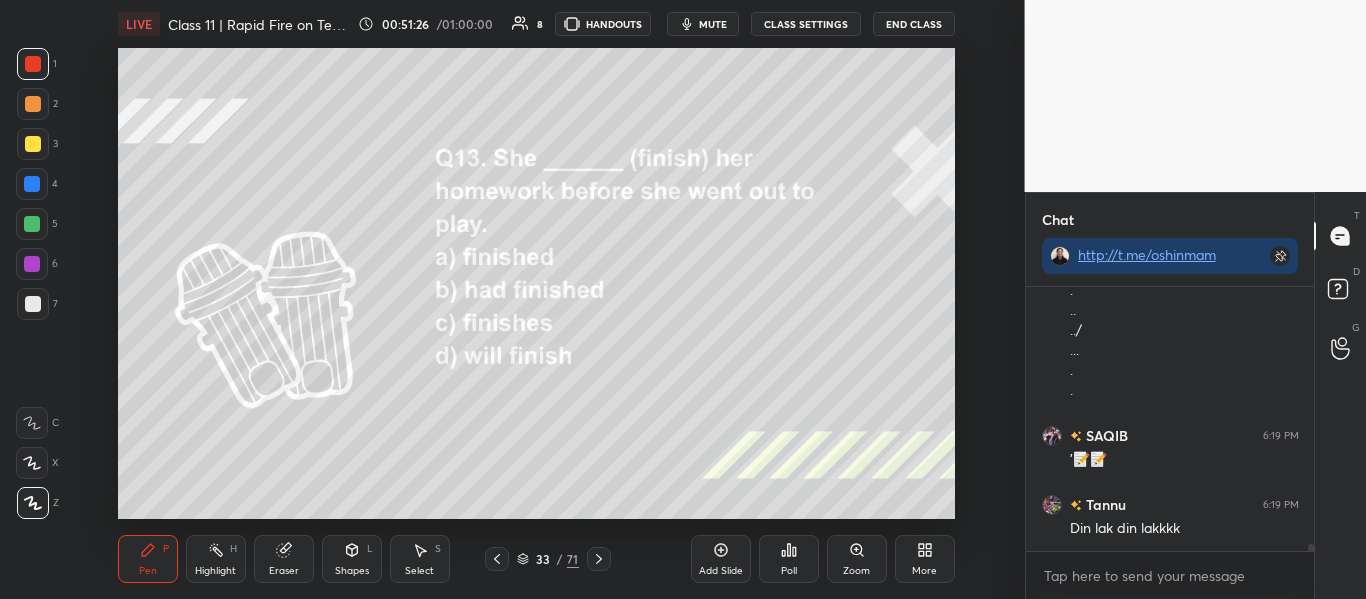 click 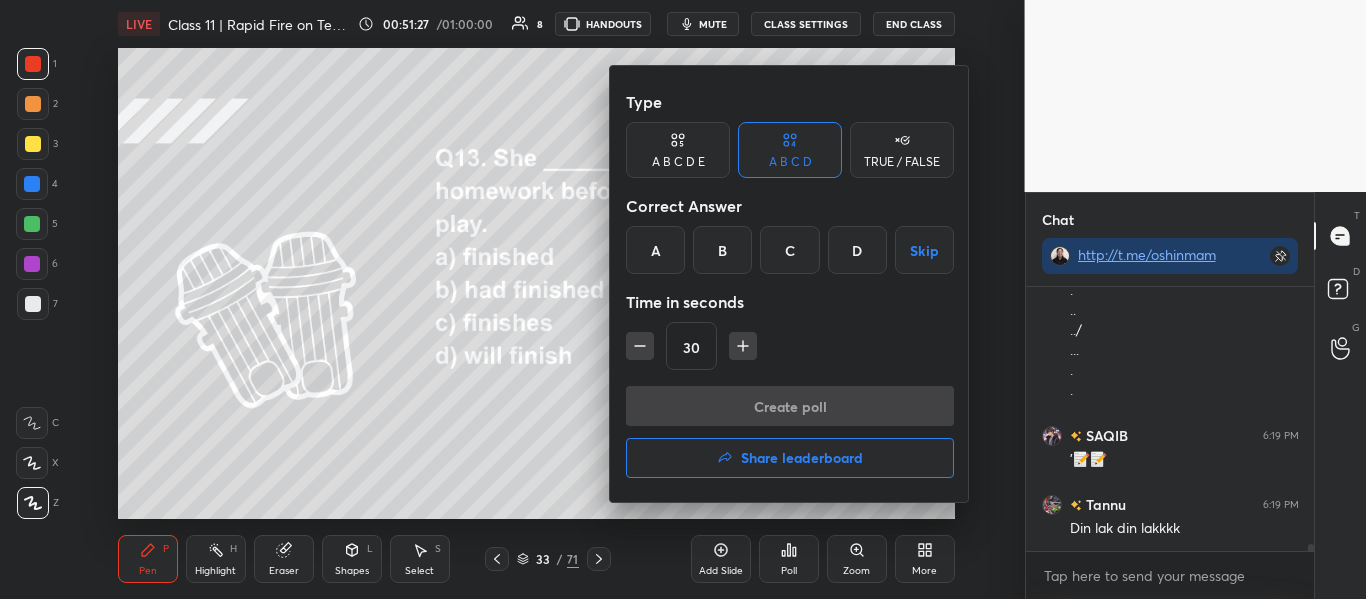click on "B" at bounding box center [722, 250] 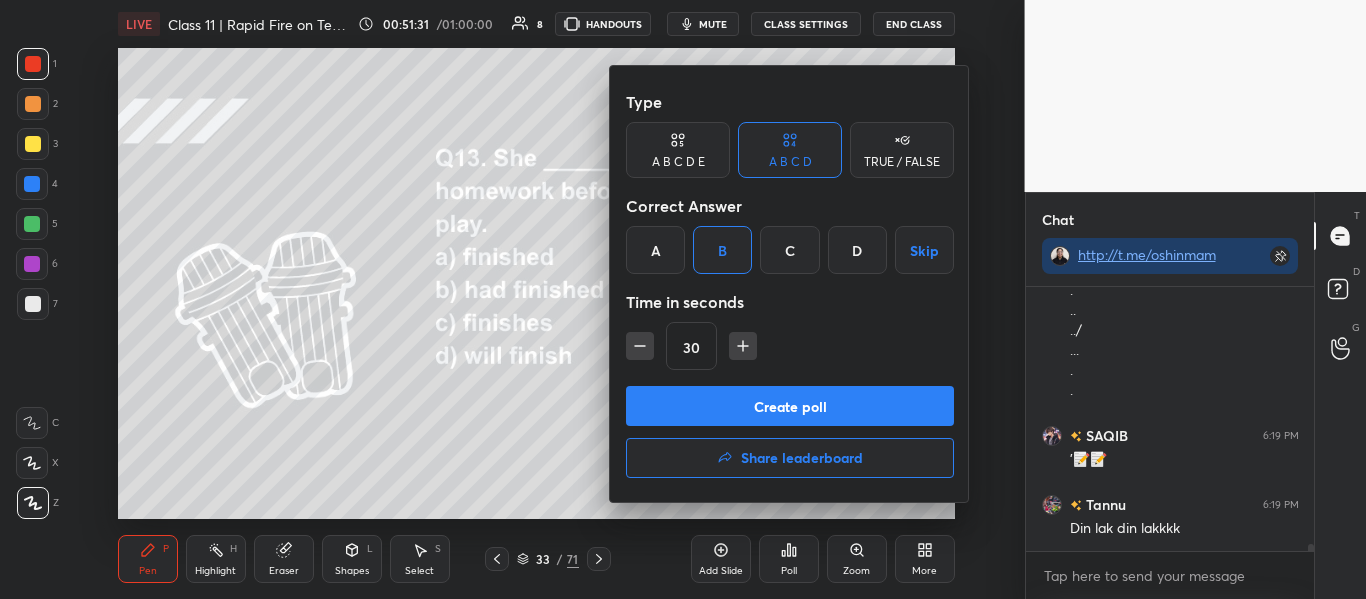 click on "Create poll" at bounding box center (790, 406) 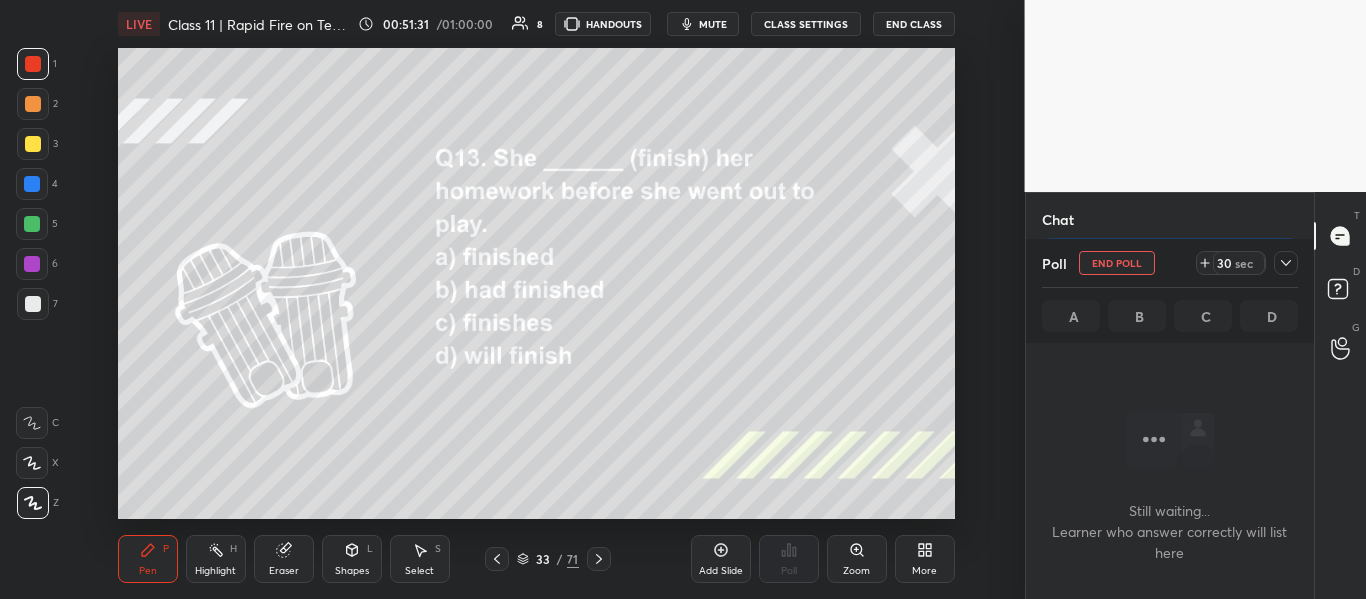 scroll, scrollTop: 170, scrollLeft: 282, axis: both 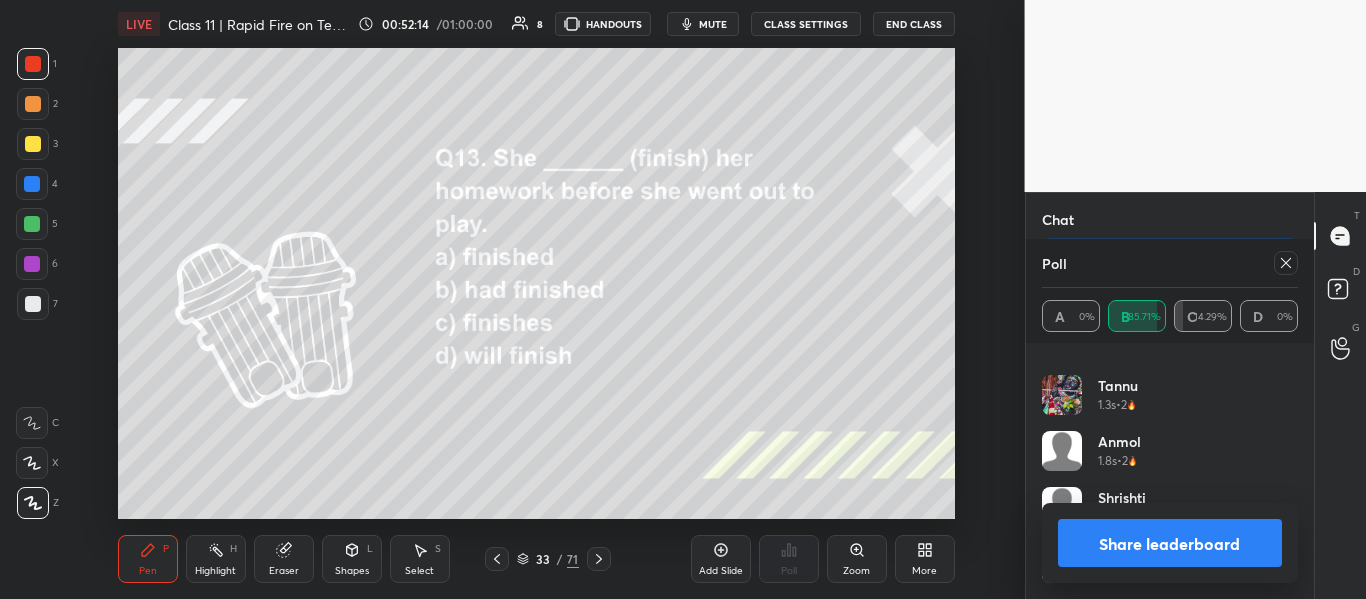 click on "Share leaderboard" at bounding box center (1170, 543) 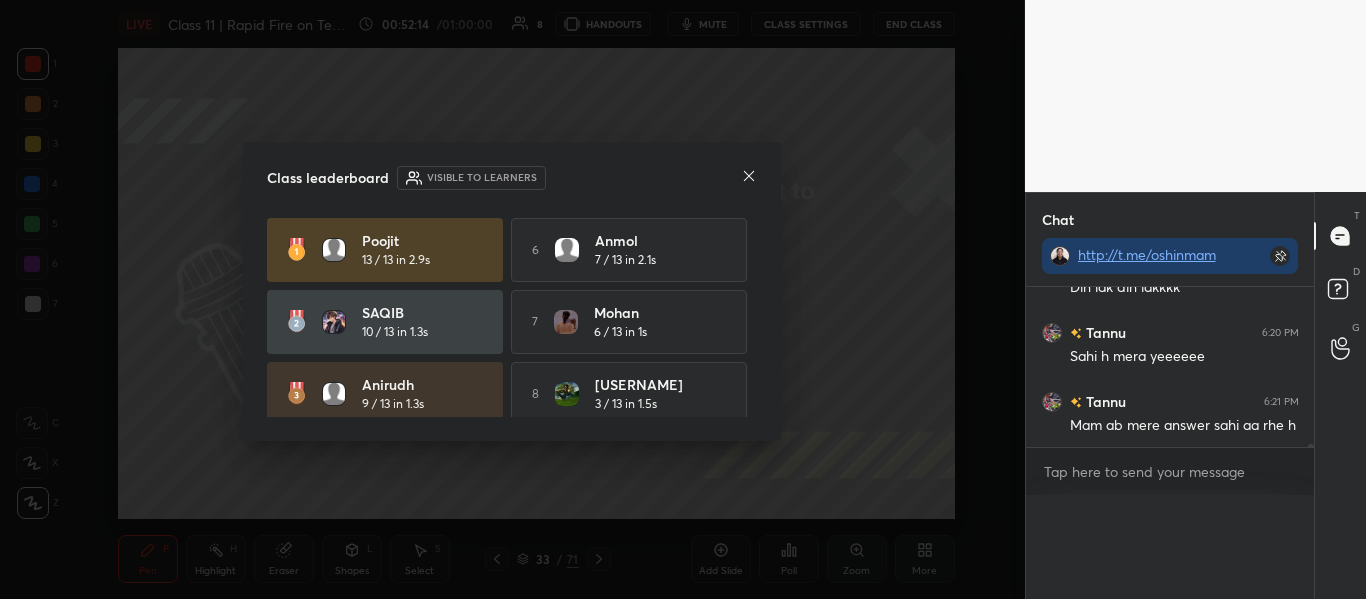 scroll, scrollTop: 0, scrollLeft: 0, axis: both 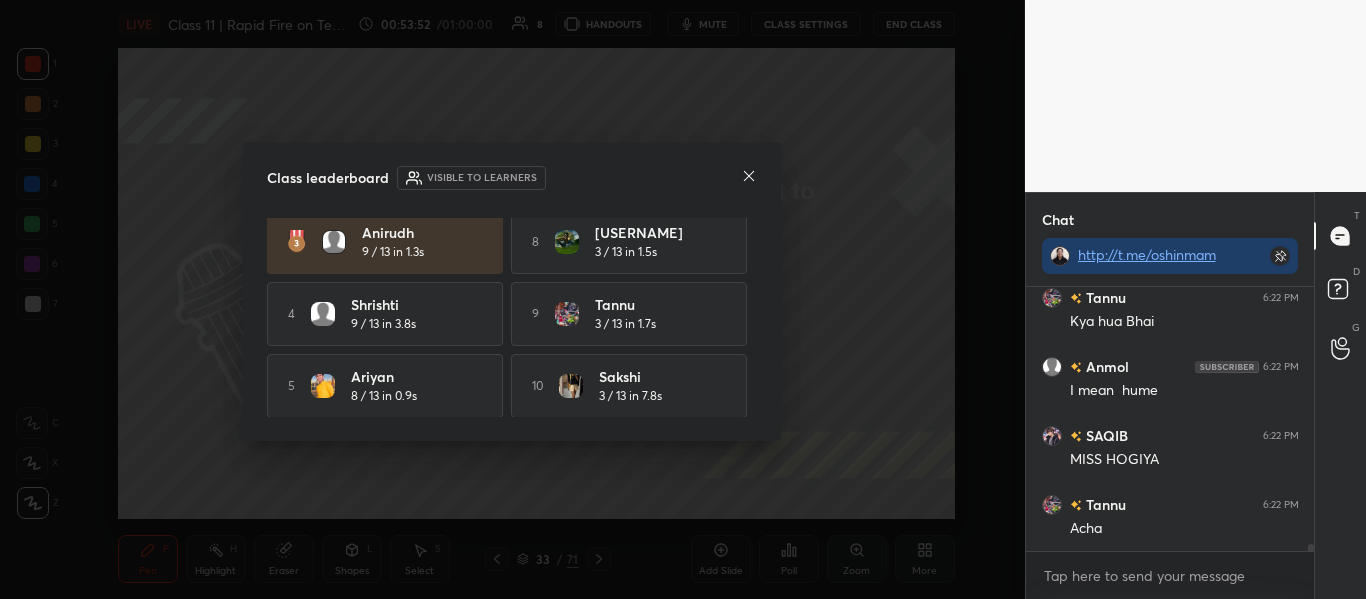 click 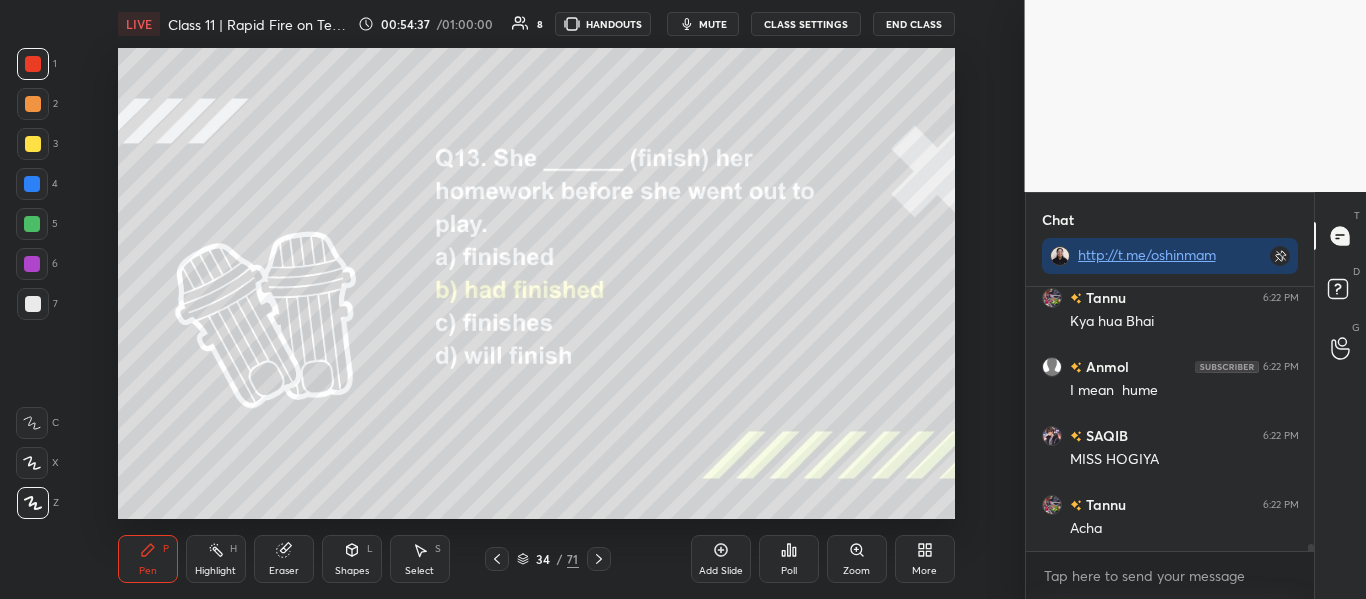 scroll, scrollTop: 10018, scrollLeft: 0, axis: vertical 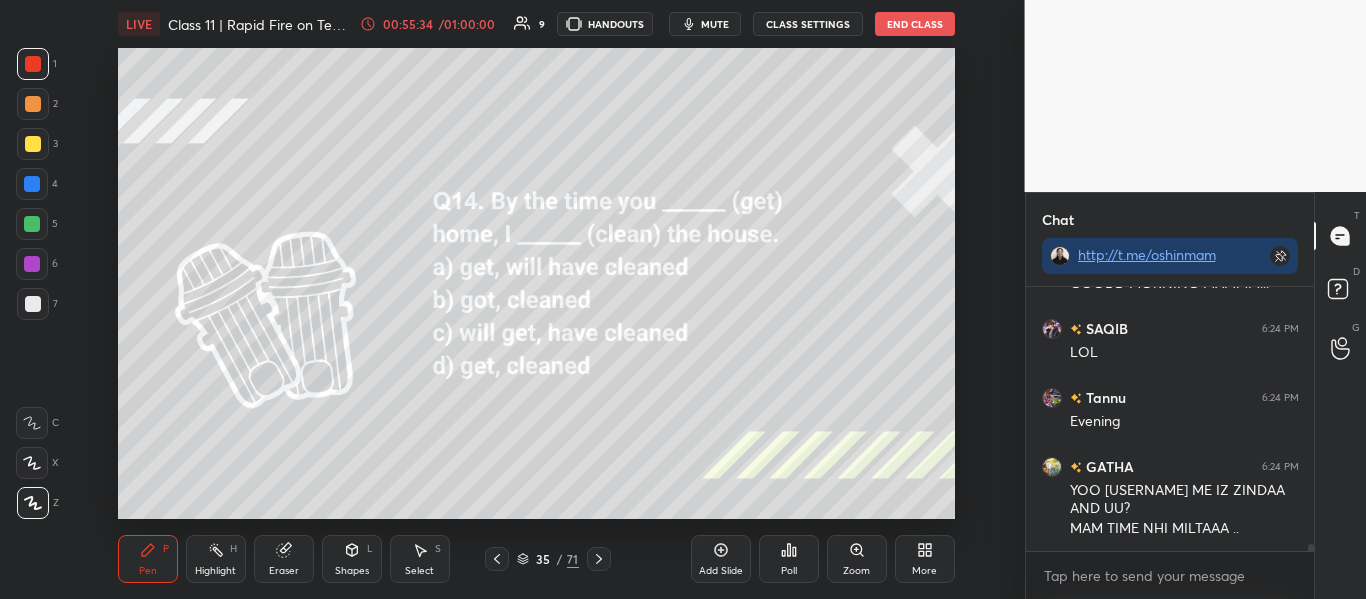 click on "Poll" at bounding box center [789, 559] 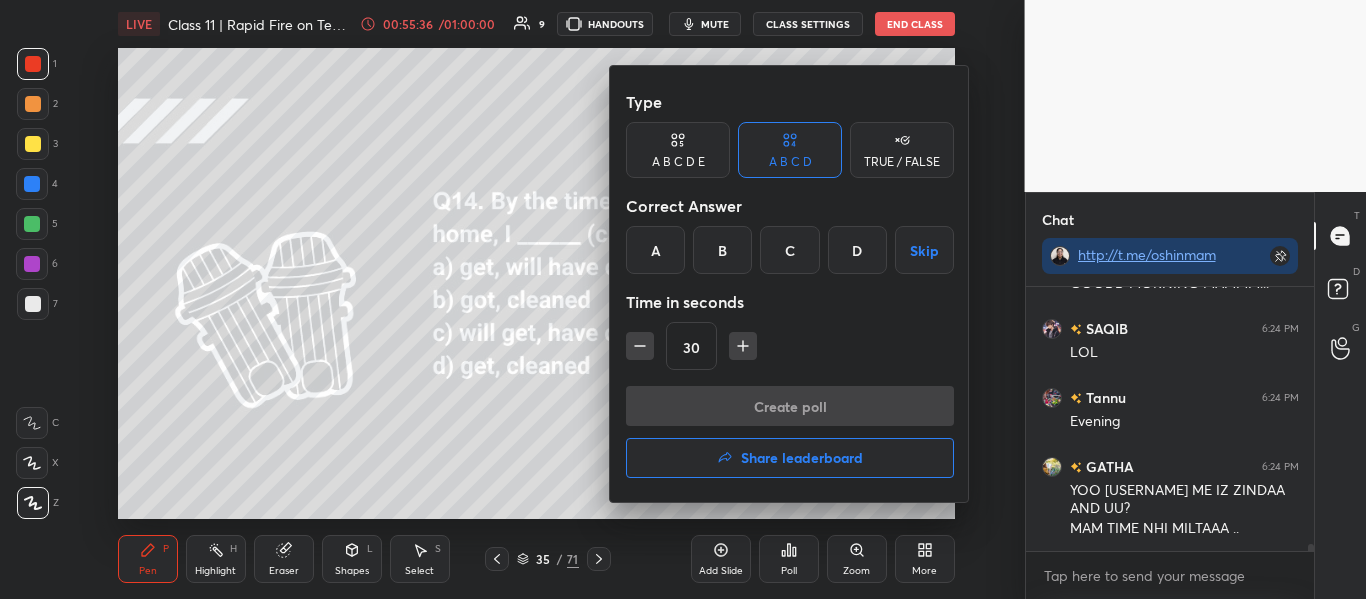 click on "A" at bounding box center (655, 250) 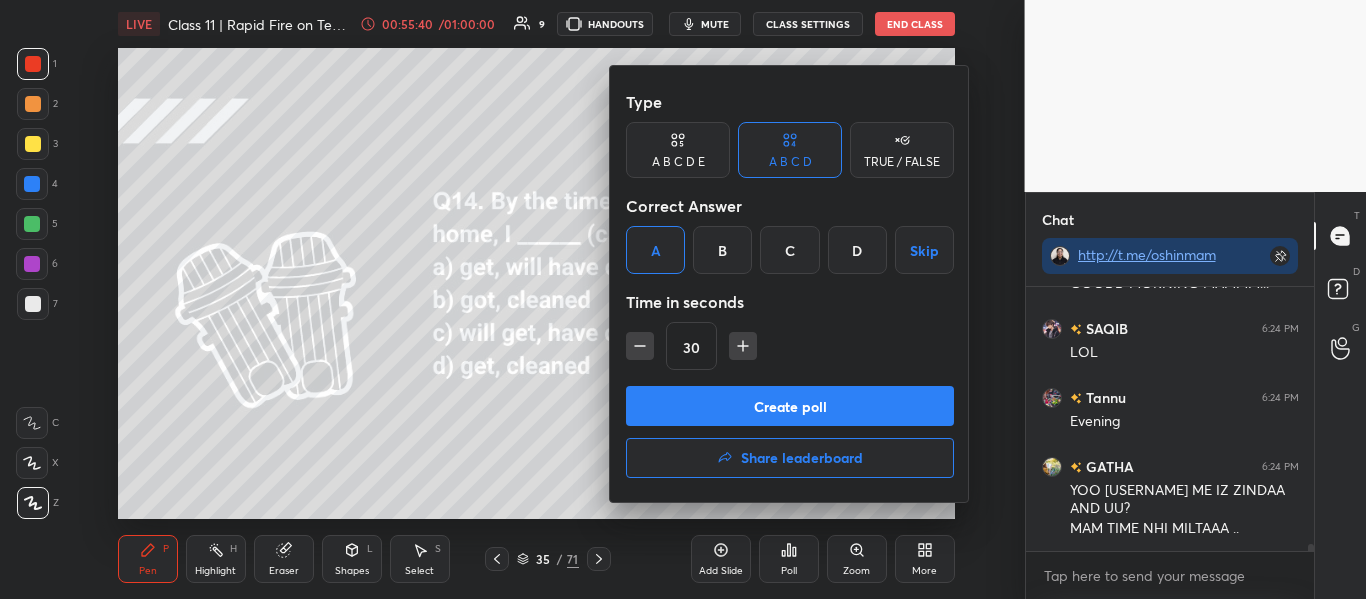 click on "Create poll" at bounding box center (790, 406) 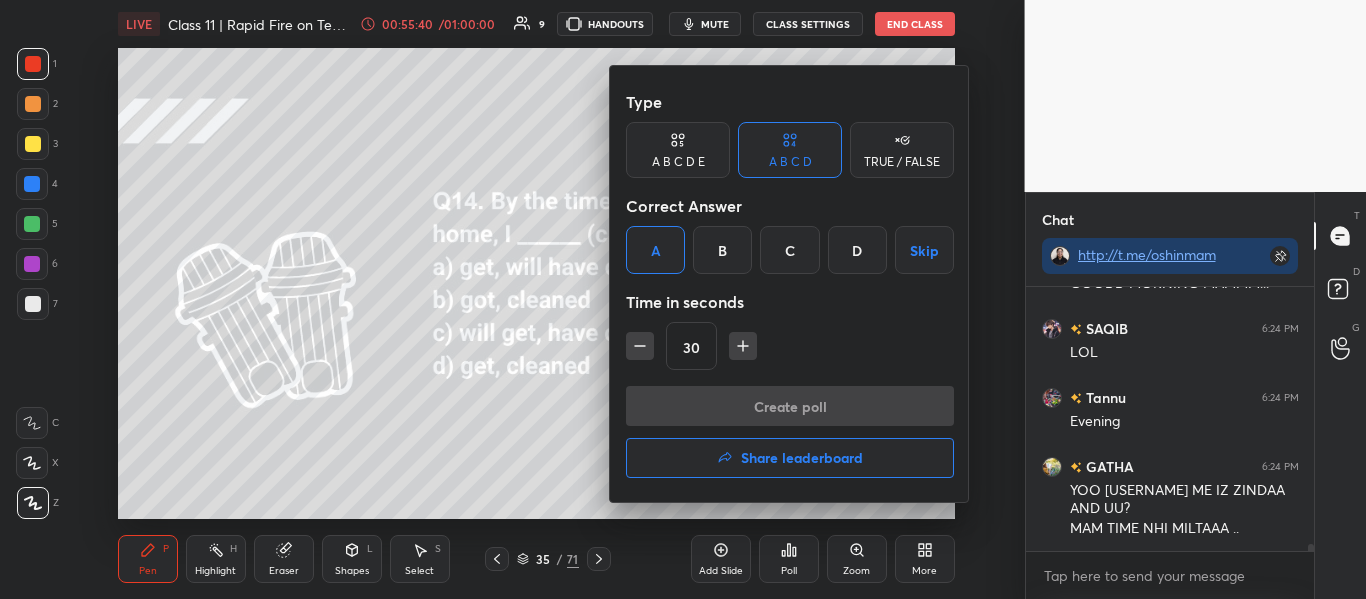 scroll, scrollTop: 216, scrollLeft: 282, axis: both 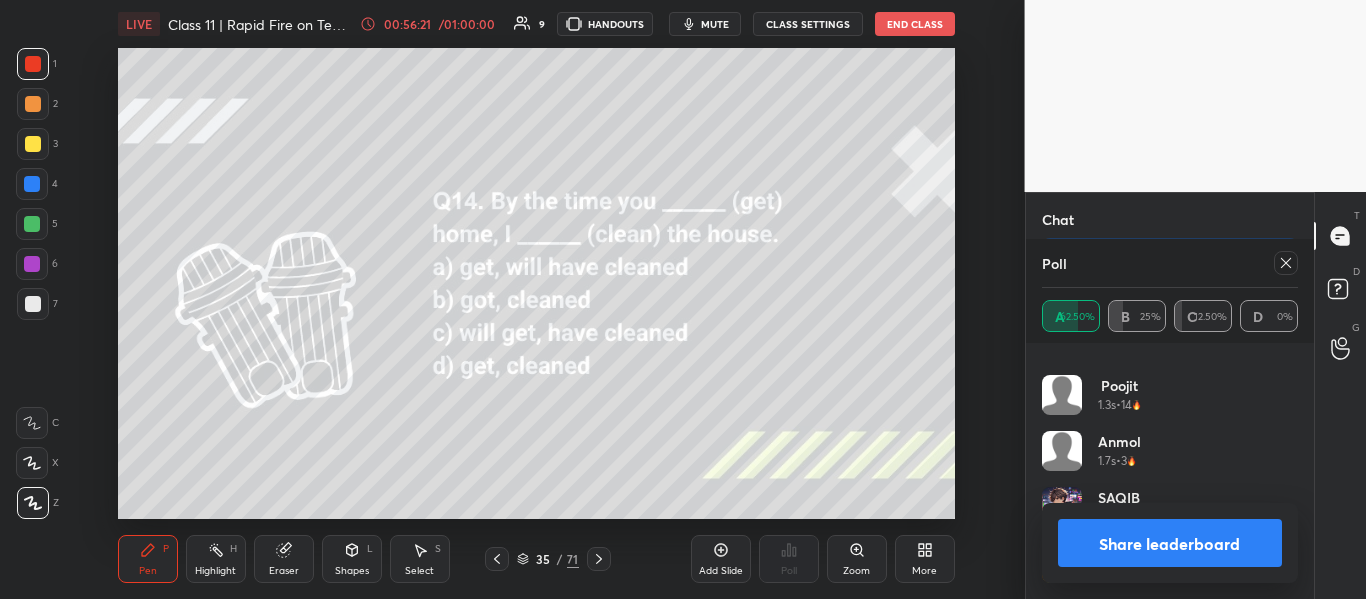 click at bounding box center (1286, 263) 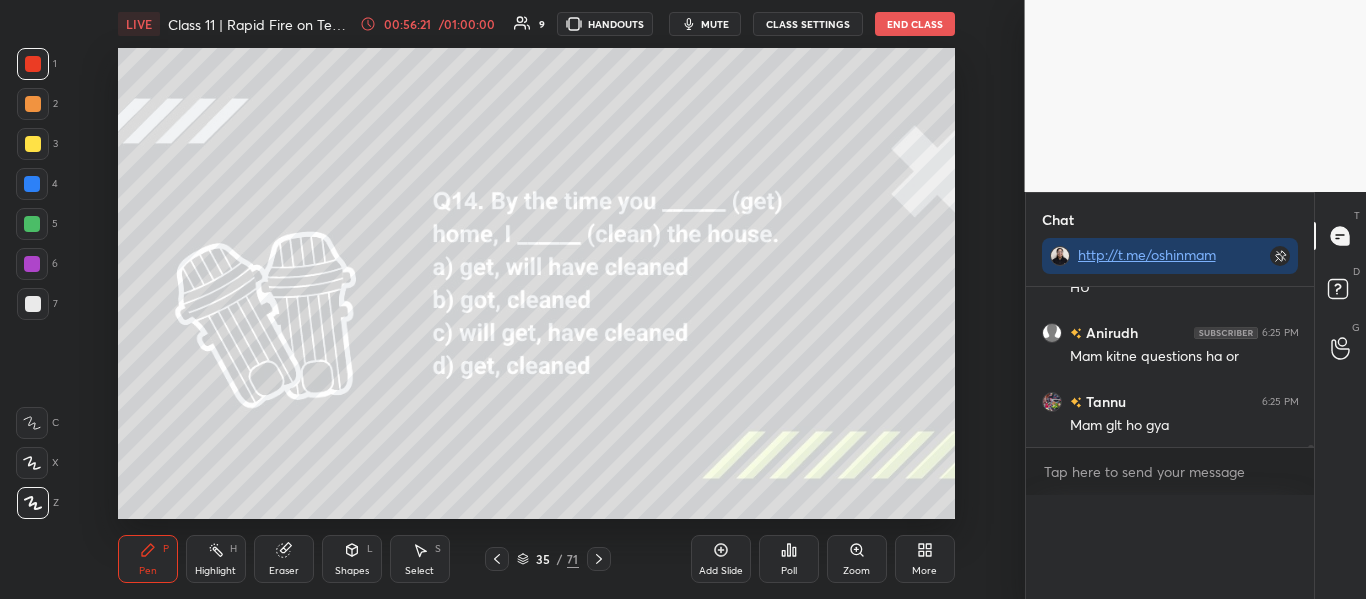 scroll, scrollTop: 0, scrollLeft: 0, axis: both 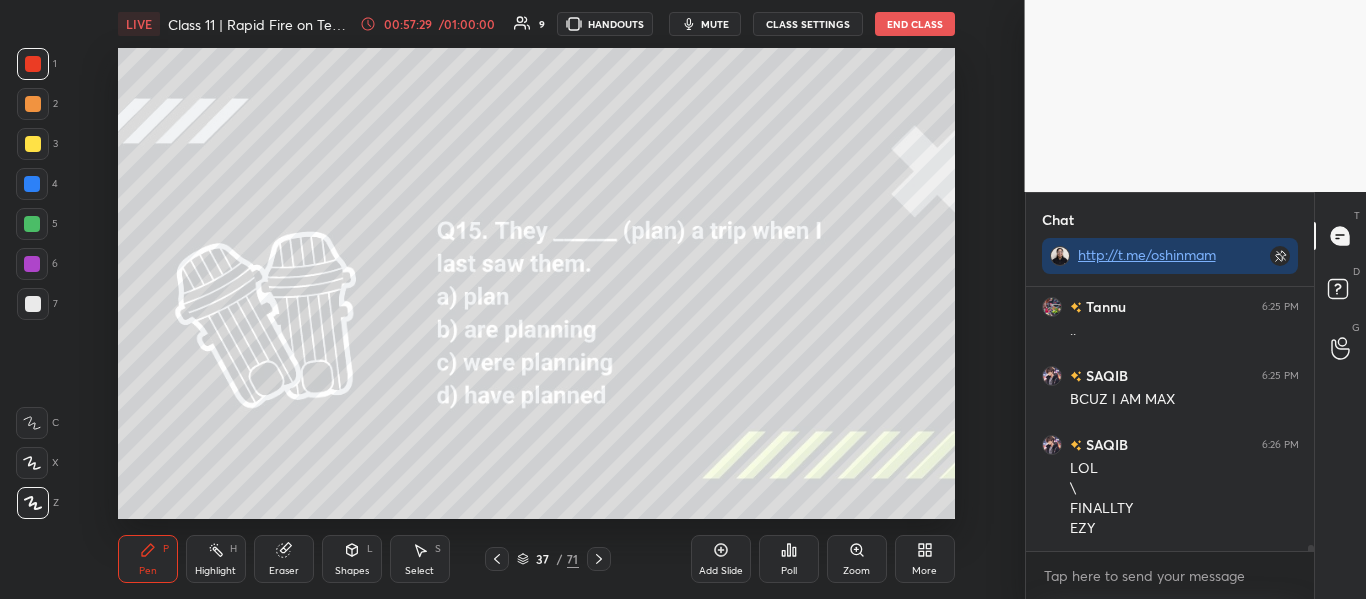 click on "Poll" at bounding box center (789, 559) 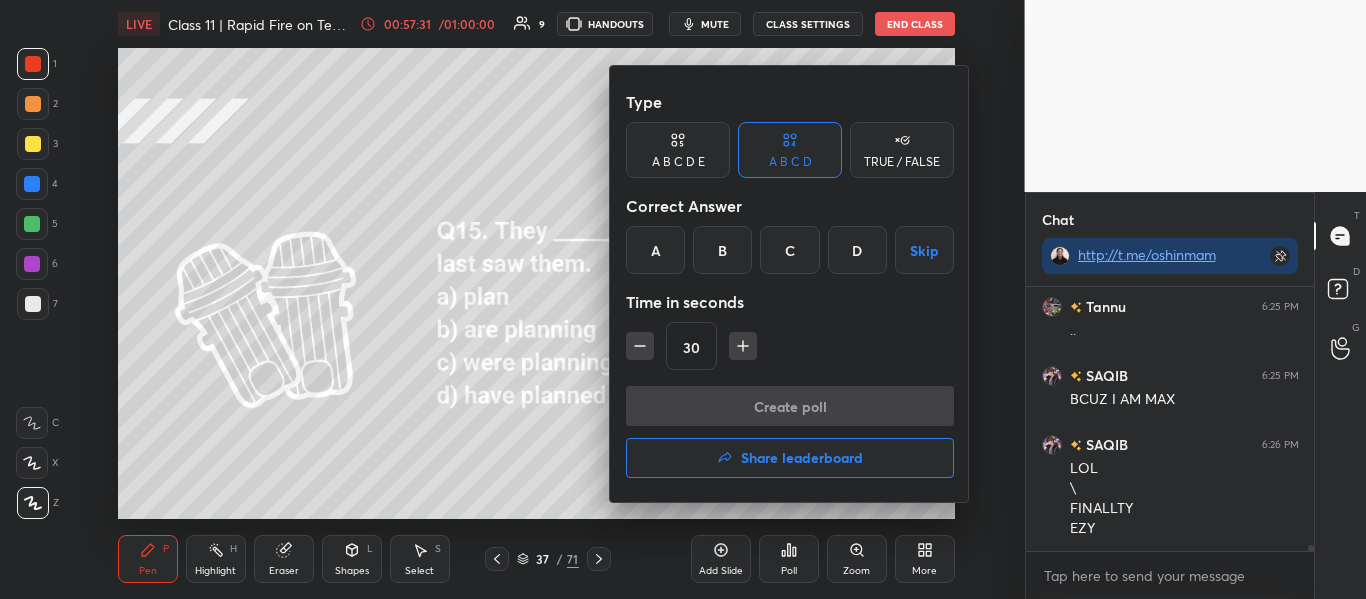 click on "C" at bounding box center (789, 250) 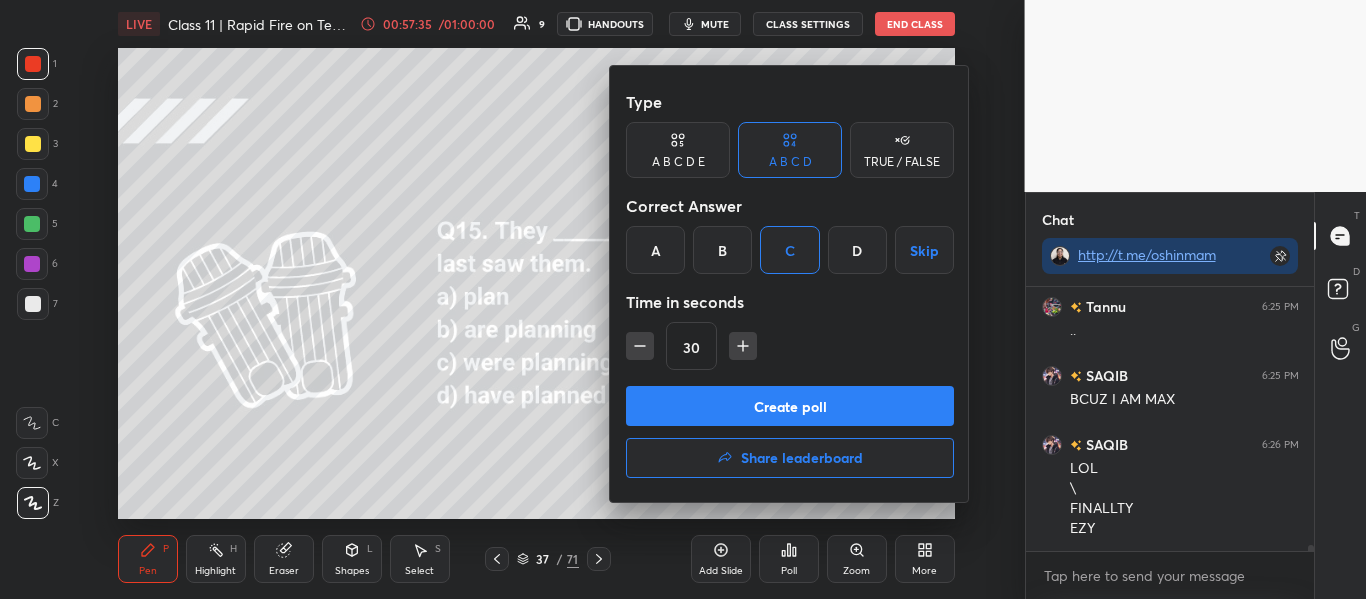 click on "Create poll" at bounding box center [790, 406] 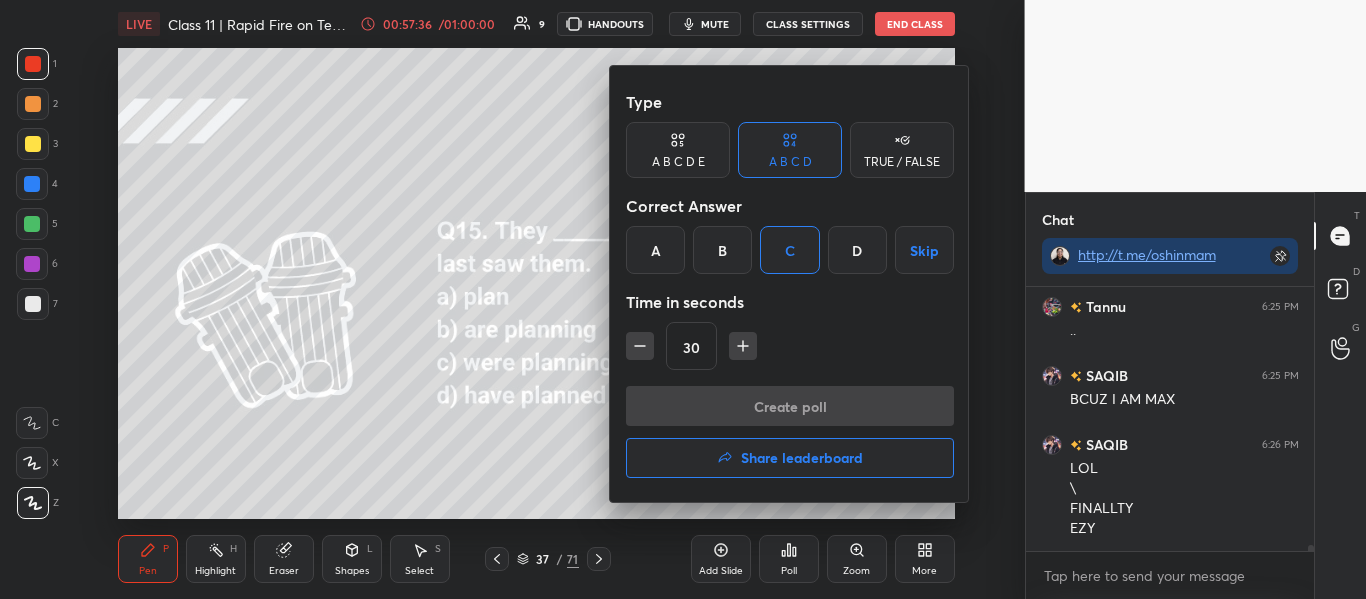 scroll, scrollTop: 216, scrollLeft: 282, axis: both 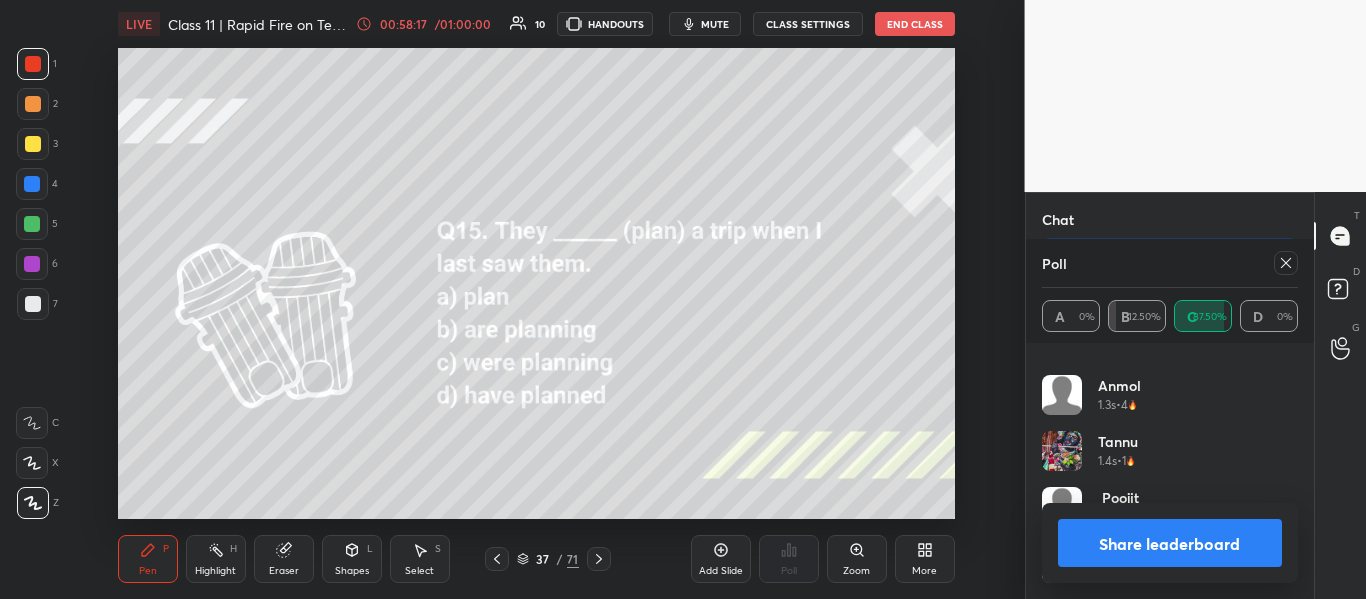 click 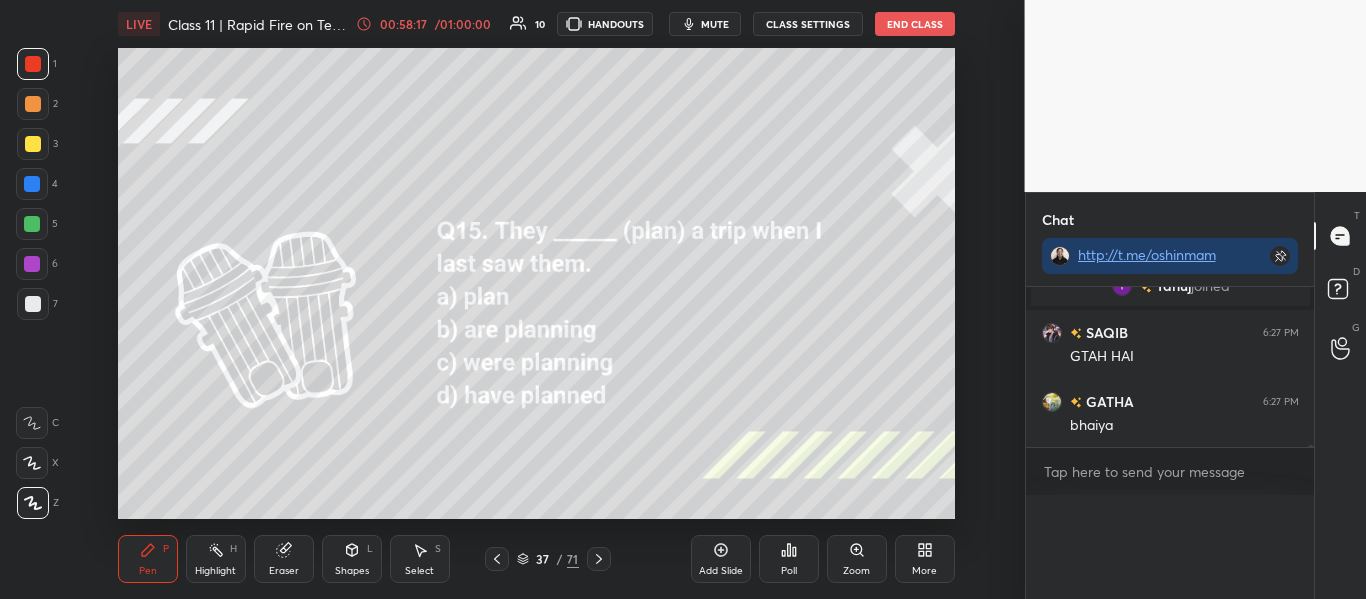 scroll, scrollTop: 0, scrollLeft: 0, axis: both 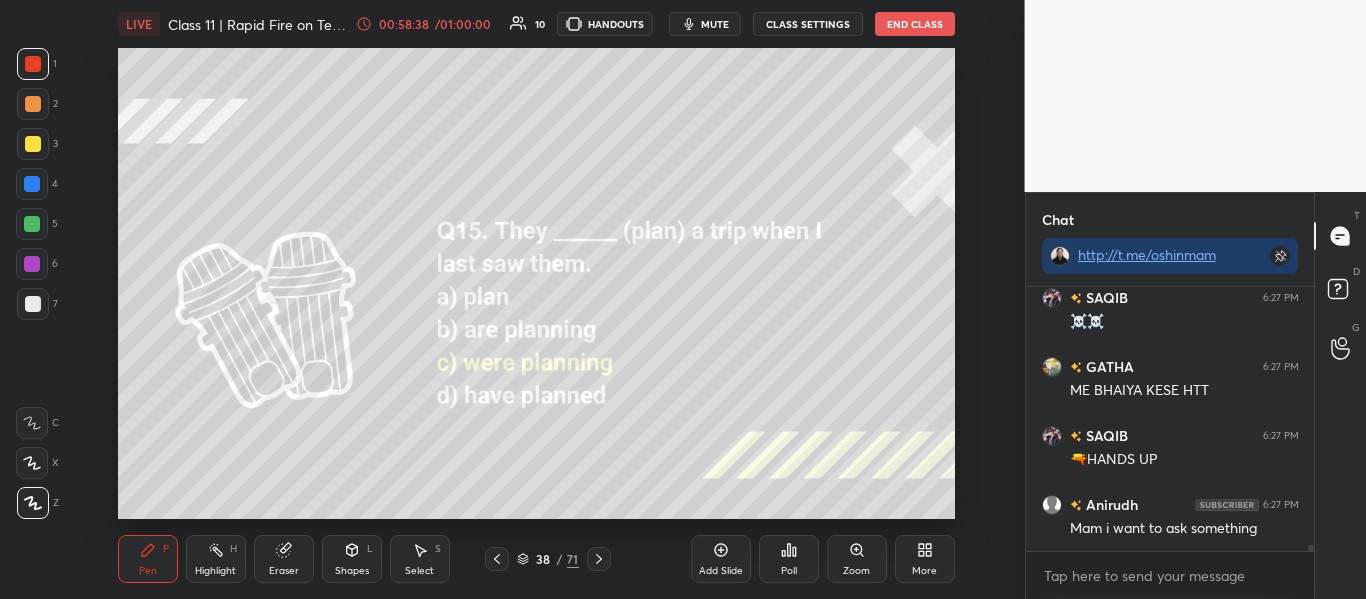 click on "Poll" at bounding box center (789, 571) 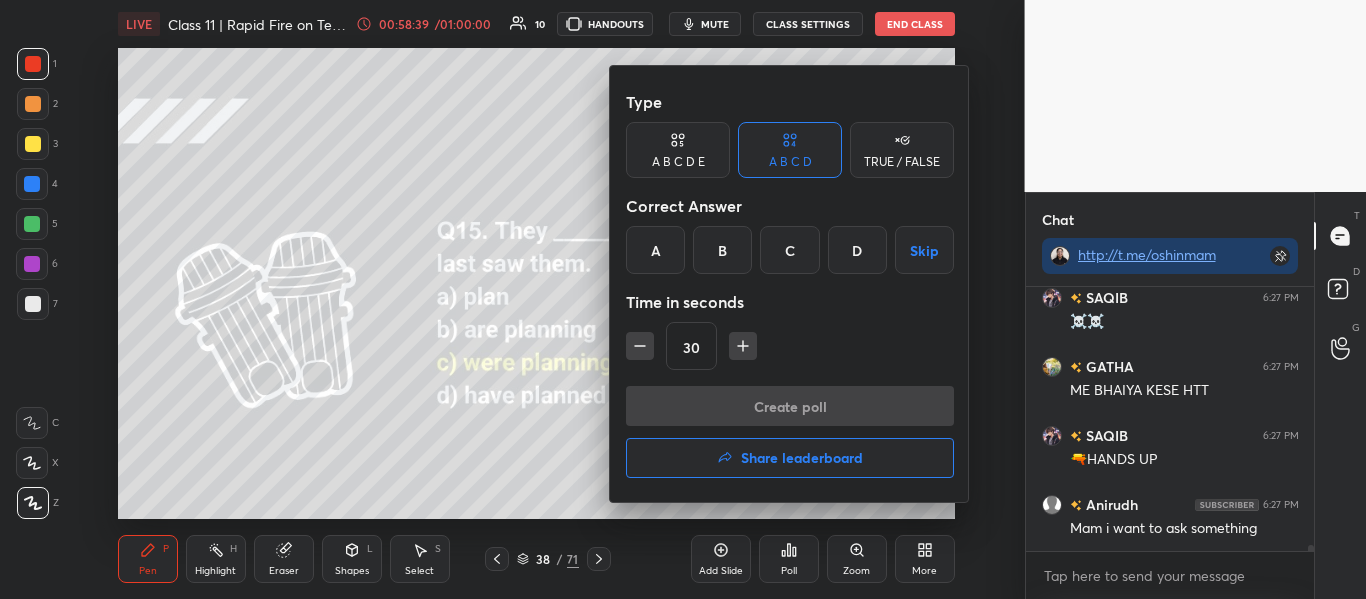 click on "Share leaderboard" at bounding box center (790, 458) 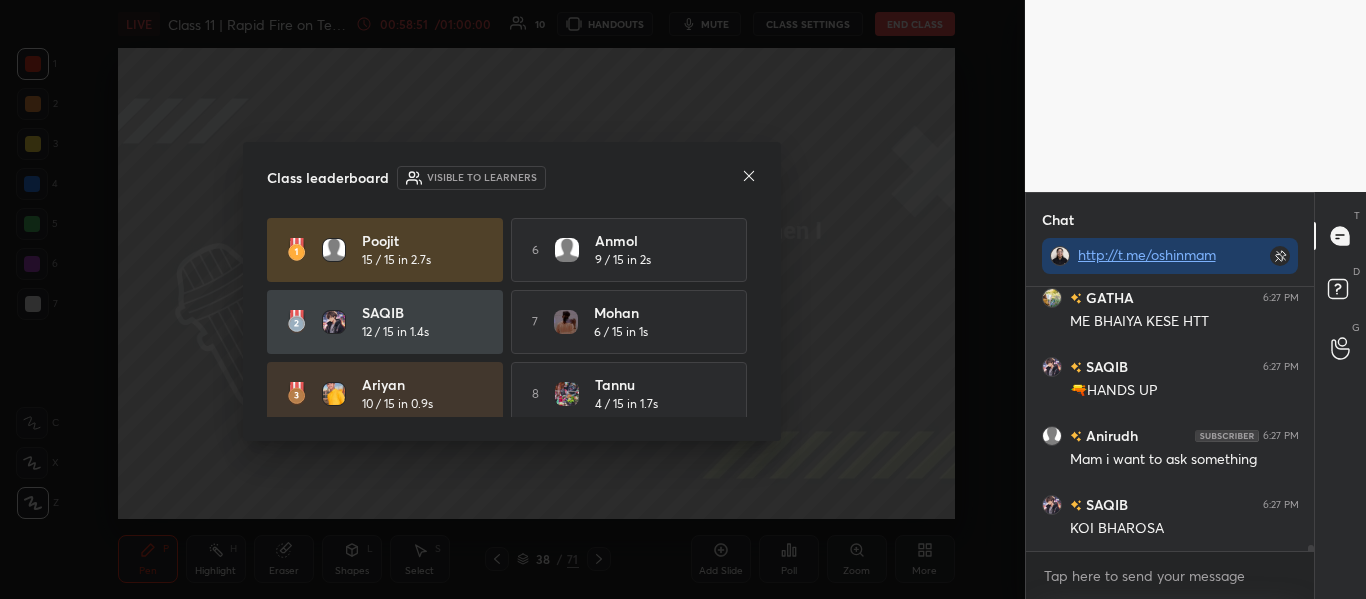 scroll, scrollTop: 10879, scrollLeft: 0, axis: vertical 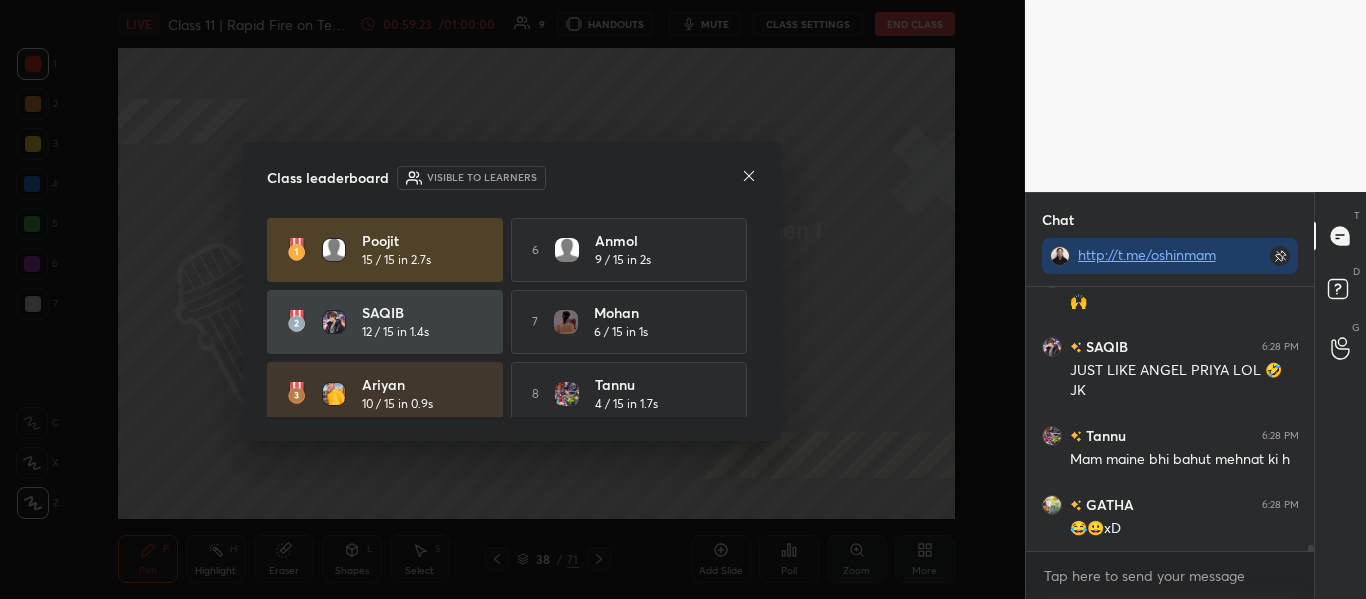 click 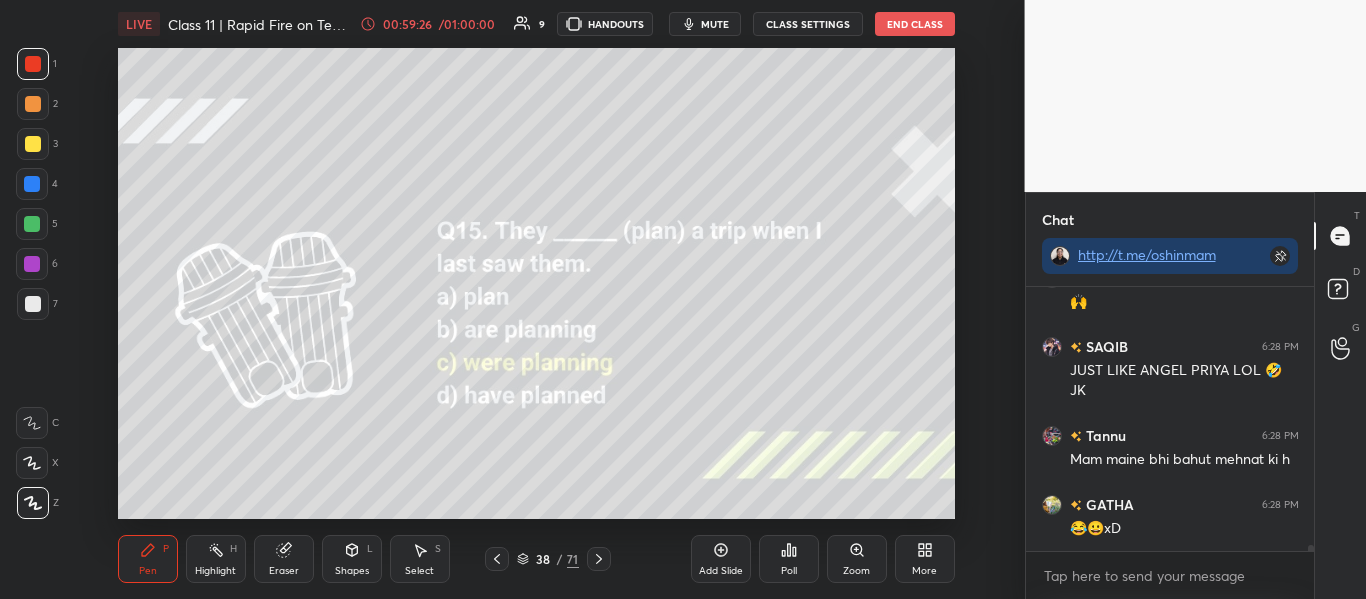 click 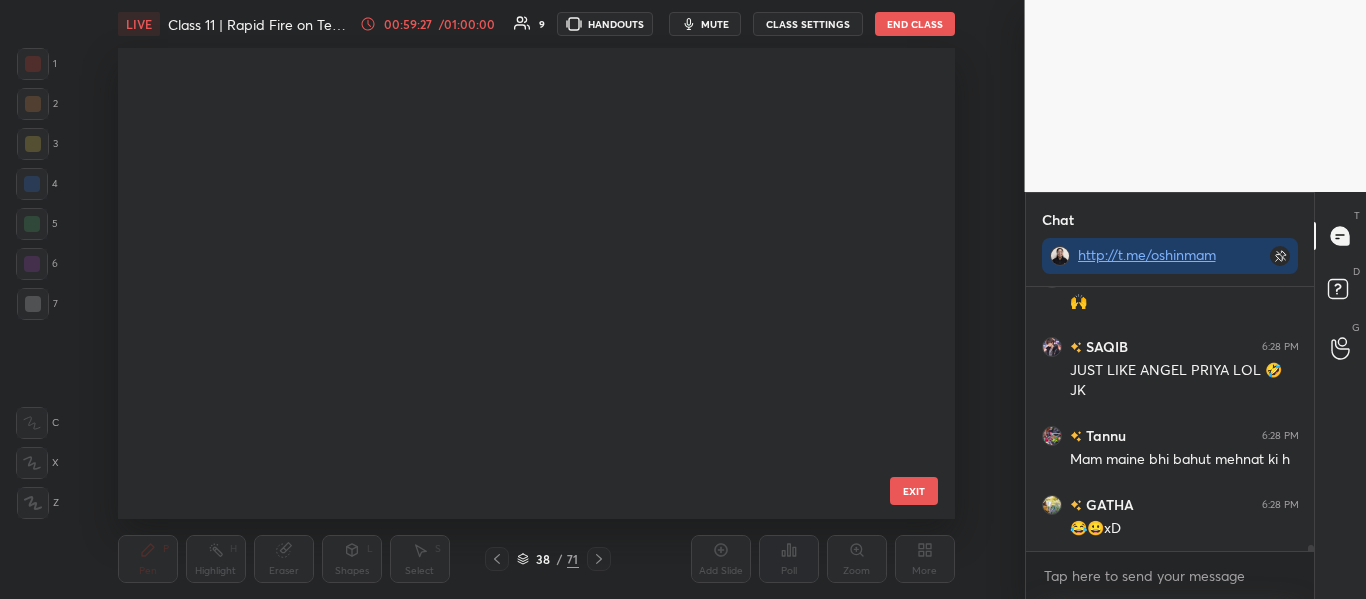scroll, scrollTop: 1374, scrollLeft: 0, axis: vertical 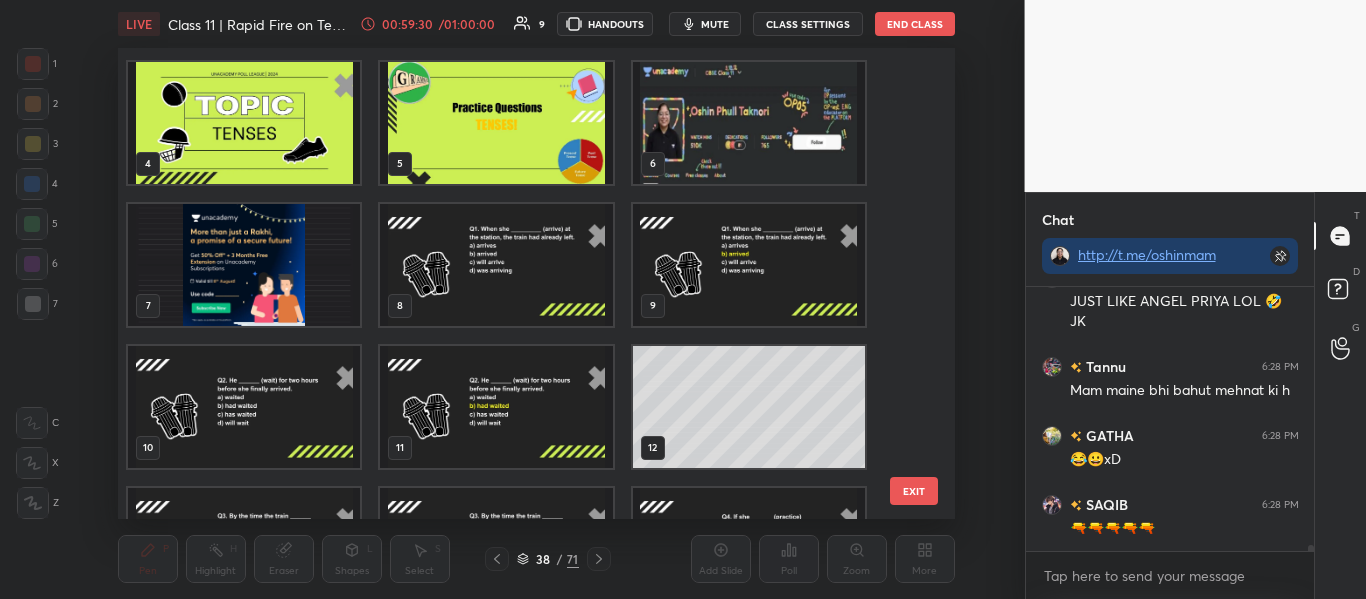 click at bounding box center (748, 123) 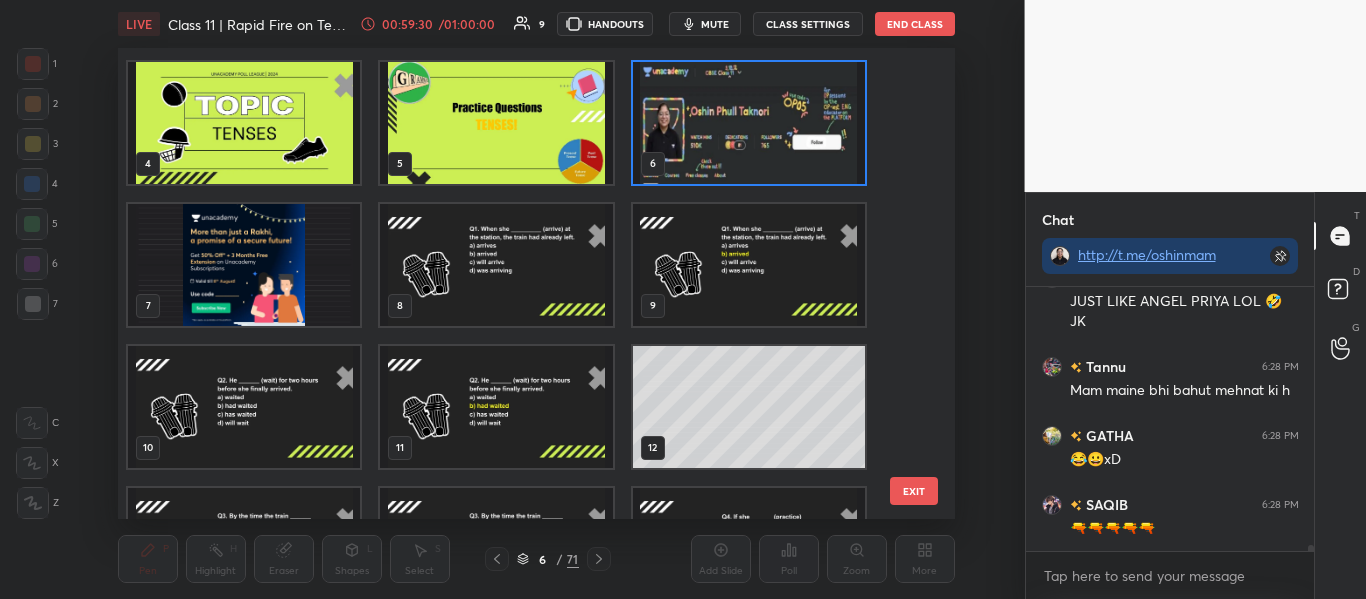 click at bounding box center [748, 123] 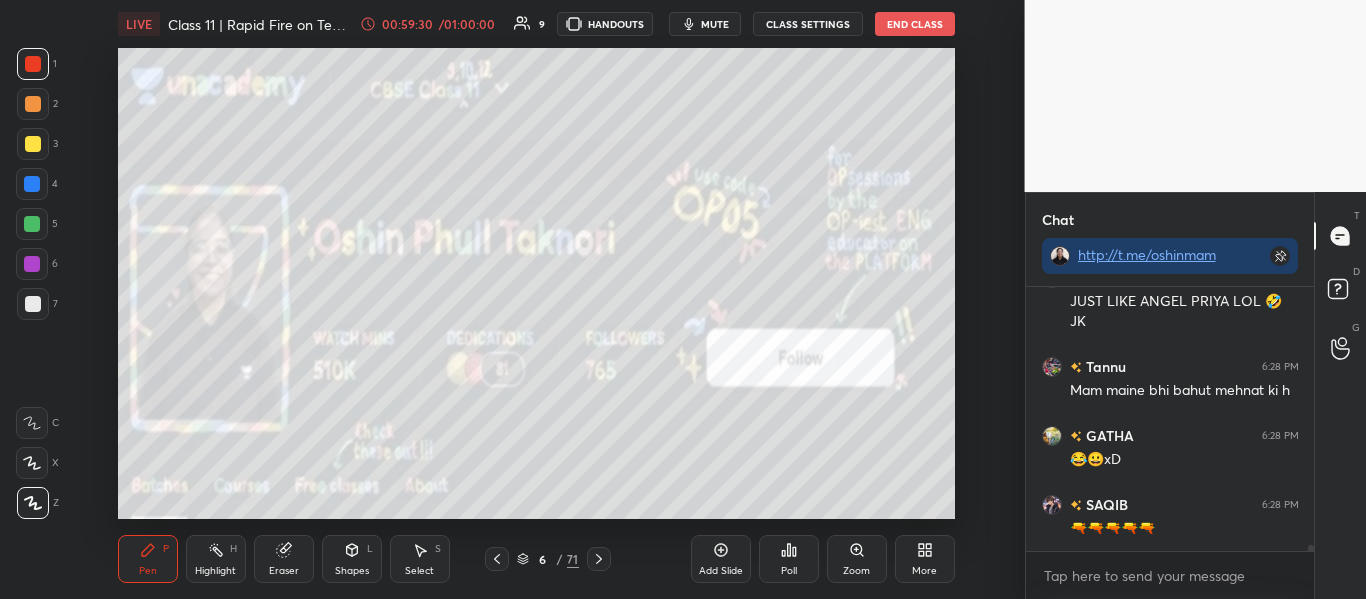 click at bounding box center [748, 123] 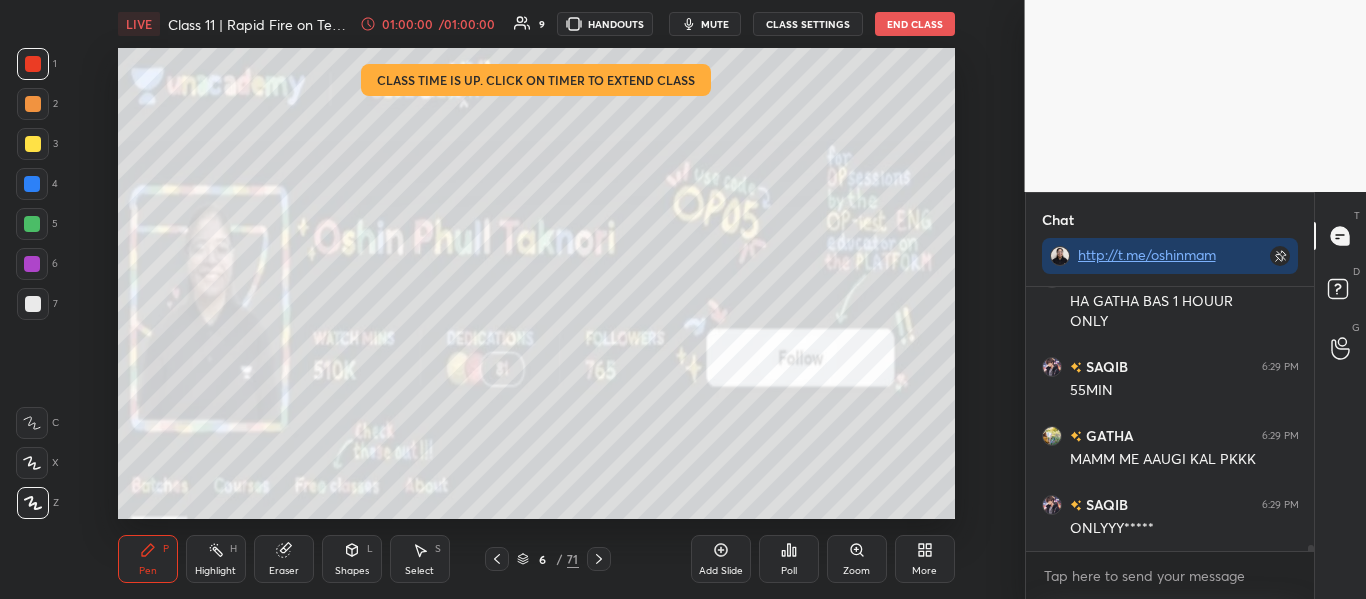 scroll, scrollTop: 11678, scrollLeft: 0, axis: vertical 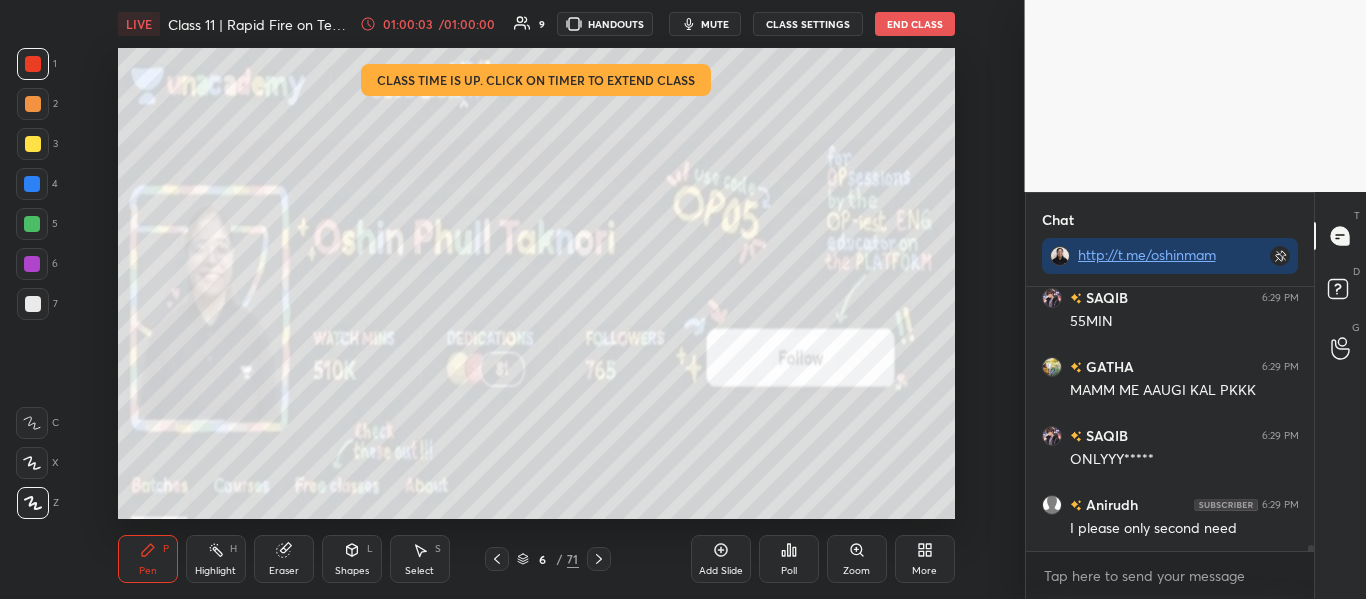 click on "End Class" at bounding box center [915, 24] 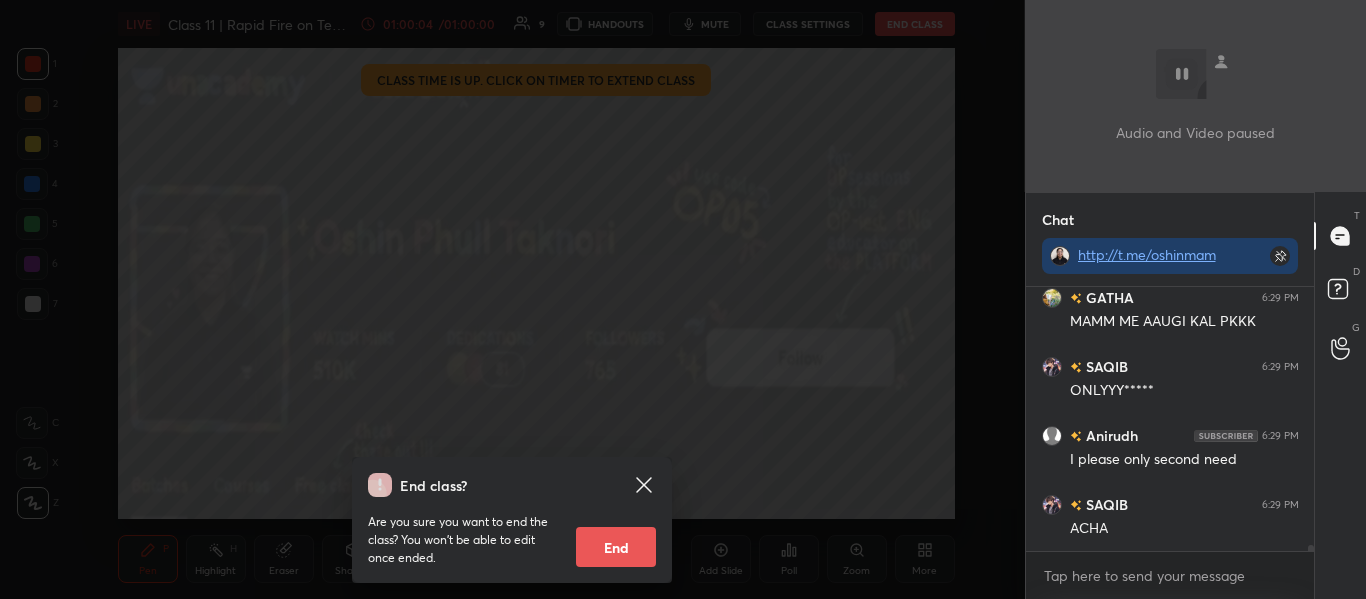 scroll, scrollTop: 11816, scrollLeft: 0, axis: vertical 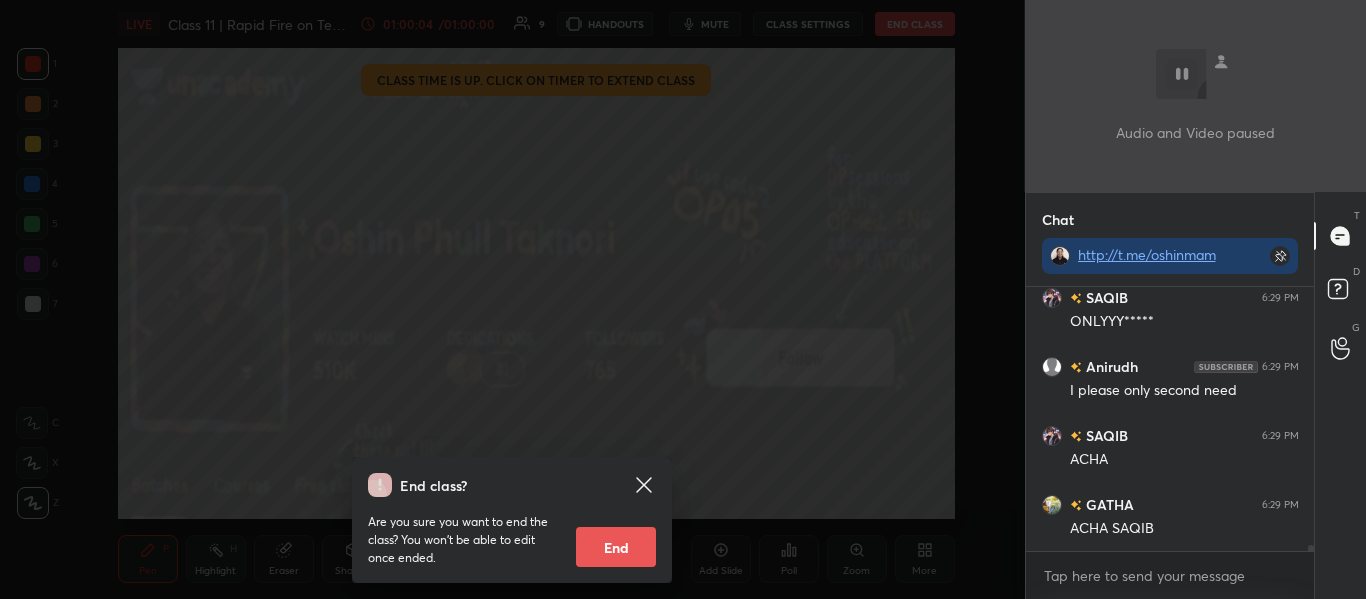 click on "End" at bounding box center [616, 547] 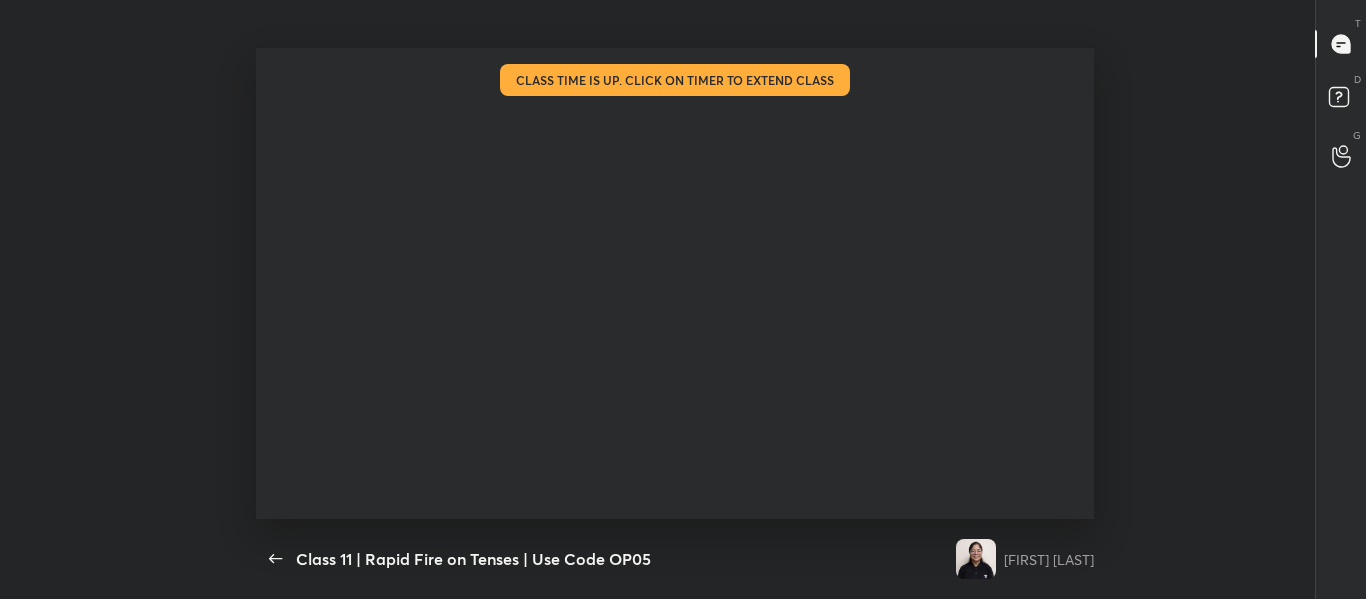 scroll, scrollTop: 99529, scrollLeft: 98991, axis: both 